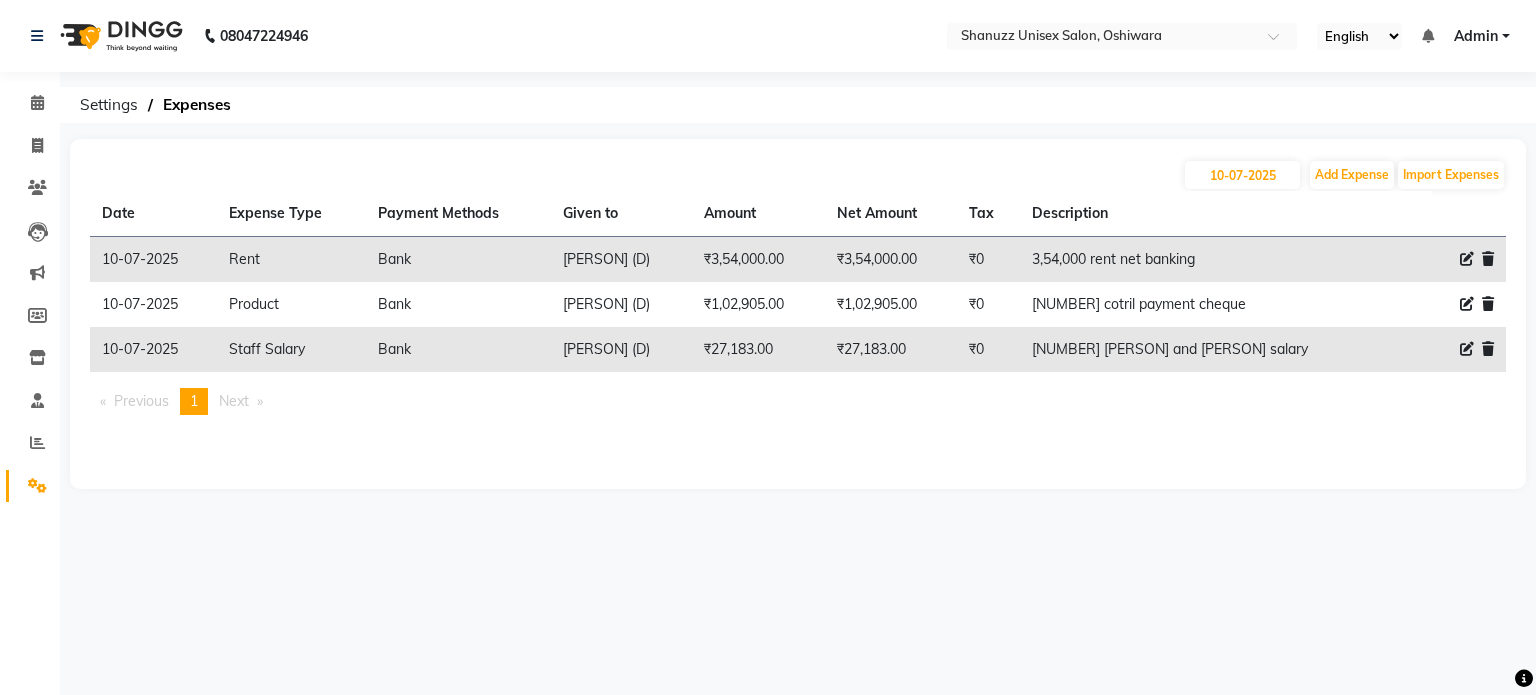 scroll, scrollTop: 0, scrollLeft: 0, axis: both 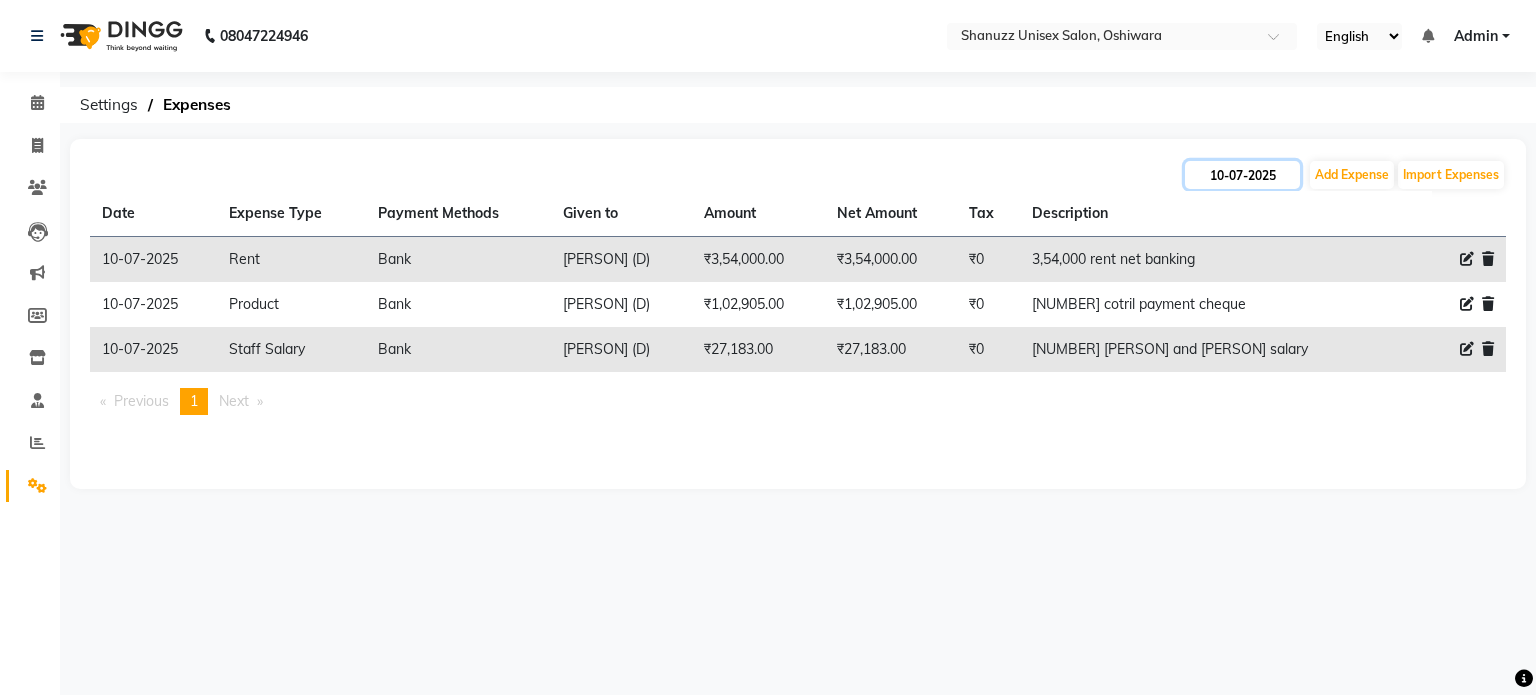 click on "10-07-2025" 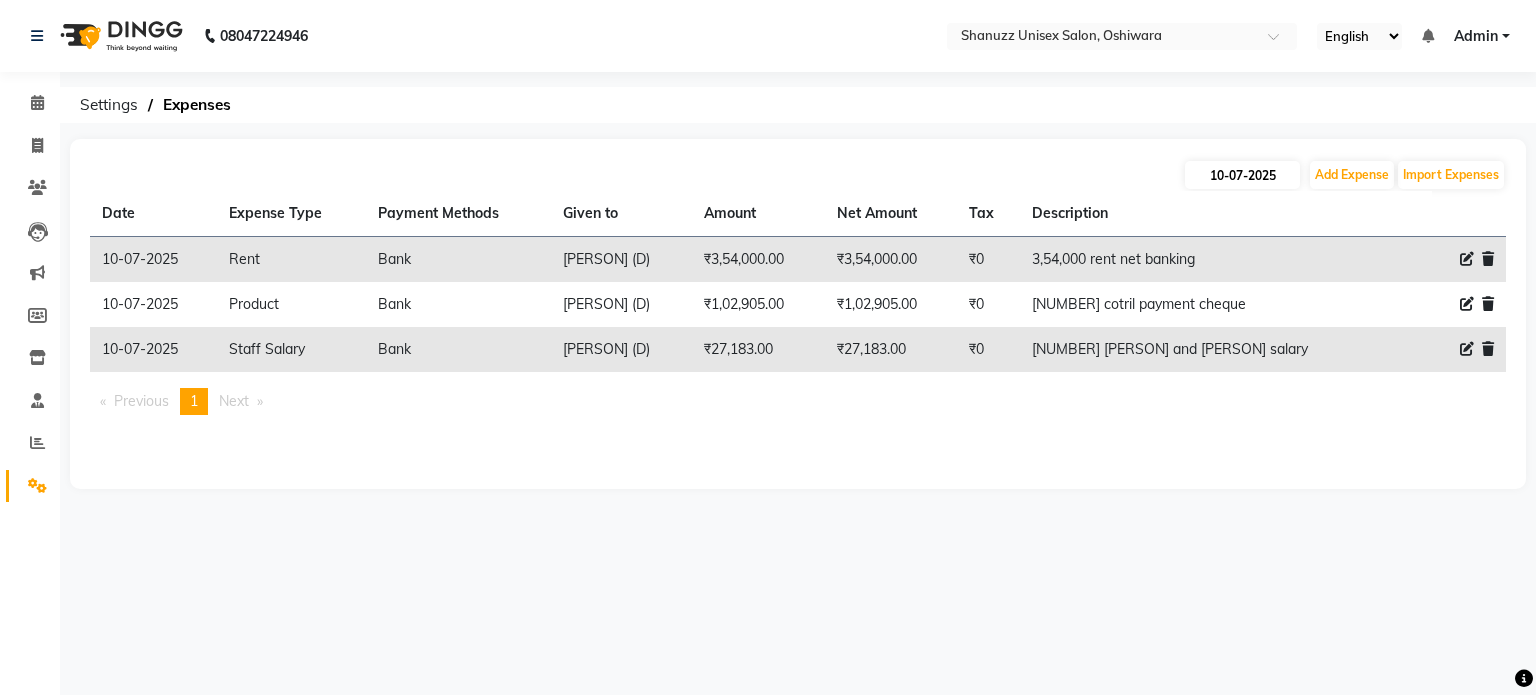 select on "7" 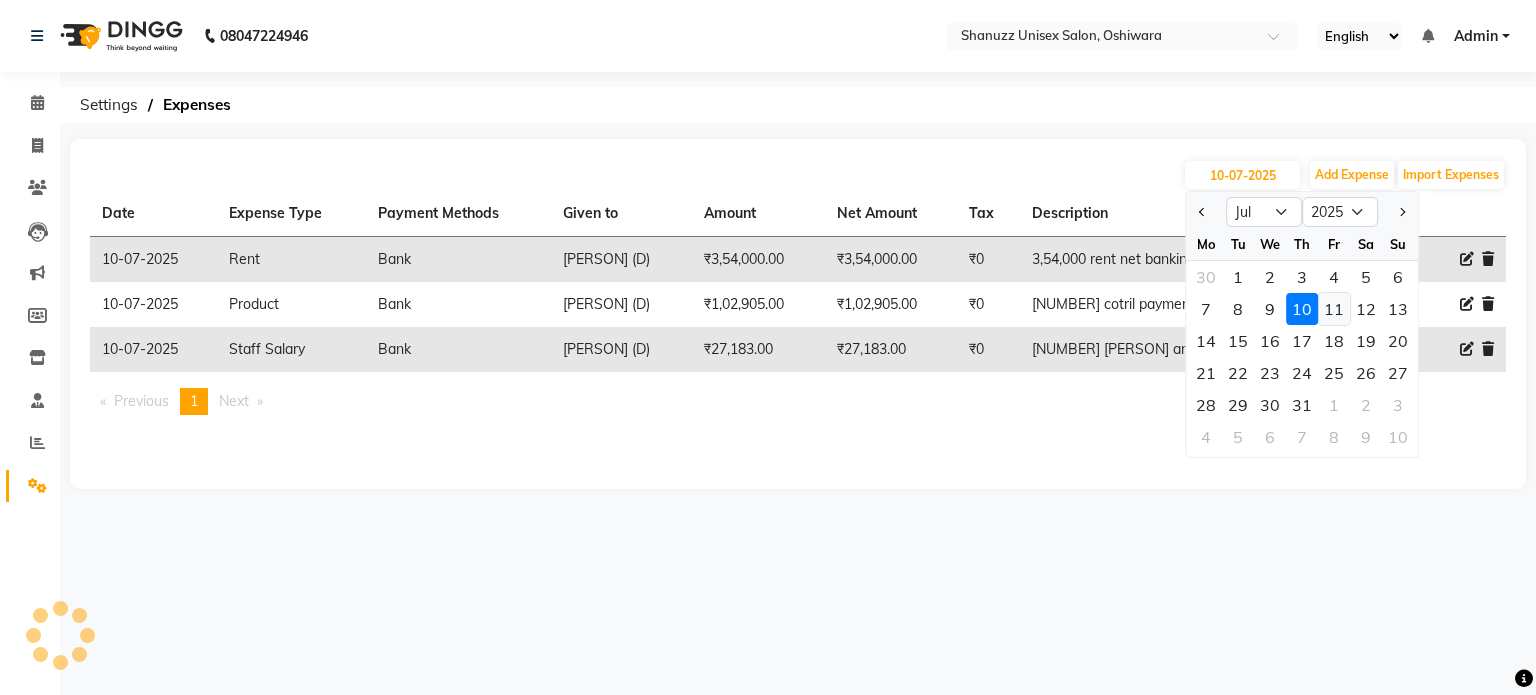 click on "11" 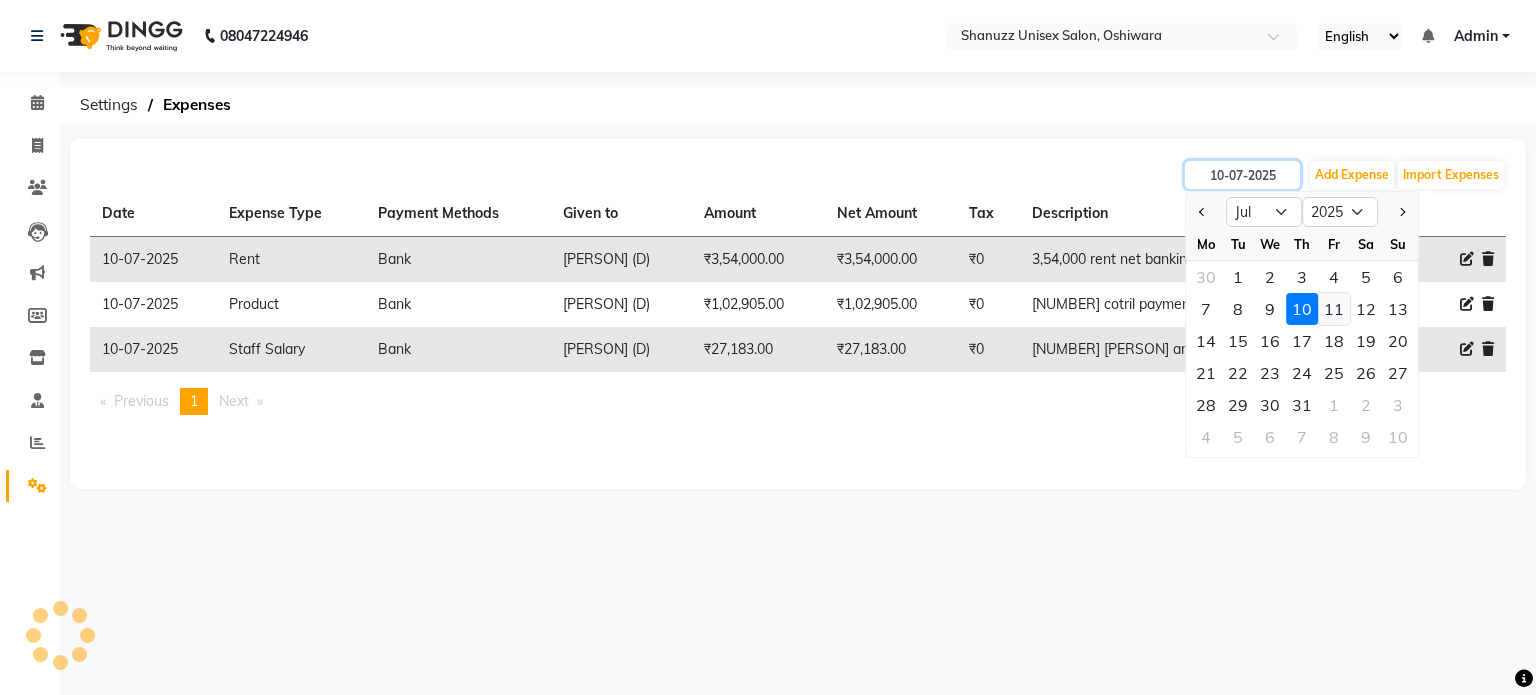type on "11-07-2025" 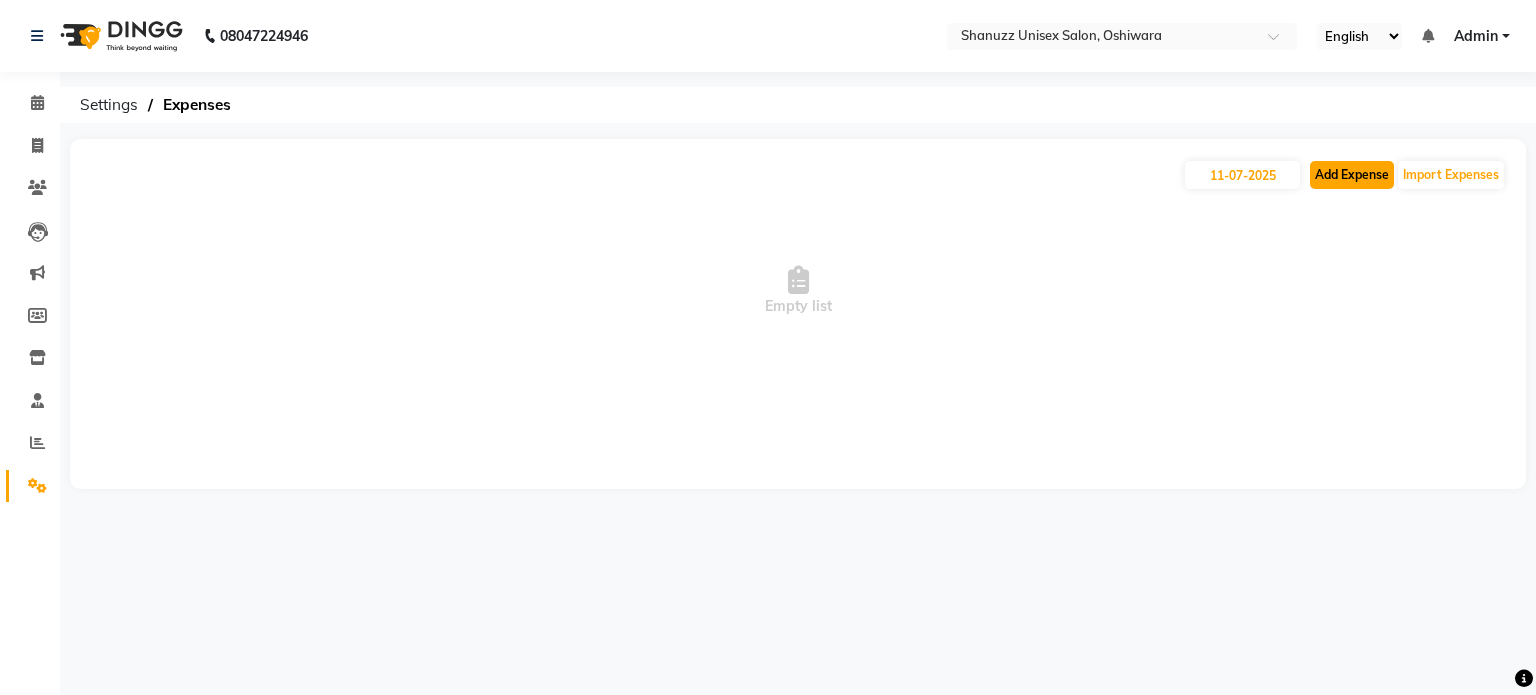 click on "Add Expense" 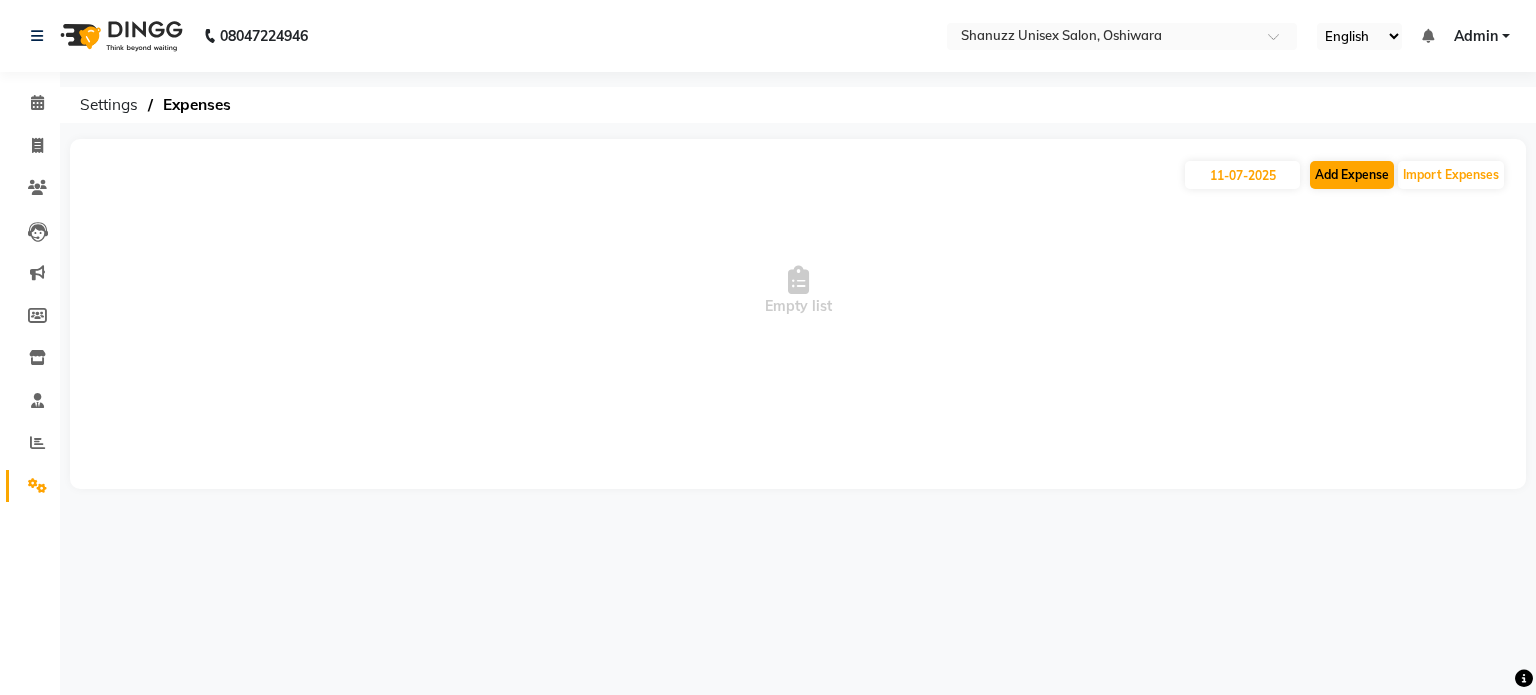 select on "1" 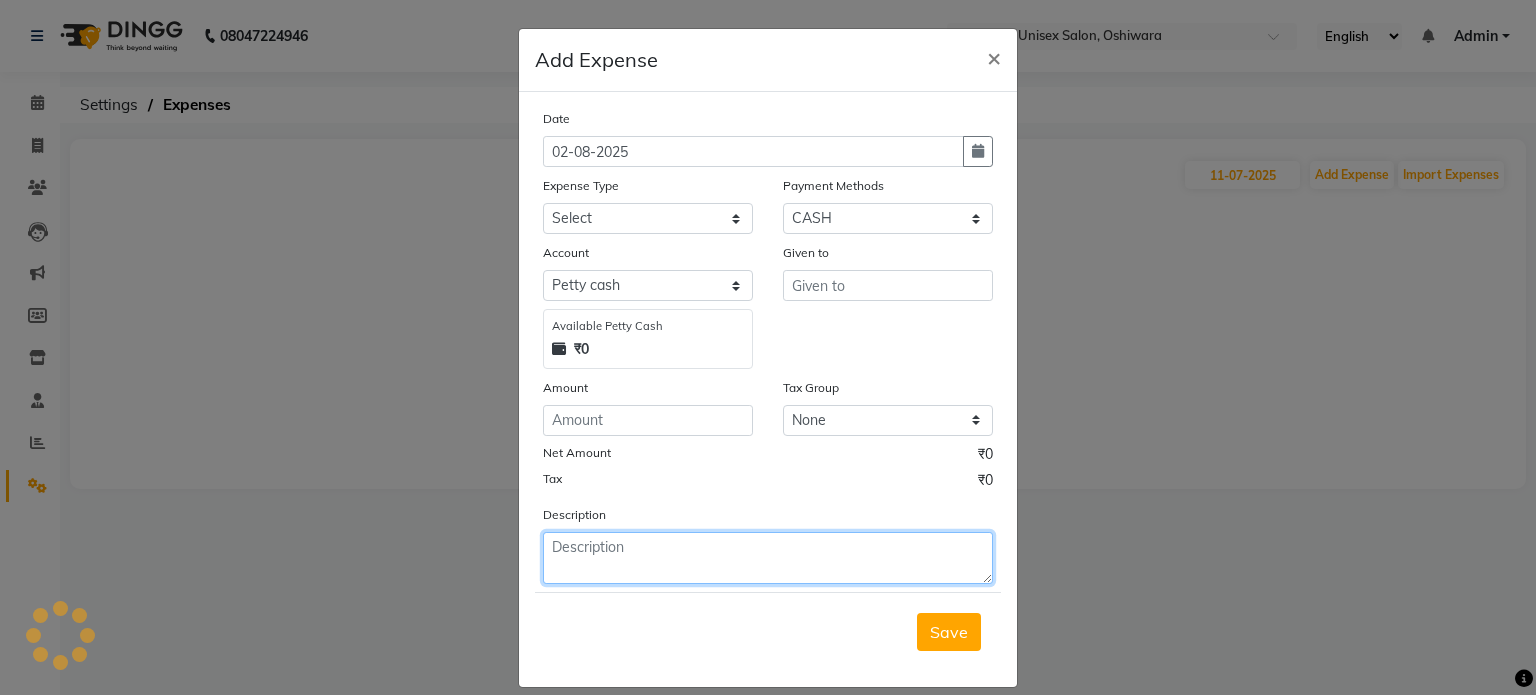 click 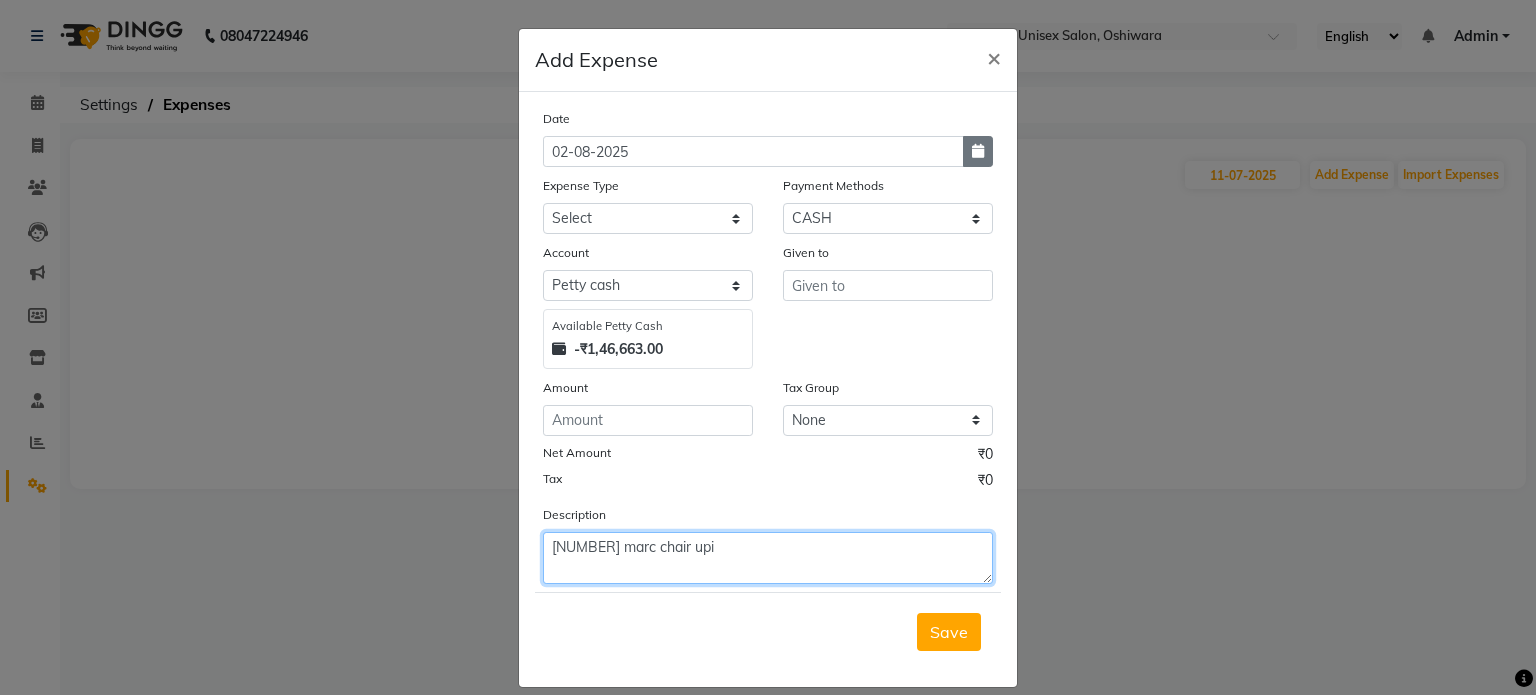 type on "[NUMBER] marc chair upi" 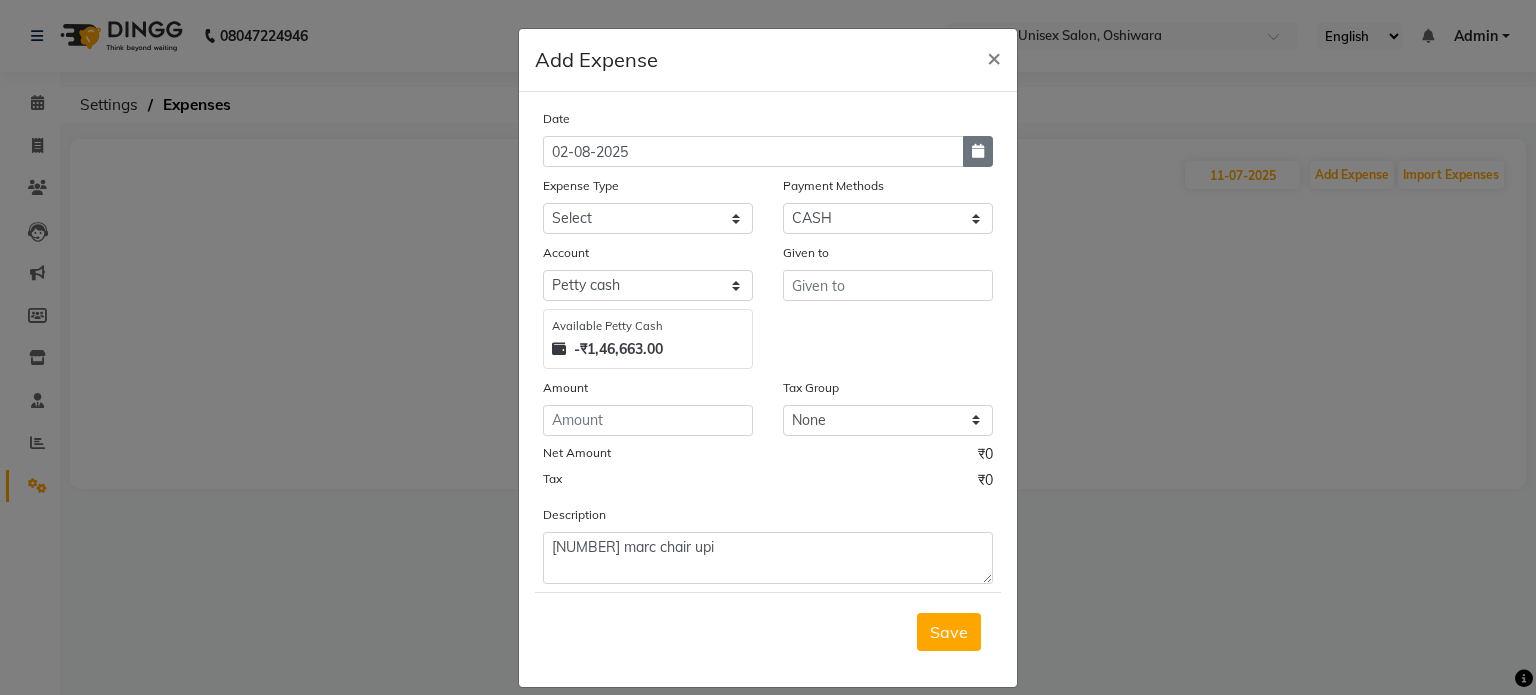 click 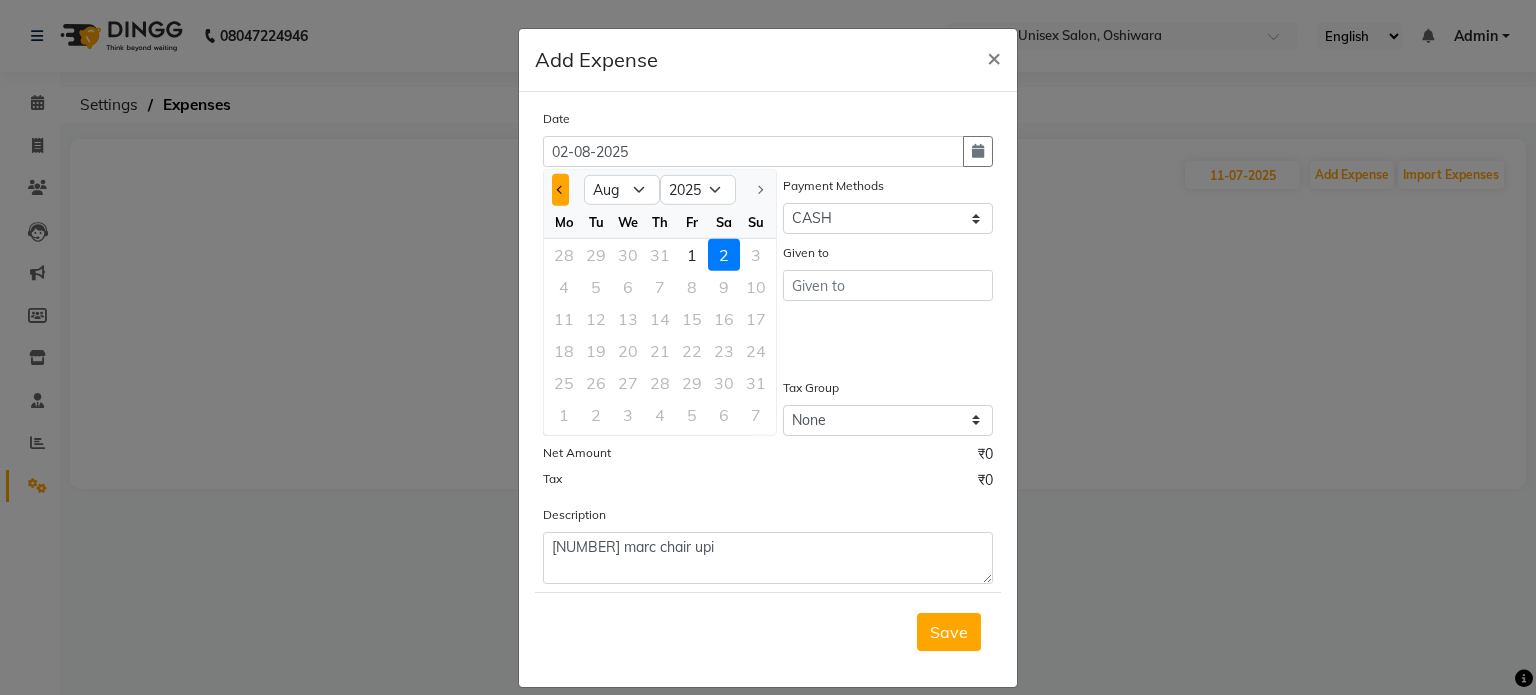 click 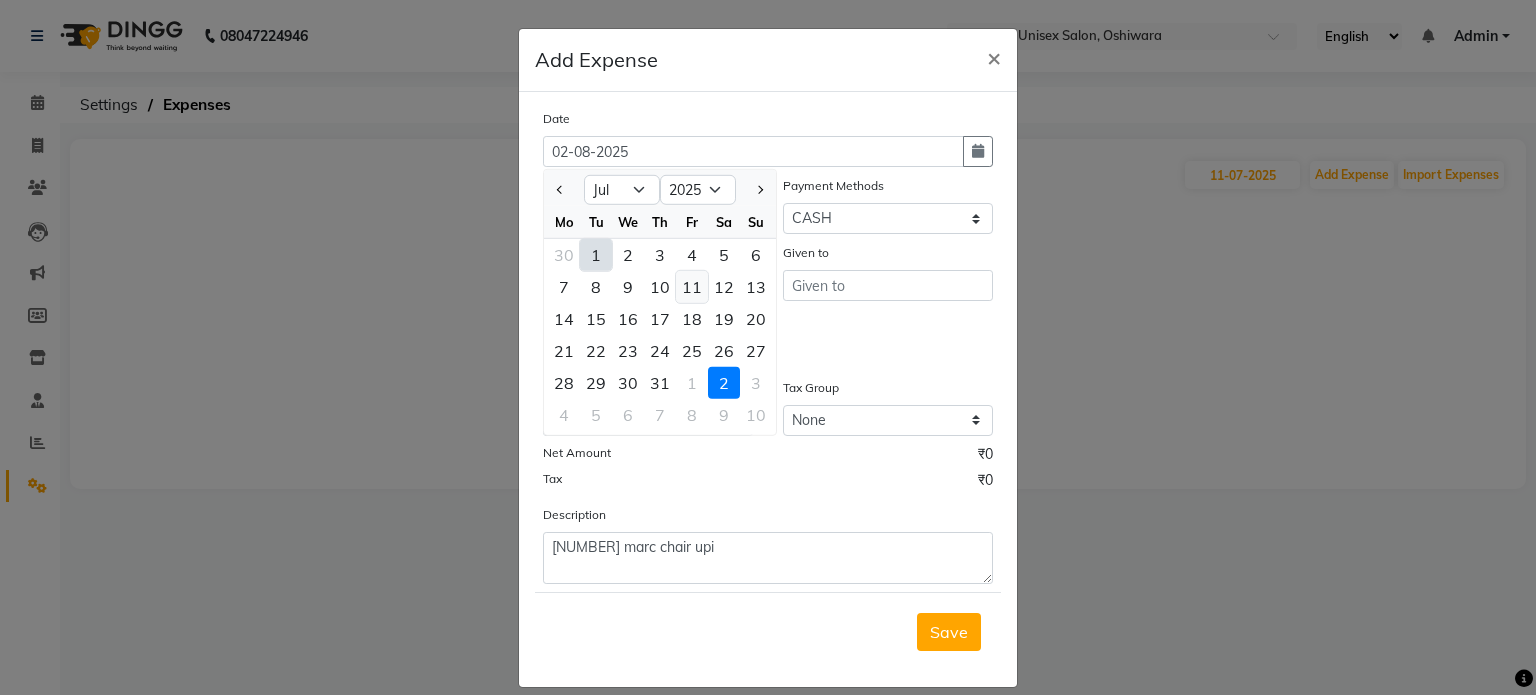 click on "11" 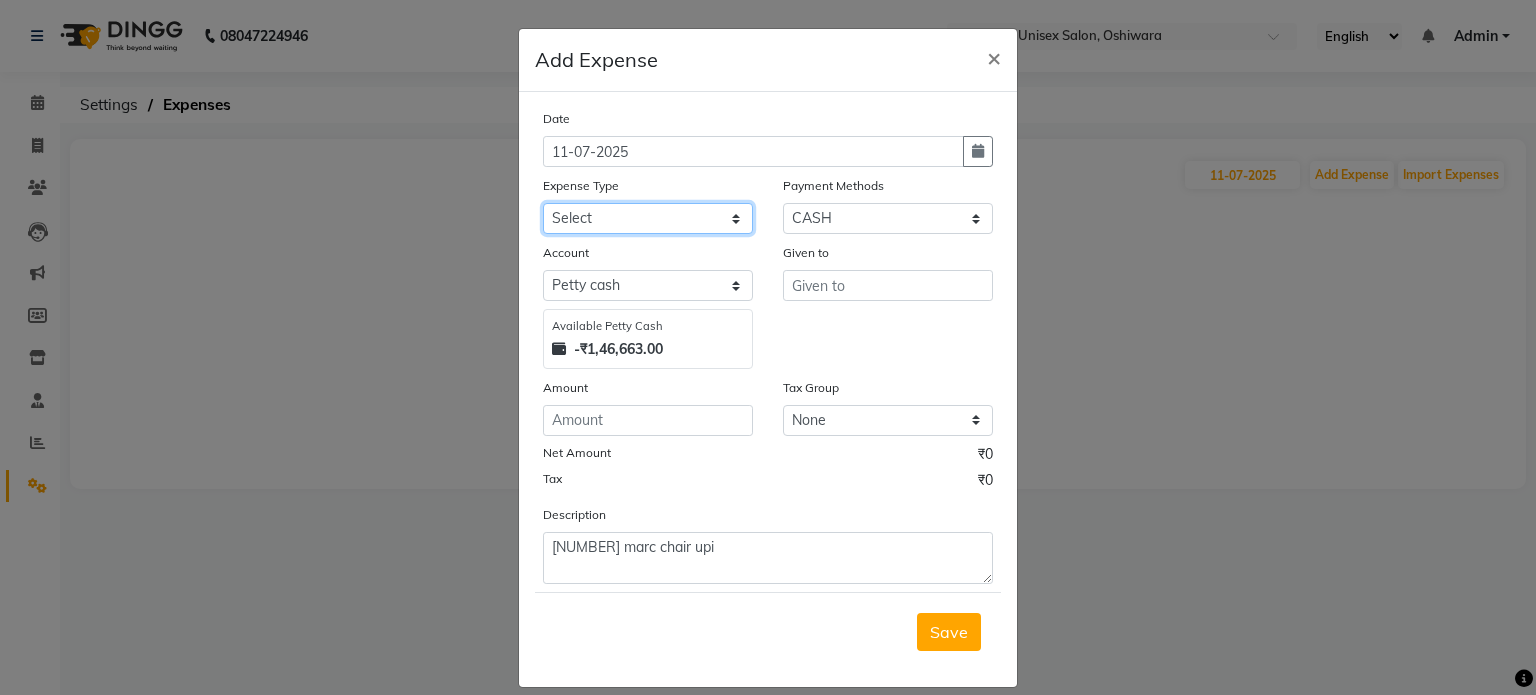 click on "Select Academy Supplies EMI Advance Salary Bank charges Cash transfer to bank Cash transfer to hub Client Snacks Clinical charges Electricity Bill Equipment FnF Fuel GST Incentive Insurance International purchase Maintenance Marketing Miscellaneous Pantry Product Rent Salon Supplies Salon Supplies Emi [PERSON] TX Staff Salary Staff Snacks Tea & Refreshment Training and Education Utilities" 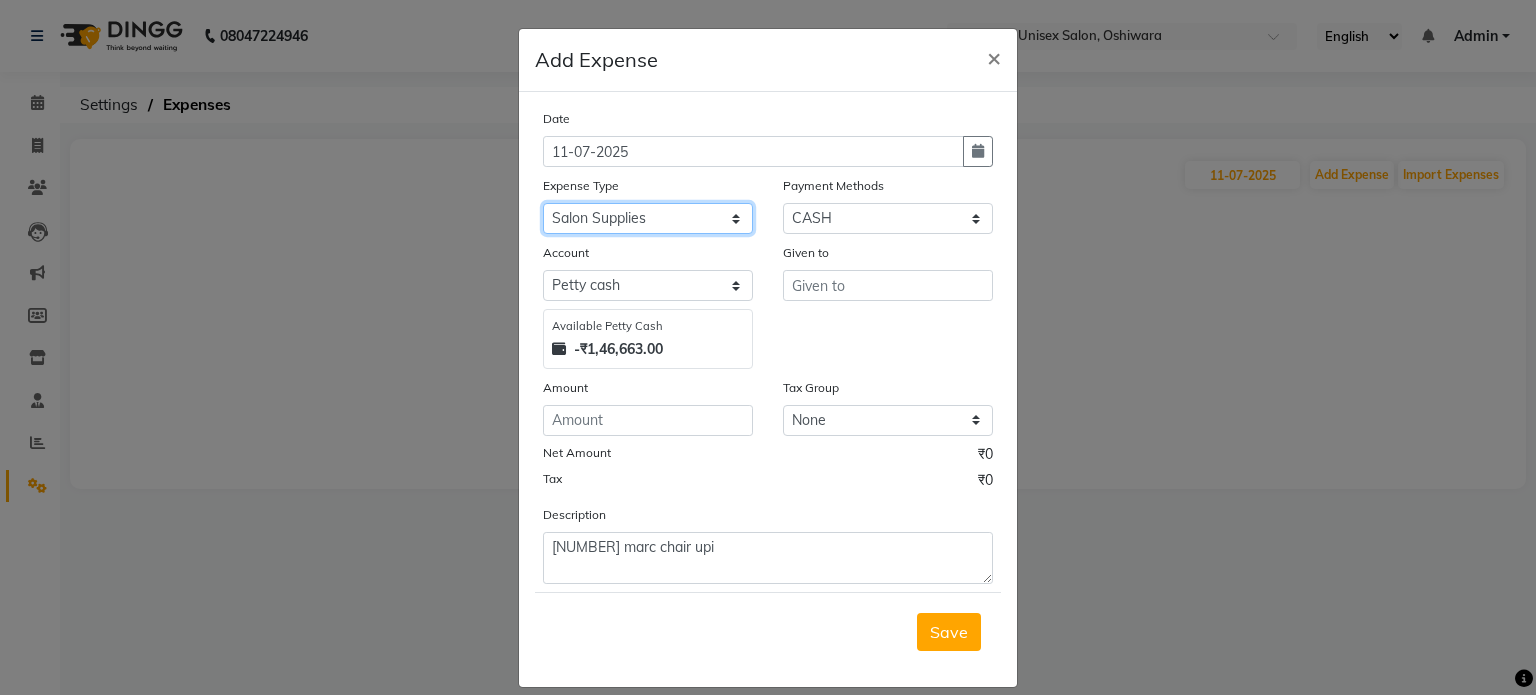 click on "Select Academy Supplies EMI Advance Salary Bank charges Cash transfer to bank Cash transfer to hub Client Snacks Clinical charges Electricity Bill Equipment FnF Fuel GST Incentive Insurance International purchase Maintenance Marketing Miscellaneous Pantry Product Rent Salon Supplies Salon Supplies Emi [PERSON] TX Staff Salary Staff Snacks Tea & Refreshment Training and Education Utilities" 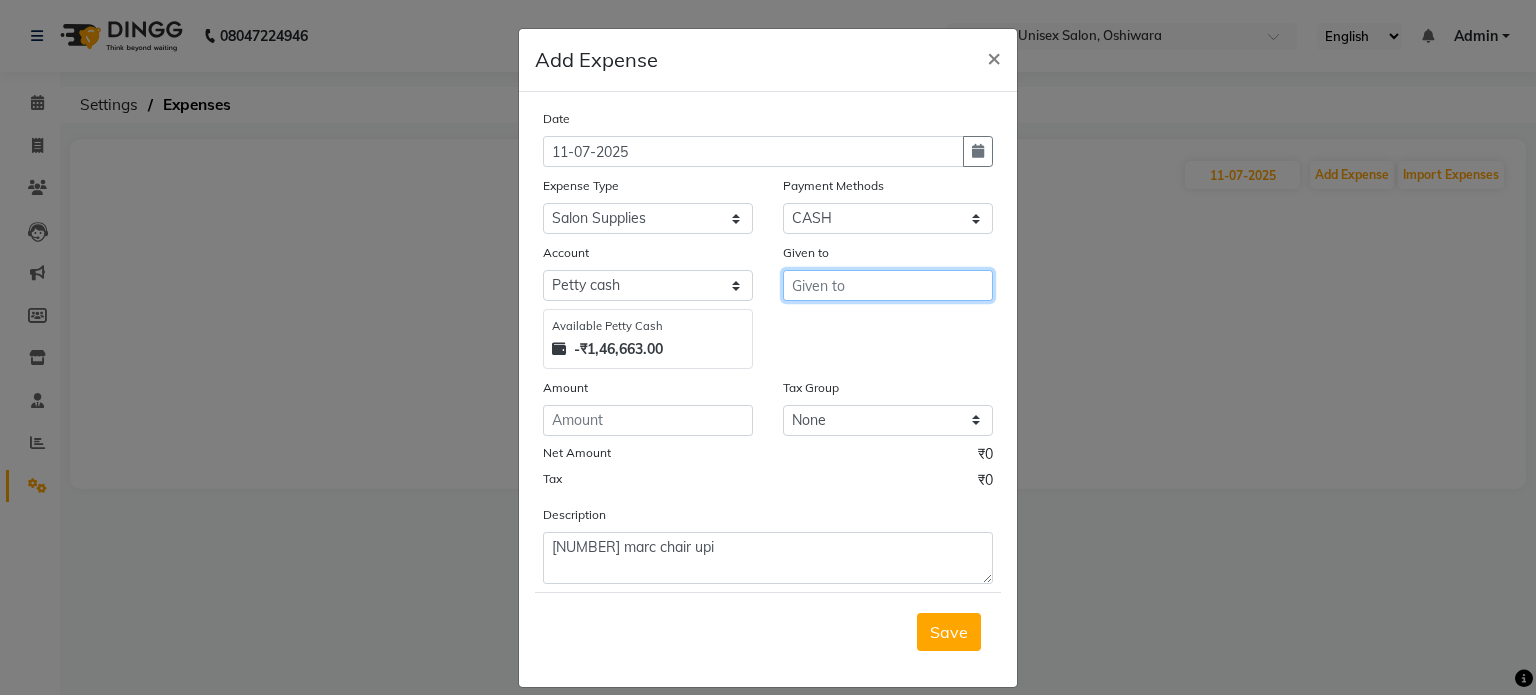 click at bounding box center (888, 285) 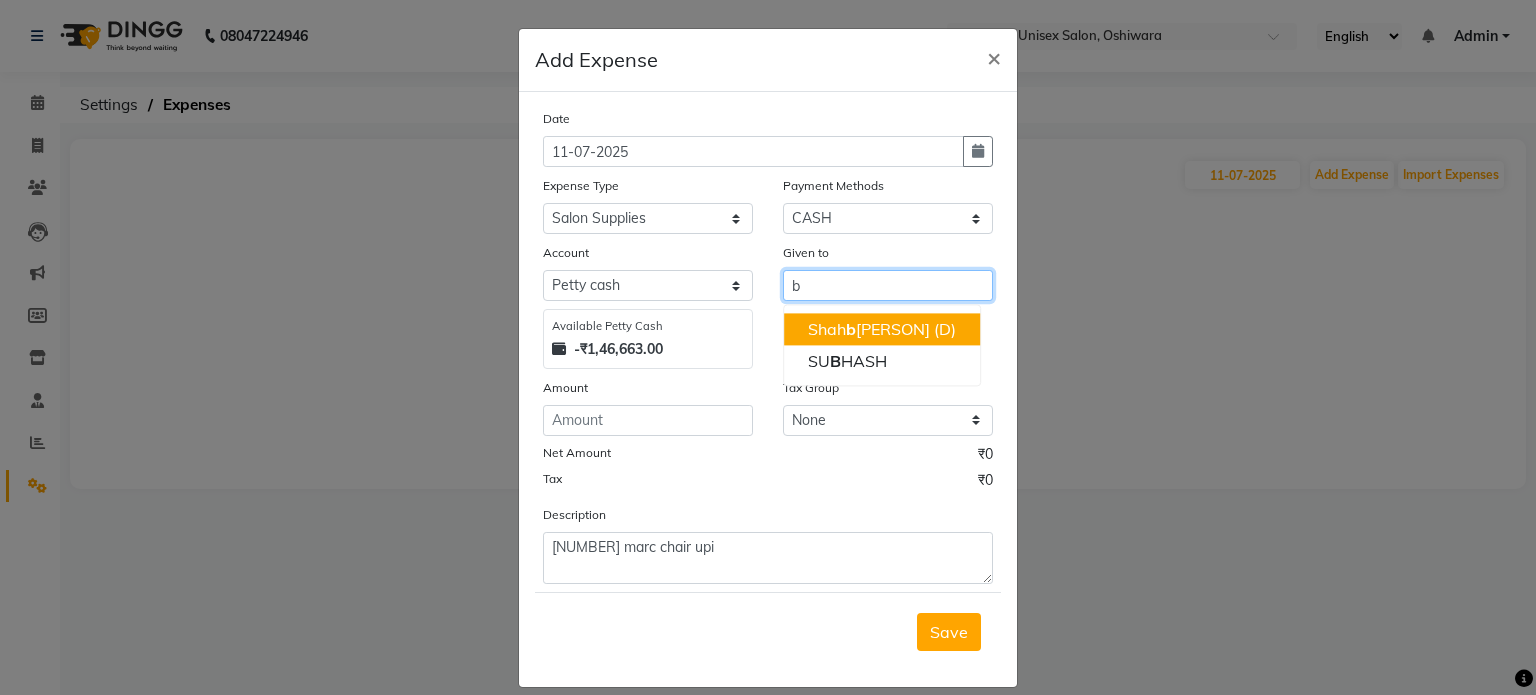click on "[PERSON] (D)" at bounding box center (882, 329) 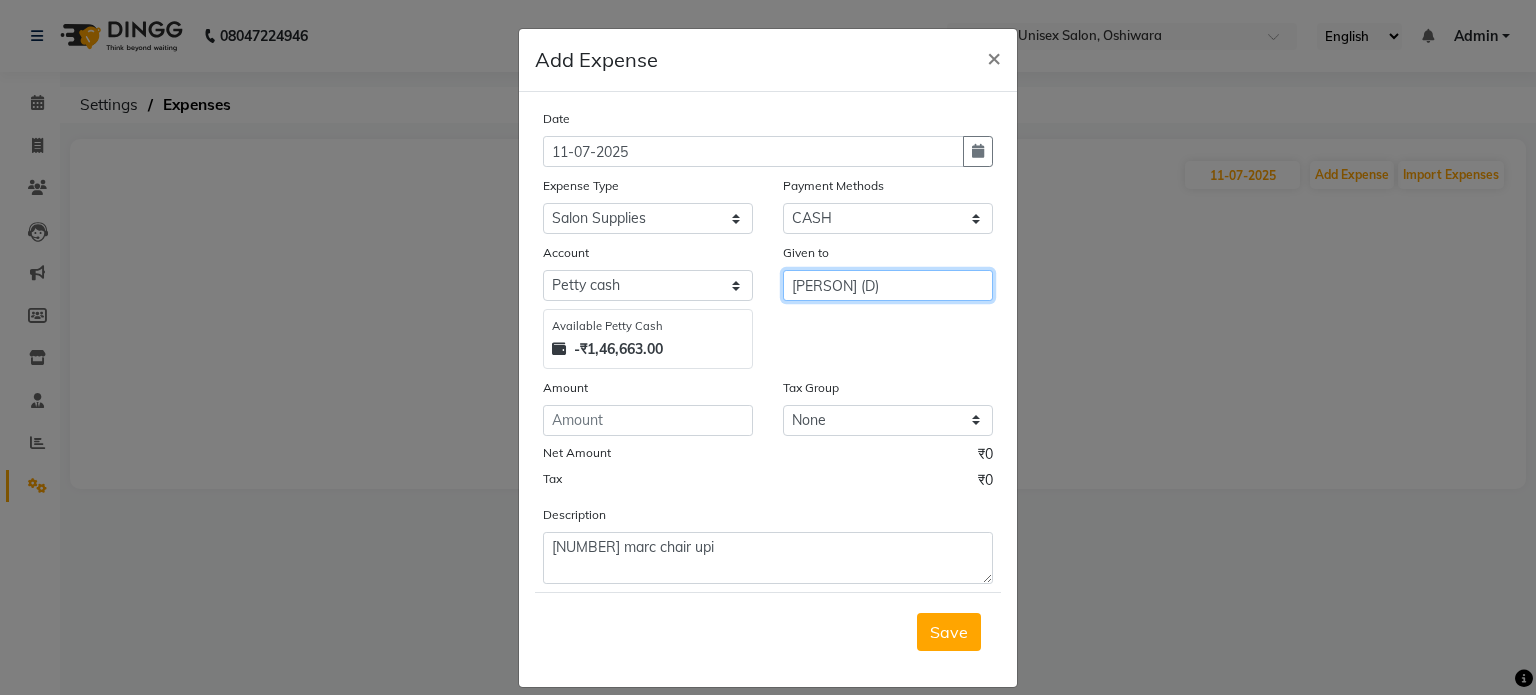 type on "[PERSON] (D)" 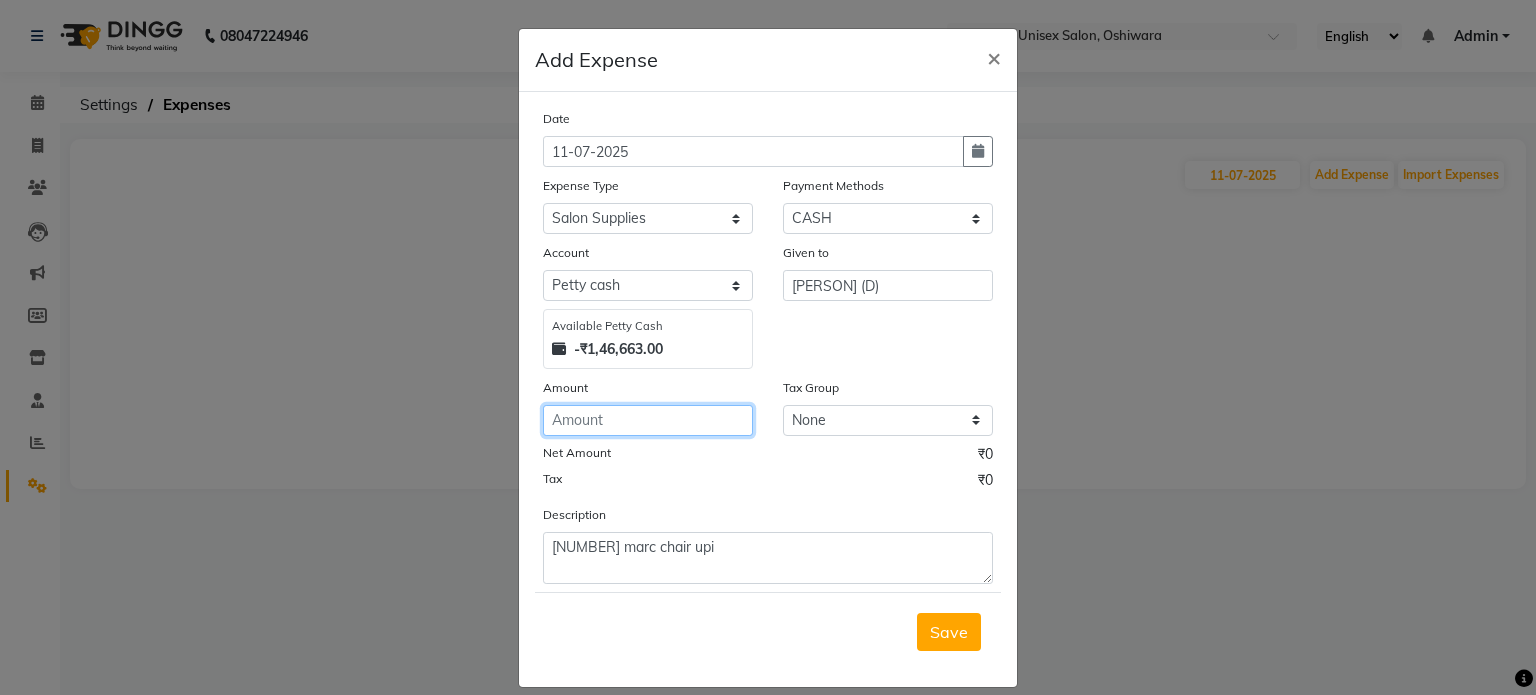 click 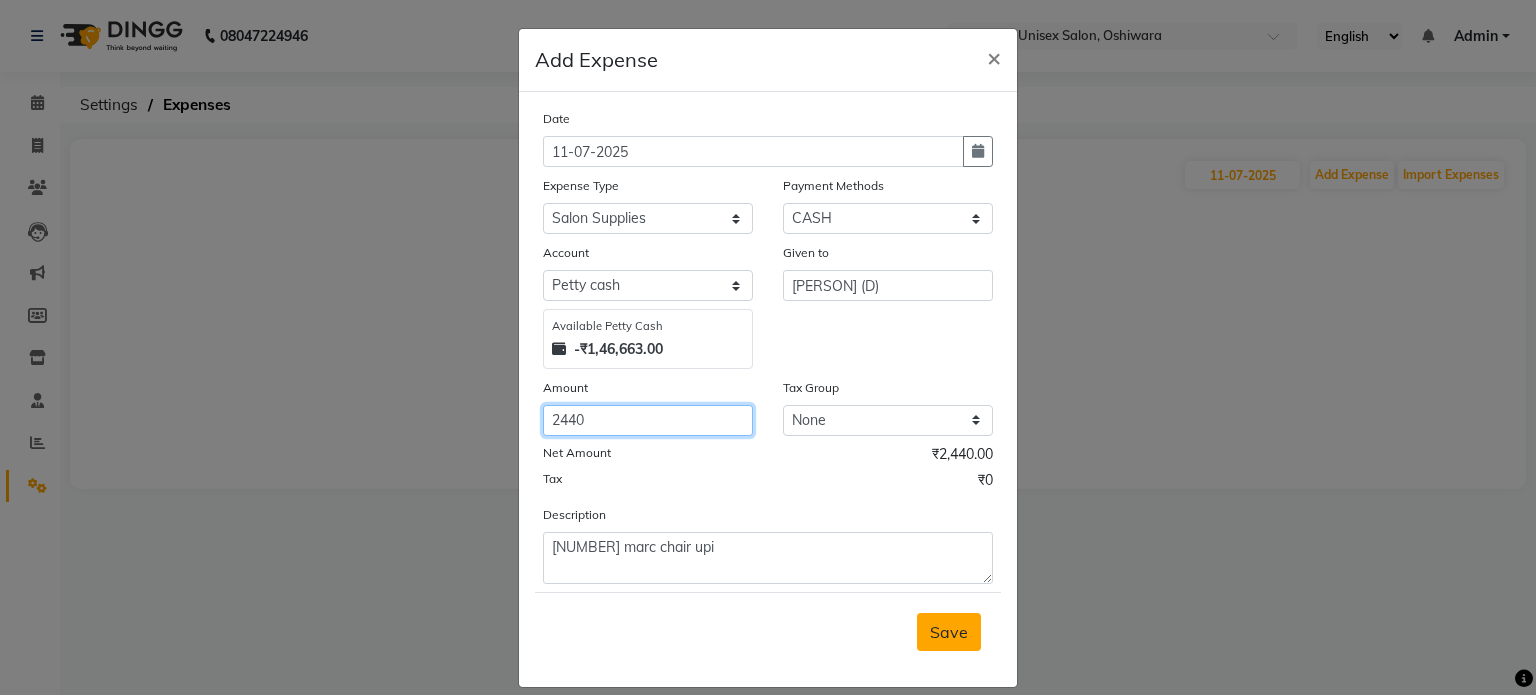 type on "2440" 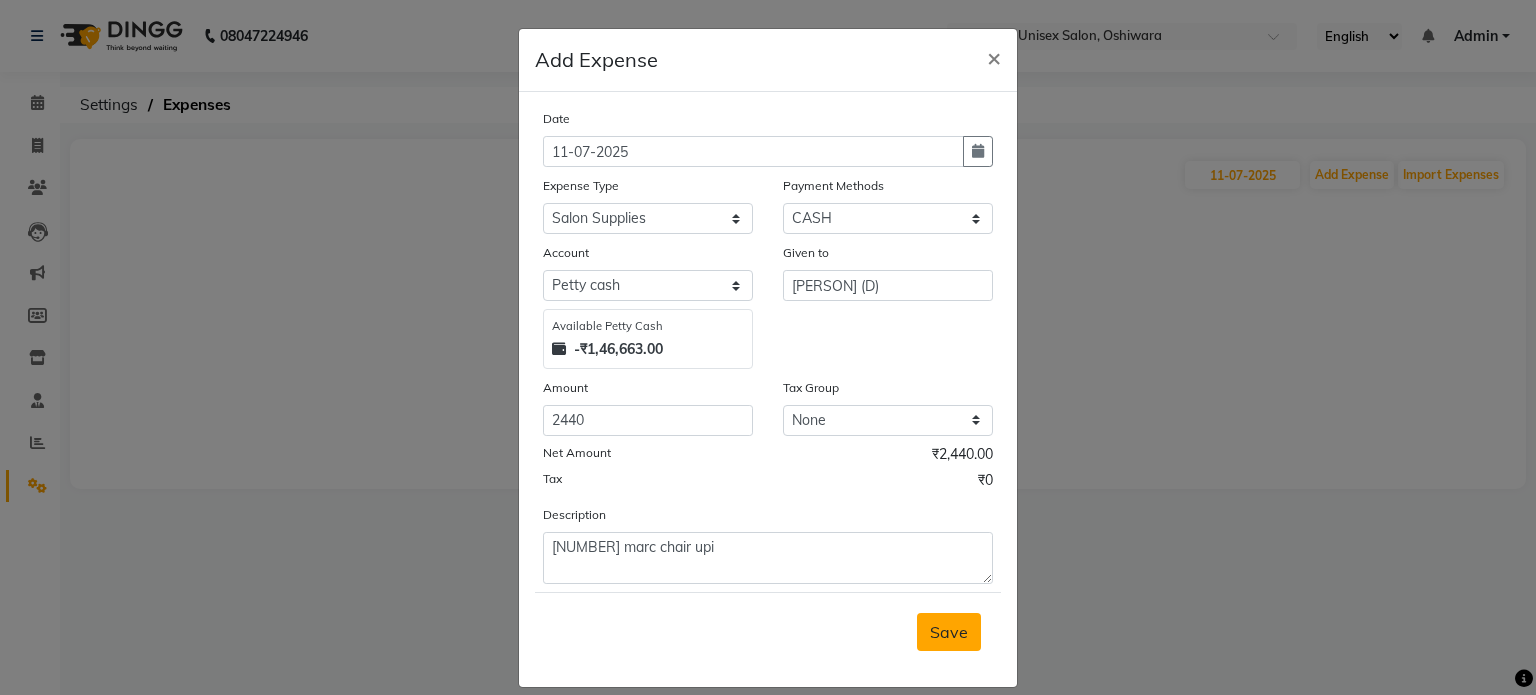 click on "Save" at bounding box center [949, 632] 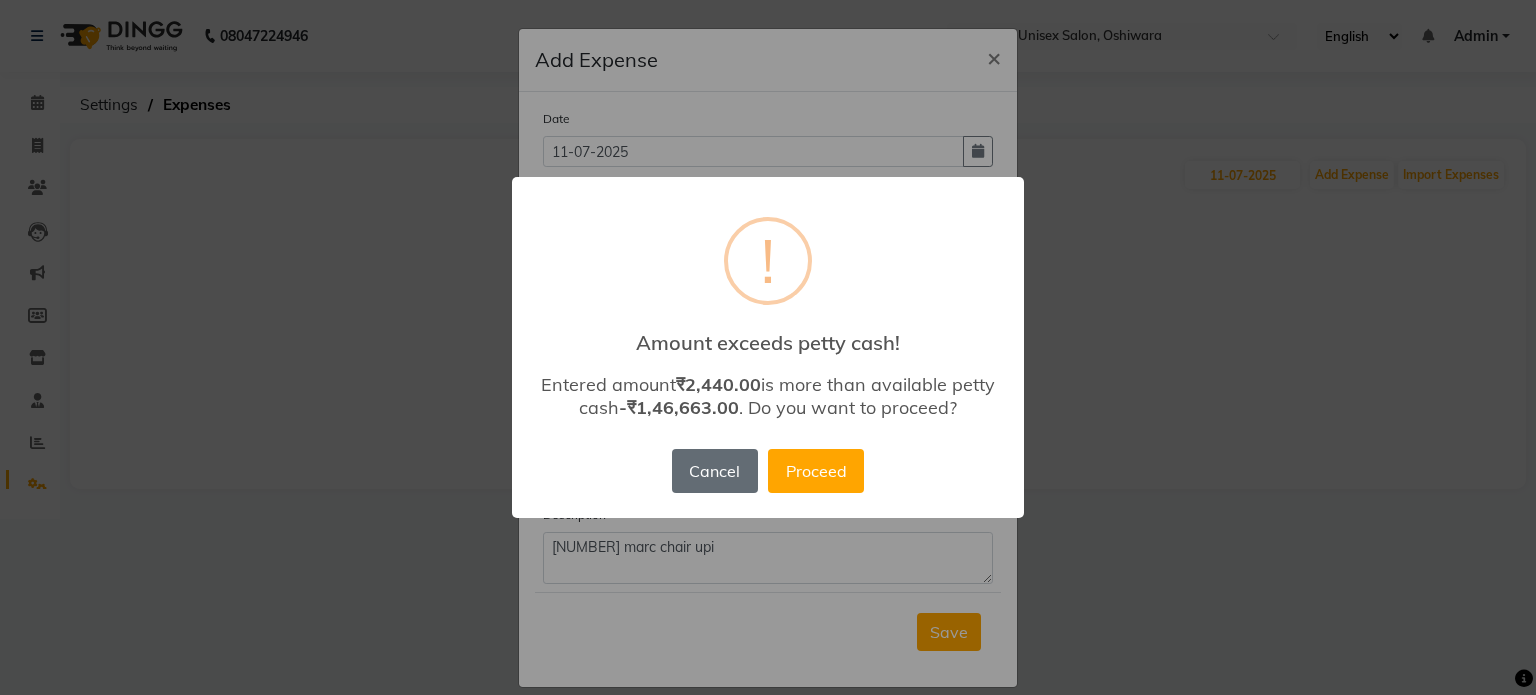 click on "Cancel" at bounding box center (715, 471) 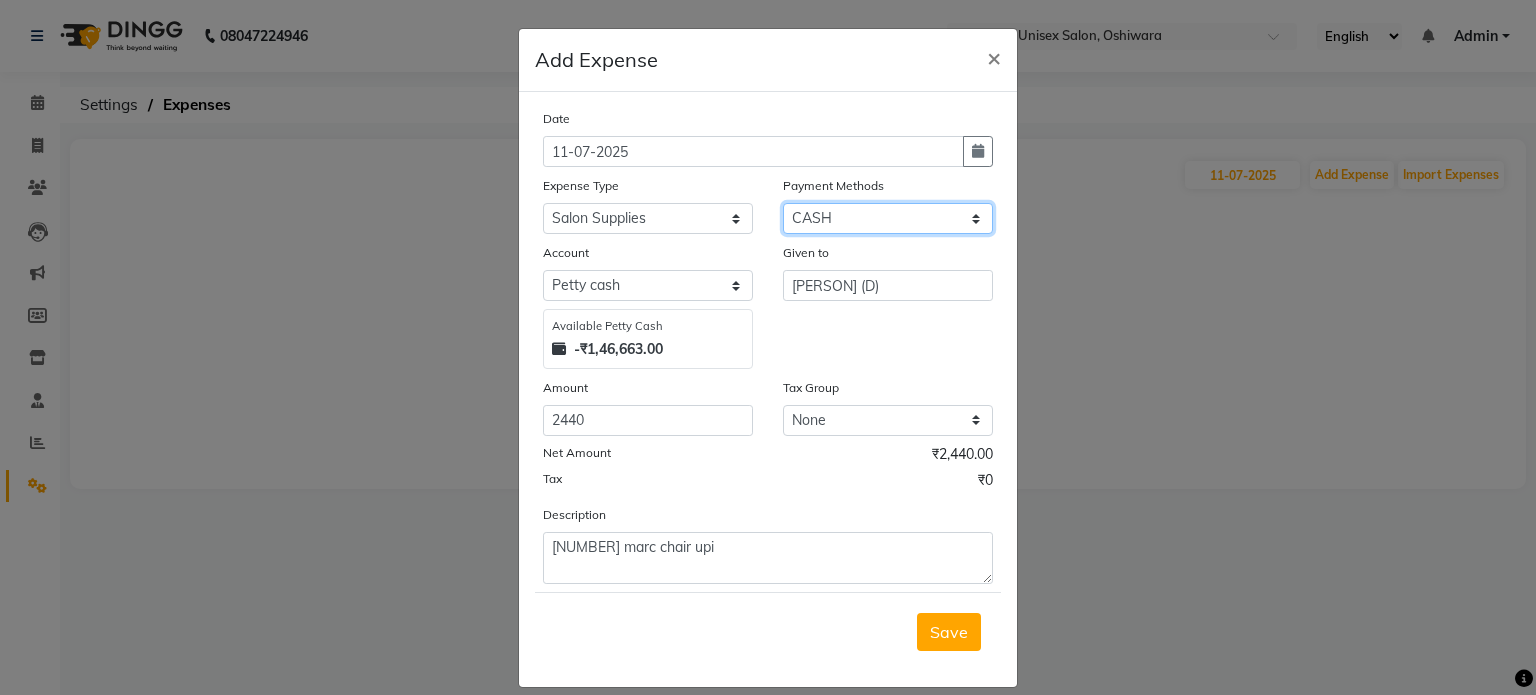 click on "Select CASH UPI Bank CARD Wallet" 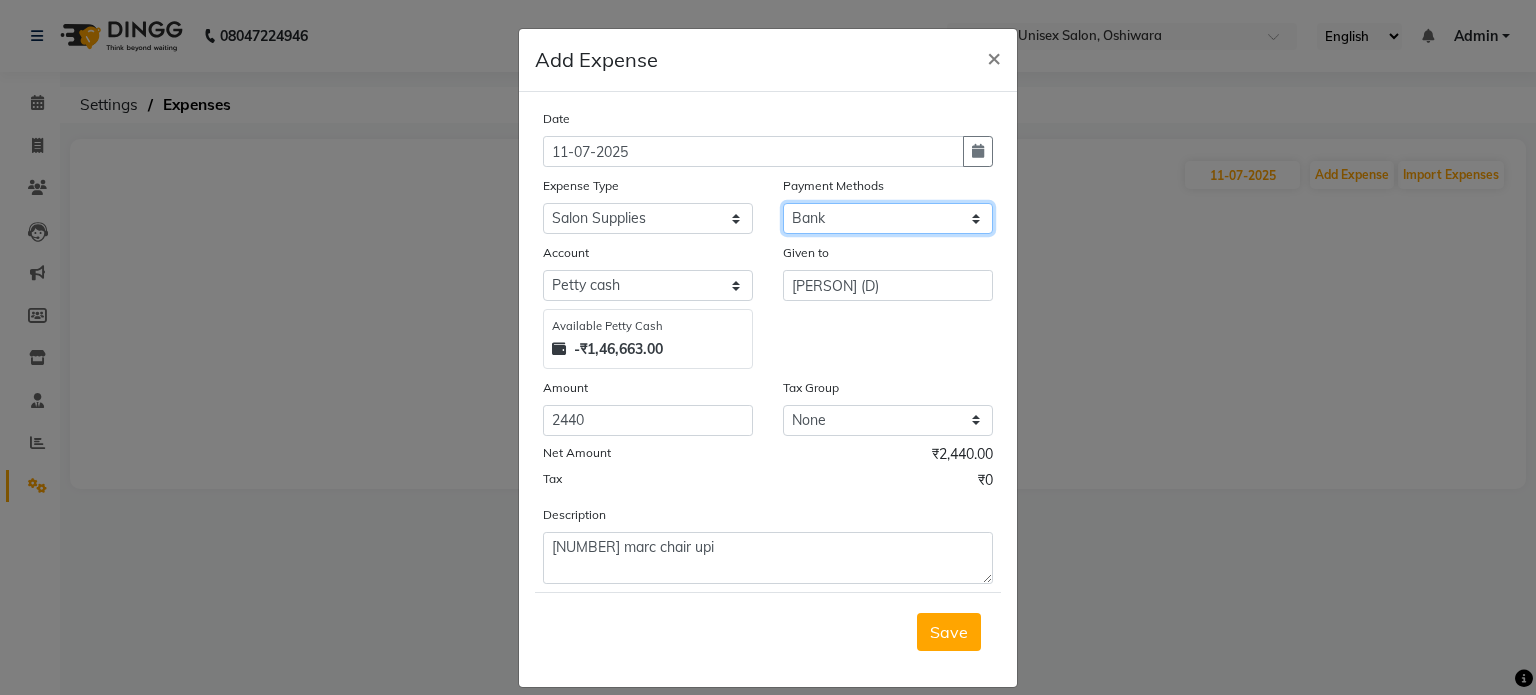 click on "Select CASH UPI Bank CARD Wallet" 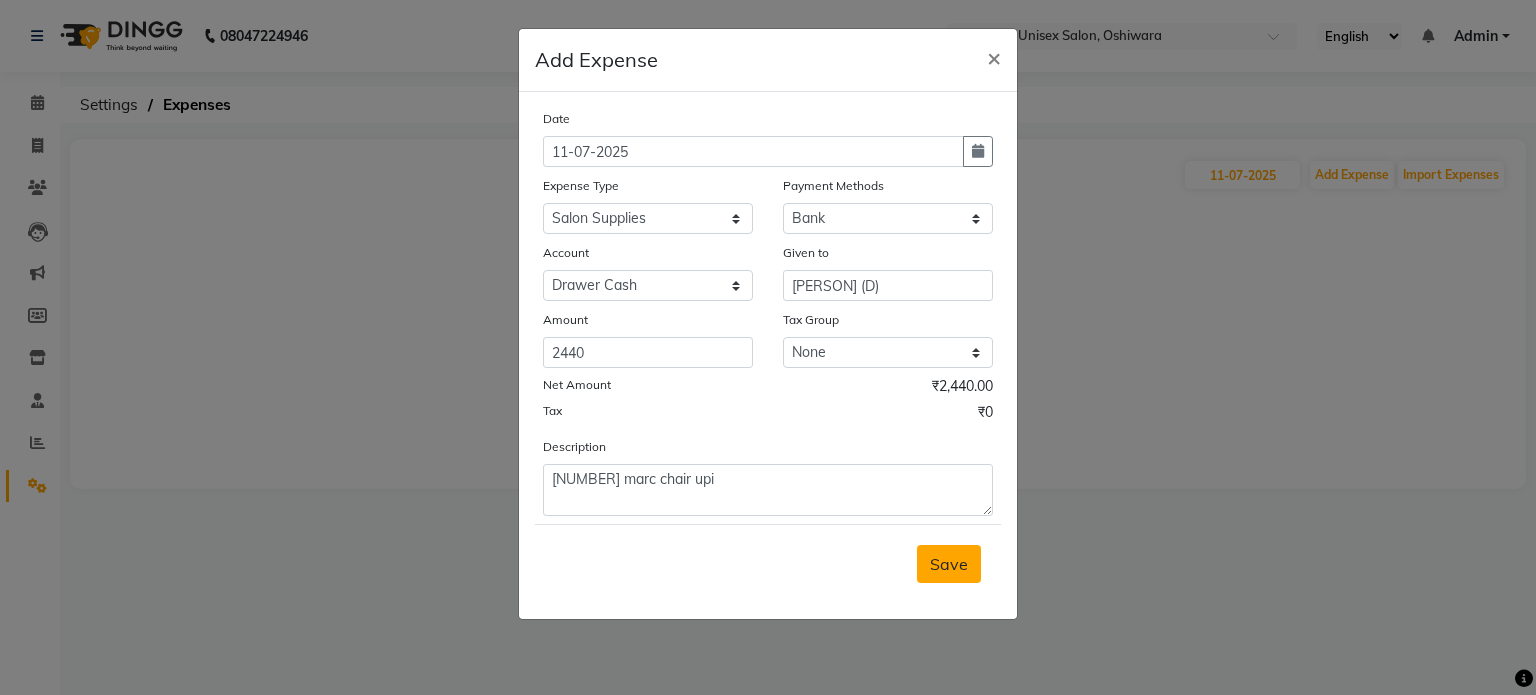 click on "Save" at bounding box center (949, 564) 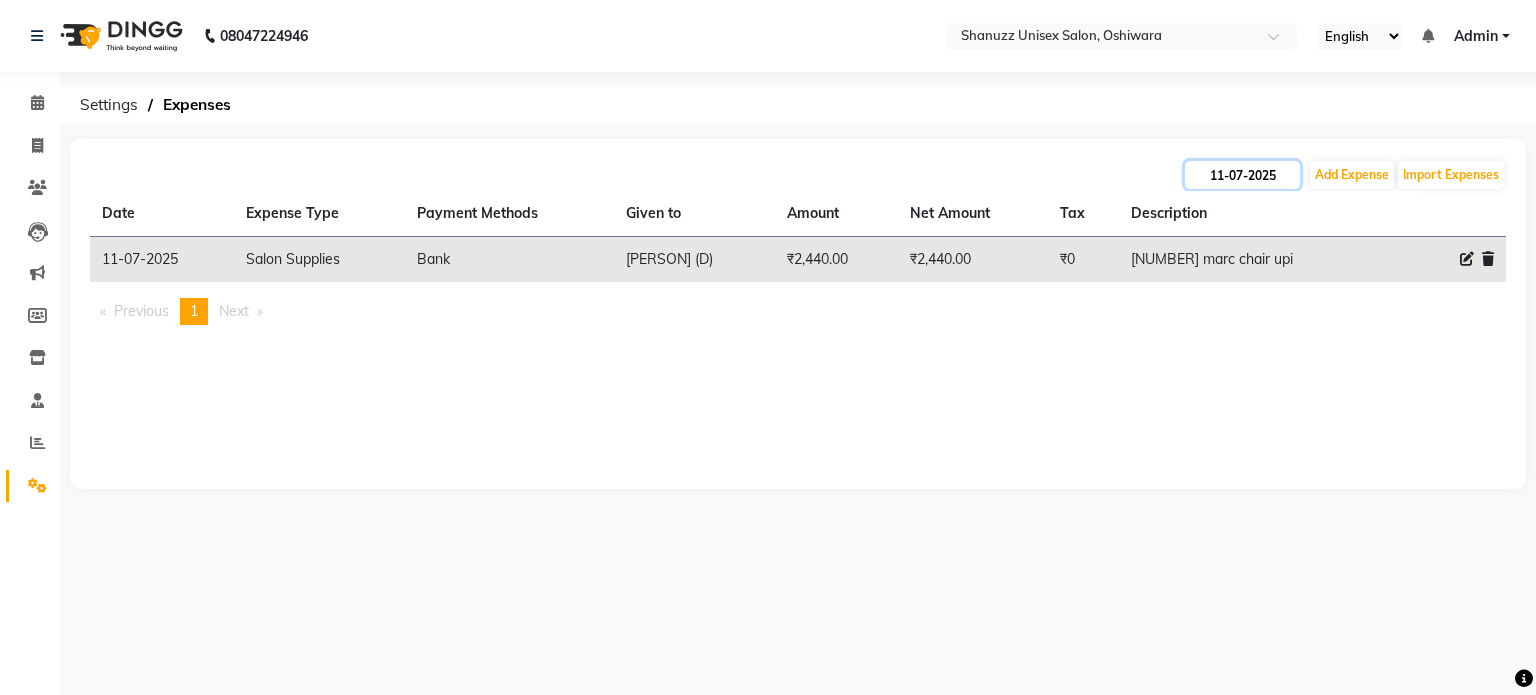 click on "11-07-2025" 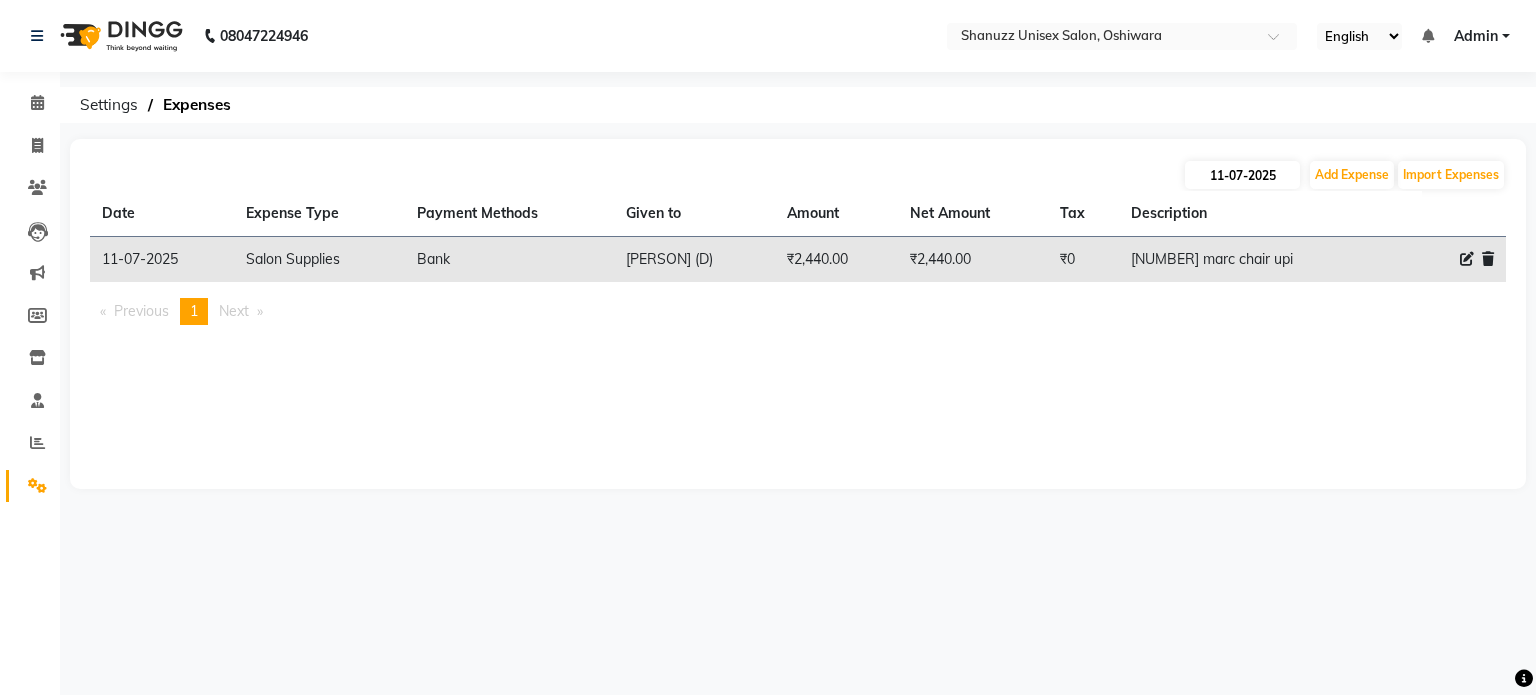 select on "7" 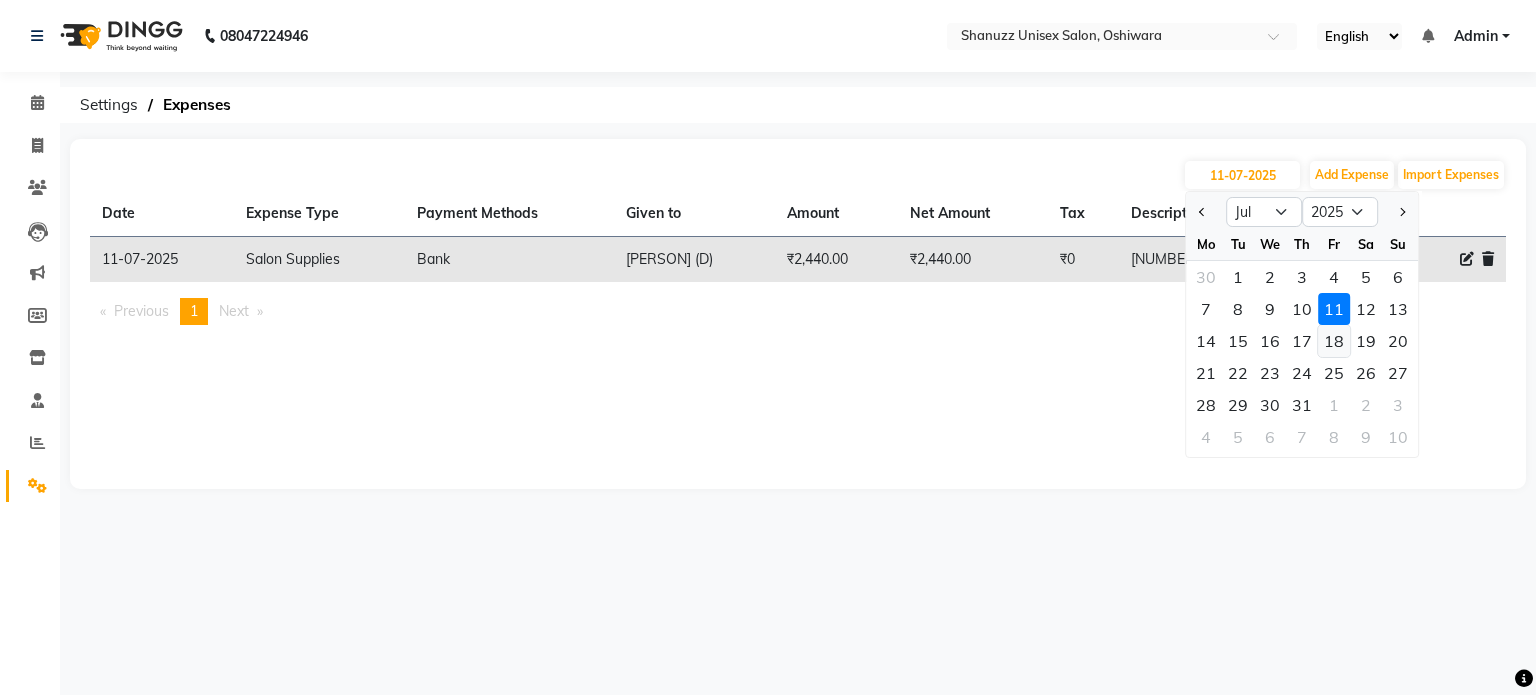 click on "18" 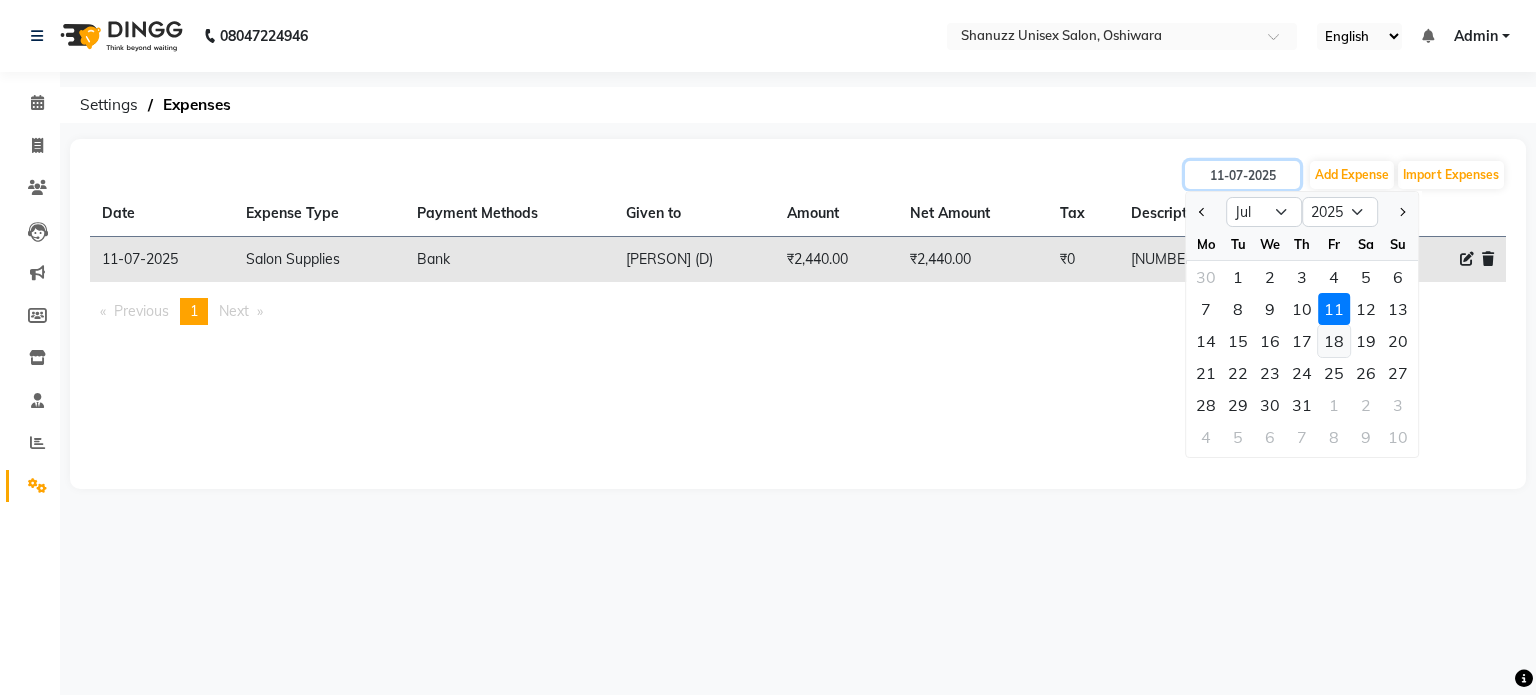 type on "18-07-2025" 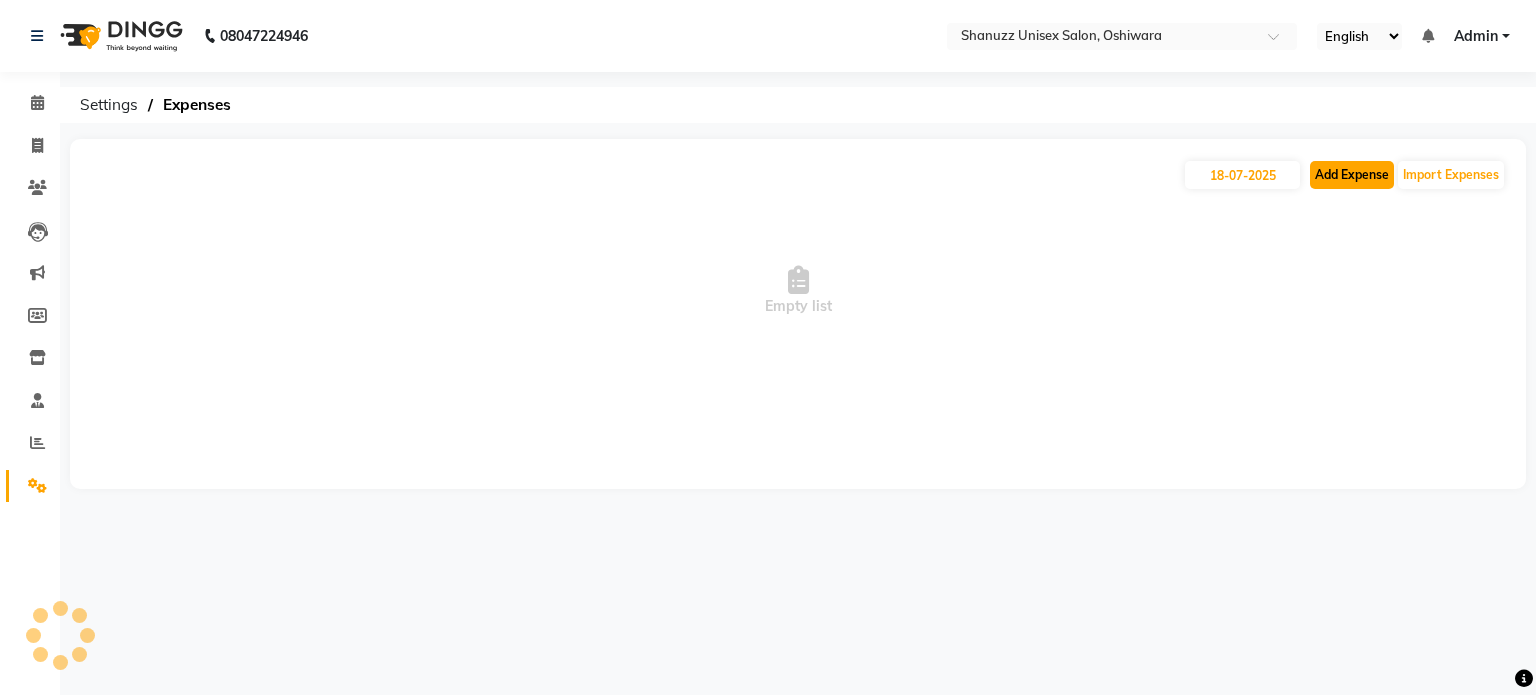click on "Add Expense" 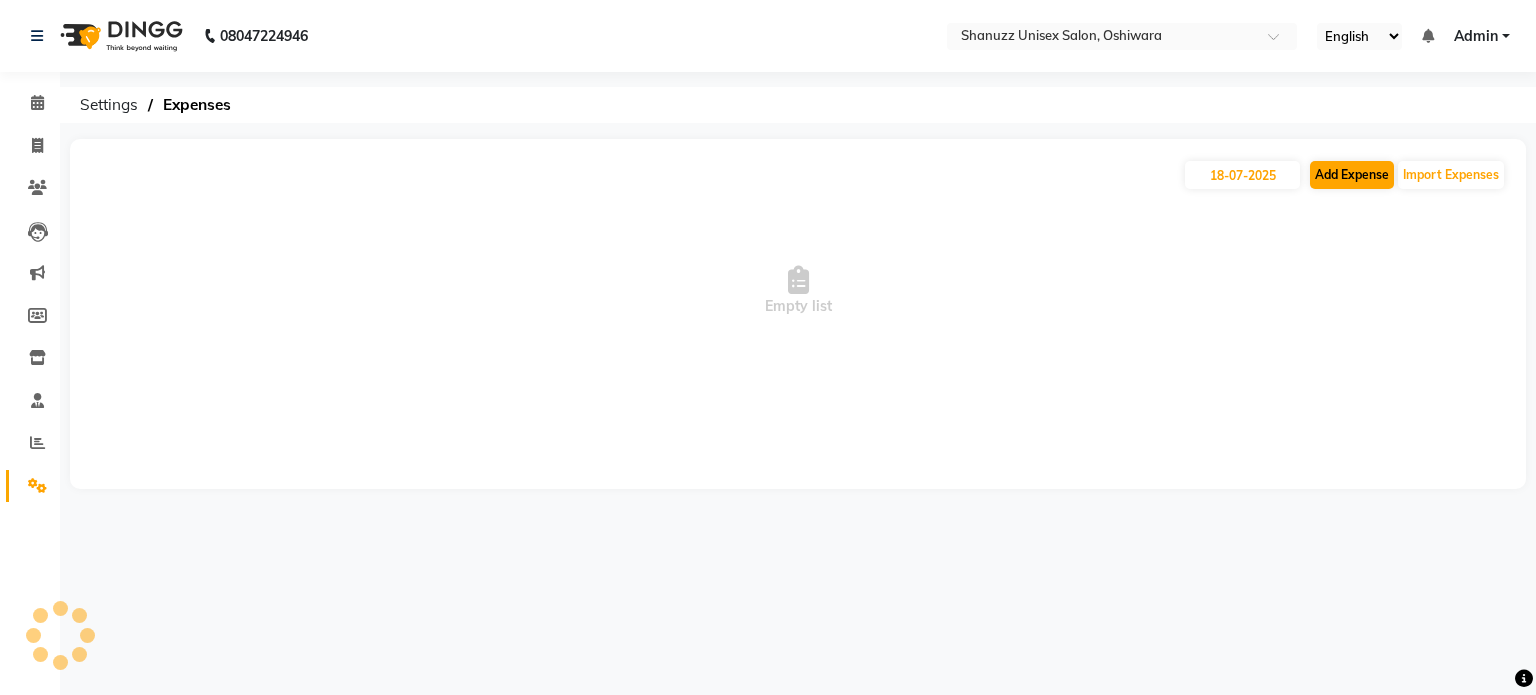 select on "1" 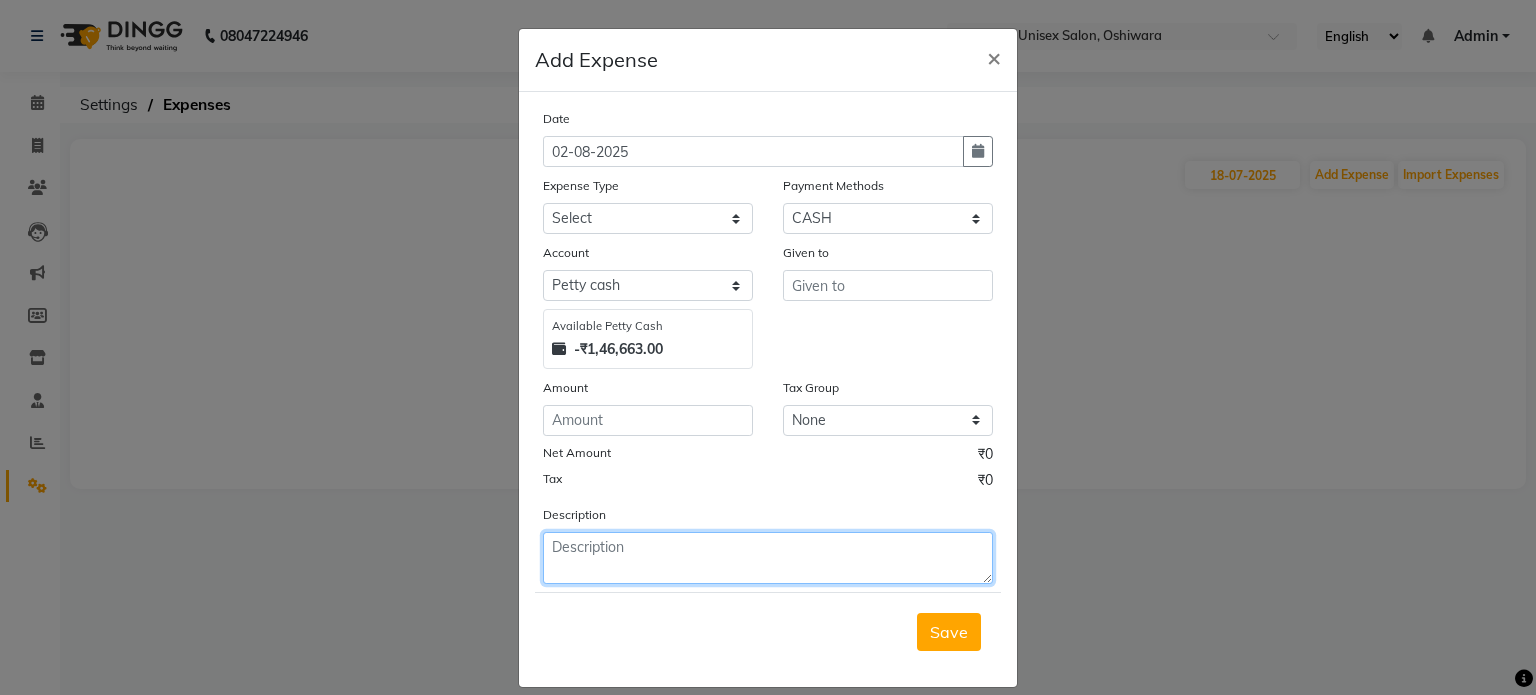 click 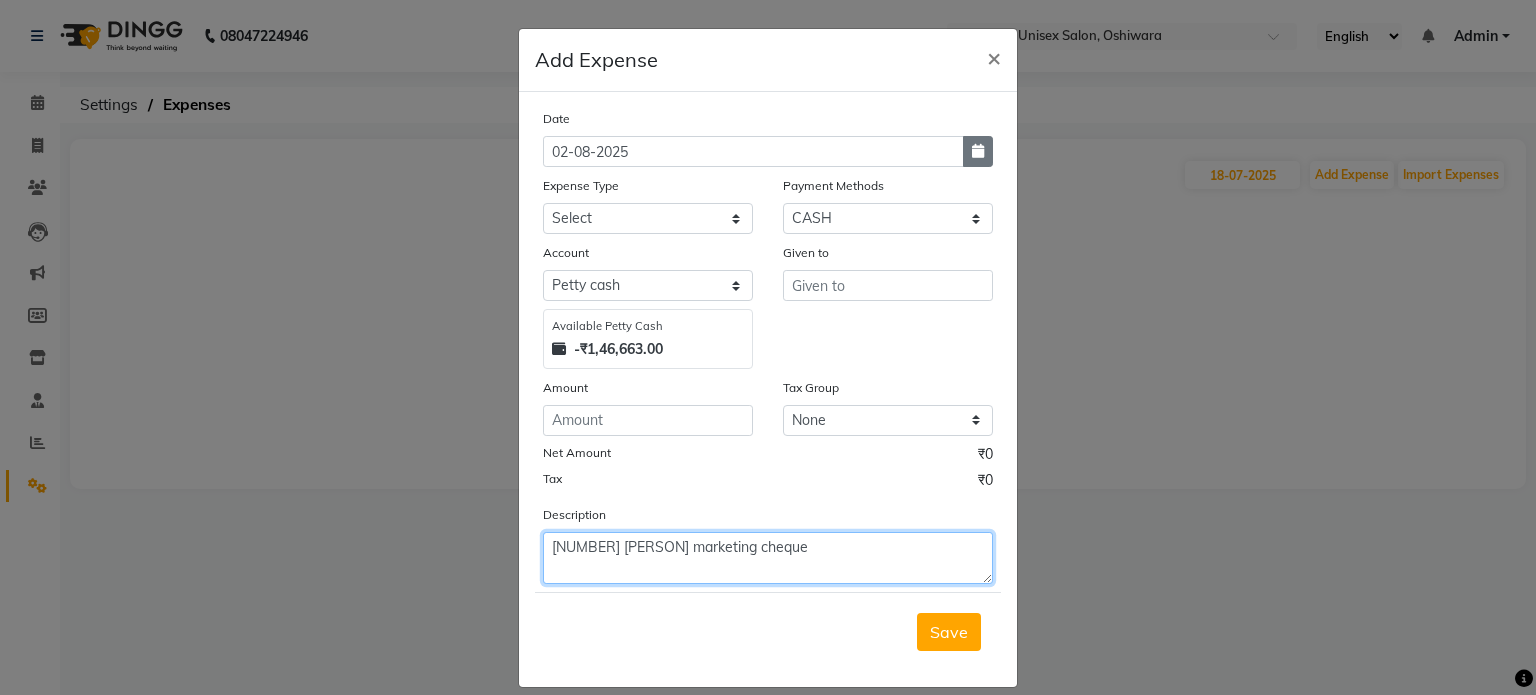 type on "[NUMBER] [PERSON] marketing cheque" 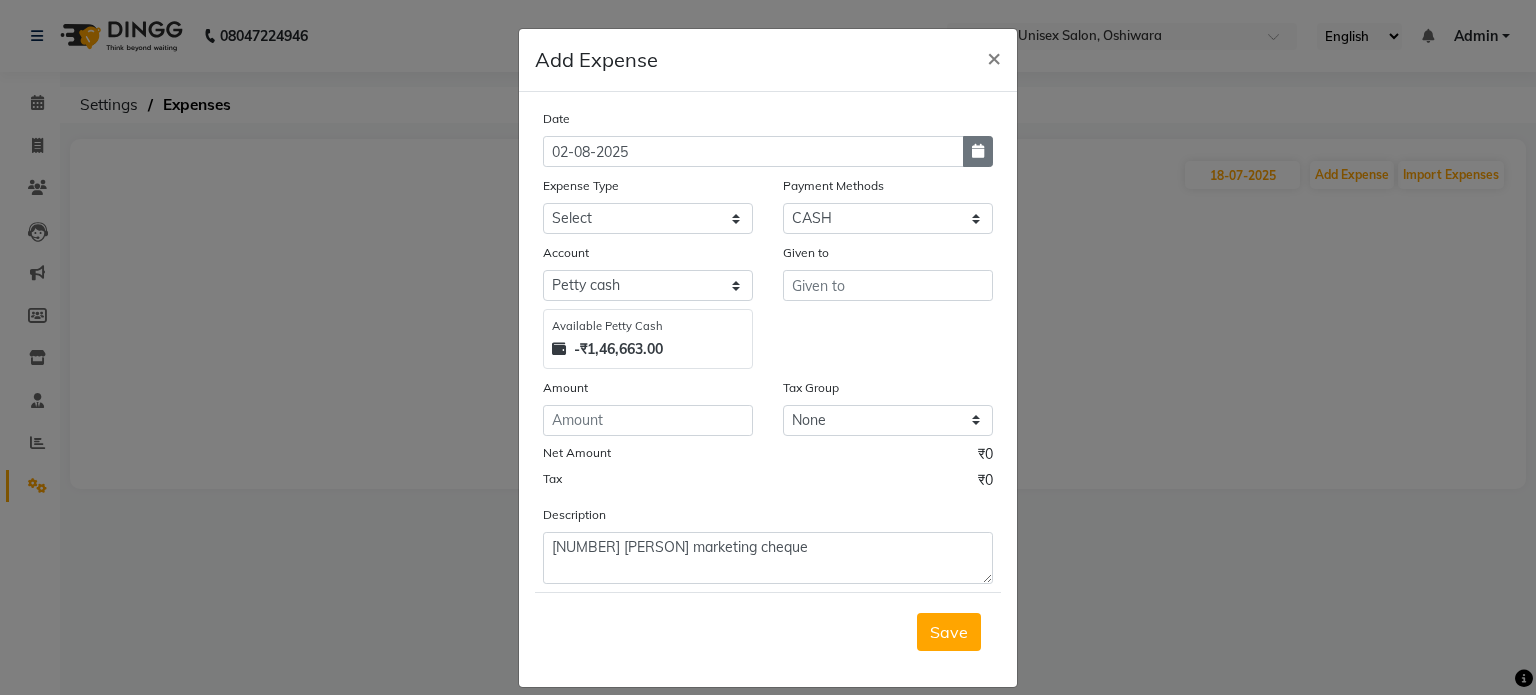 click 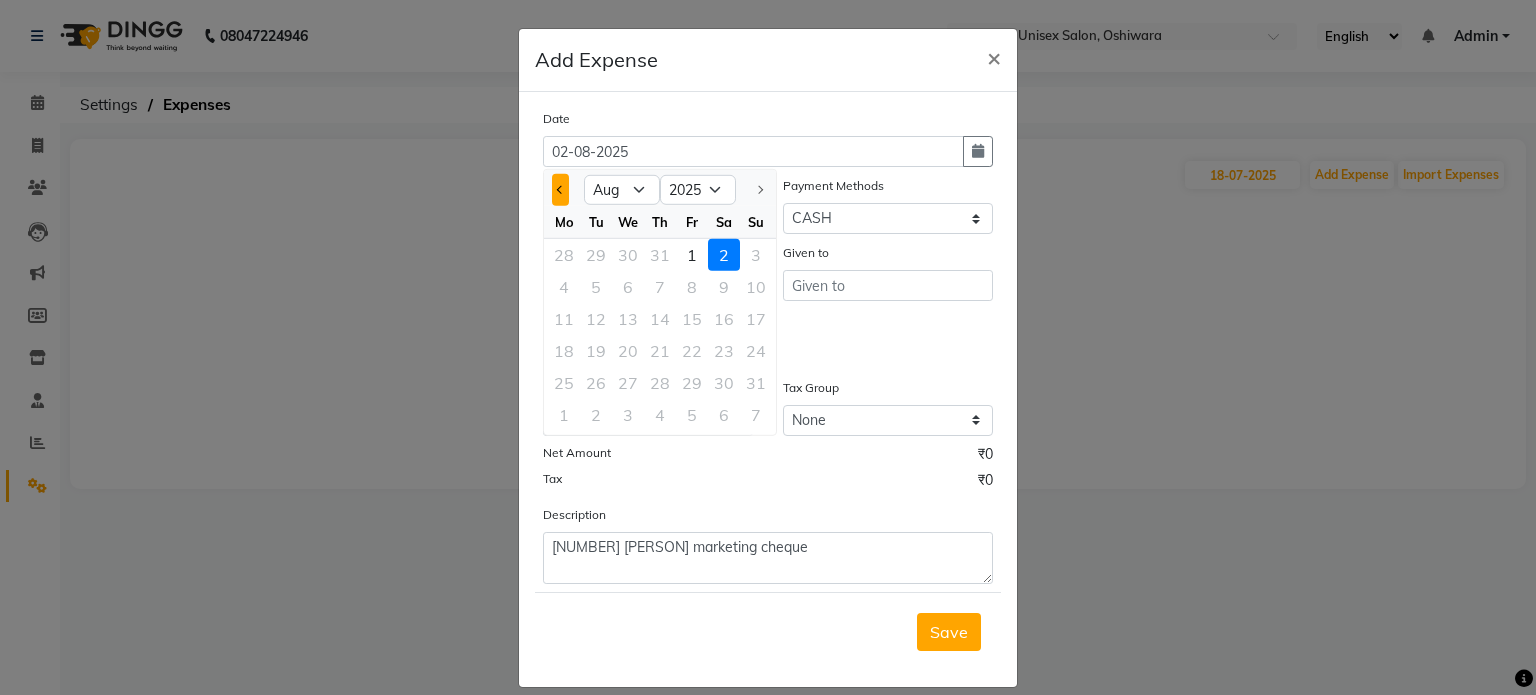 click 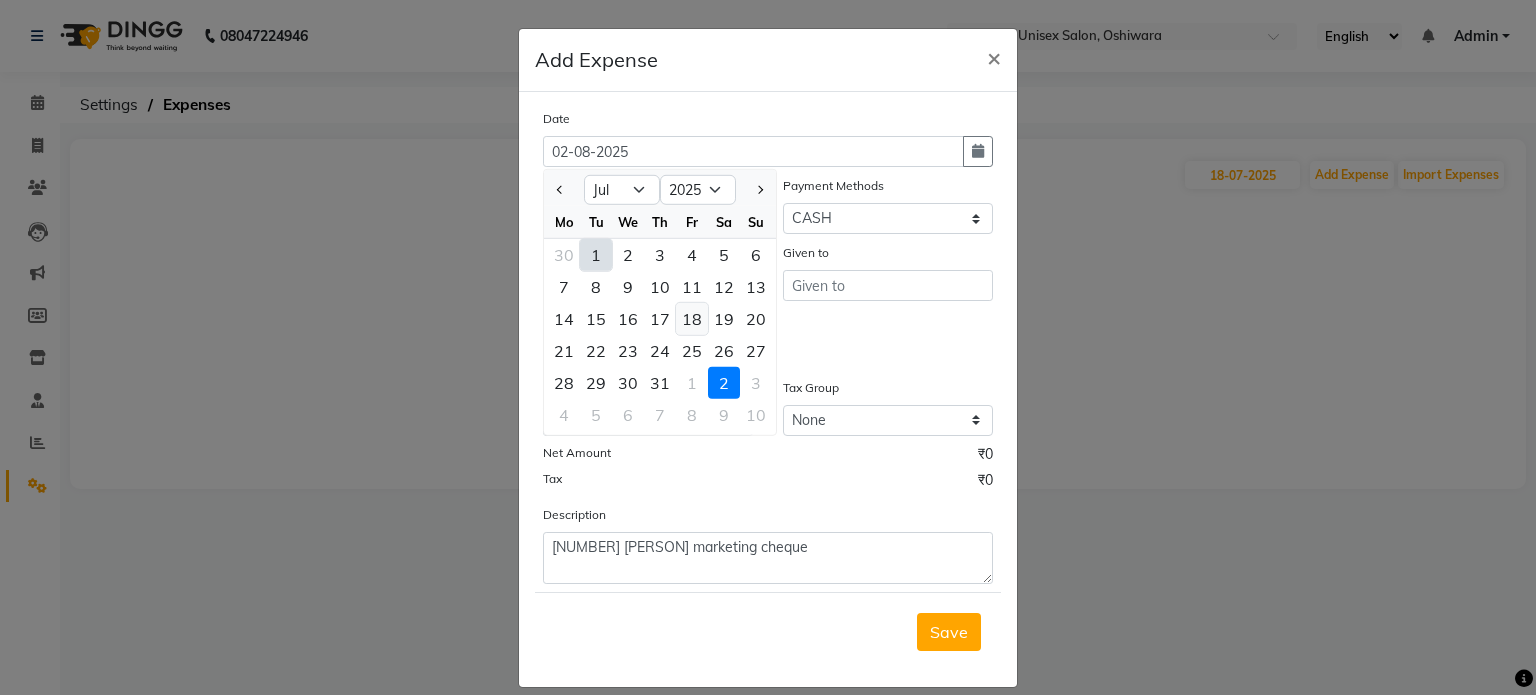 click on "18" 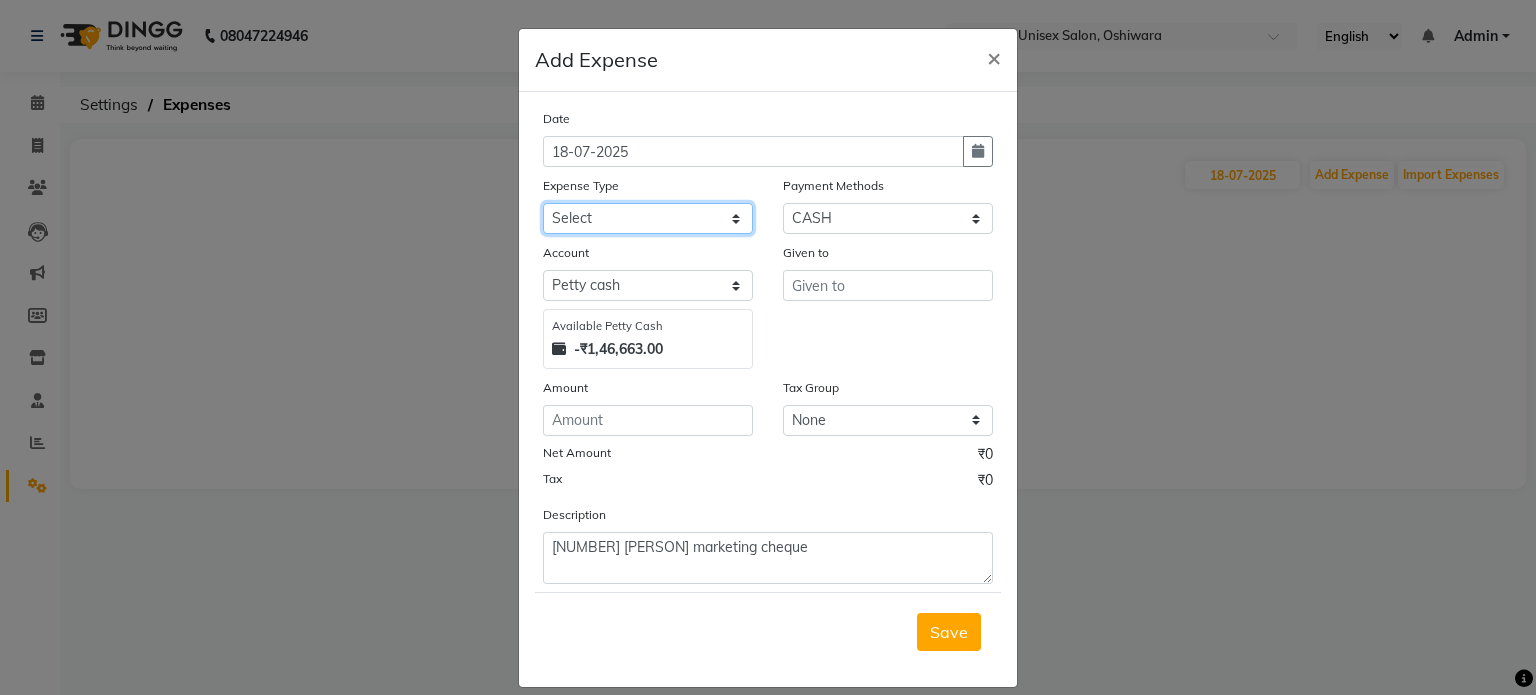 click on "Select Academy Supplies EMI Advance Salary Bank charges Cash transfer to bank Cash transfer to hub Client Snacks Clinical charges Electricity Bill Equipment FnF Fuel GST Incentive Insurance International purchase Maintenance Marketing Miscellaneous Pantry Product Rent Salon Supplies Salon Supplies Emi [PERSON] TX Staff Salary Staff Snacks Tea & Refreshment Training and Education Utilities" 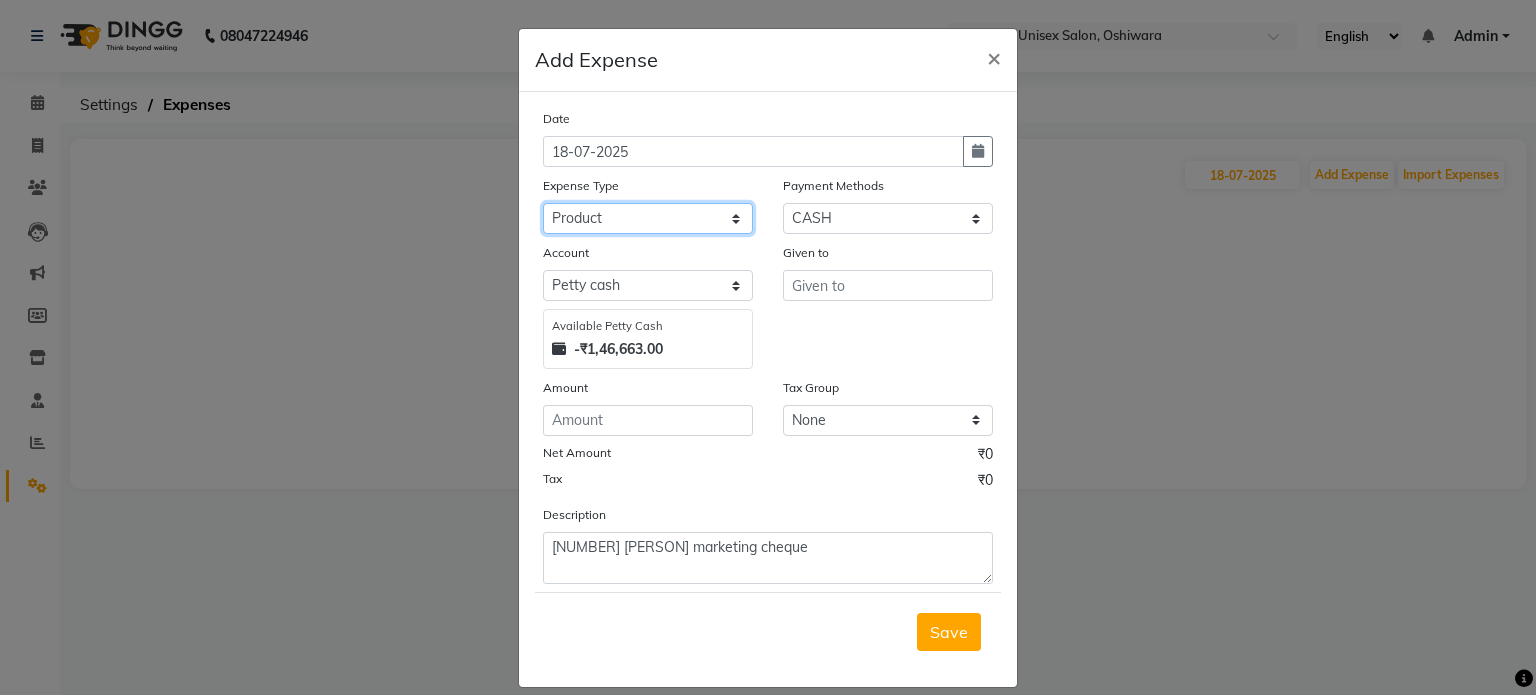 click on "Select Academy Supplies EMI Advance Salary Bank charges Cash transfer to bank Cash transfer to hub Client Snacks Clinical charges Electricity Bill Equipment FnF Fuel GST Incentive Insurance International purchase Maintenance Marketing Miscellaneous Pantry Product Rent Salon Supplies Salon Supplies Emi [PERSON] TX Staff Salary Staff Snacks Tea & Refreshment Training and Education Utilities" 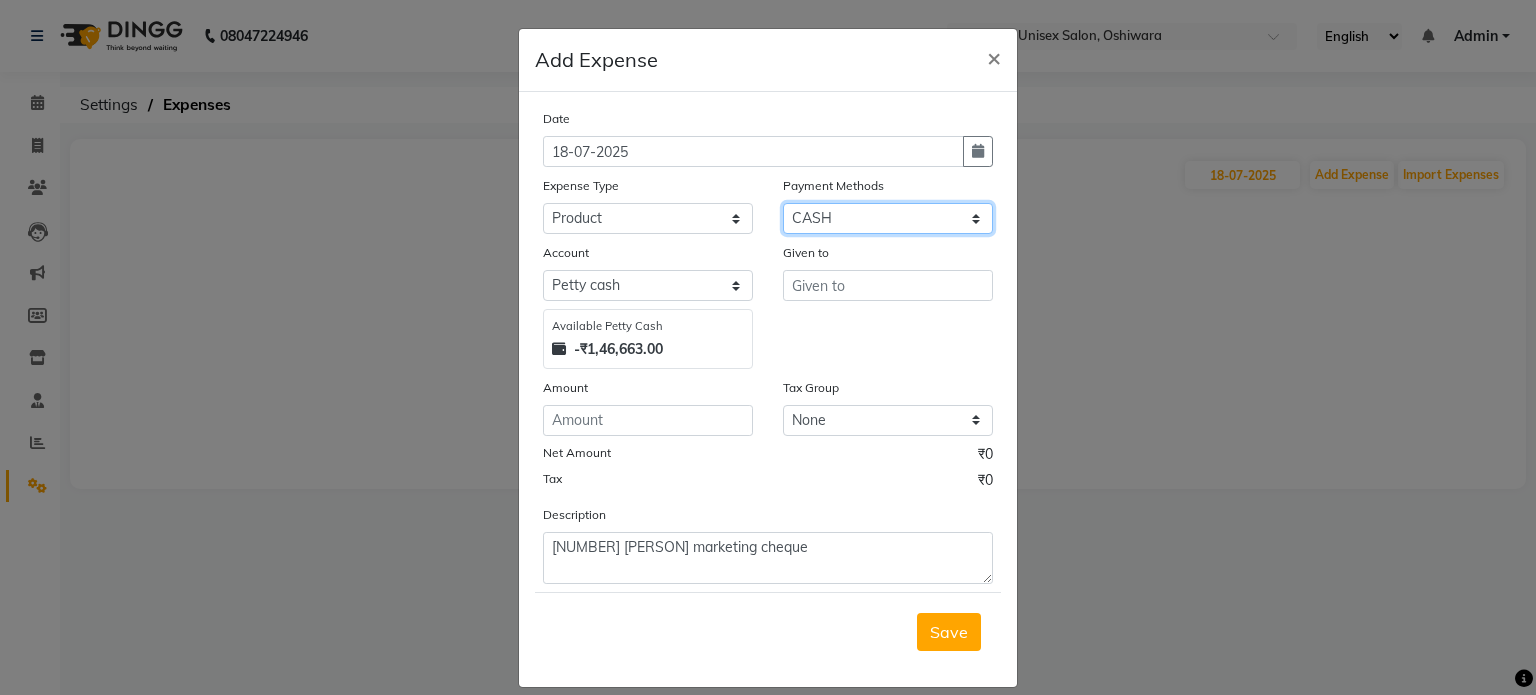 click on "Select CASH UPI Bank CARD Wallet" 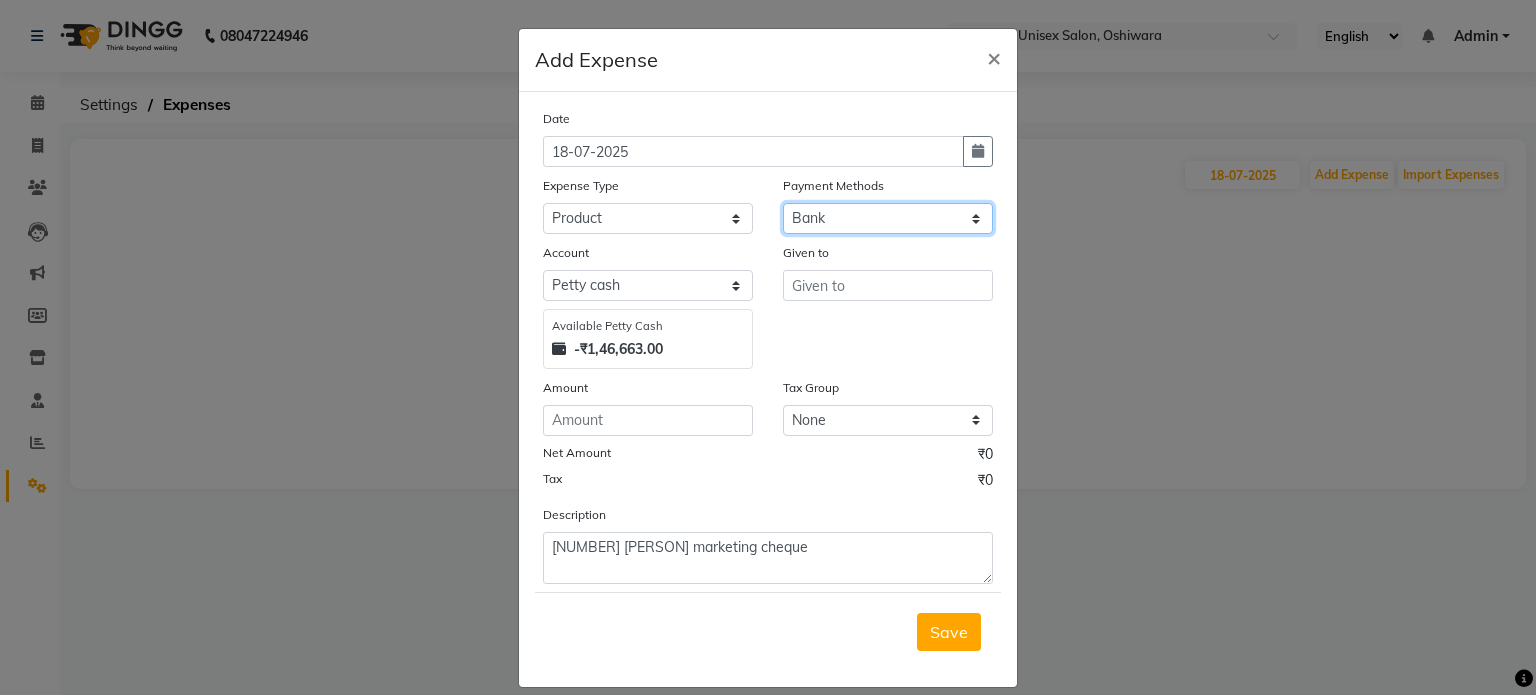 click on "Select CASH UPI Bank CARD Wallet" 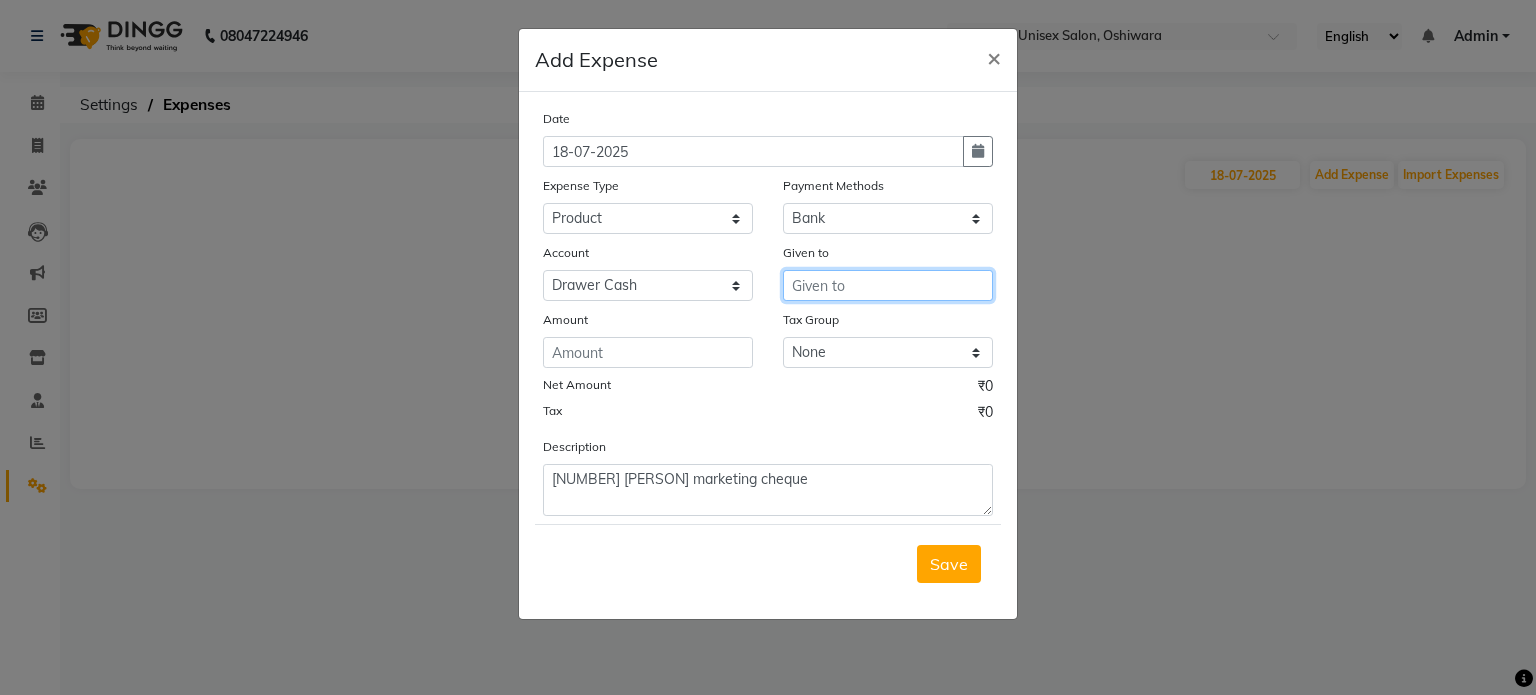 click at bounding box center [888, 285] 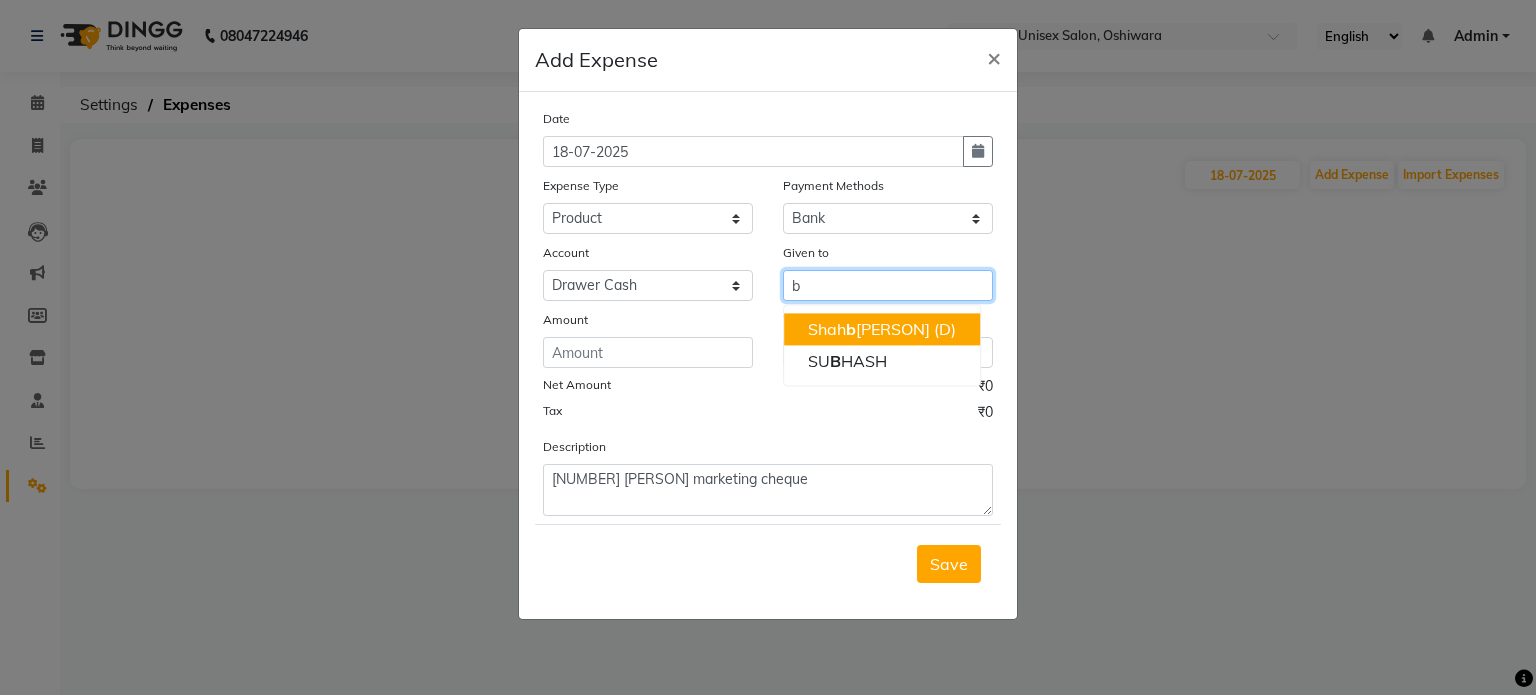 click on "[PERSON] (D)" at bounding box center (882, 329) 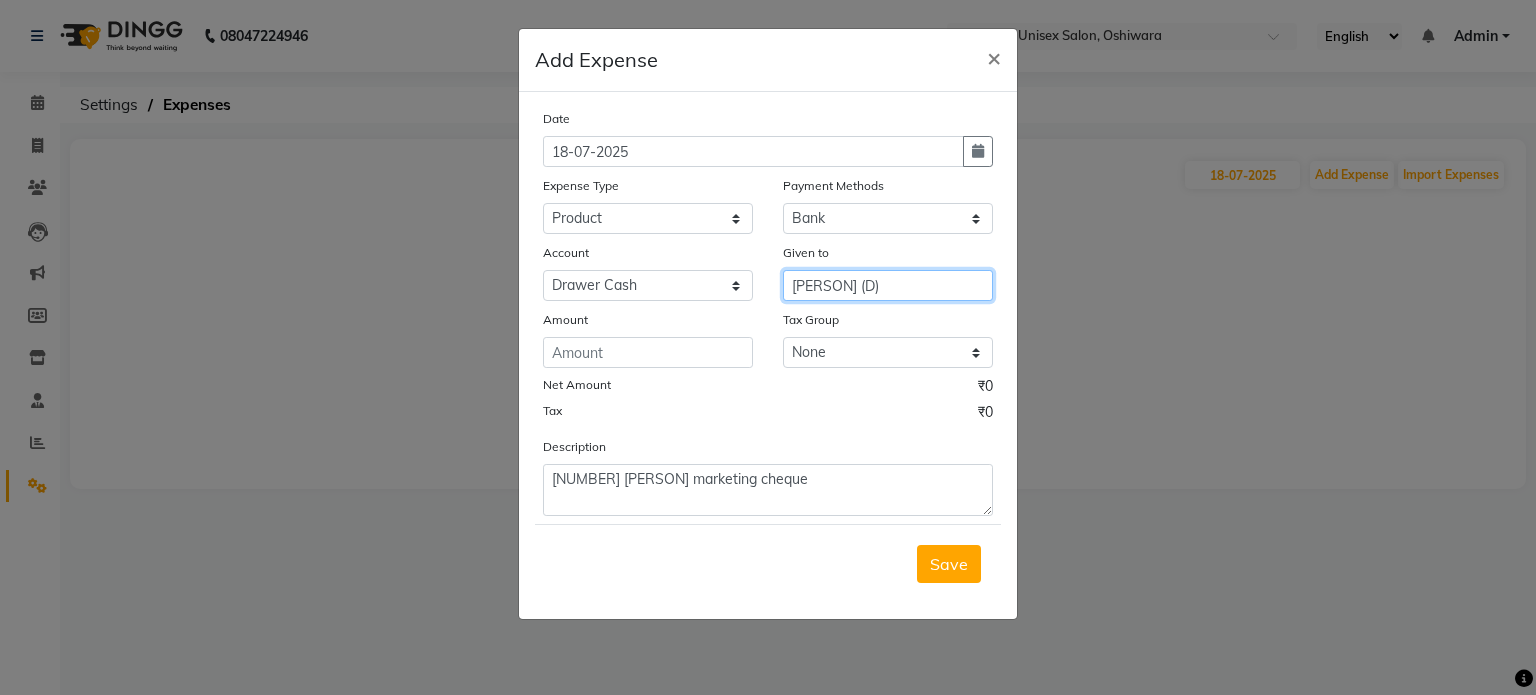 type on "[PERSON] (D)" 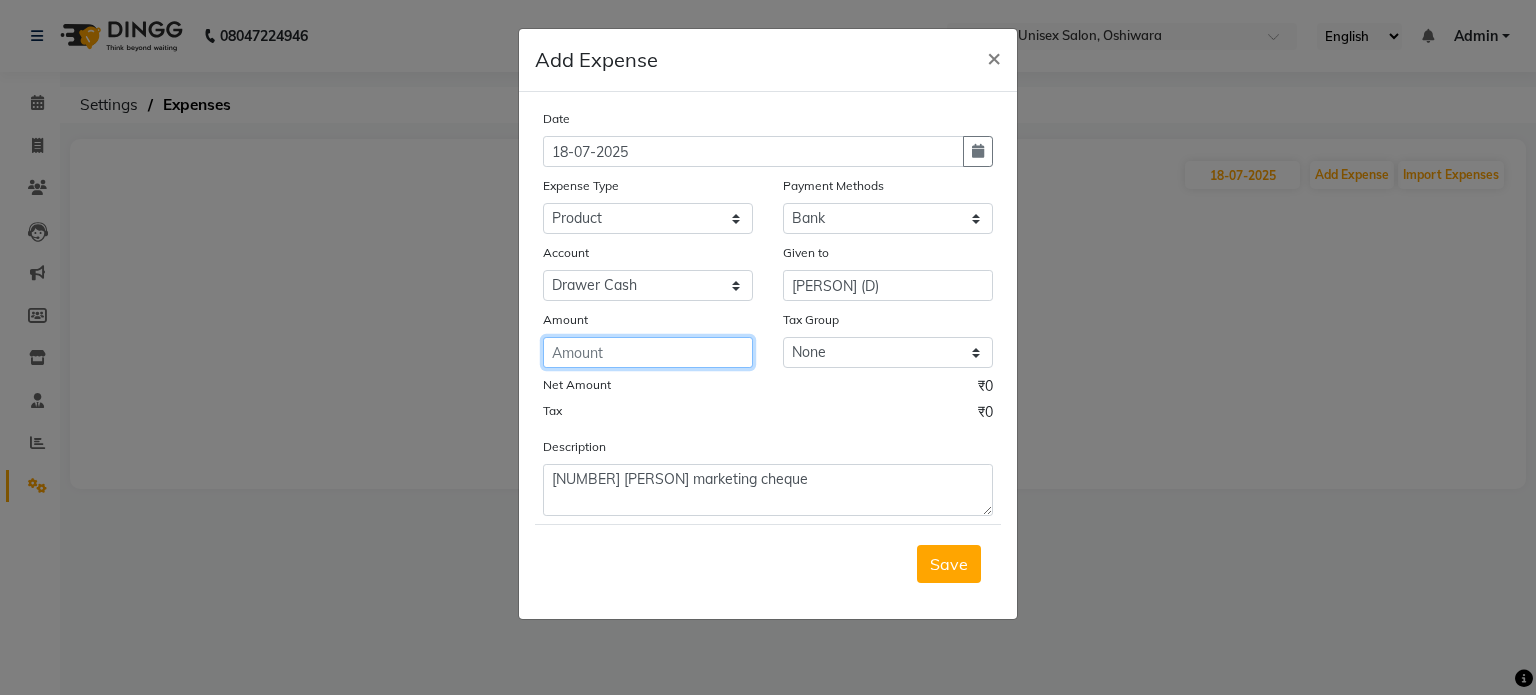 click 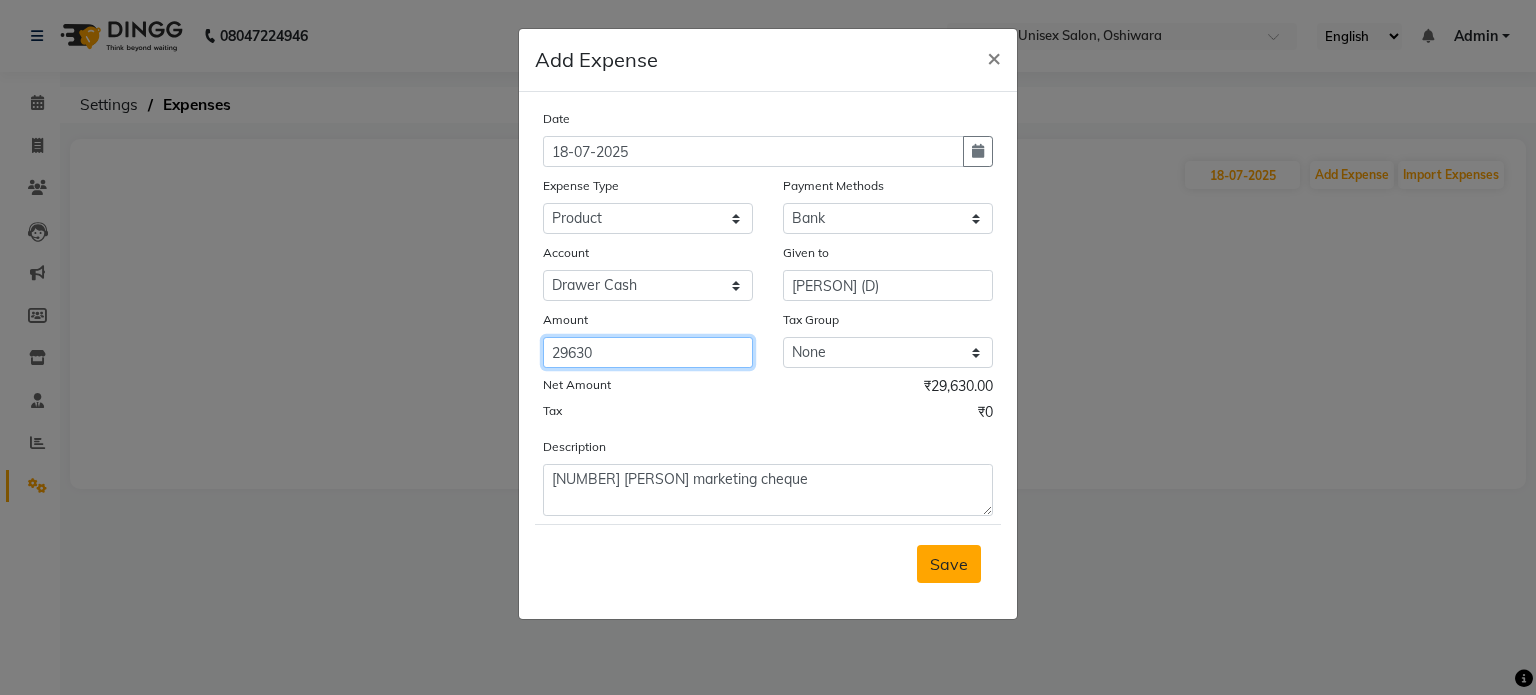 type on "29630" 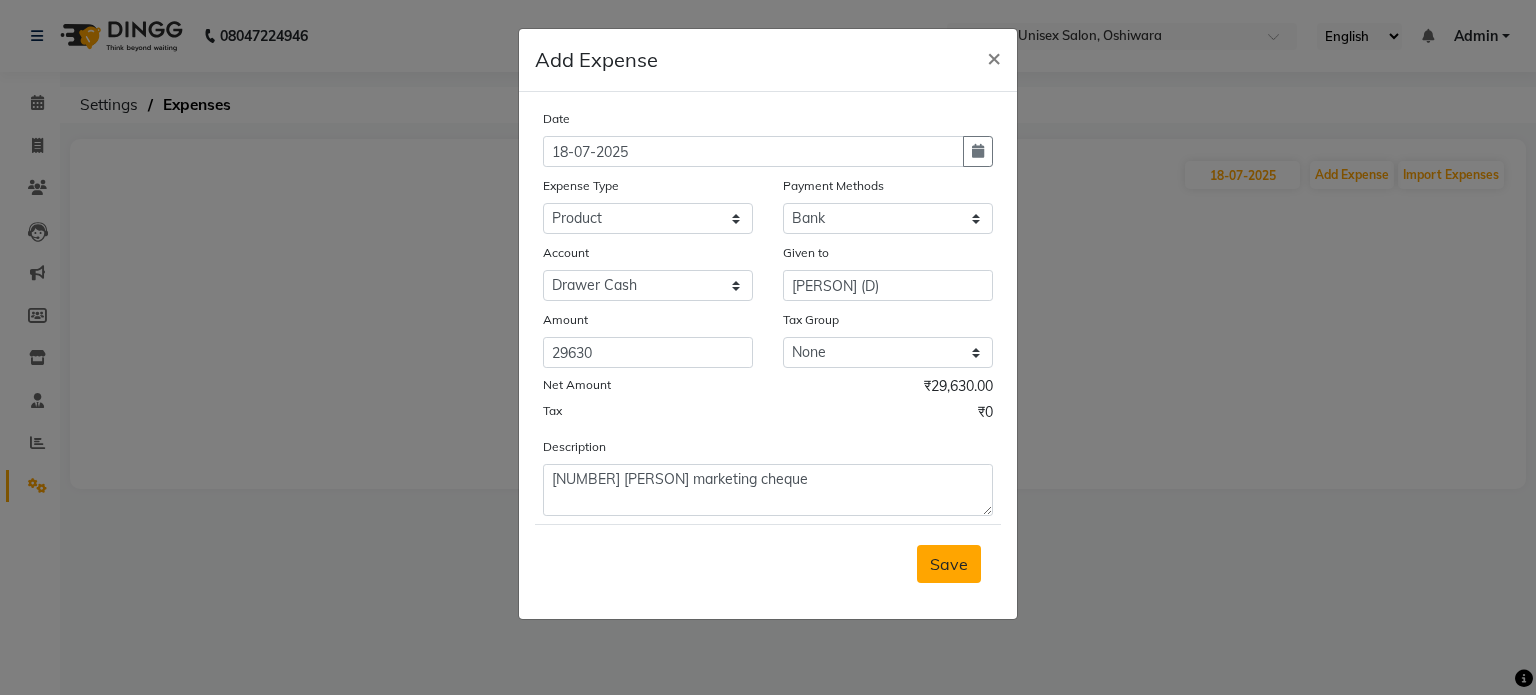 click on "Save" at bounding box center (949, 564) 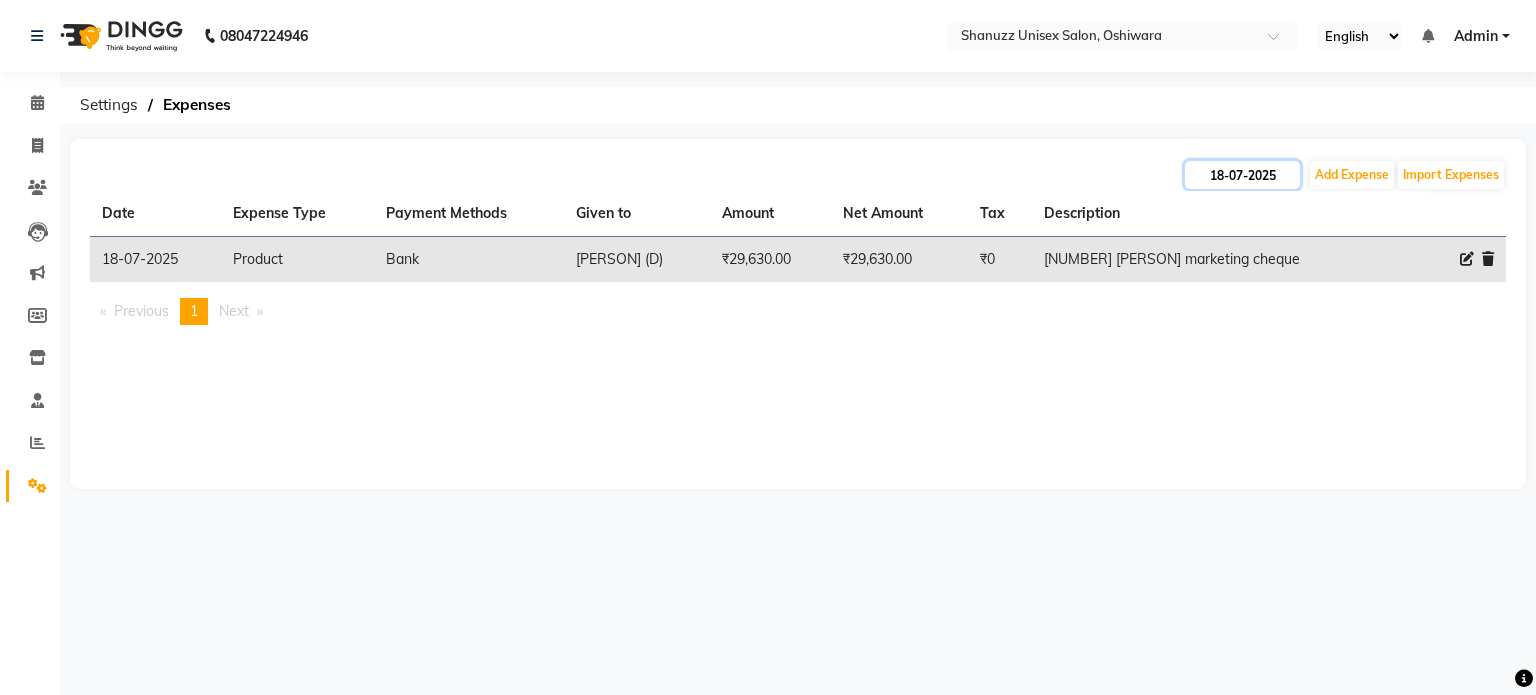 click on "18-07-2025" 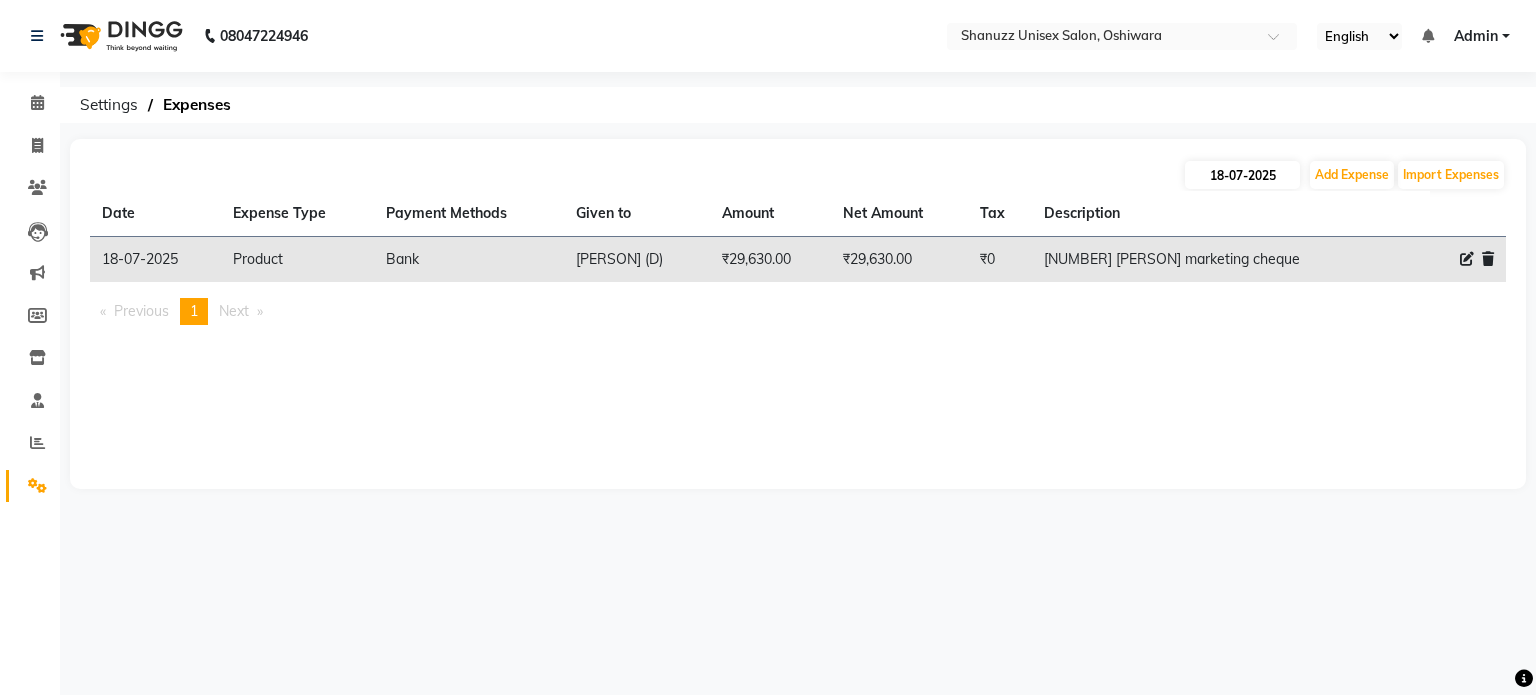 select on "7" 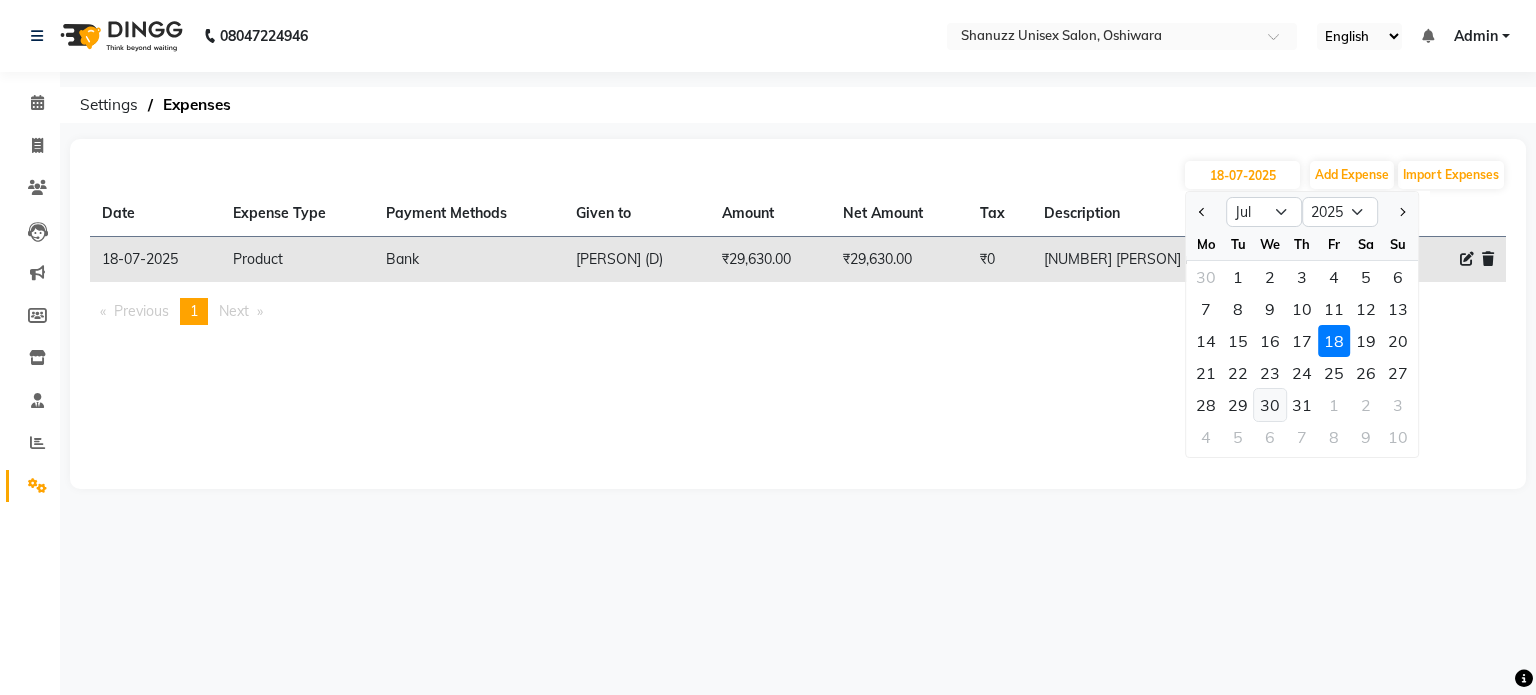 click on "30" 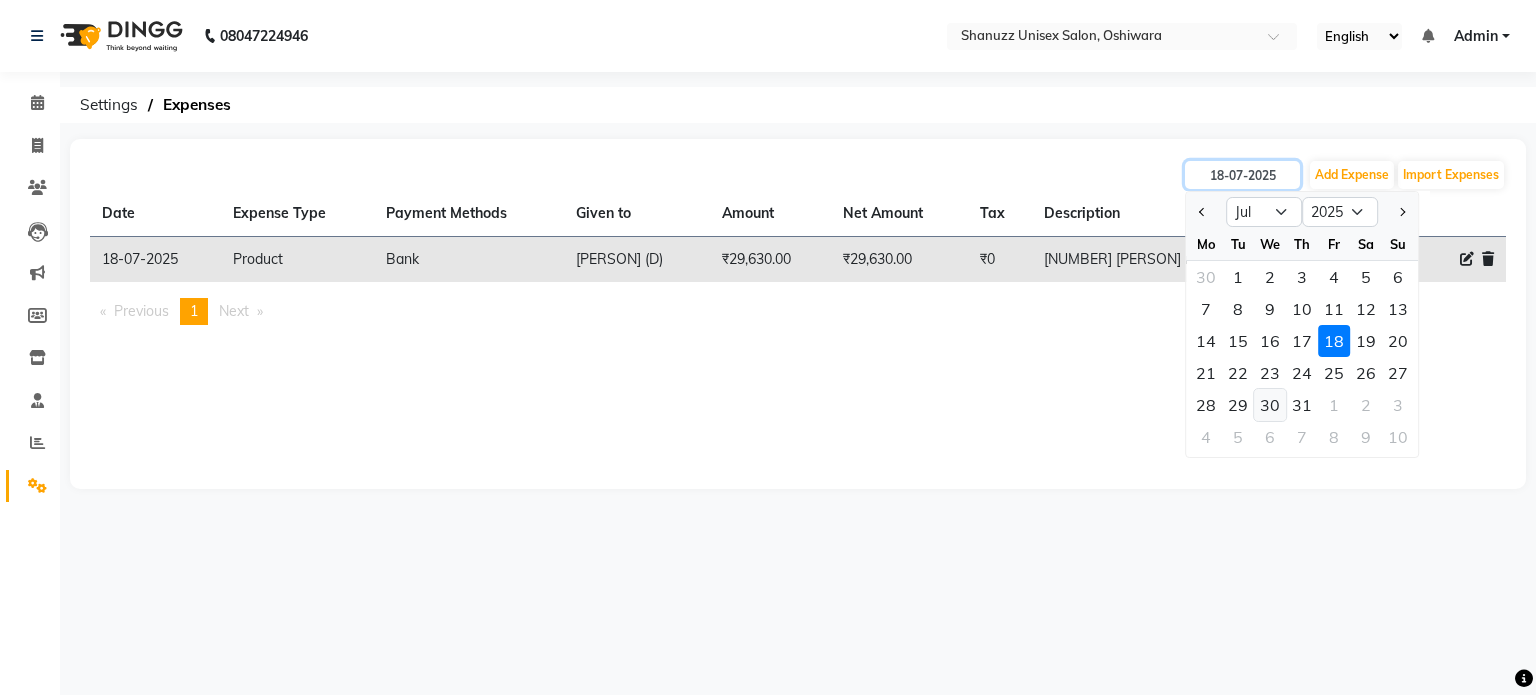 type on "30-07-2025" 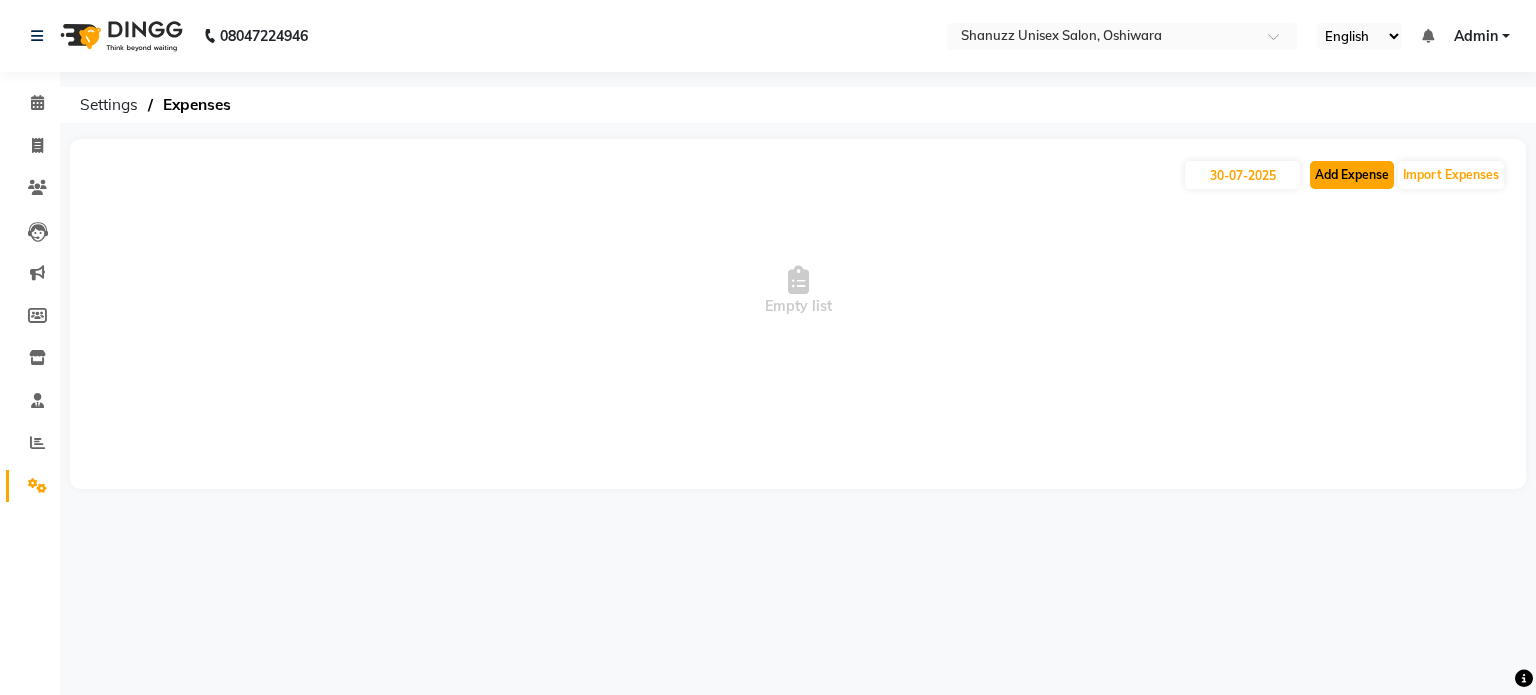 click on "Add Expense" 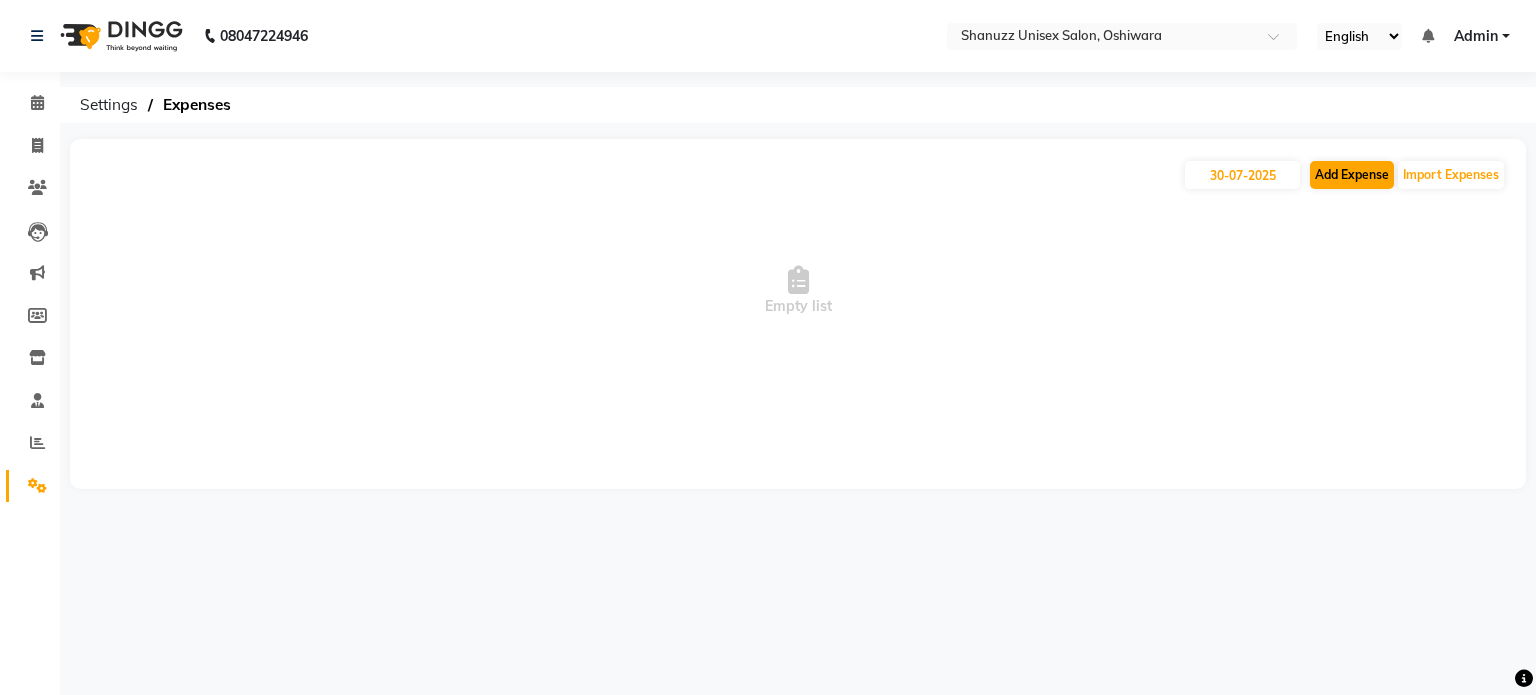 select on "1" 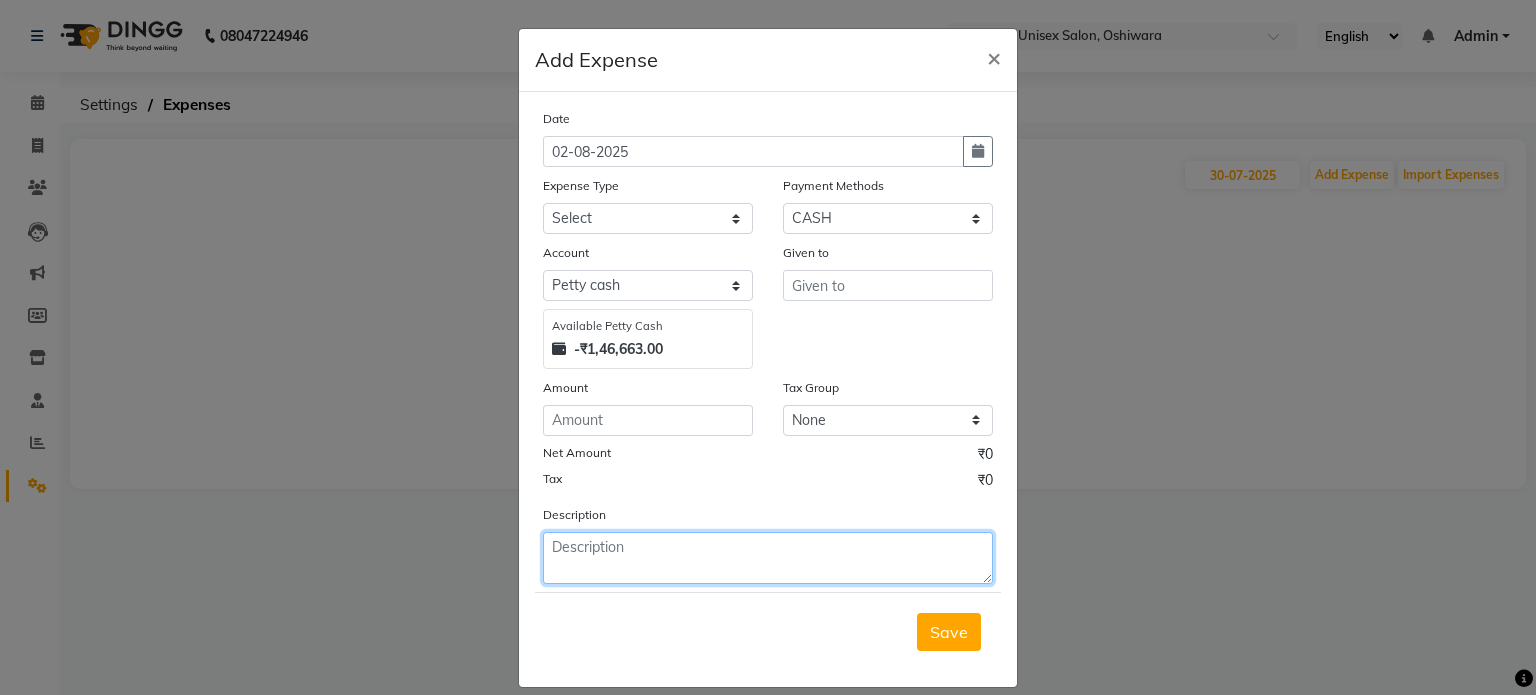 click 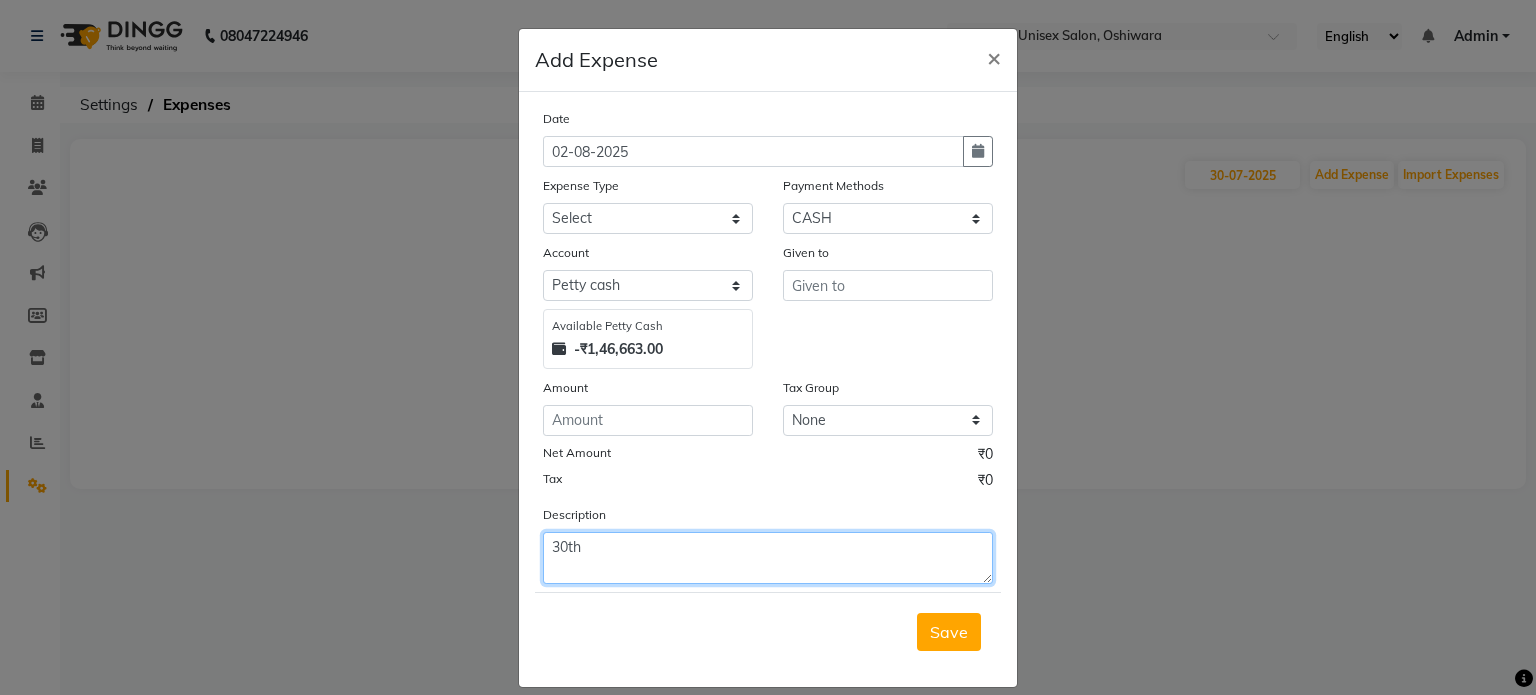 paste on "[NUMBER] cotril payment" 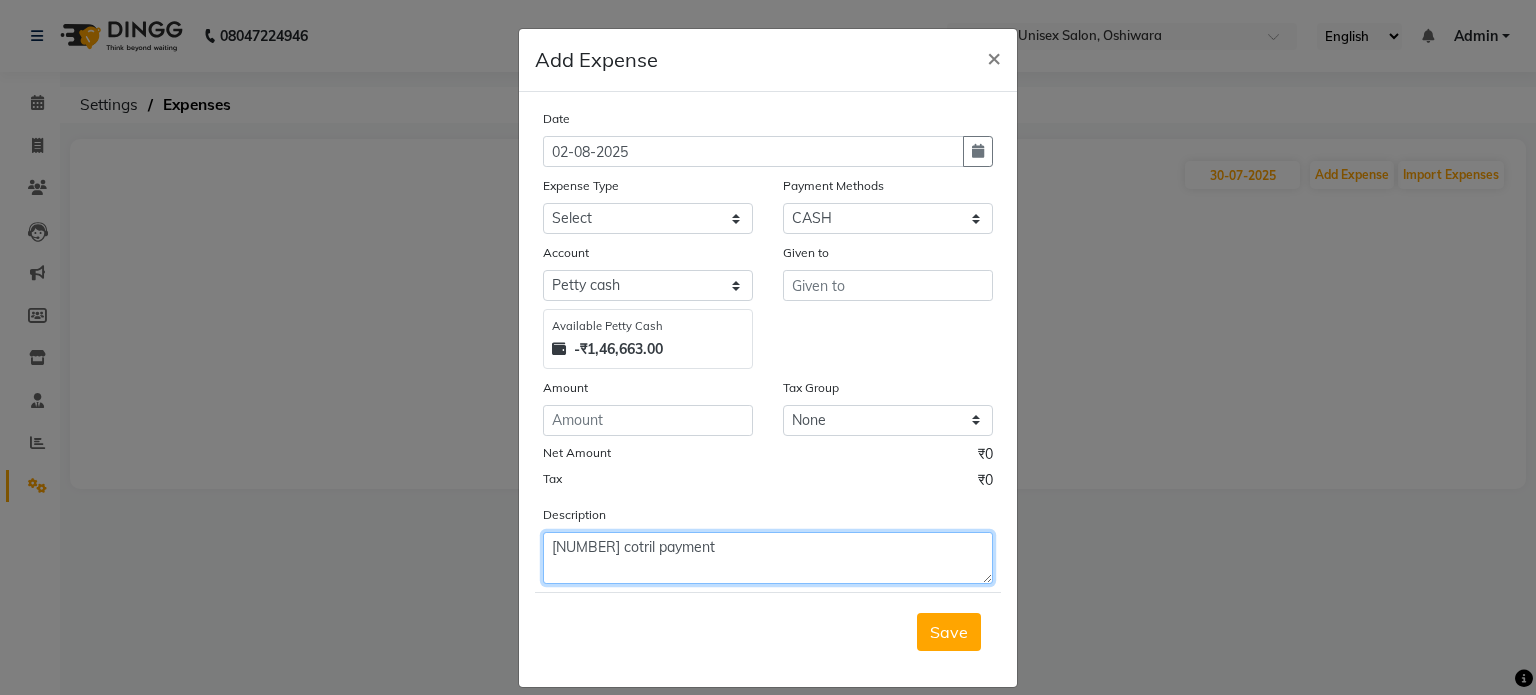 click on "[NUMBER] cotril payment" 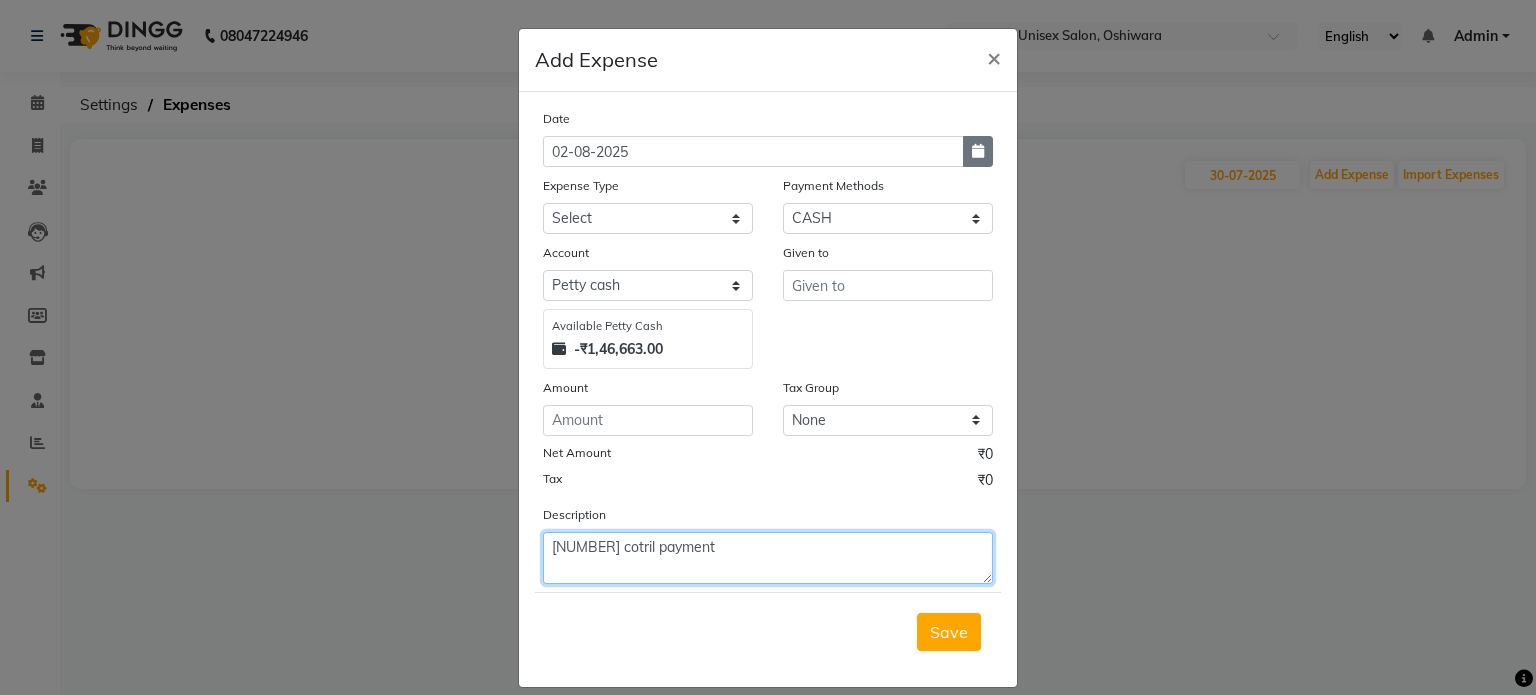 type on "[NUMBER] cotril payment" 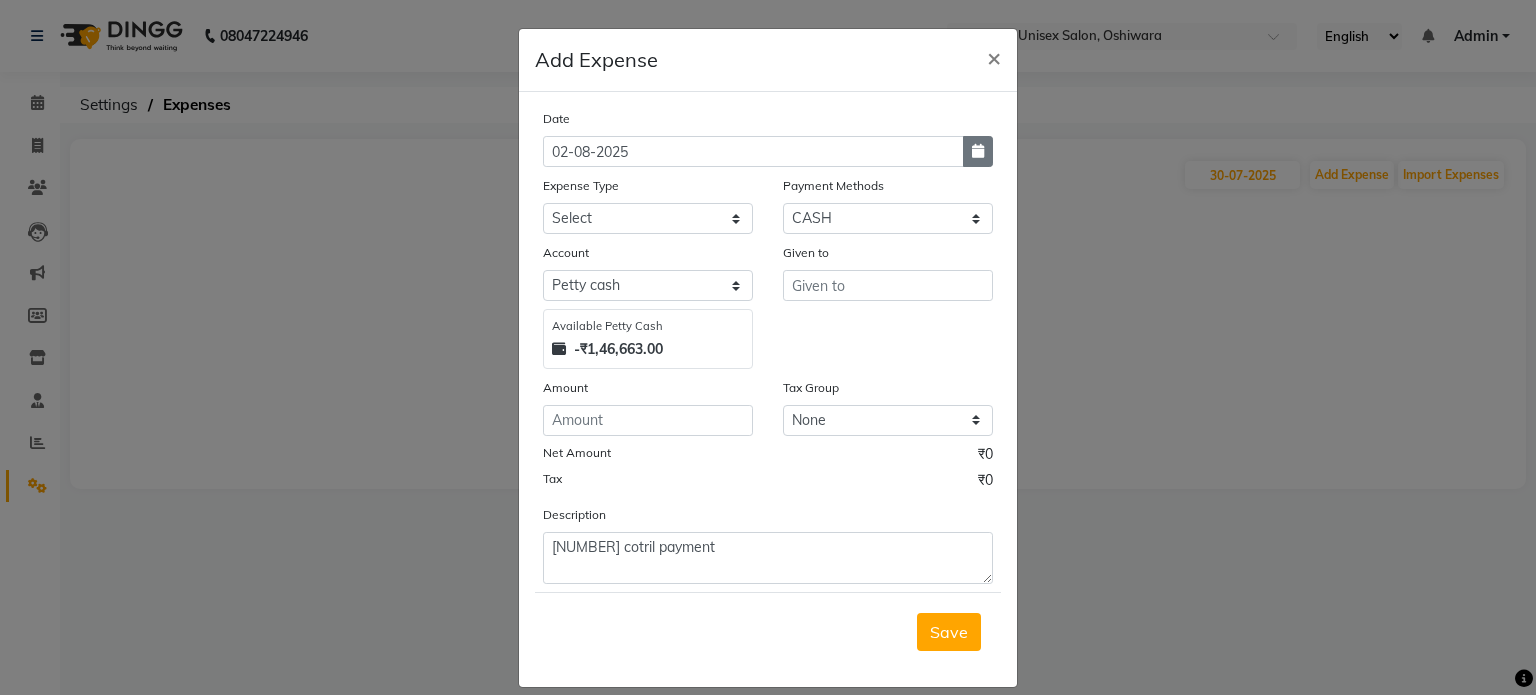 click 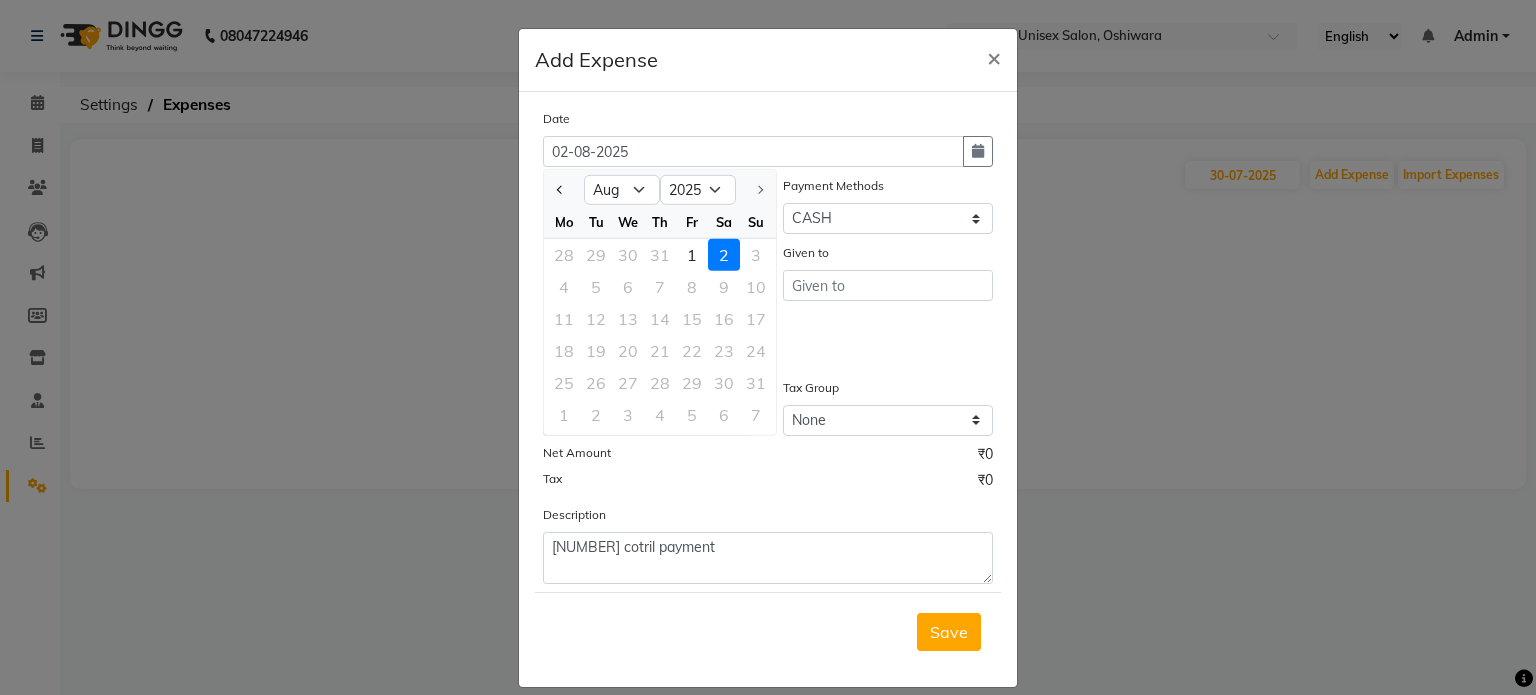 click 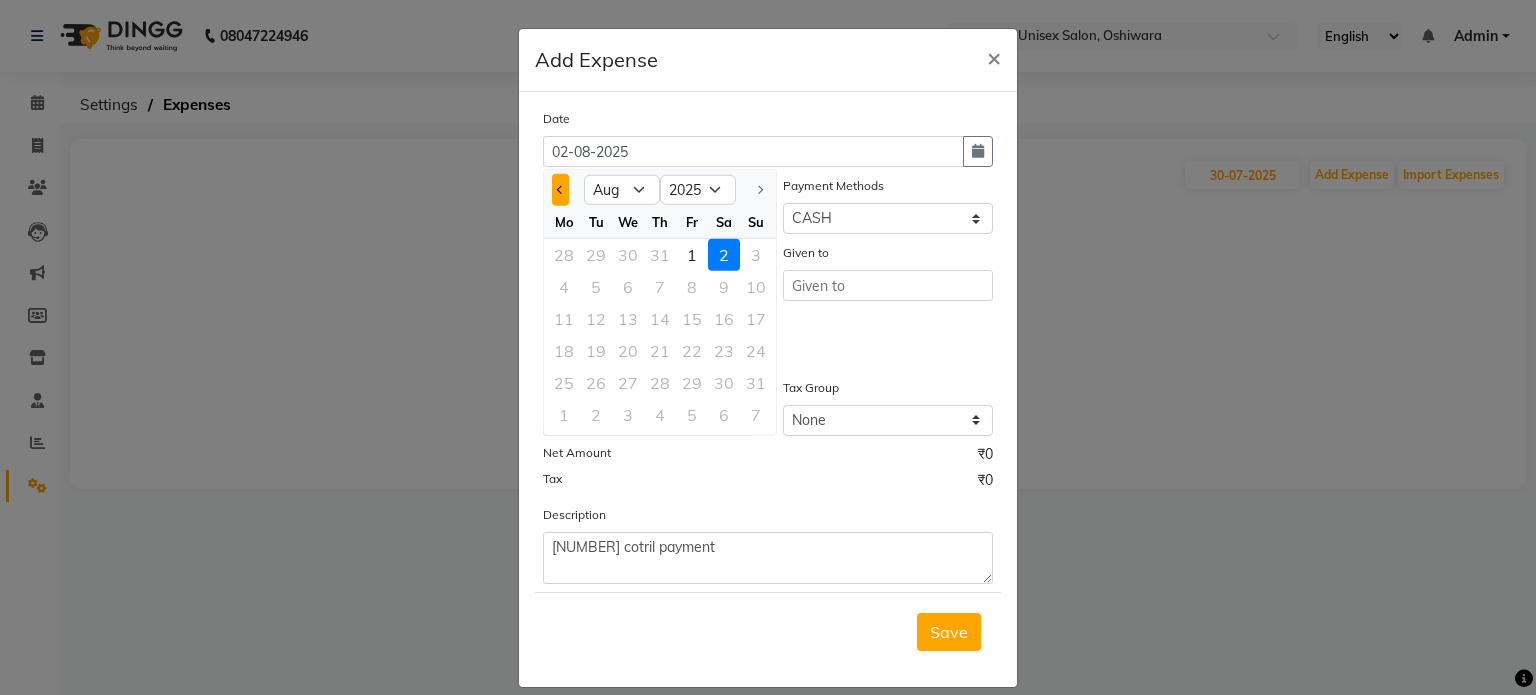 click 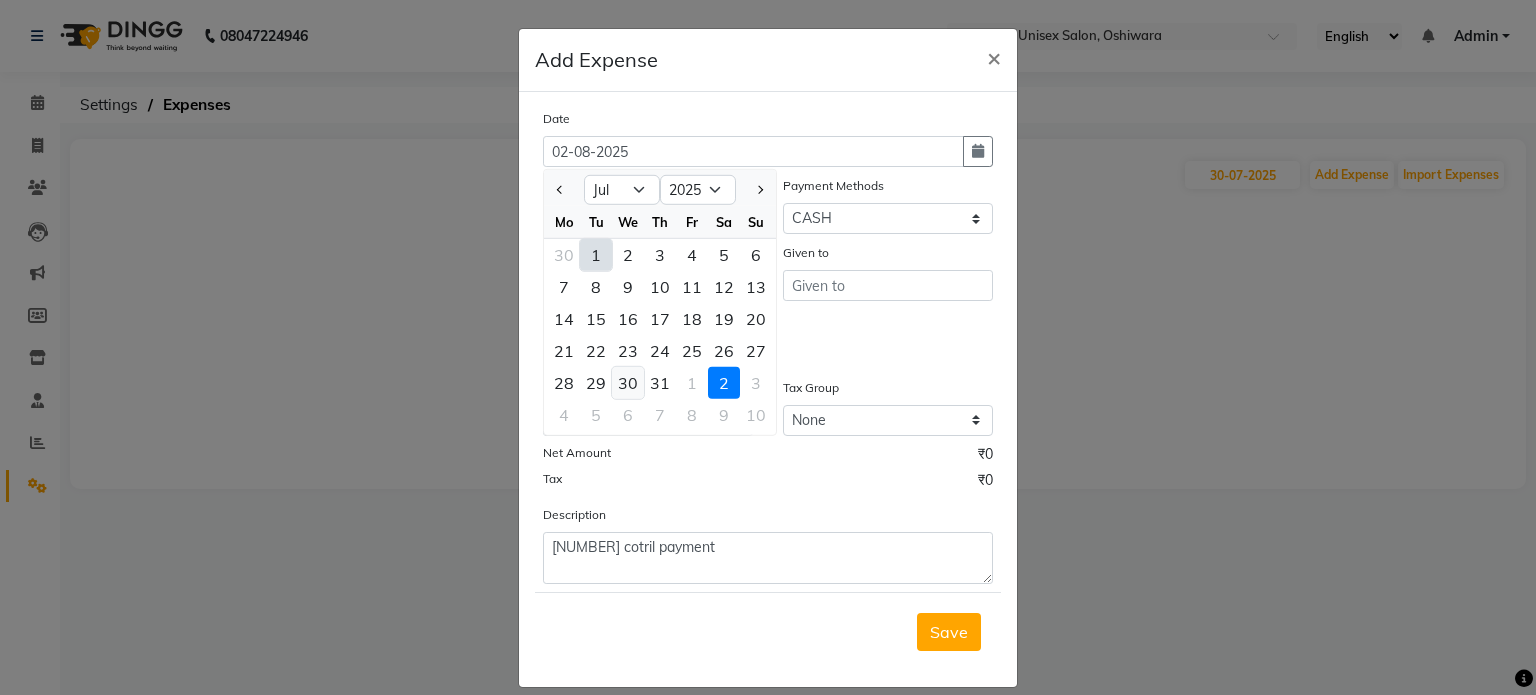 click on "30" 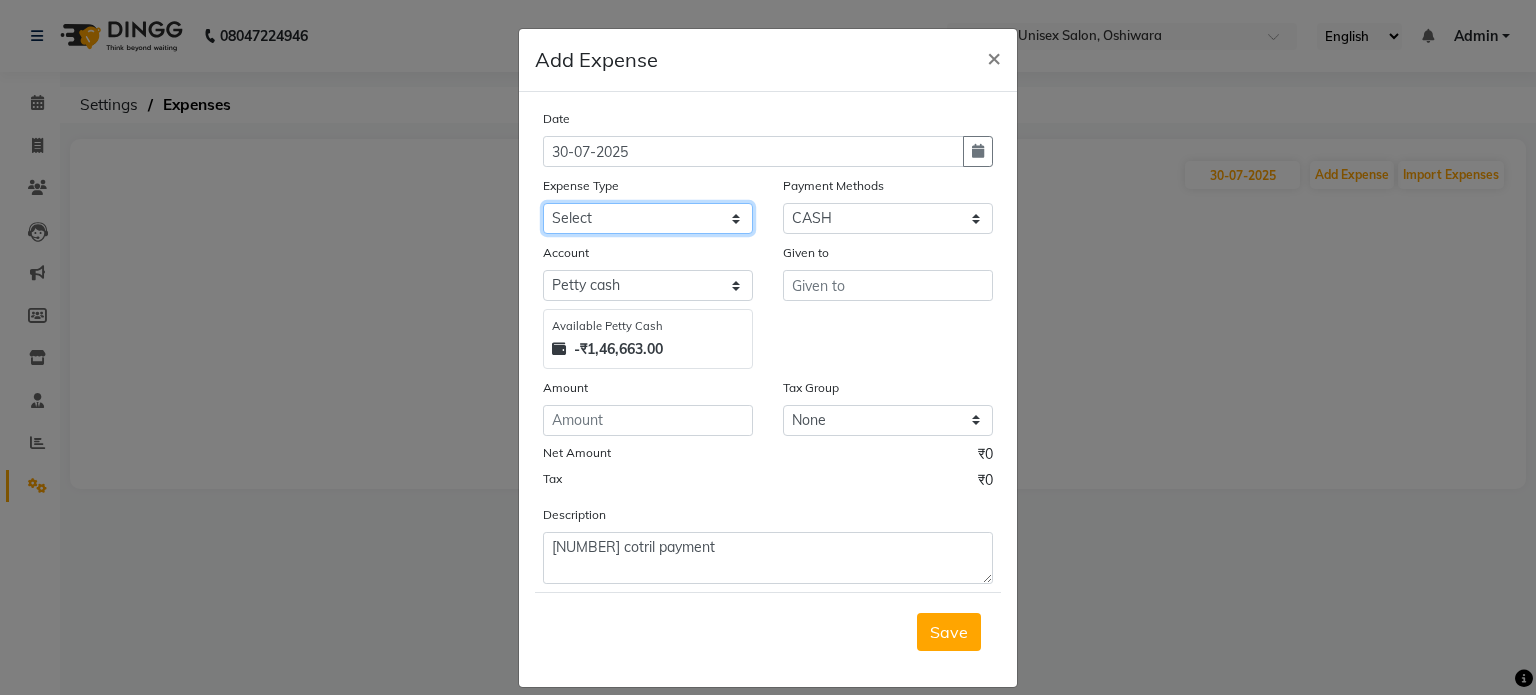 click on "Select Academy Supplies EMI Advance Salary Bank charges Cash transfer to bank Cash transfer to hub Client Snacks Clinical charges Electricity Bill Equipment FnF Fuel GST Incentive Insurance International purchase Maintenance Marketing Miscellaneous Pantry Product Rent Salon Supplies Salon Supplies Emi [PERSON] TX Staff Salary Staff Snacks Tea & Refreshment Training and Education Utilities" 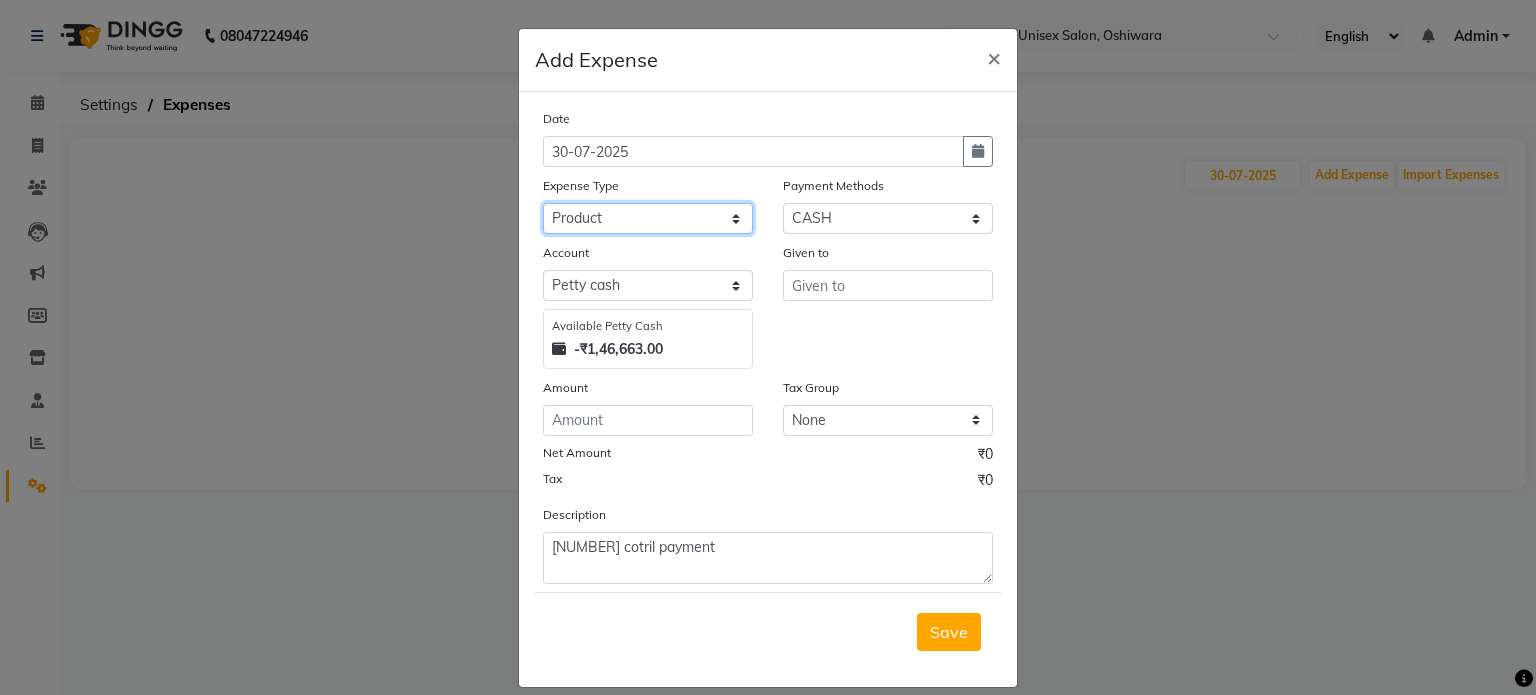click on "Select Academy Supplies EMI Advance Salary Bank charges Cash transfer to bank Cash transfer to hub Client Snacks Clinical charges Electricity Bill Equipment FnF Fuel GST Incentive Insurance International purchase Maintenance Marketing Miscellaneous Pantry Product Rent Salon Supplies Salon Supplies Emi [PERSON] TX Staff Salary Staff Snacks Tea & Refreshment Training and Education Utilities" 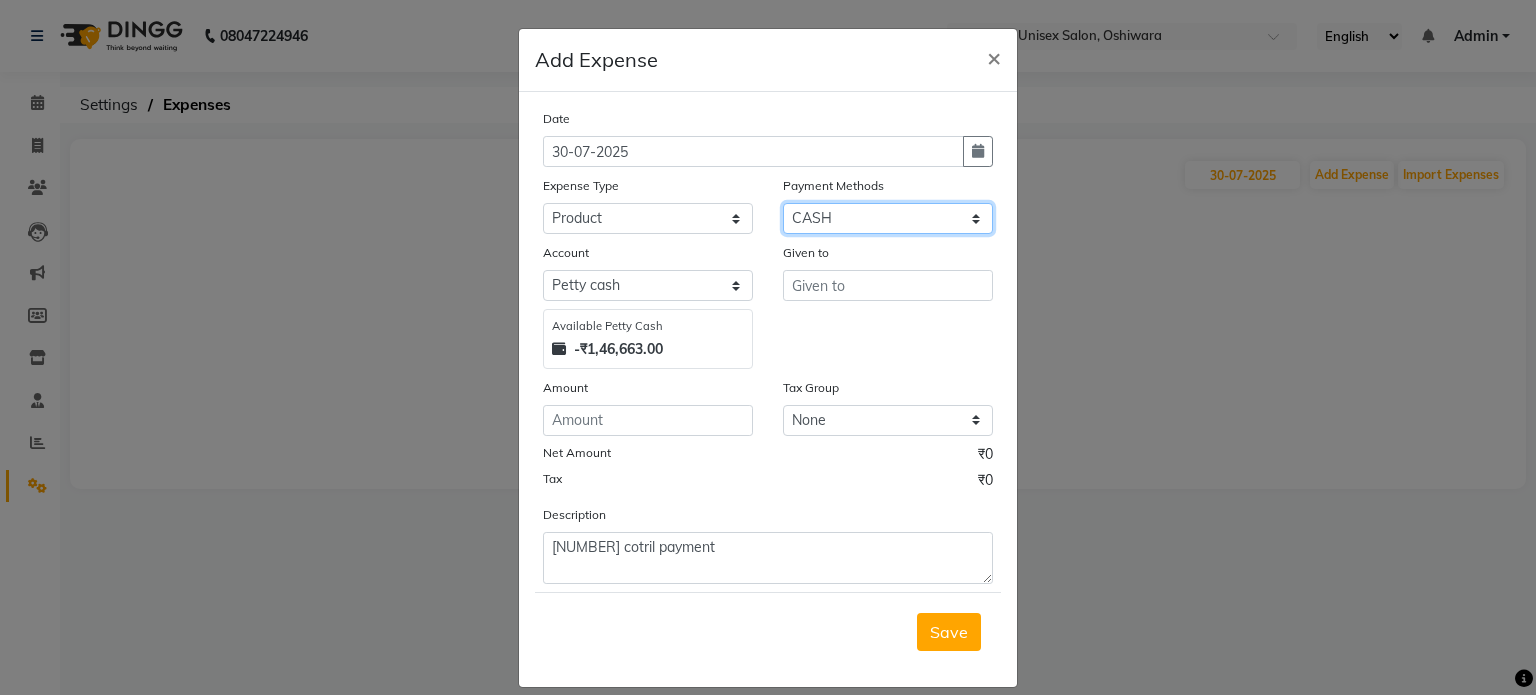 click on "Select CASH UPI Bank CARD Wallet" 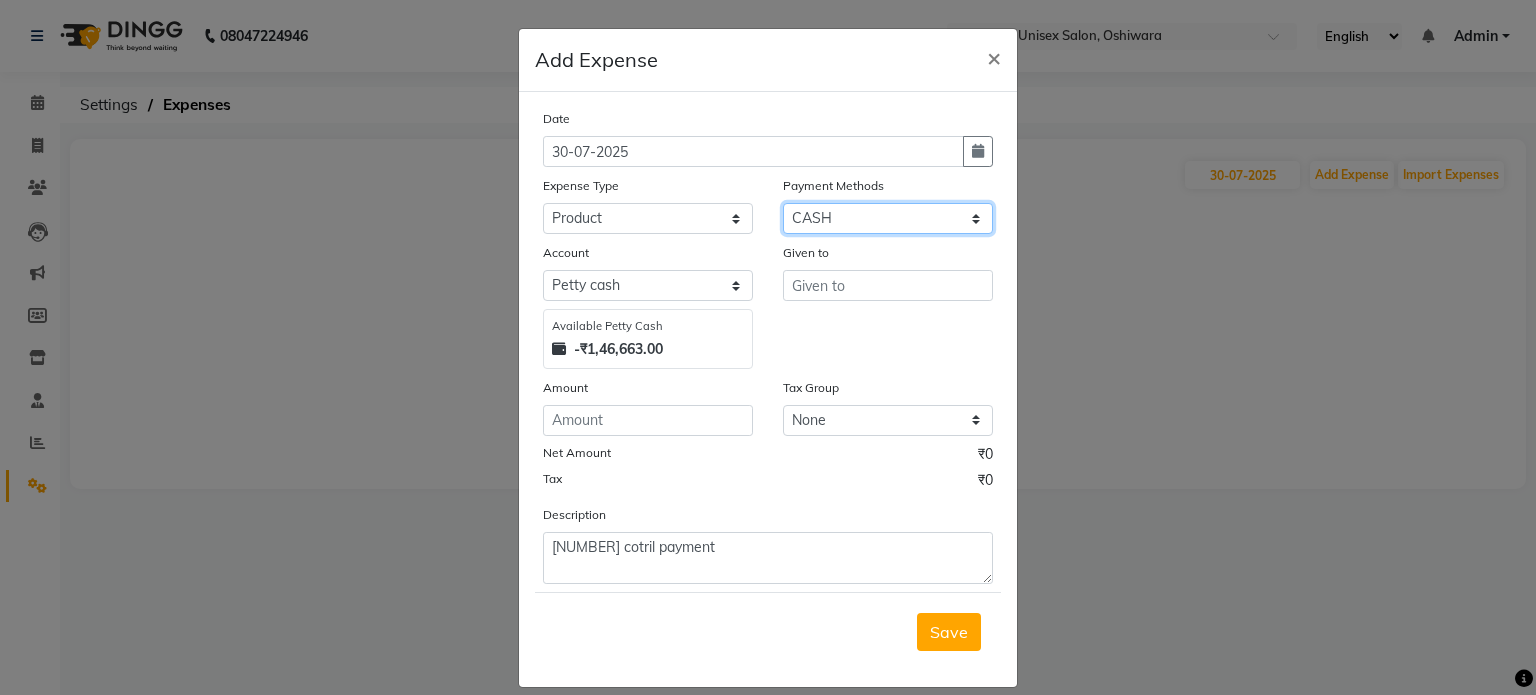 select on "17" 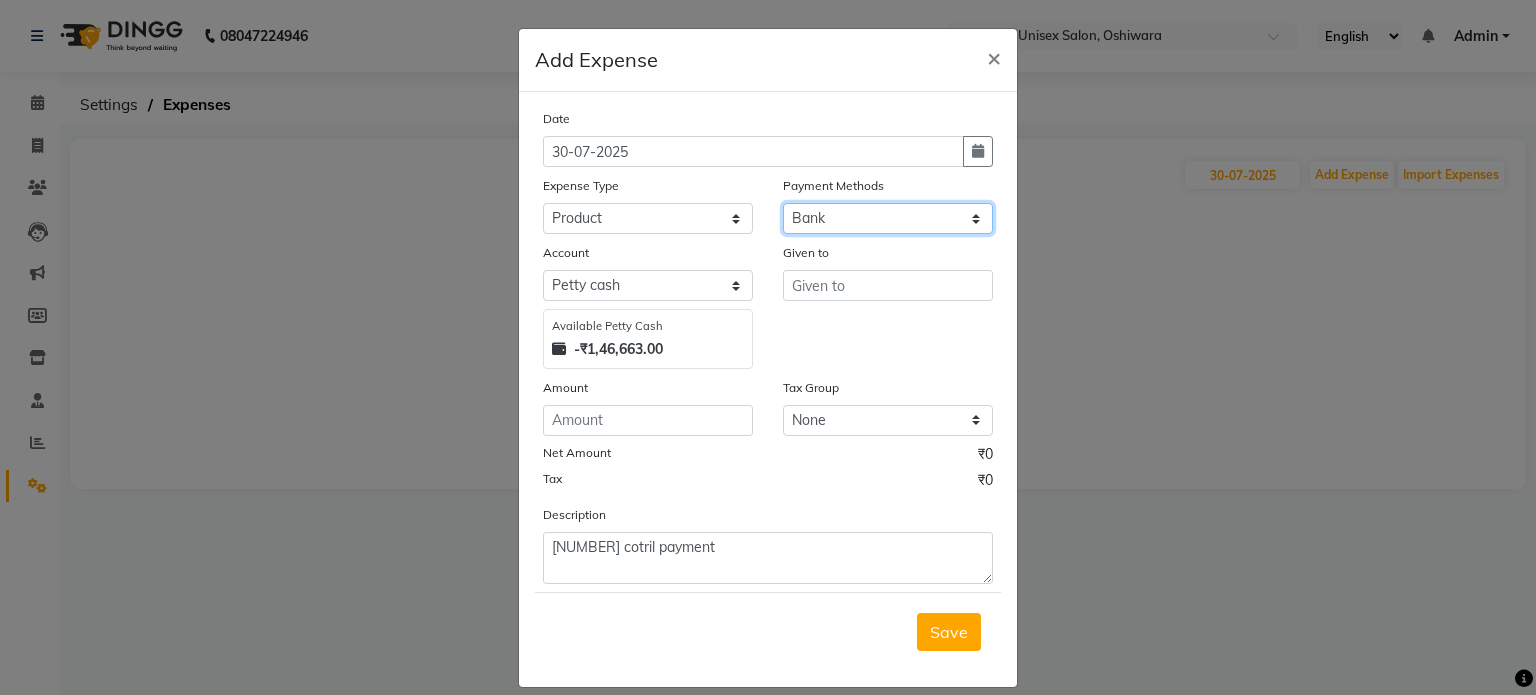 click on "Select CASH UPI Bank CARD Wallet" 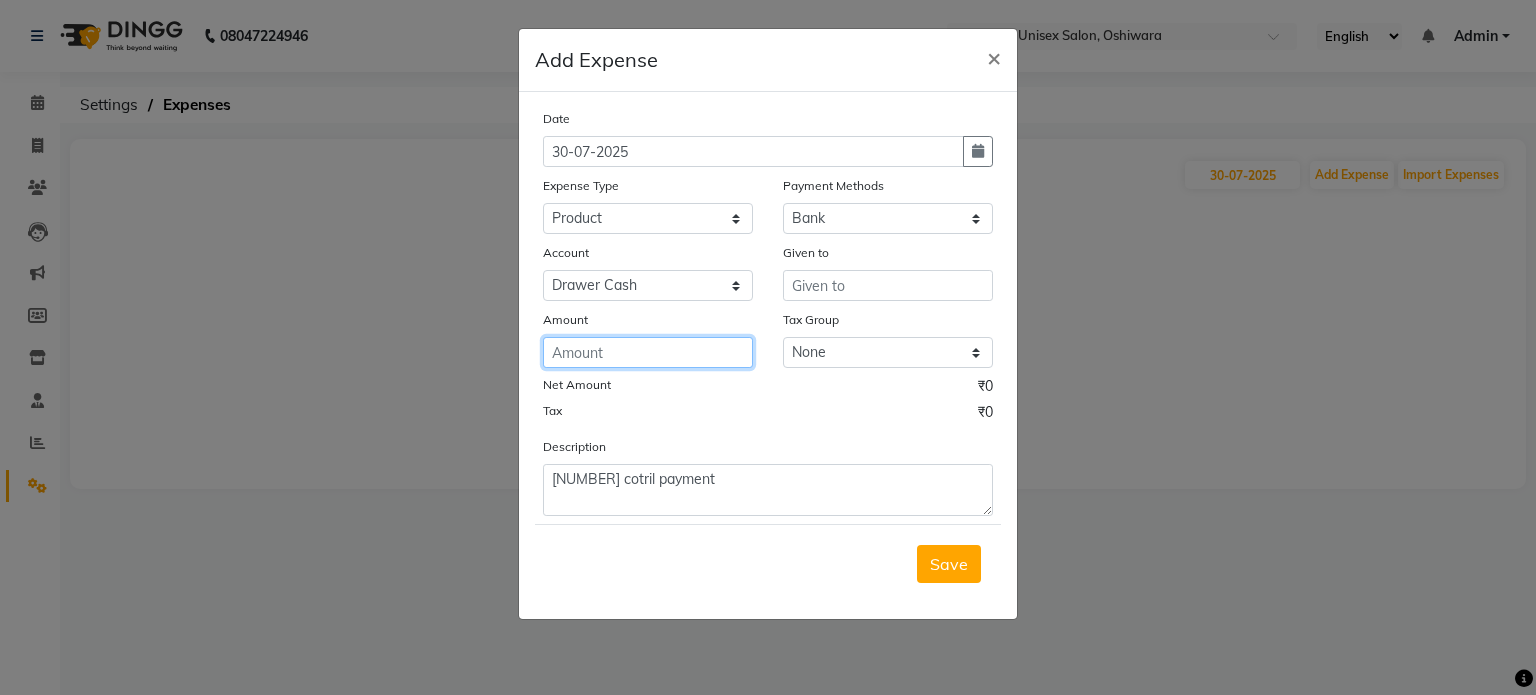 click 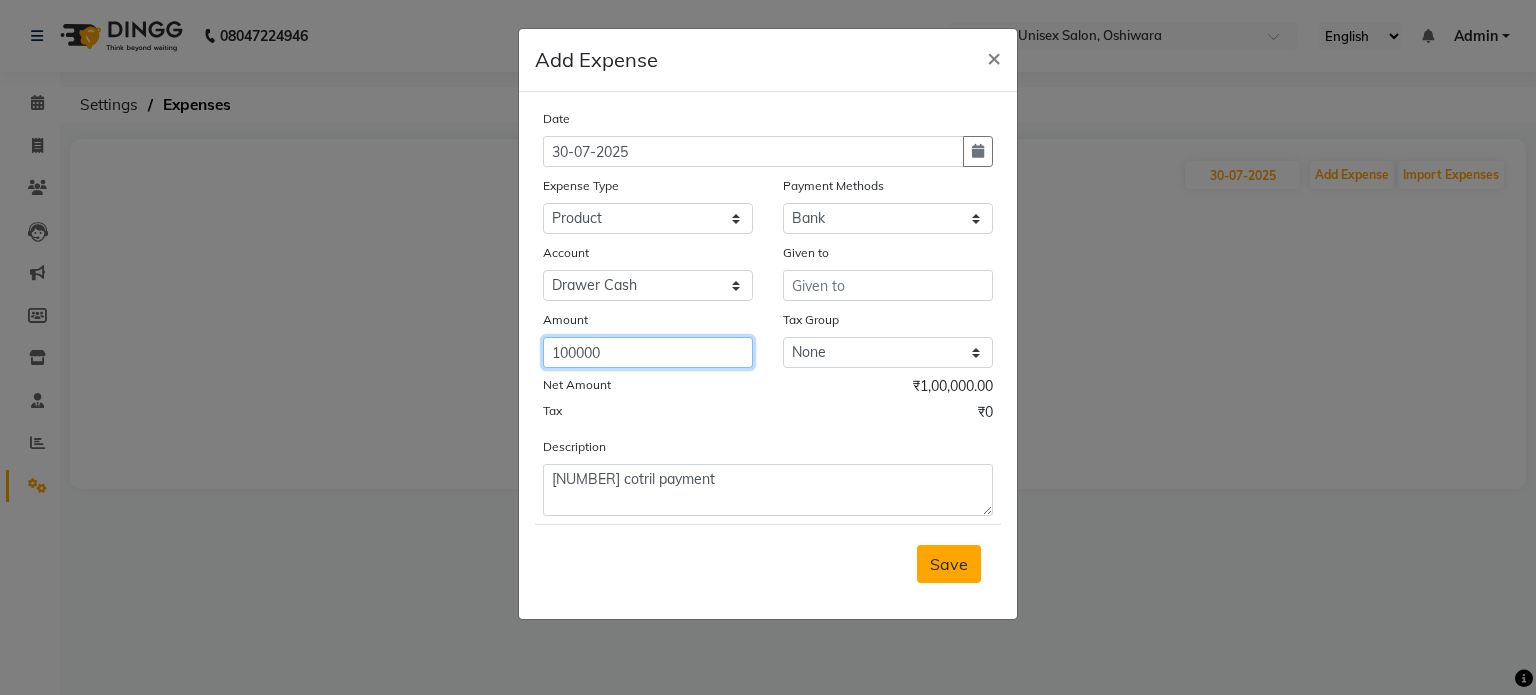 type on "100000" 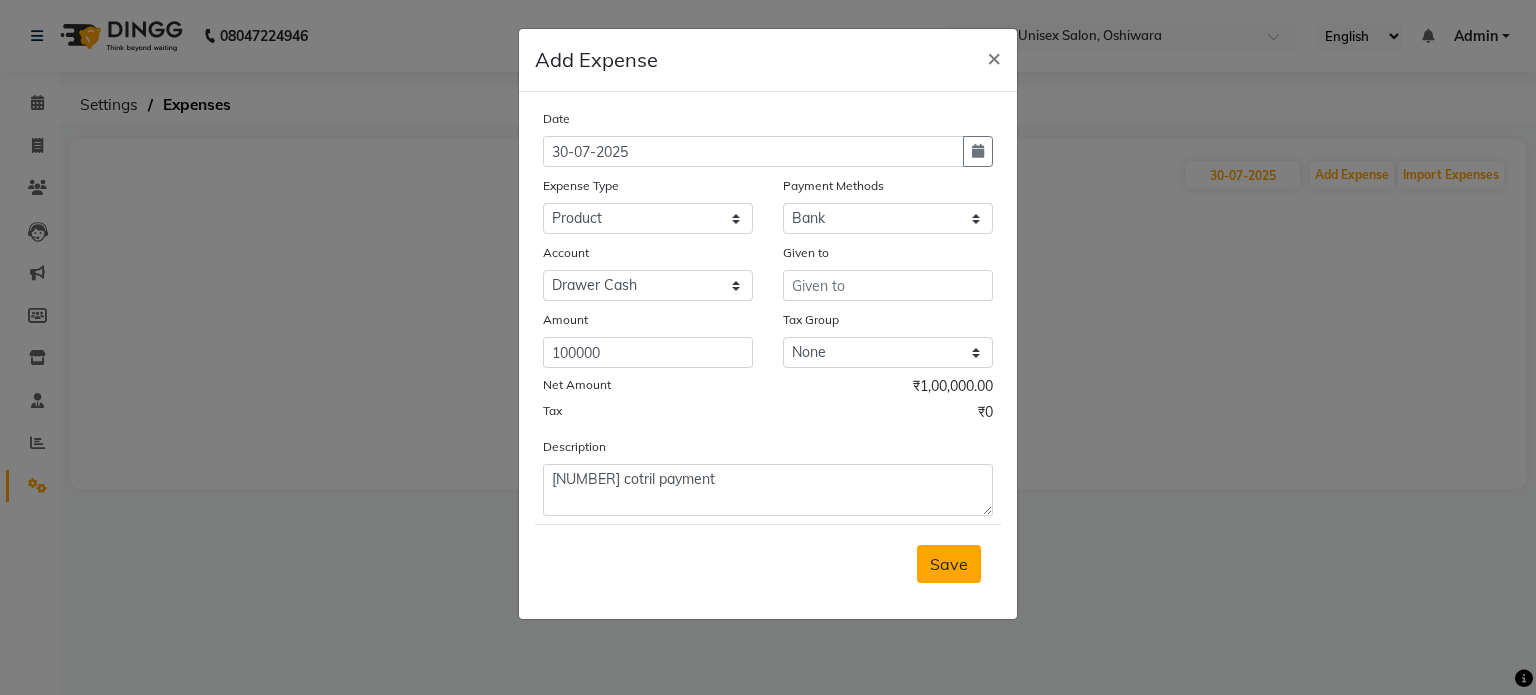 click on "Save" at bounding box center [949, 564] 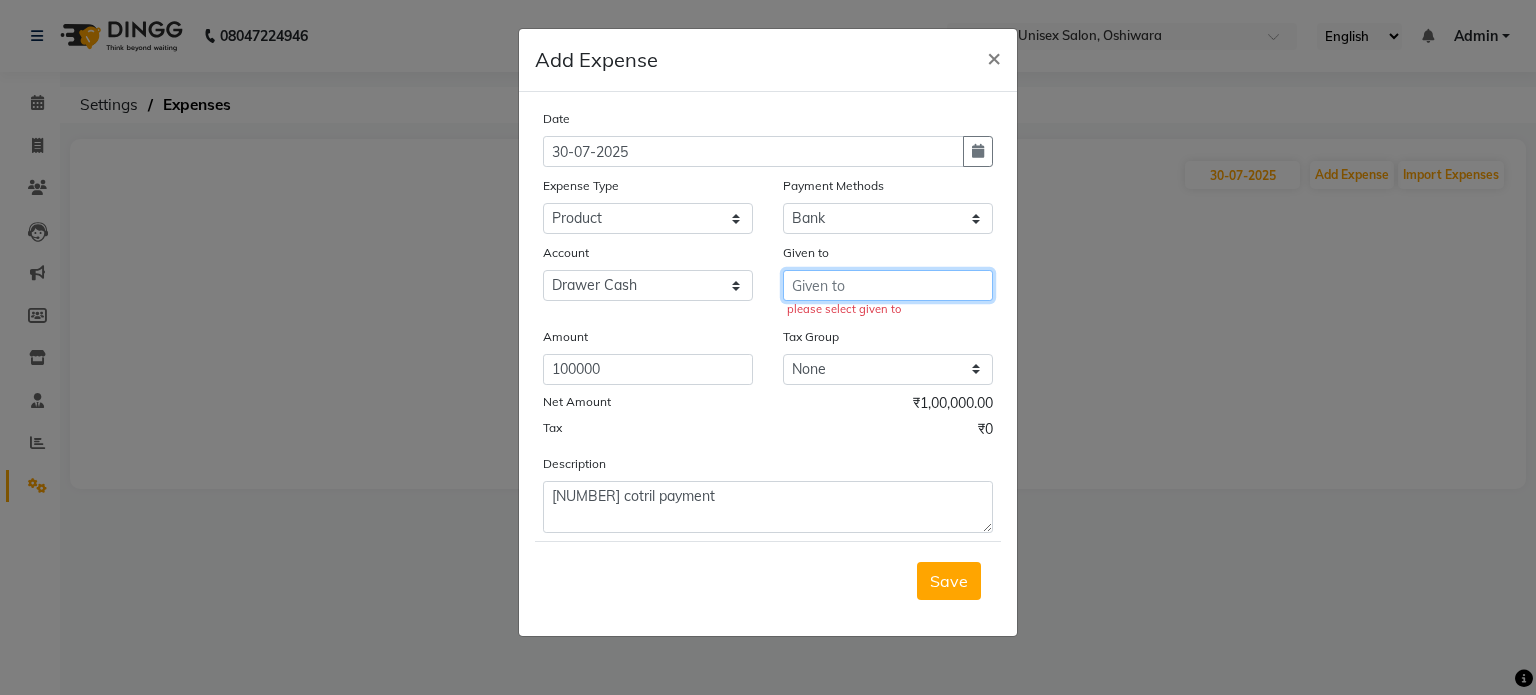 click at bounding box center [888, 285] 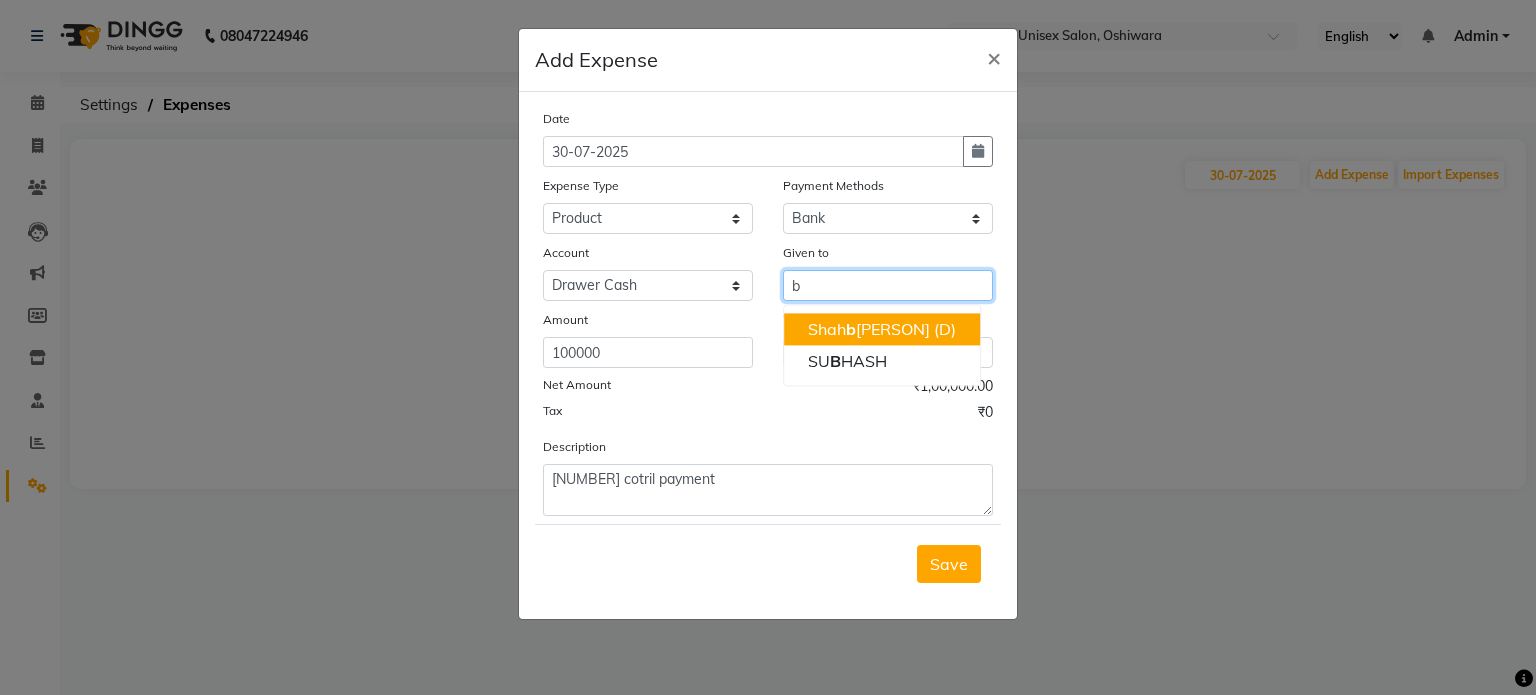 click on "[PERSON] (D)" at bounding box center [882, 329] 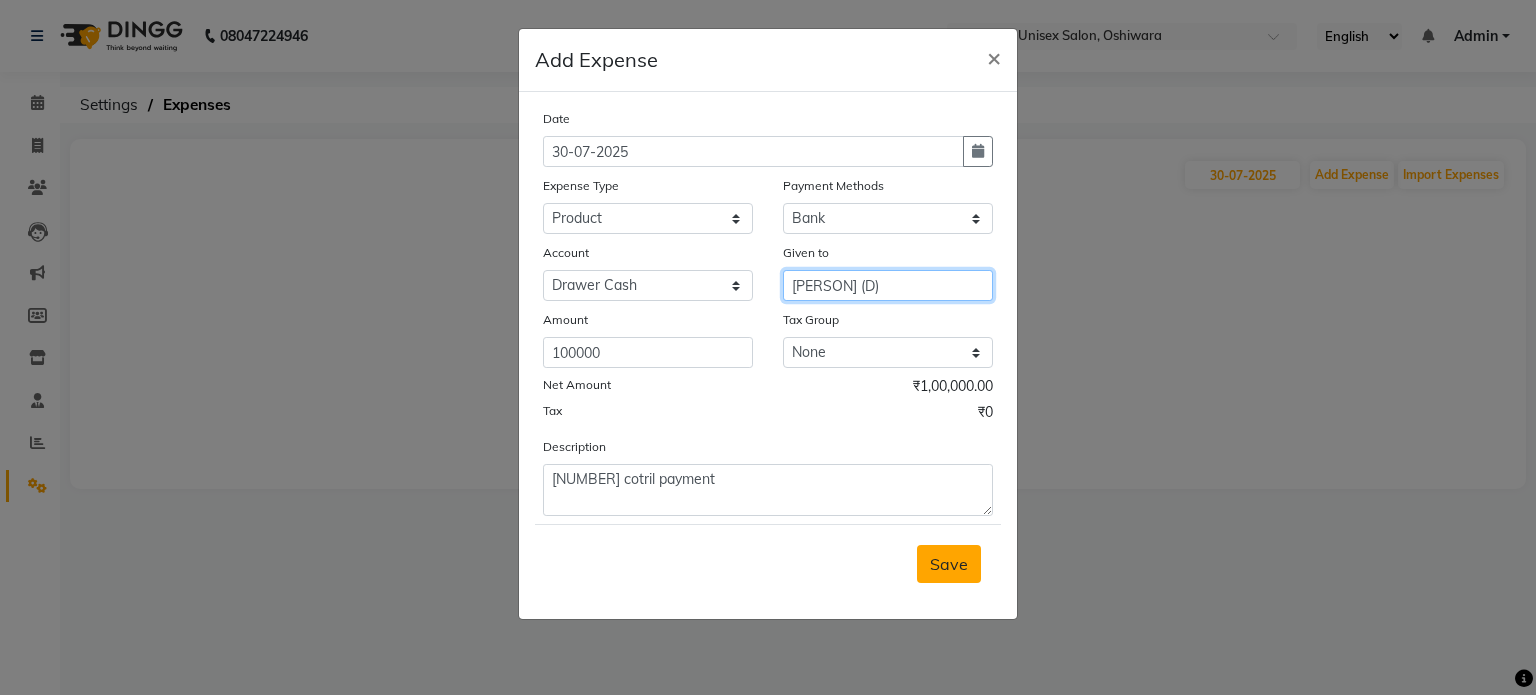 type on "[PERSON] (D)" 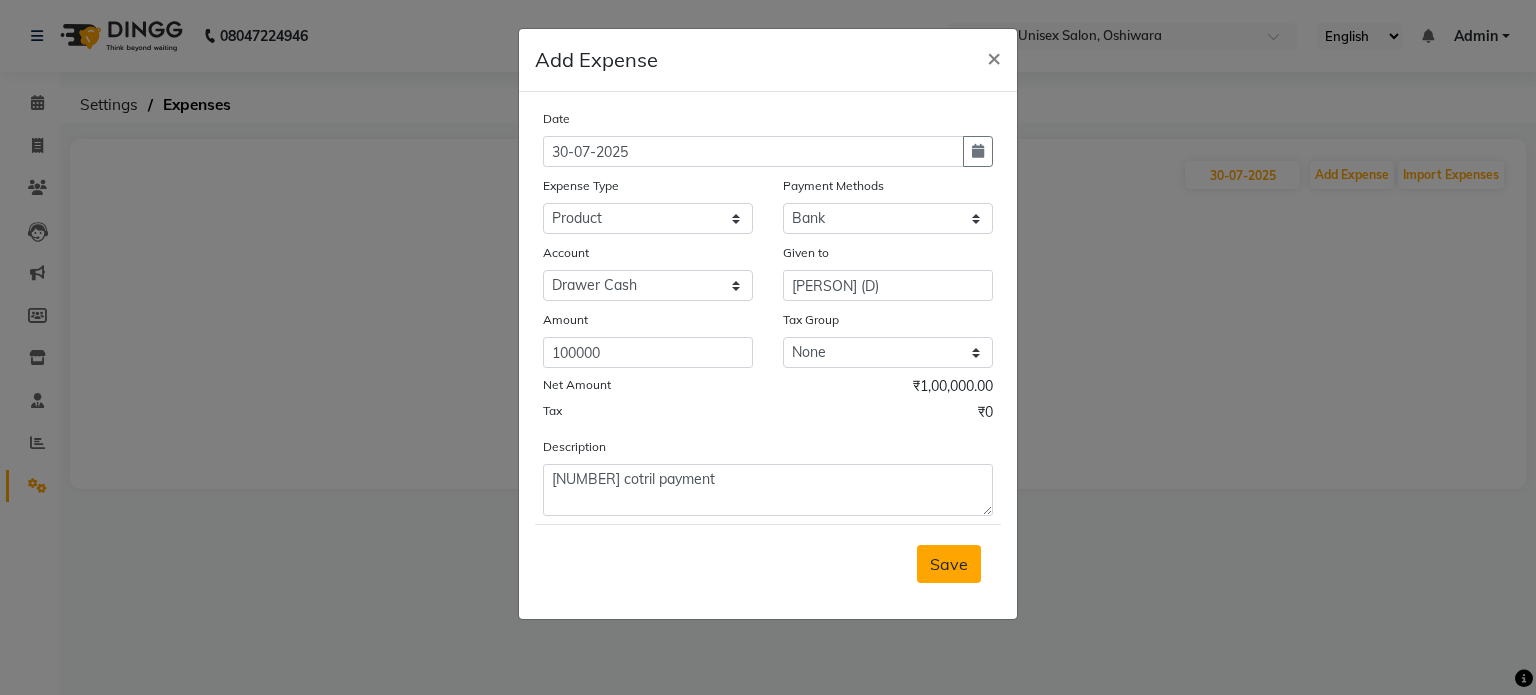 click on "Save" at bounding box center [949, 564] 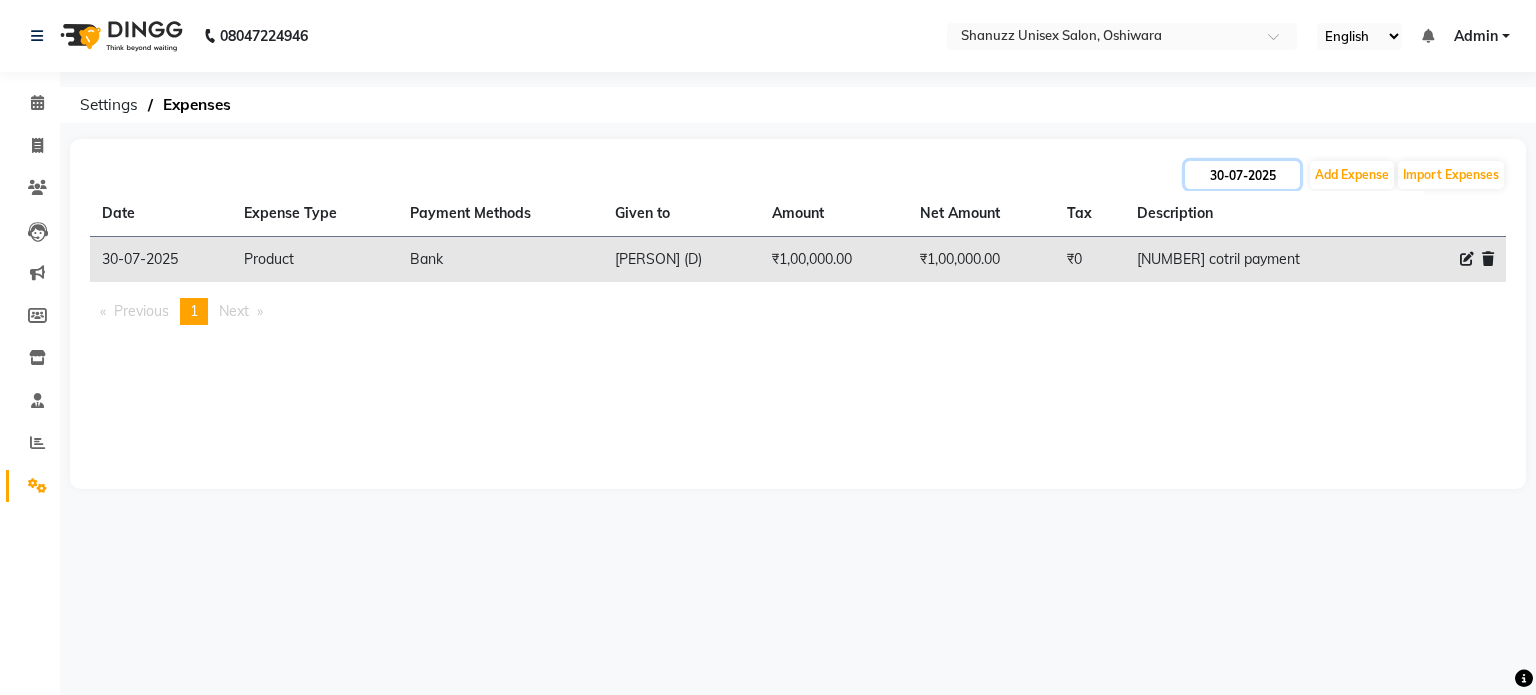 click on "30-07-2025" 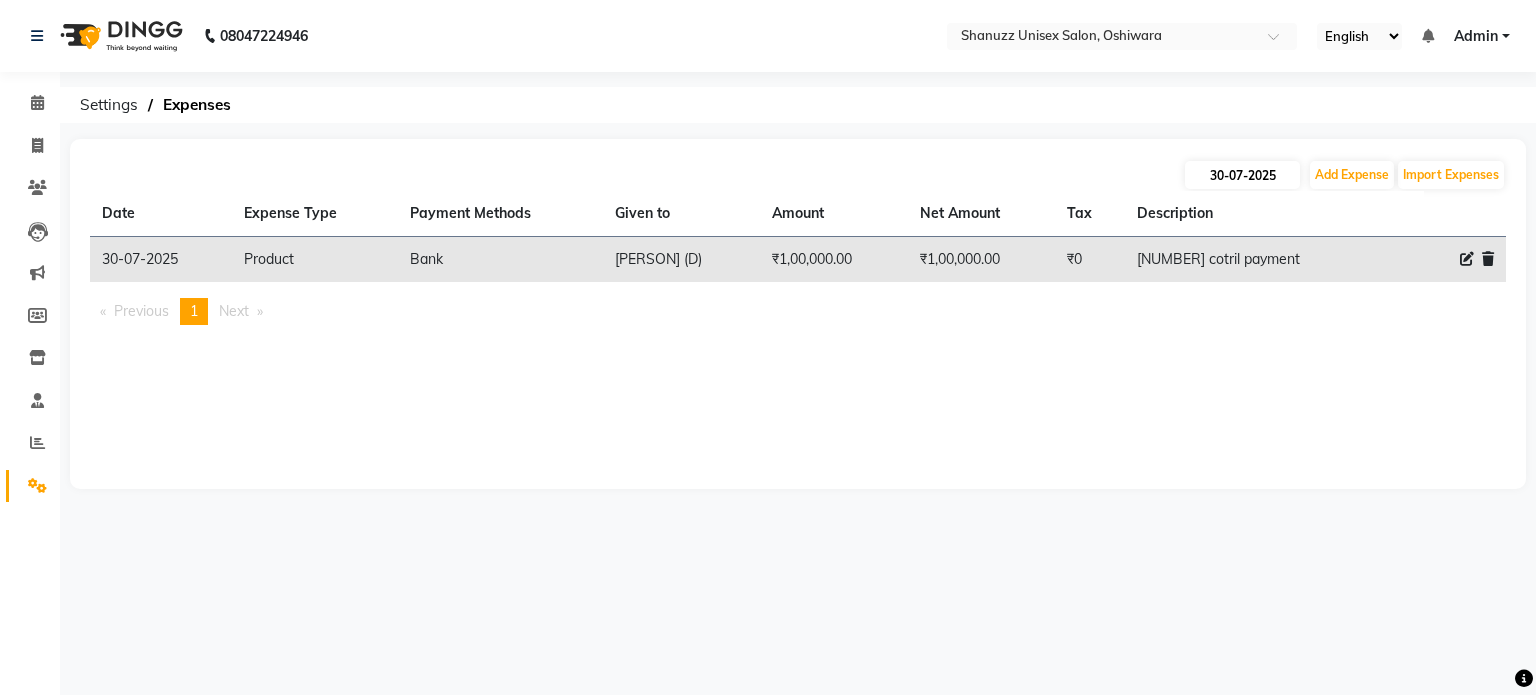 select on "7" 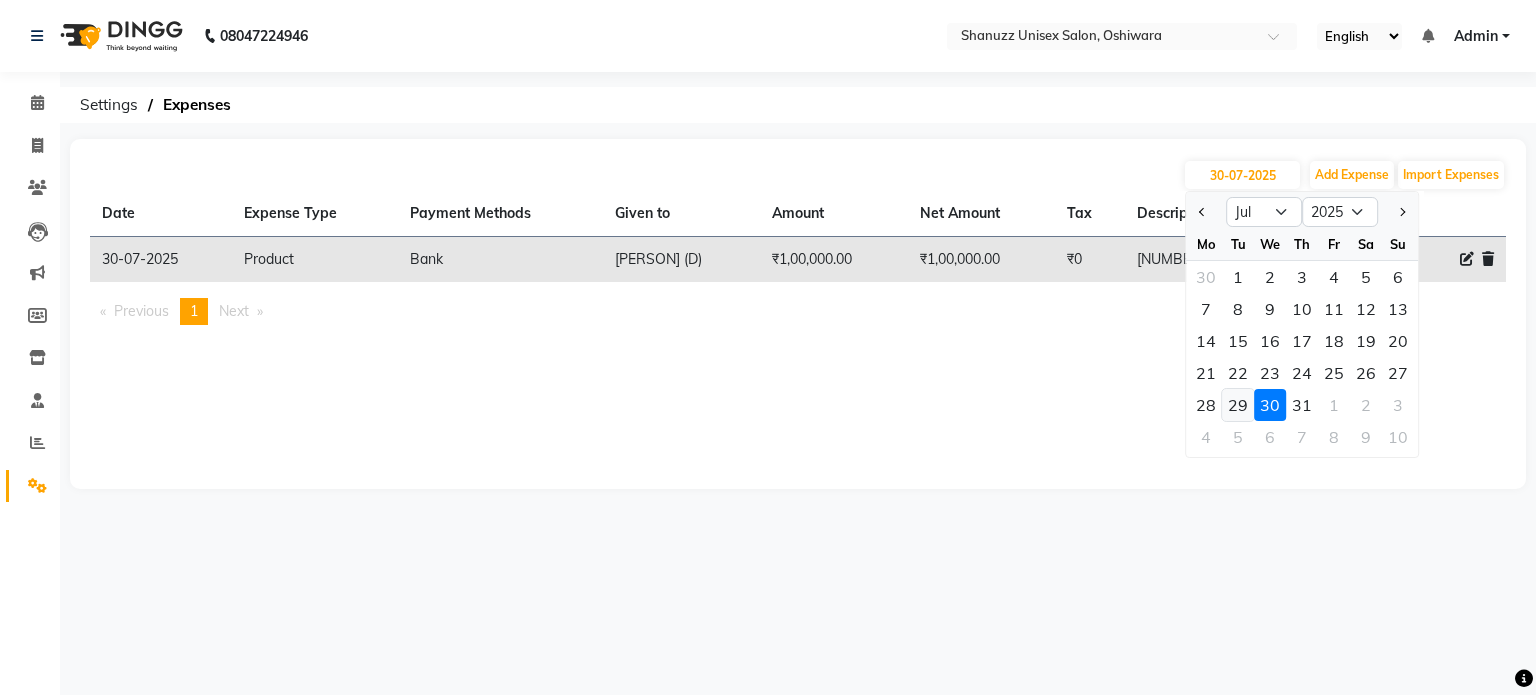 click on "29" 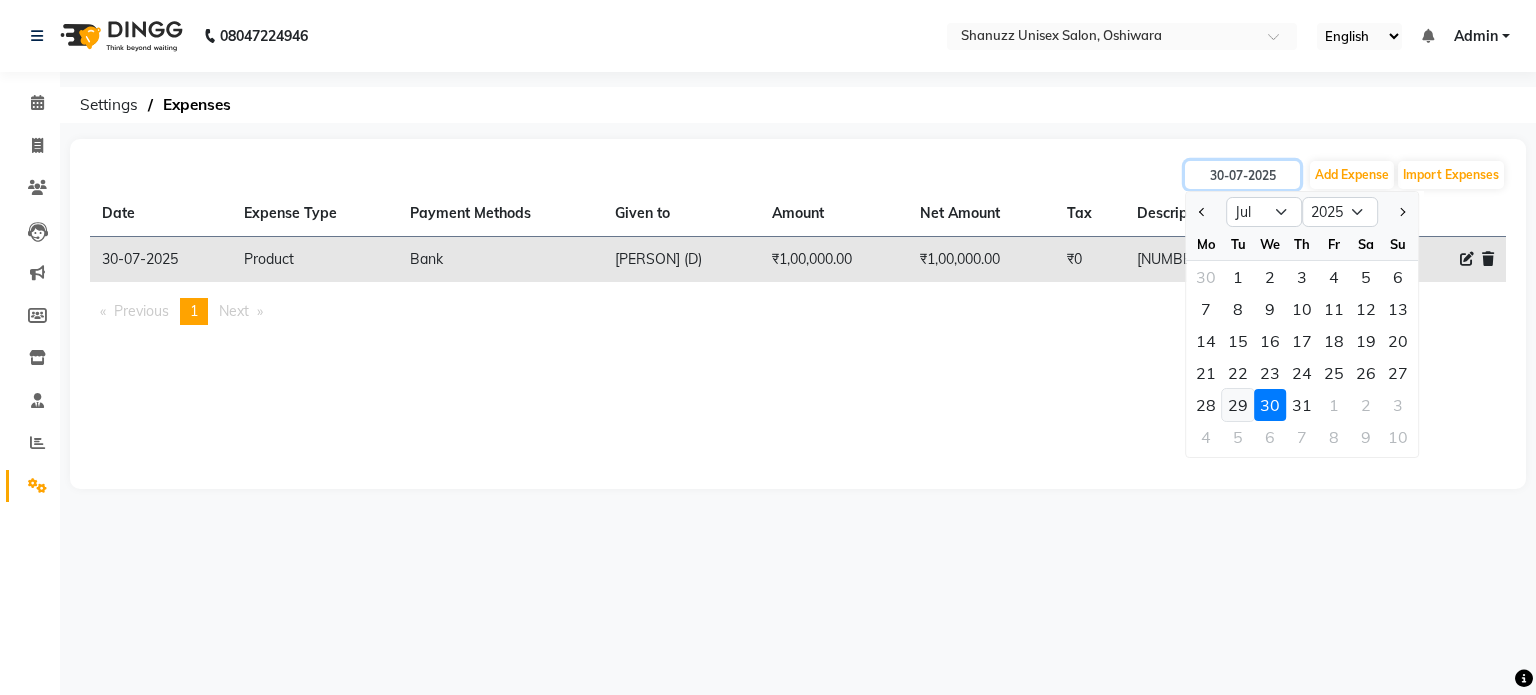 type on "29-07-2025" 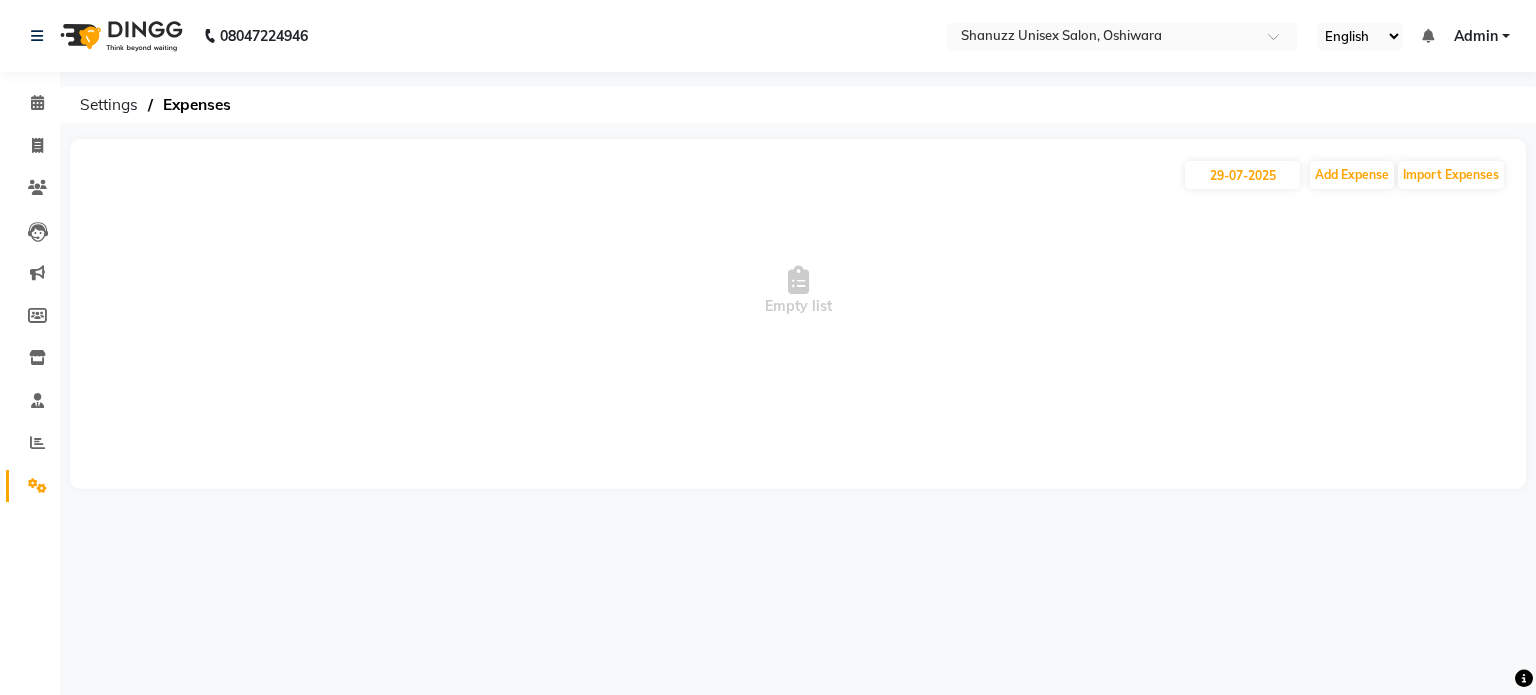 click on "Empty list" at bounding box center [798, 291] 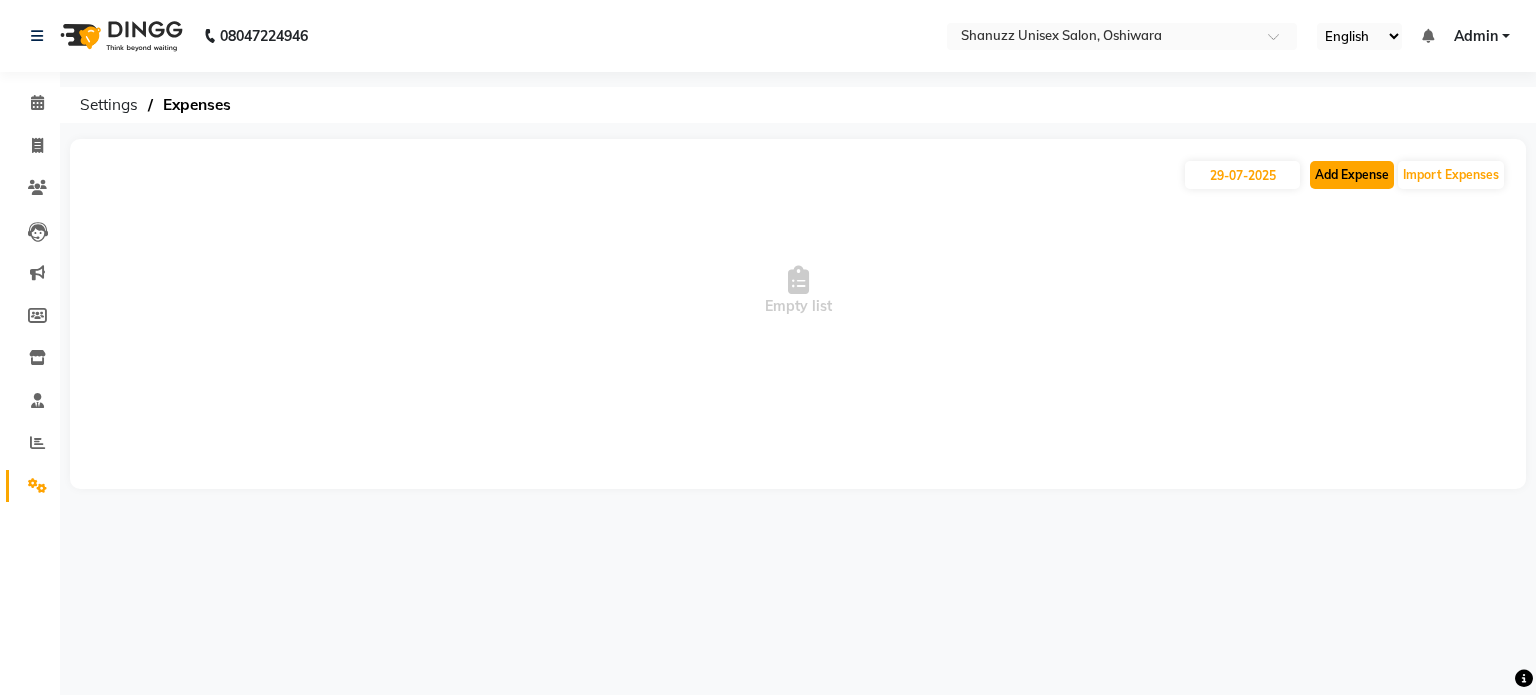 click on "Add Expense" 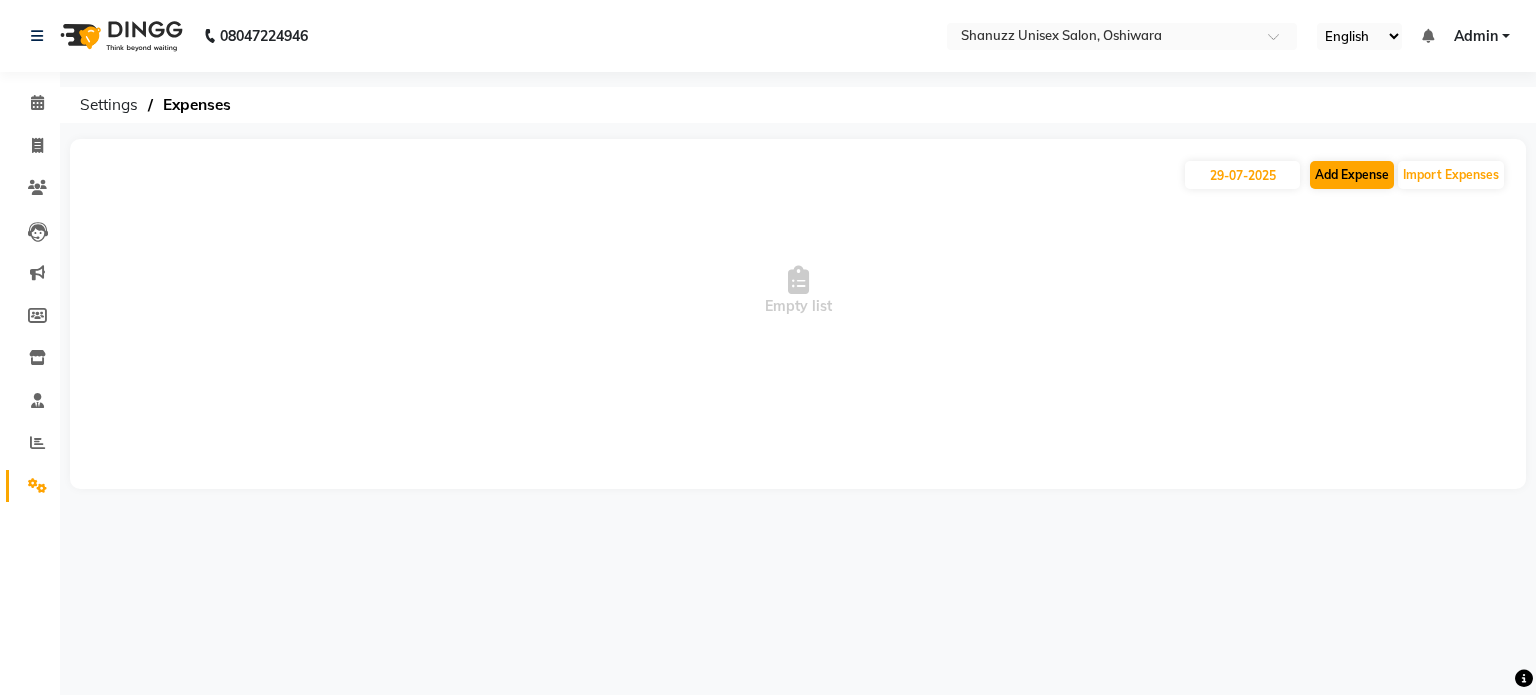 select on "1" 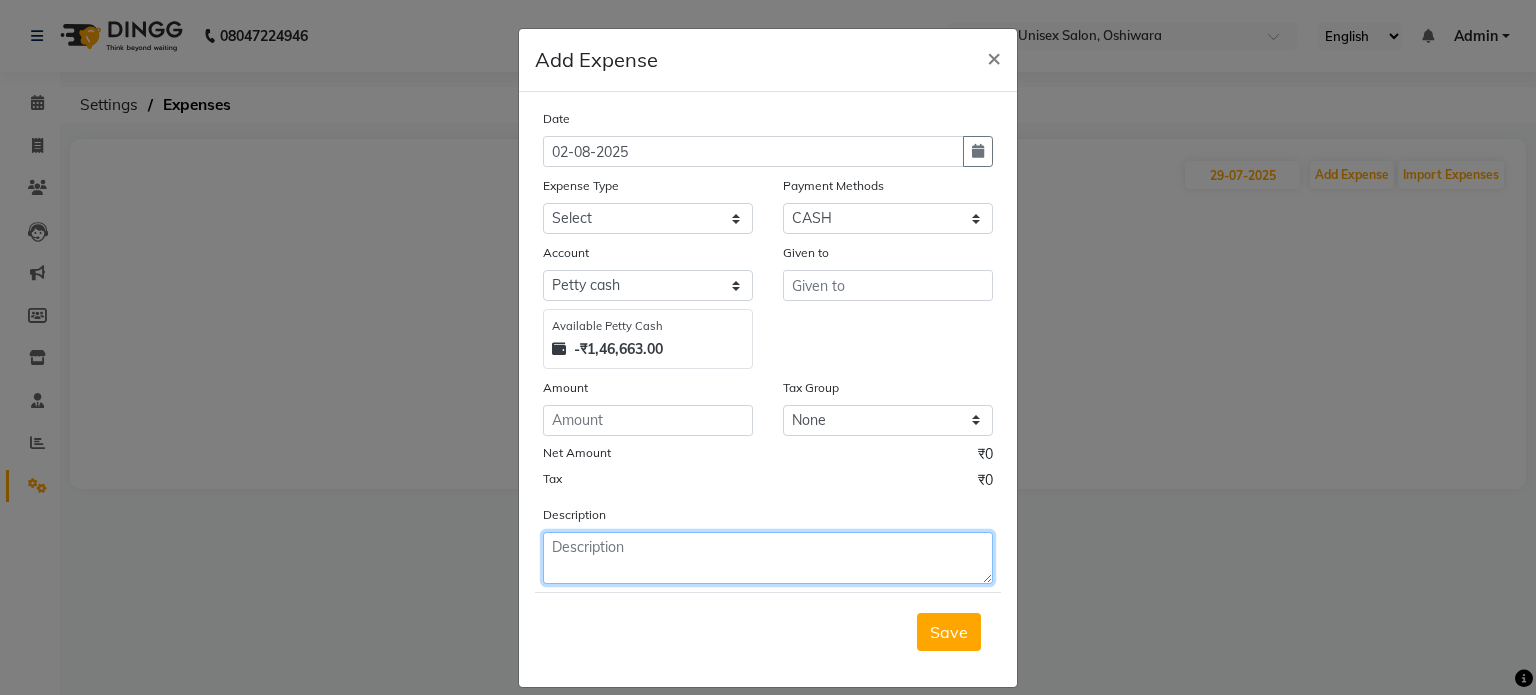 click 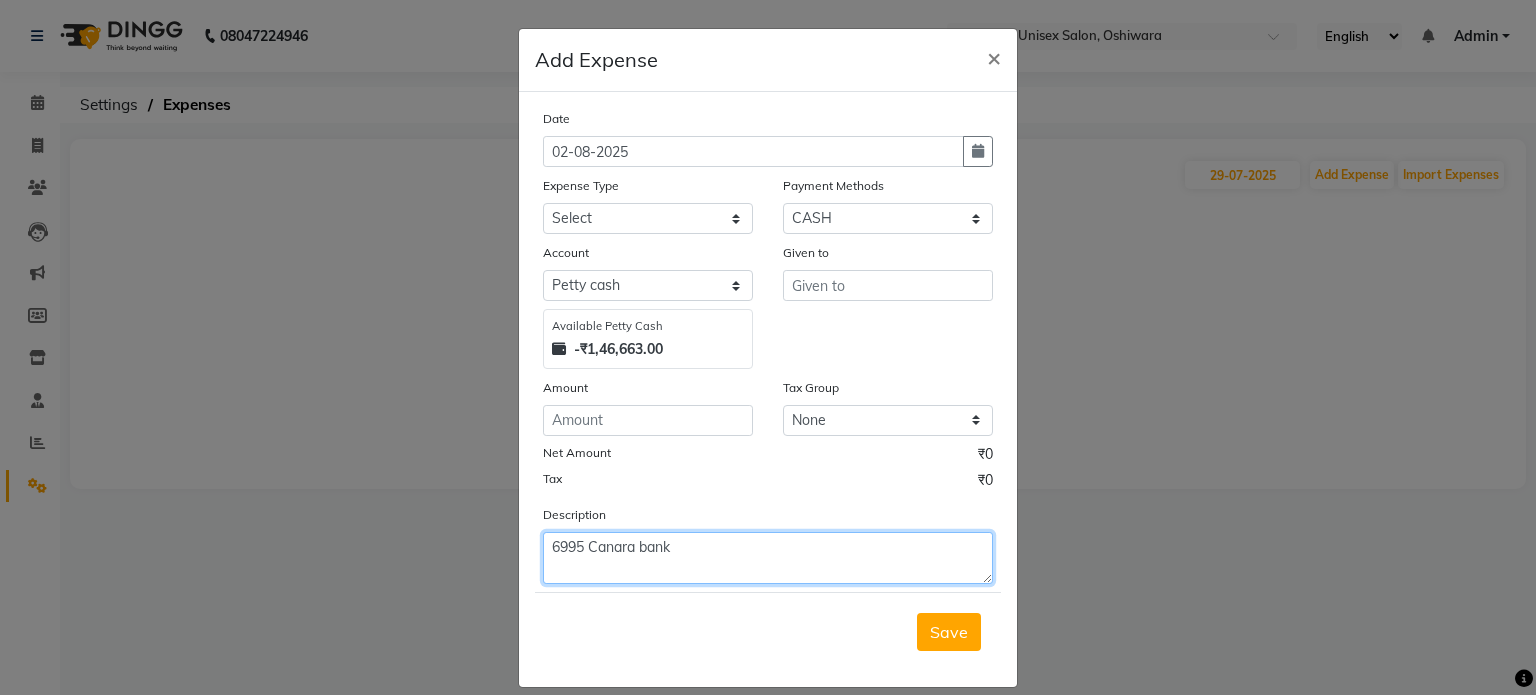 type on "6995 Canara bank" 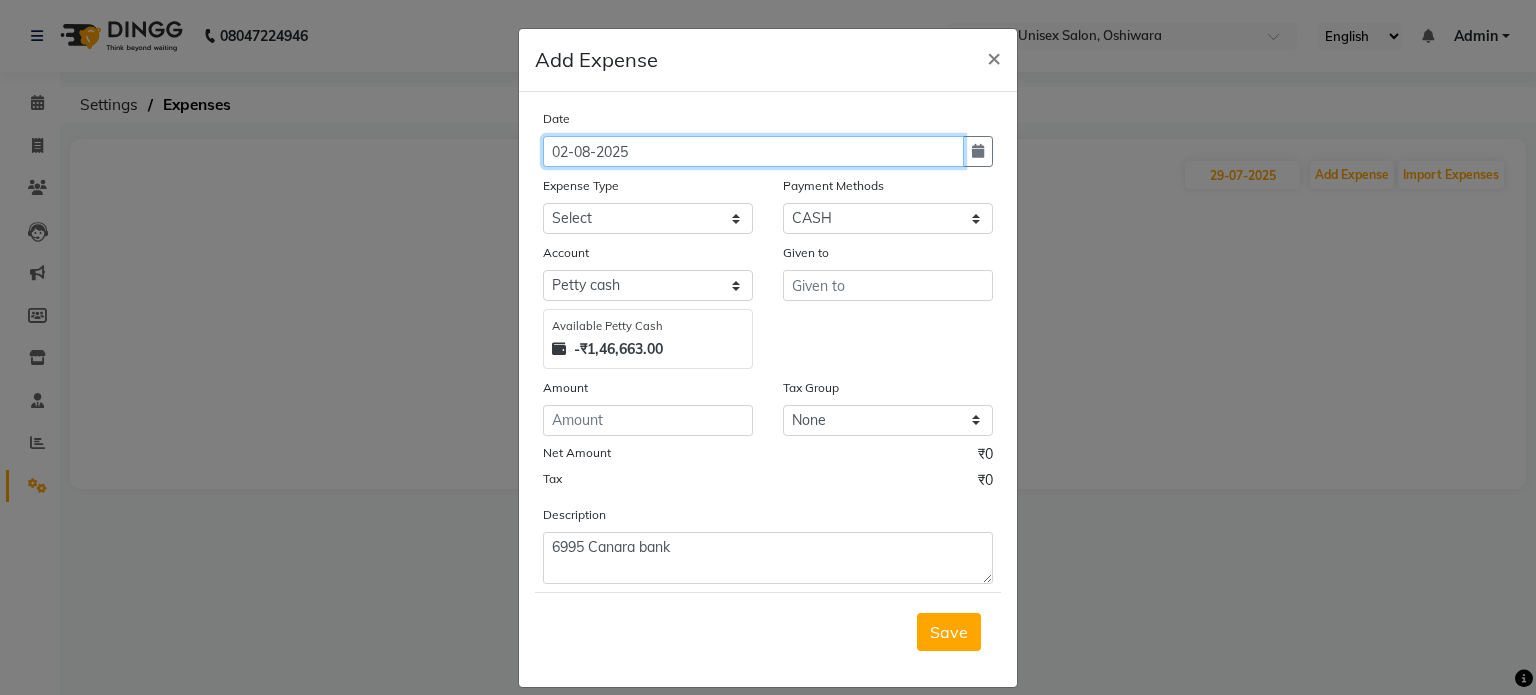 click on "02-08-2025" 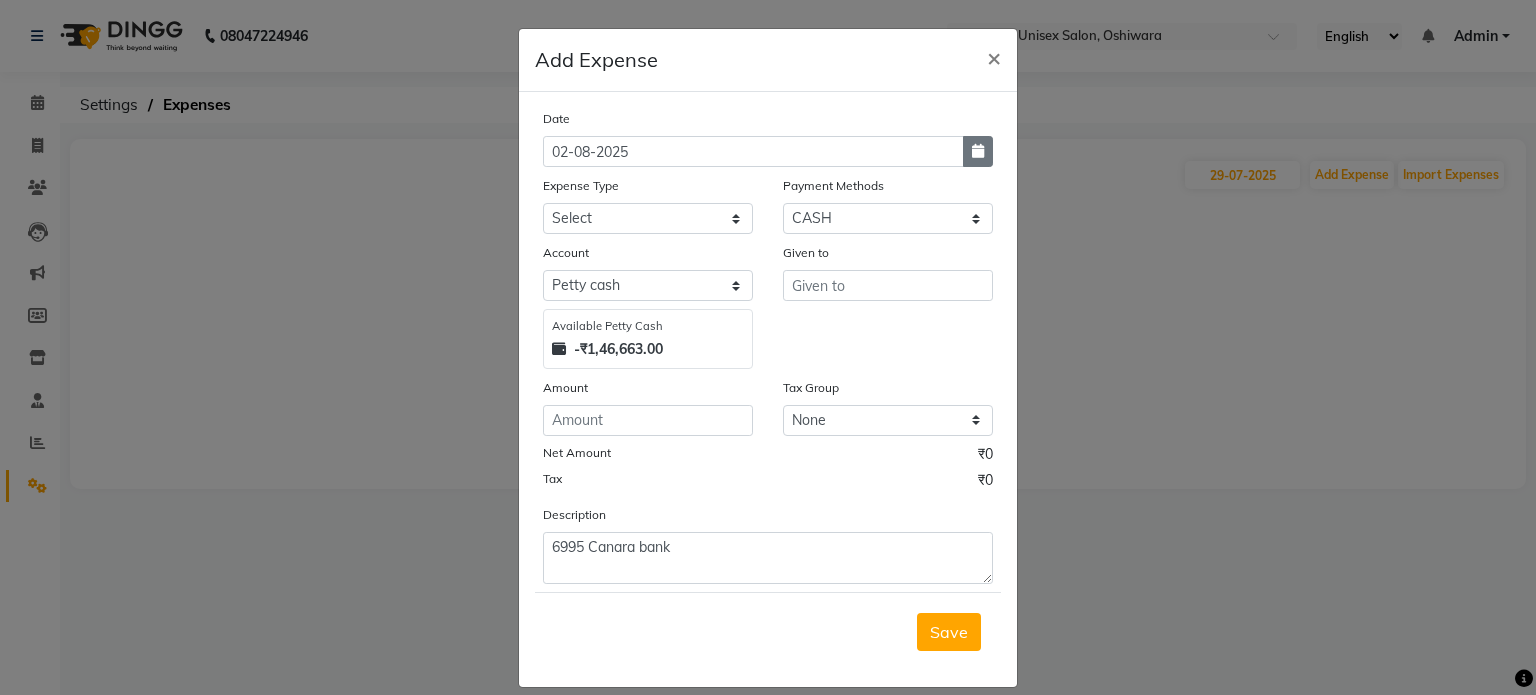 click 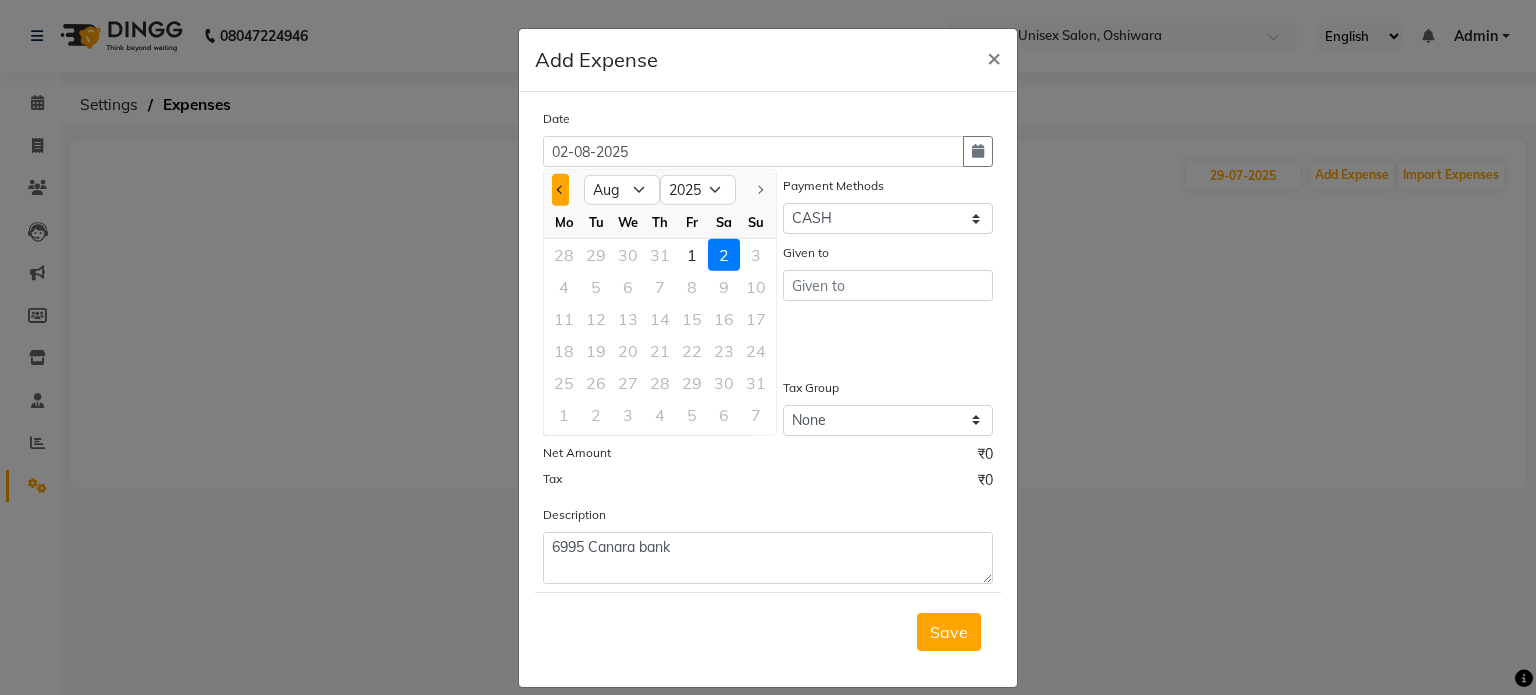 click 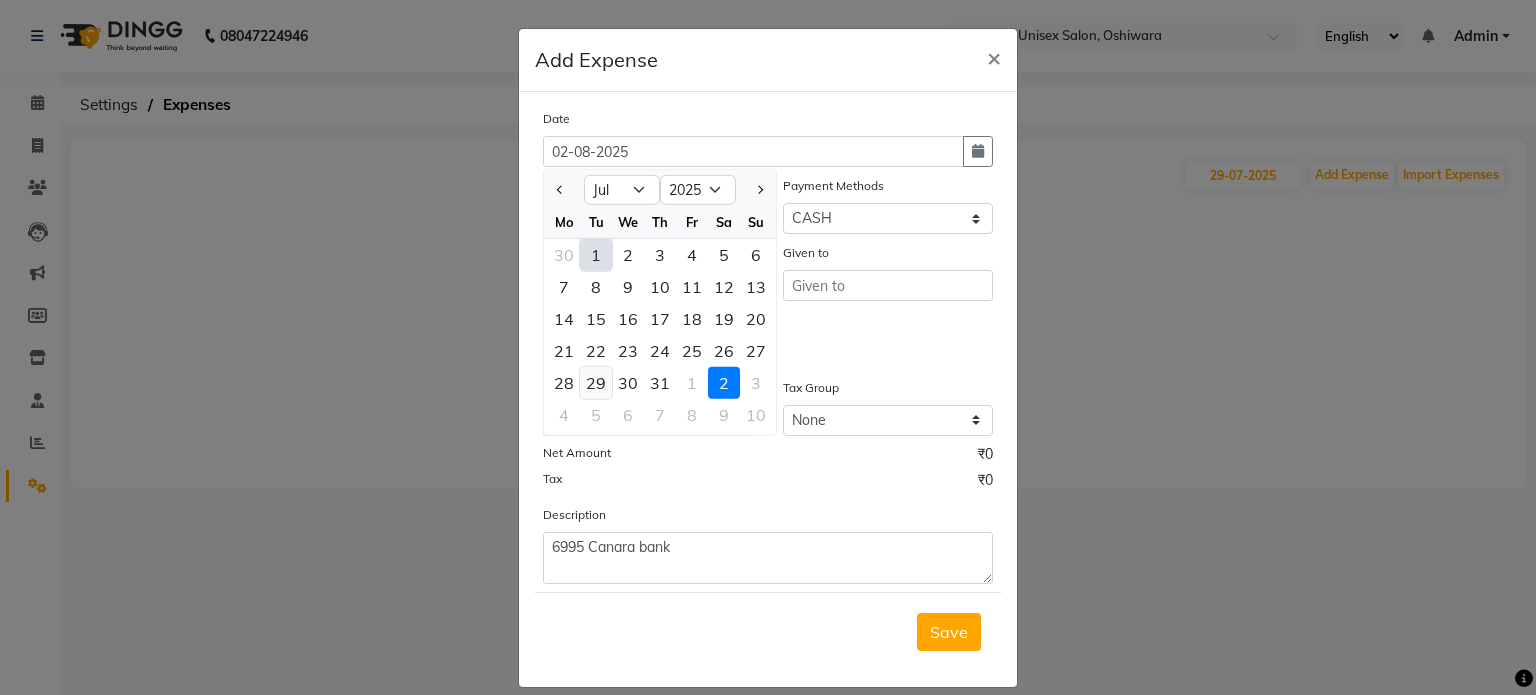 click on "29" 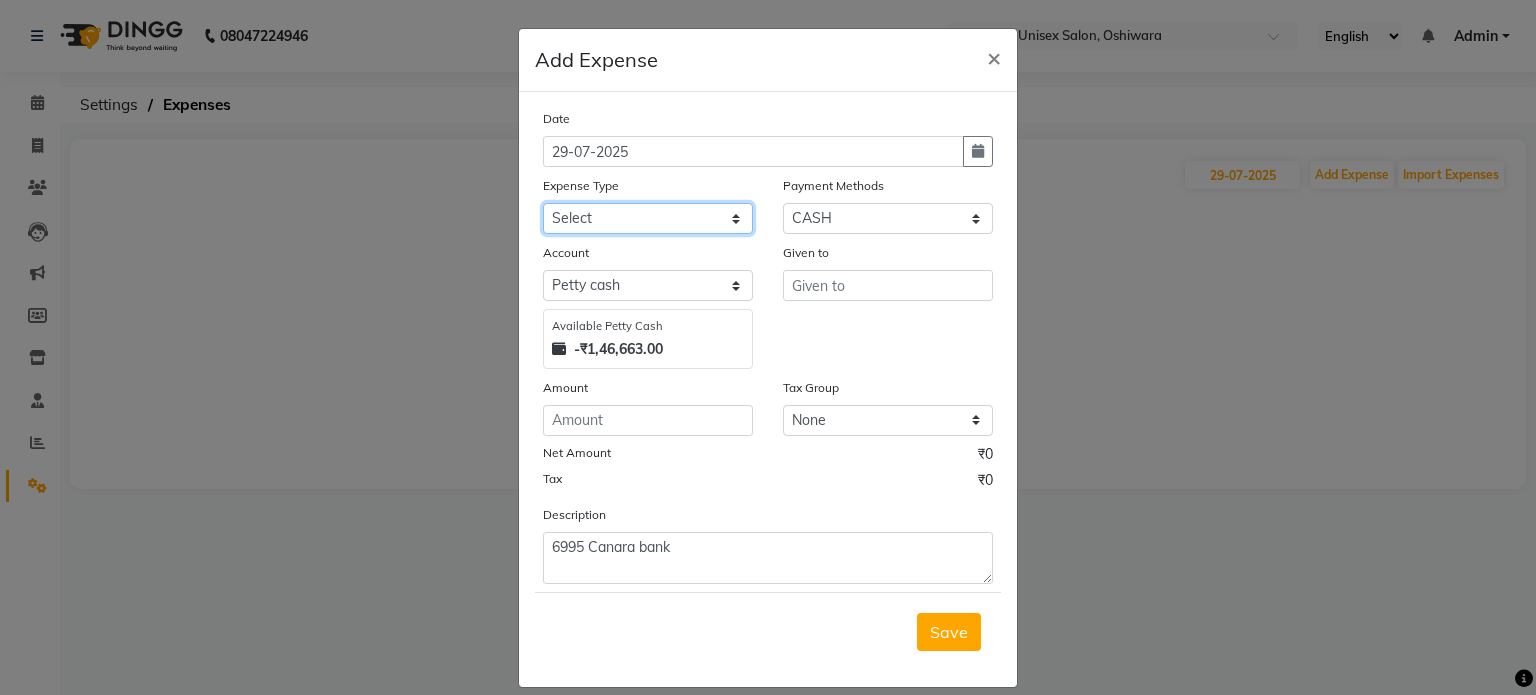 click on "Select Academy Supplies EMI Advance Salary Bank charges Cash transfer to bank Cash transfer to hub Client Snacks Clinical charges Electricity Bill Equipment FnF Fuel GST Incentive Insurance International purchase Maintenance Marketing Miscellaneous Pantry Product Rent Salon Supplies Salon Supplies Emi [PERSON] TX Staff Salary Staff Snacks Tea & Refreshment Training and Education Utilities" 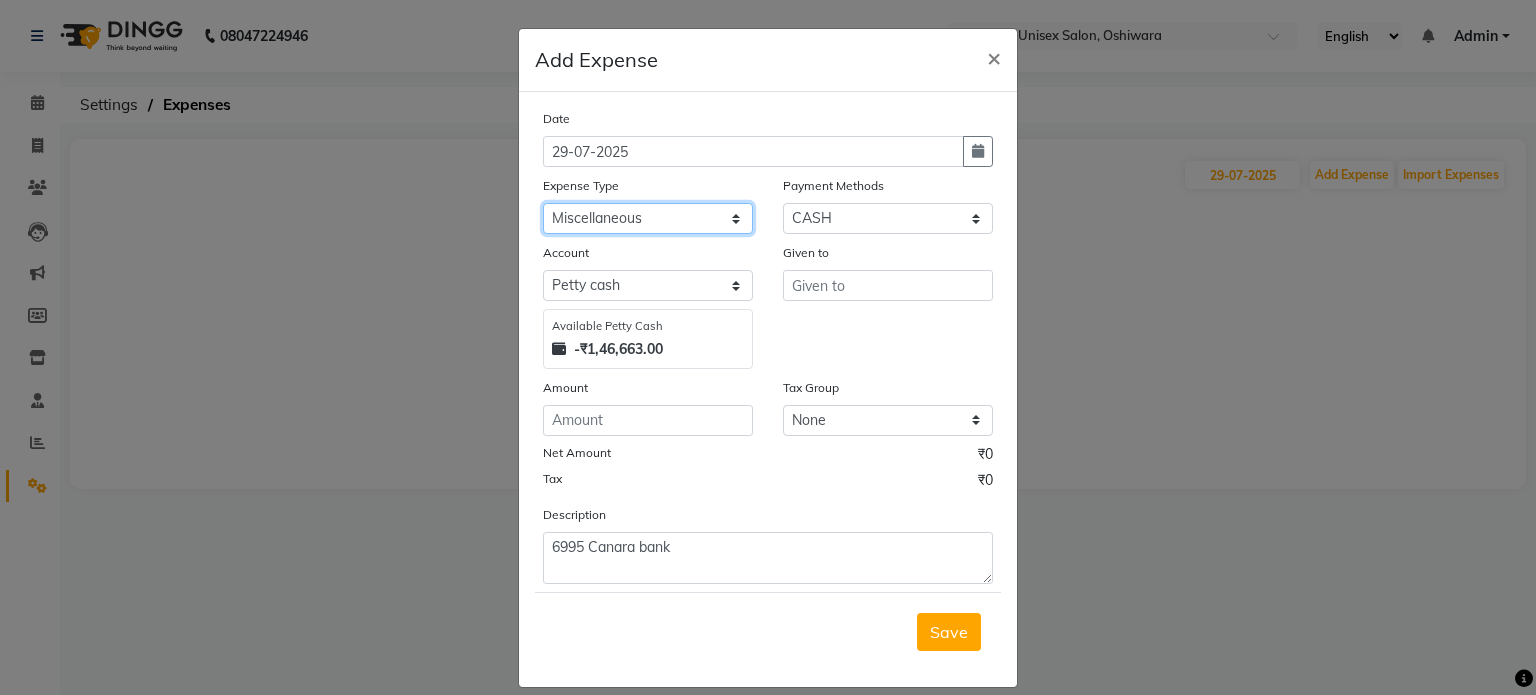 click on "Select Academy Supplies EMI Advance Salary Bank charges Cash transfer to bank Cash transfer to hub Client Snacks Clinical charges Electricity Bill Equipment FnF Fuel GST Incentive Insurance International purchase Maintenance Marketing Miscellaneous Pantry Product Rent Salon Supplies Salon Supplies Emi [PERSON] TX Staff Salary Staff Snacks Tea & Refreshment Training and Education Utilities" 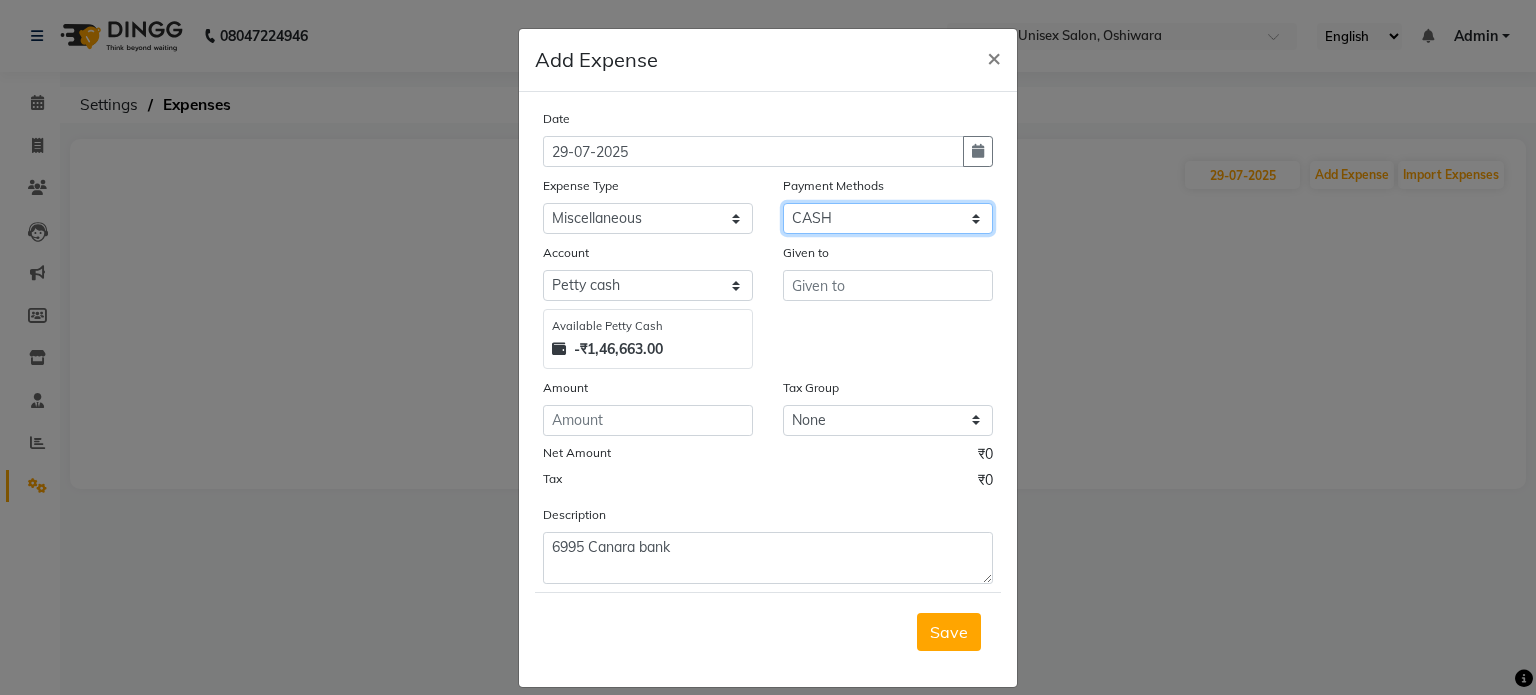 click on "Select CASH UPI Bank CARD Wallet" 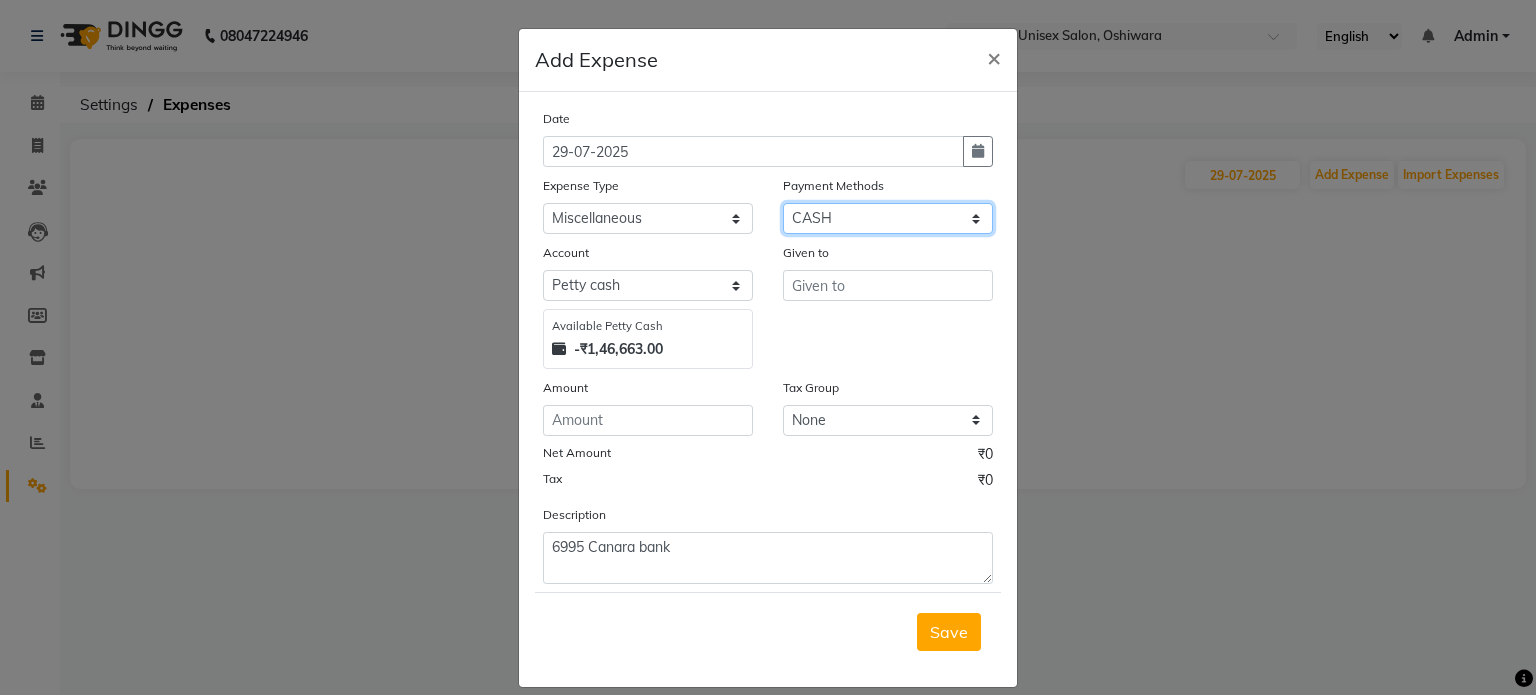 select on "17" 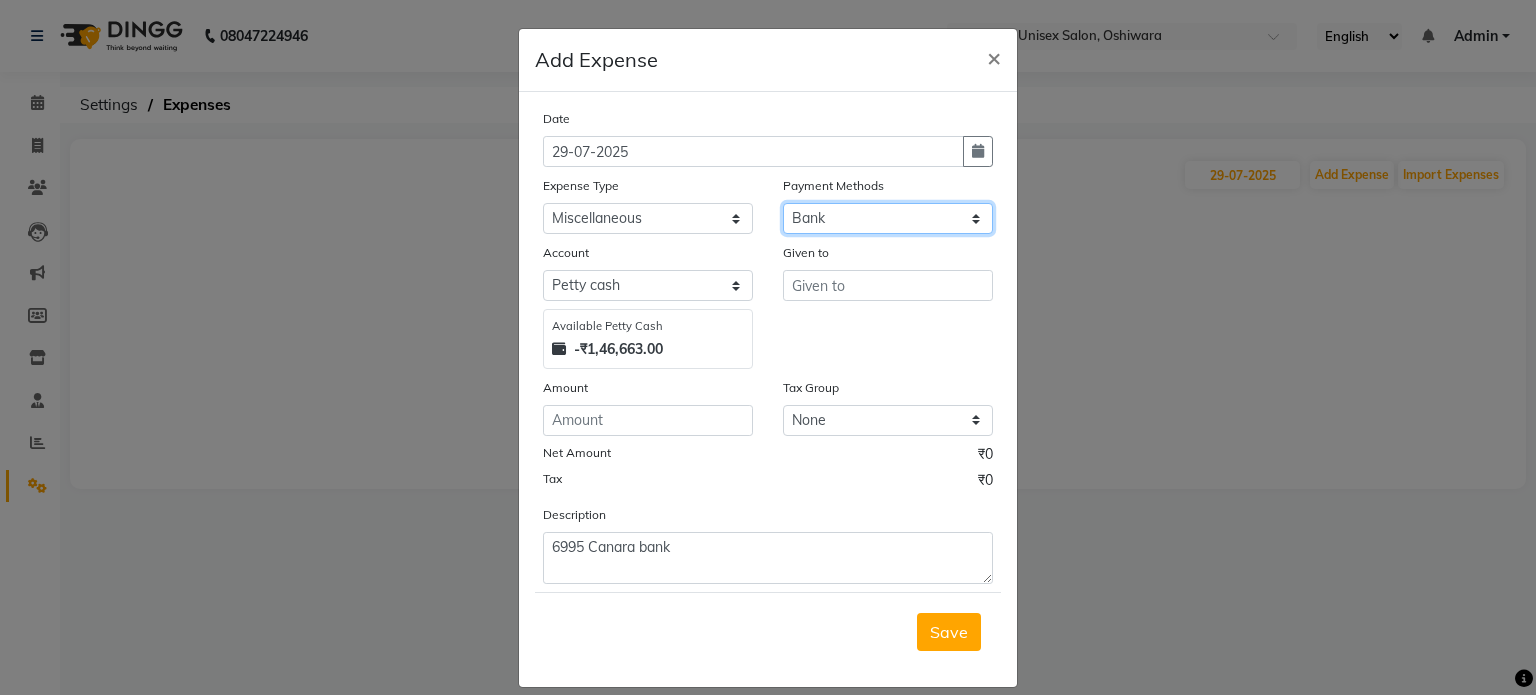 click on "Select CASH UPI Bank CARD Wallet" 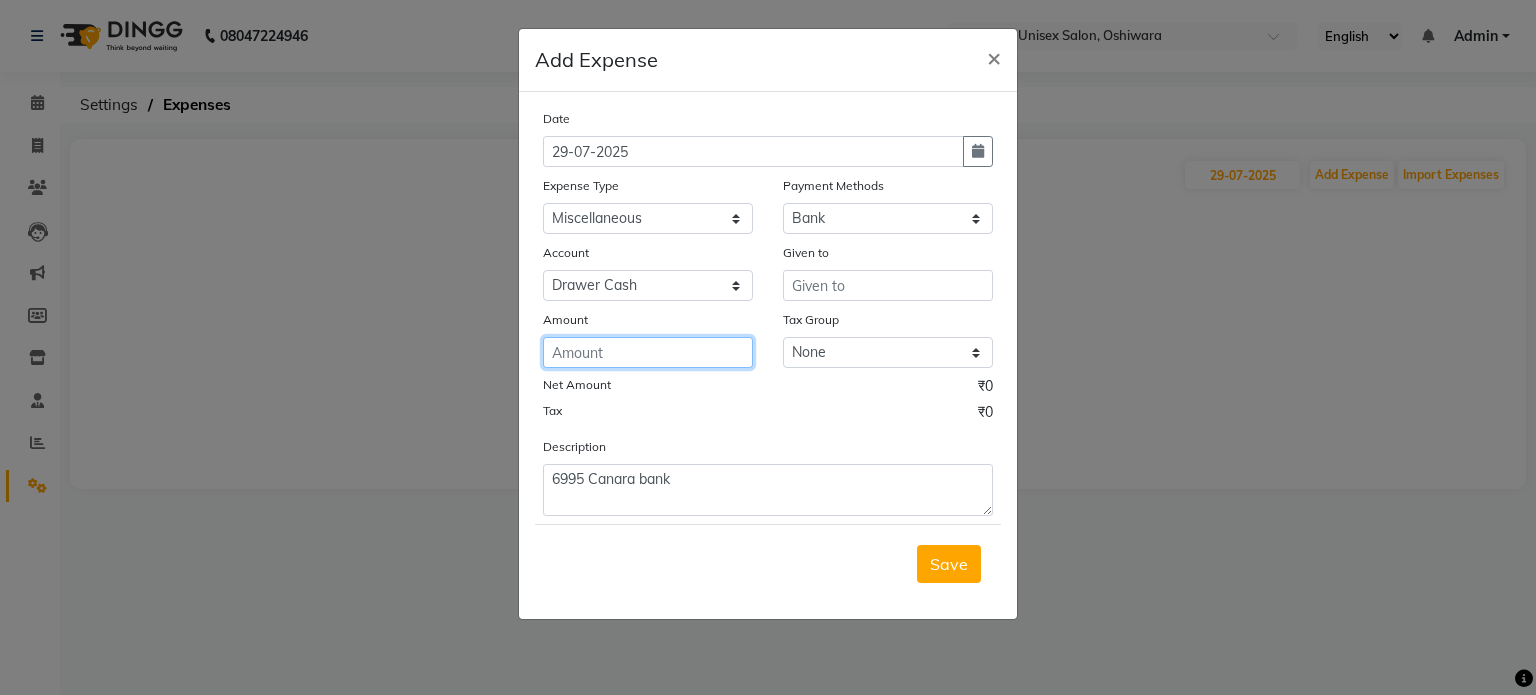 click 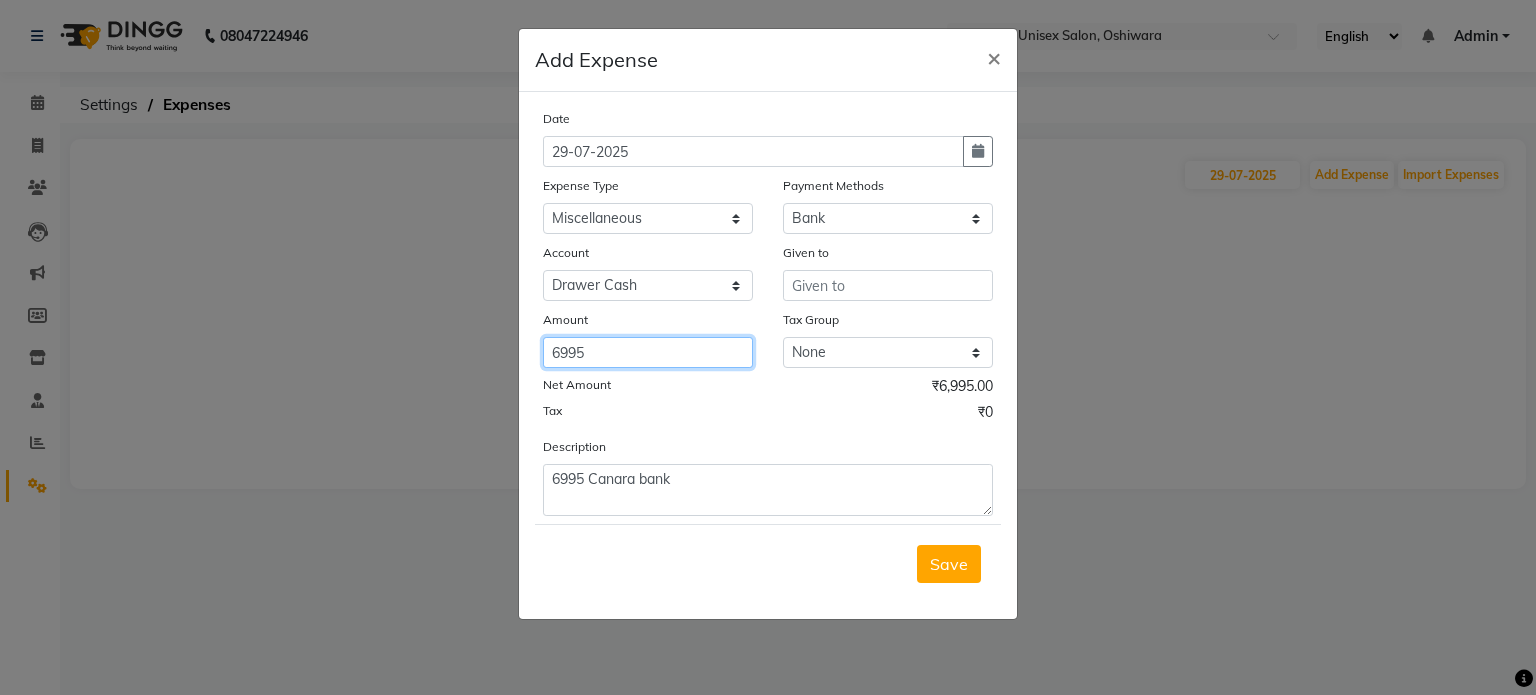 type on "6995" 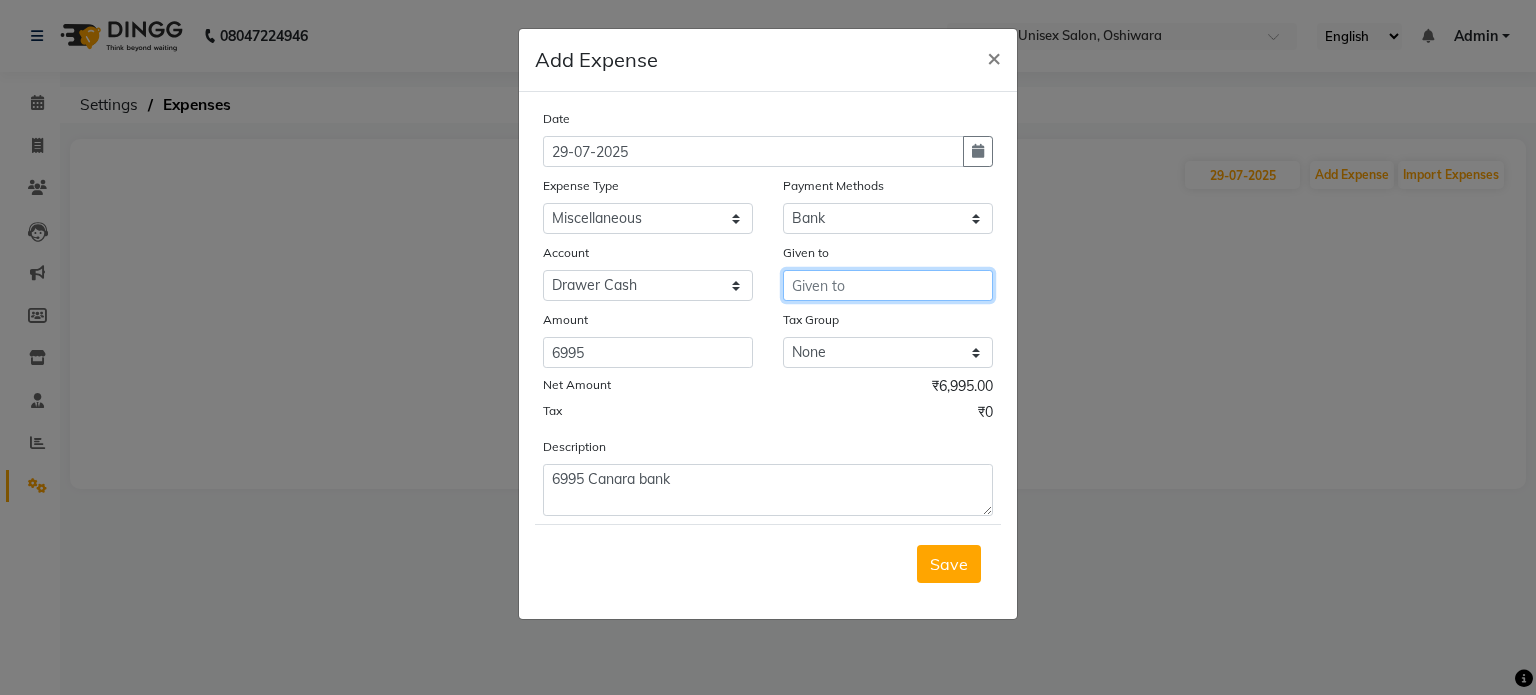 click at bounding box center [888, 285] 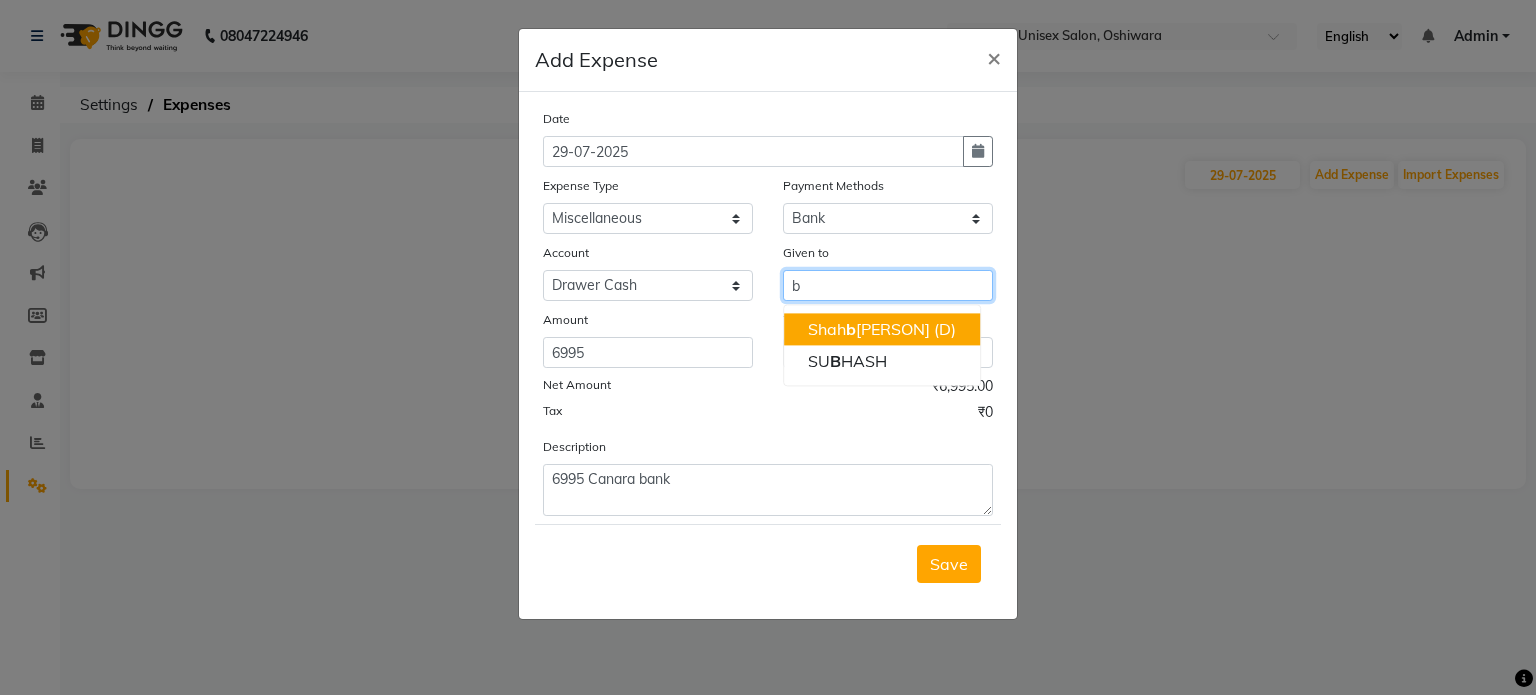 click on "[PERSON] (D)" at bounding box center [882, 329] 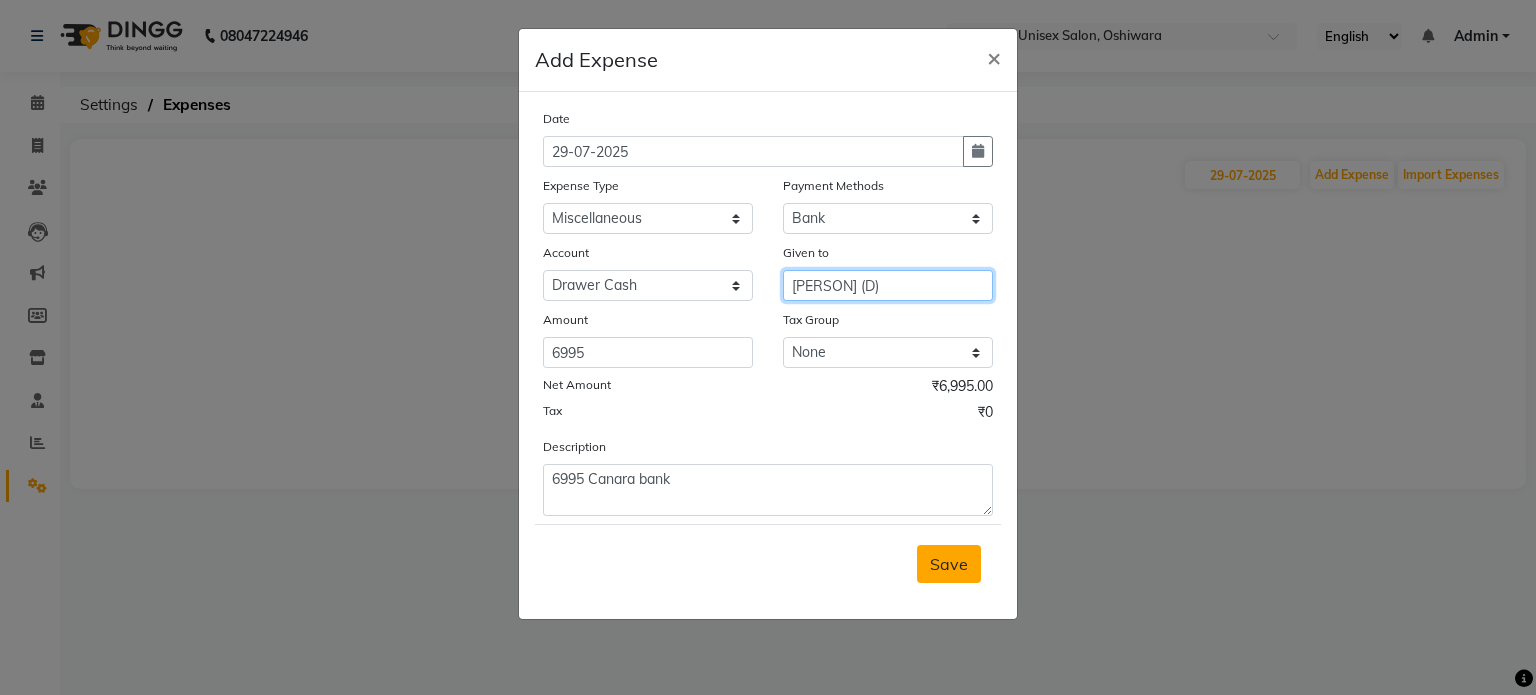 type on "[PERSON] (D)" 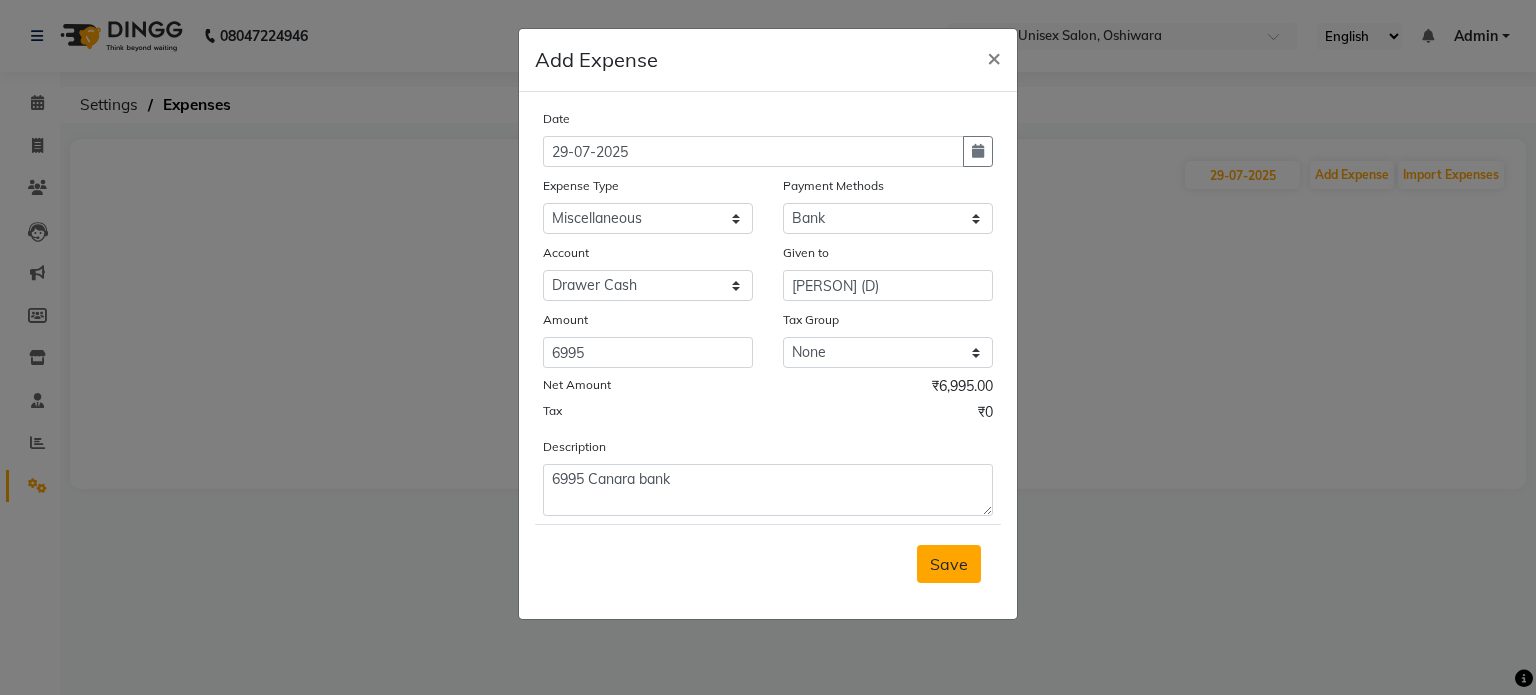click on "Save" at bounding box center [949, 564] 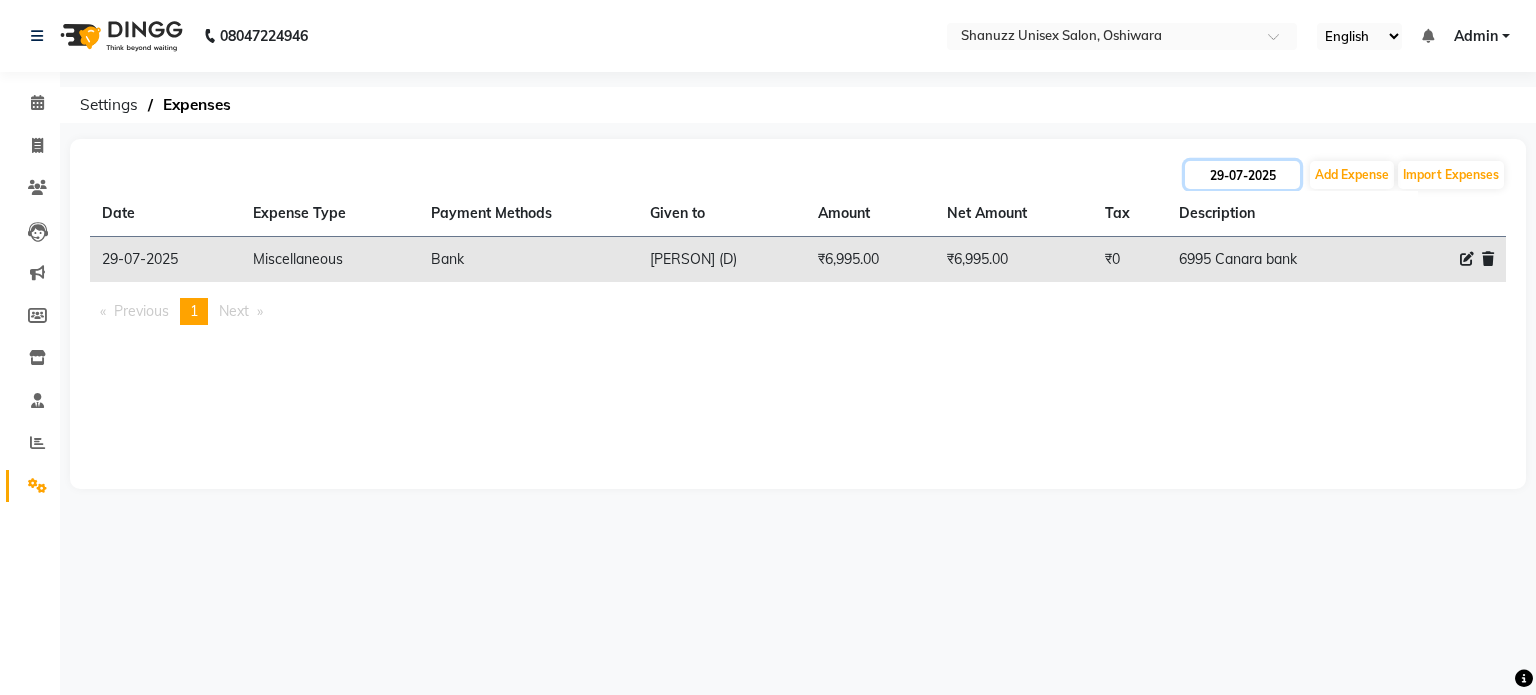 click on "29-07-2025" 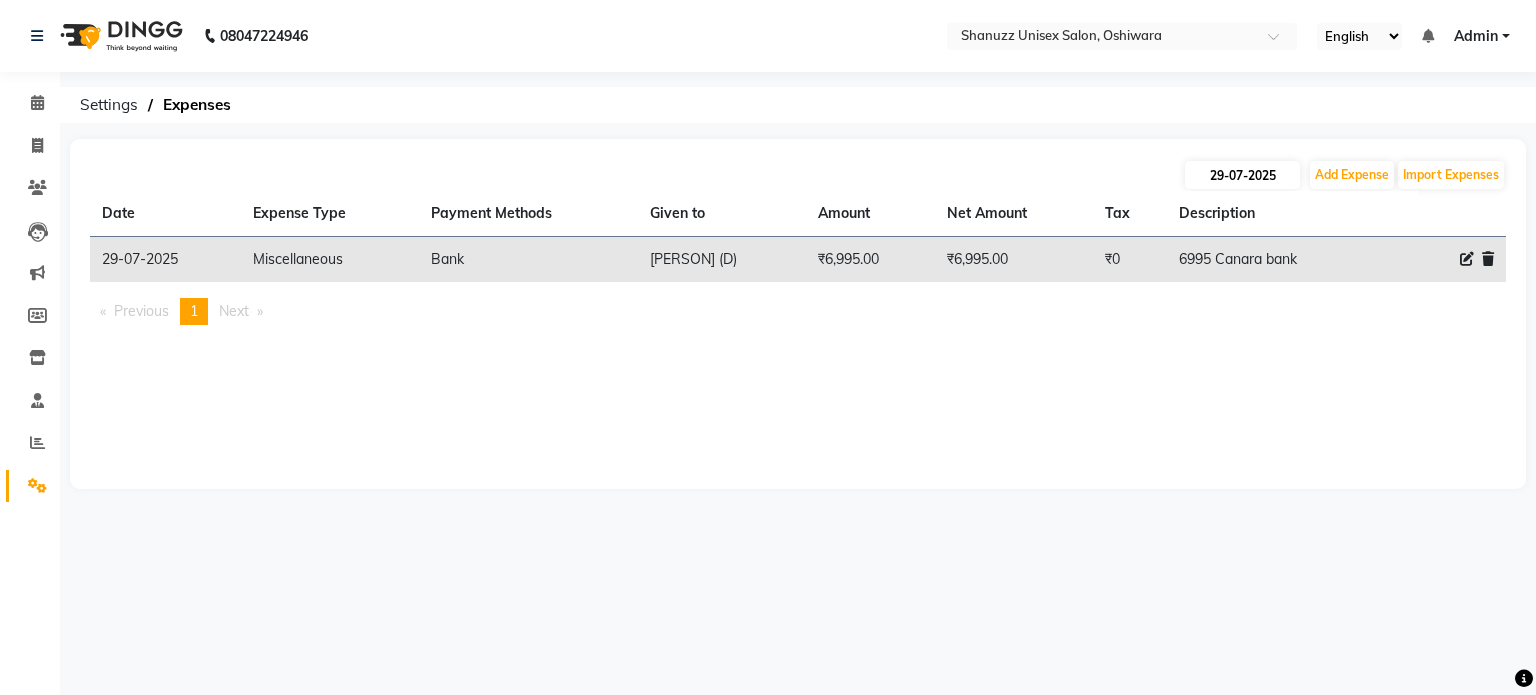 select on "7" 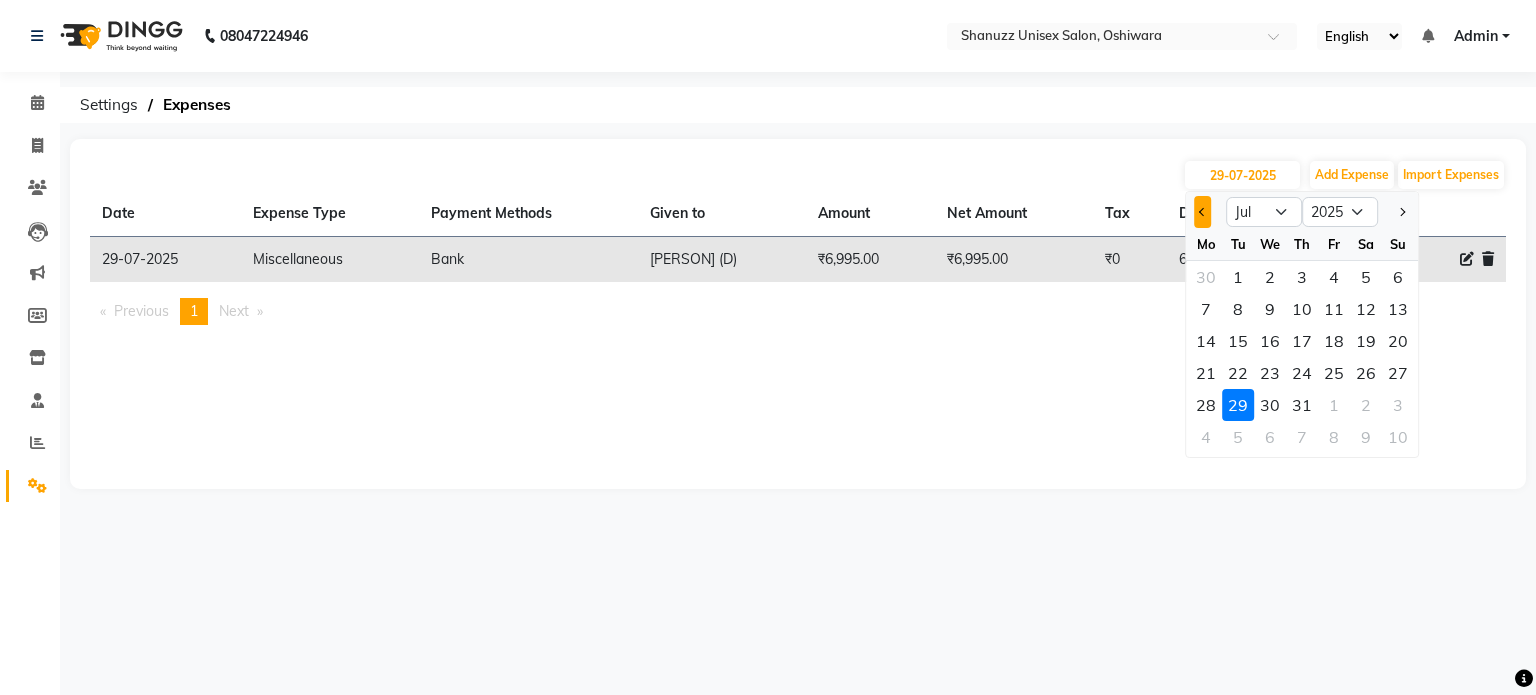 click 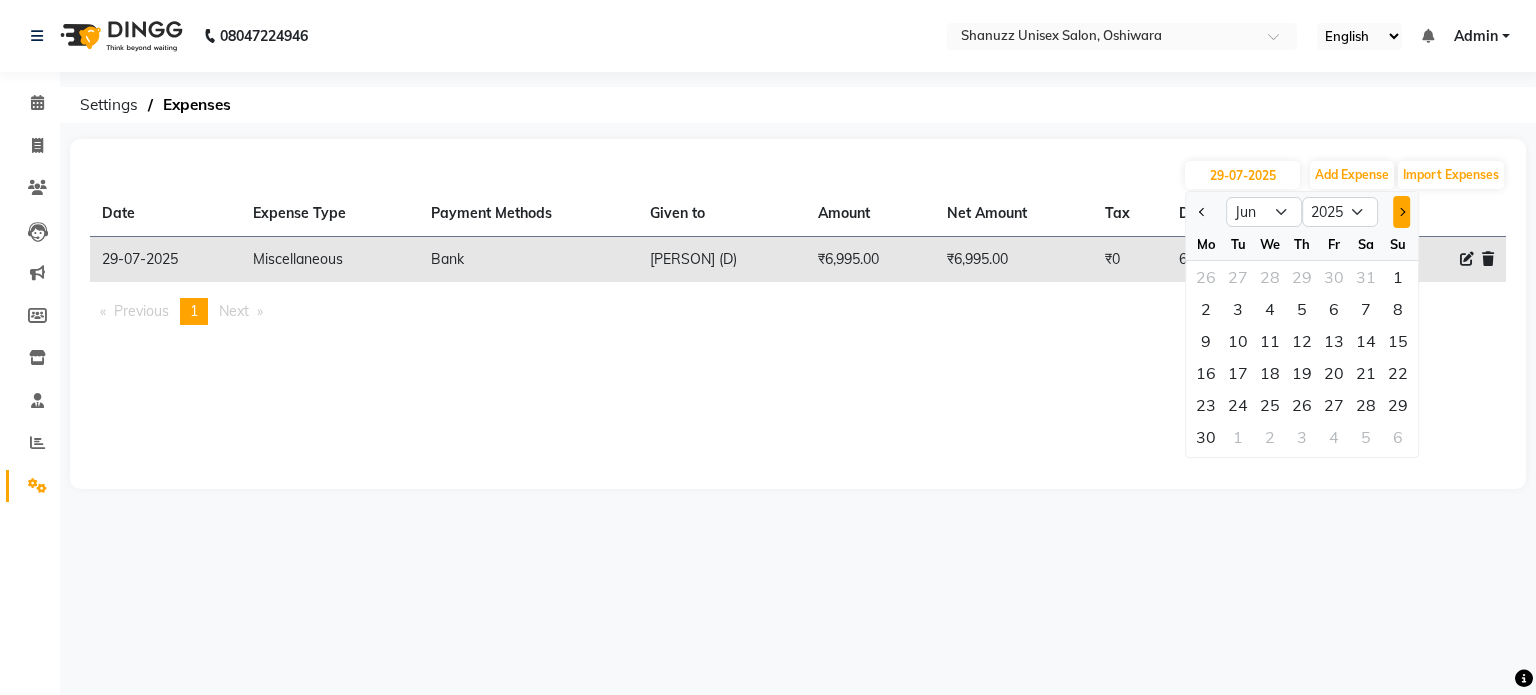 click 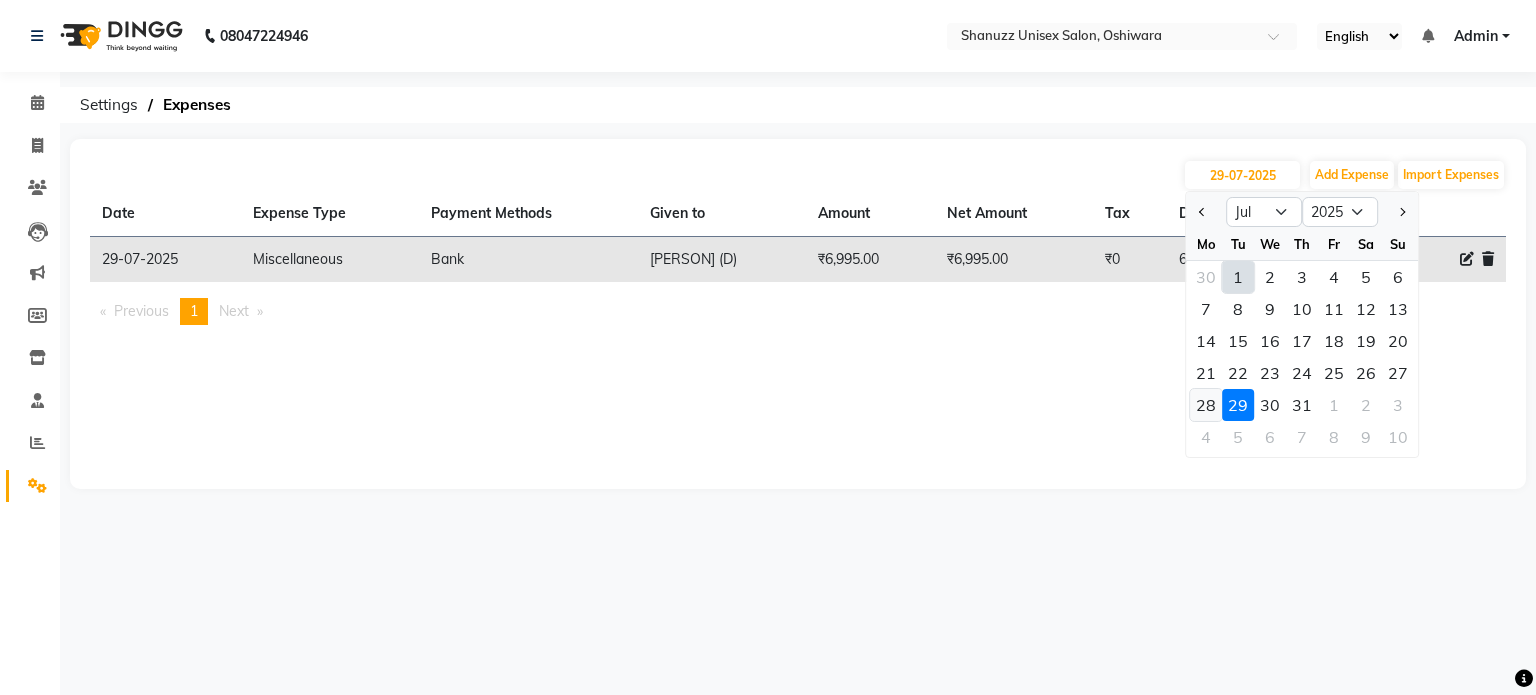 click on "28" 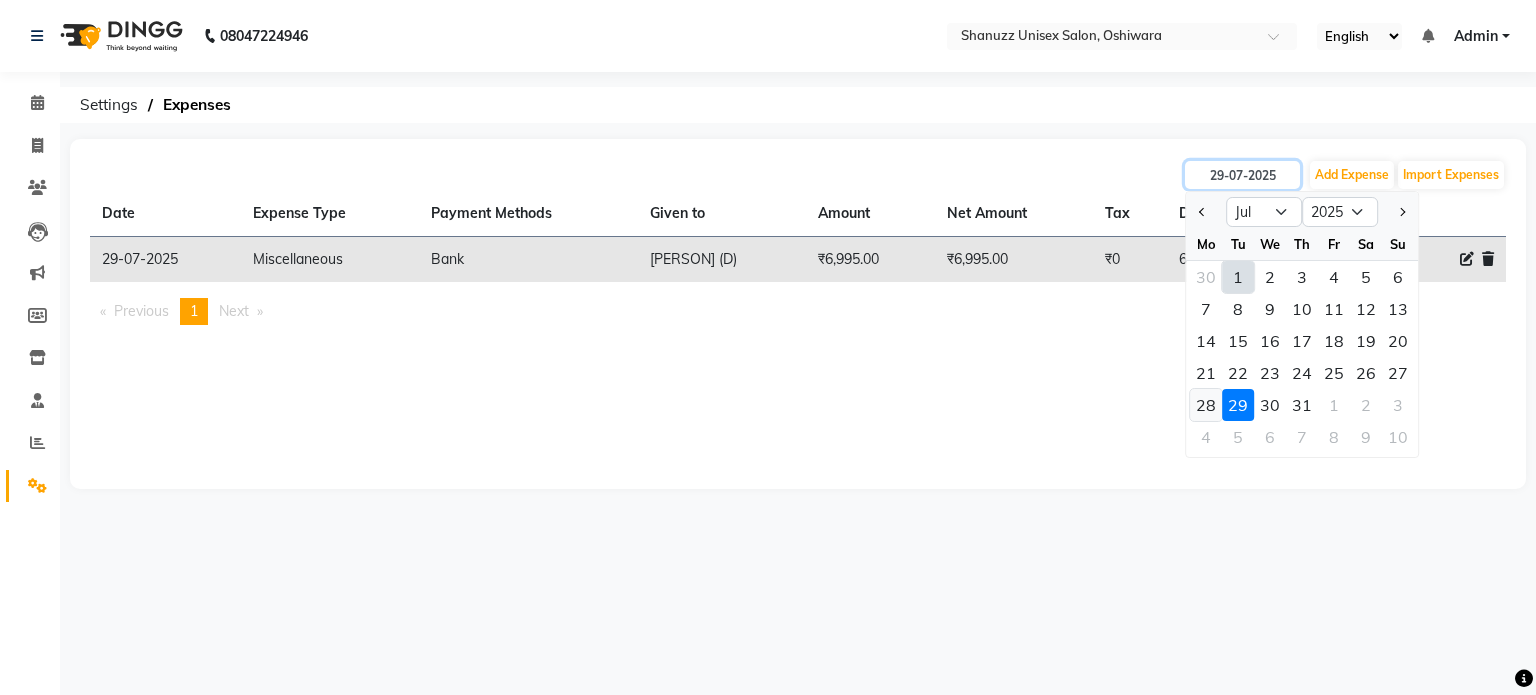 type on "28-07-2025" 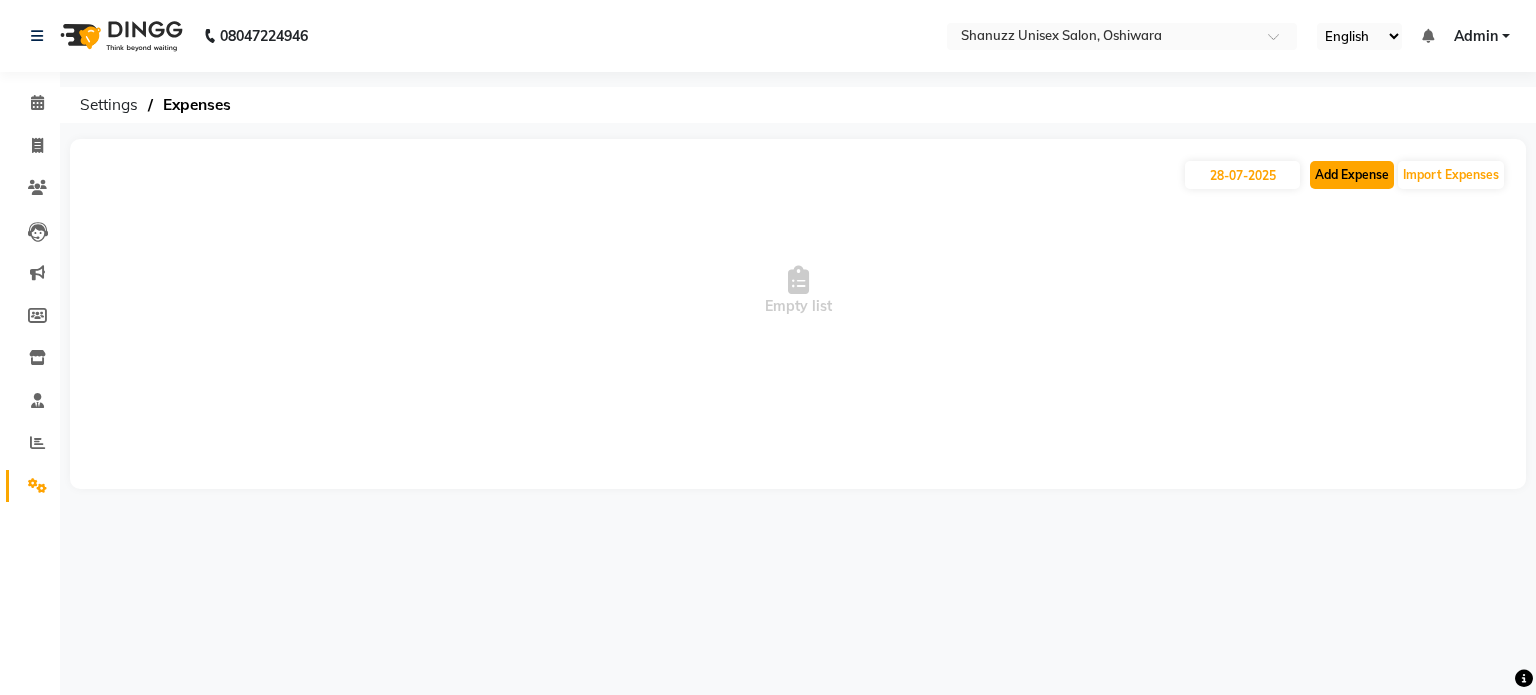 click on "Add Expense" 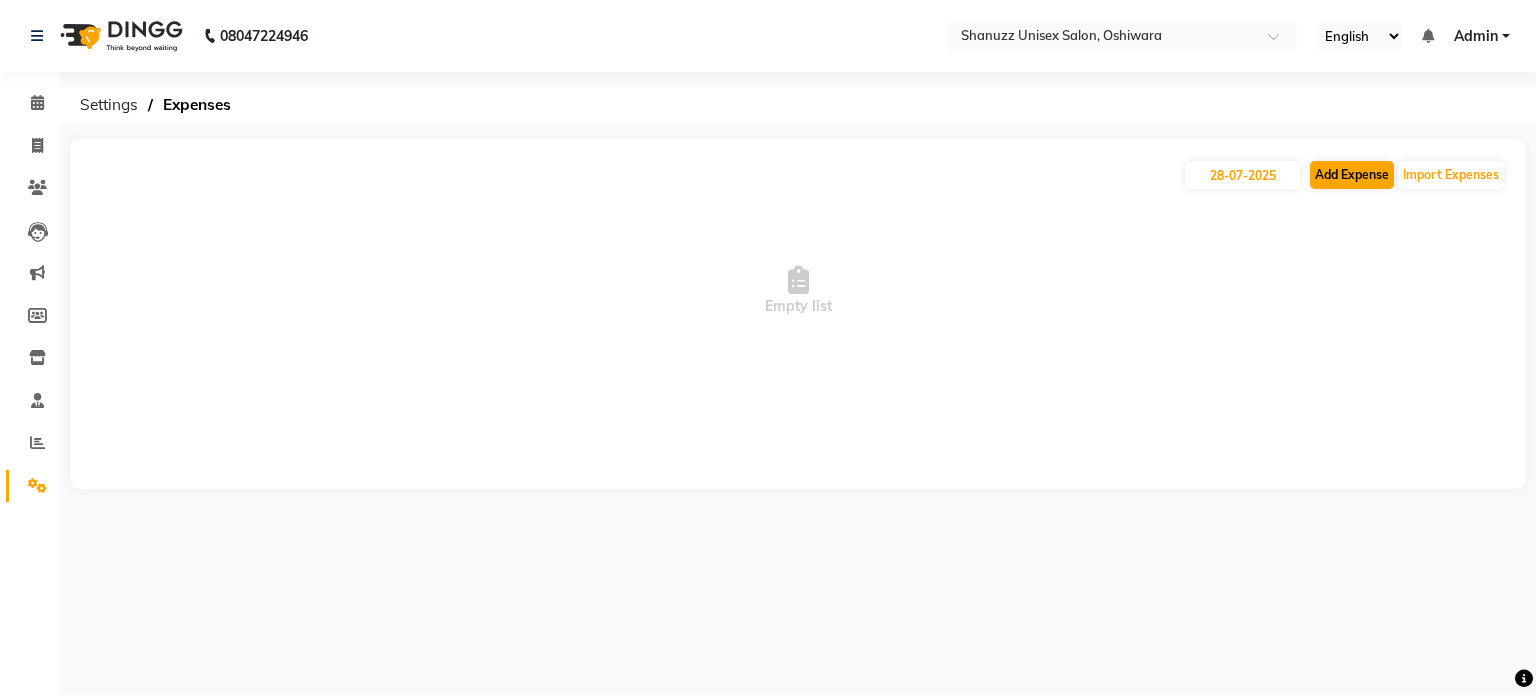 select on "1" 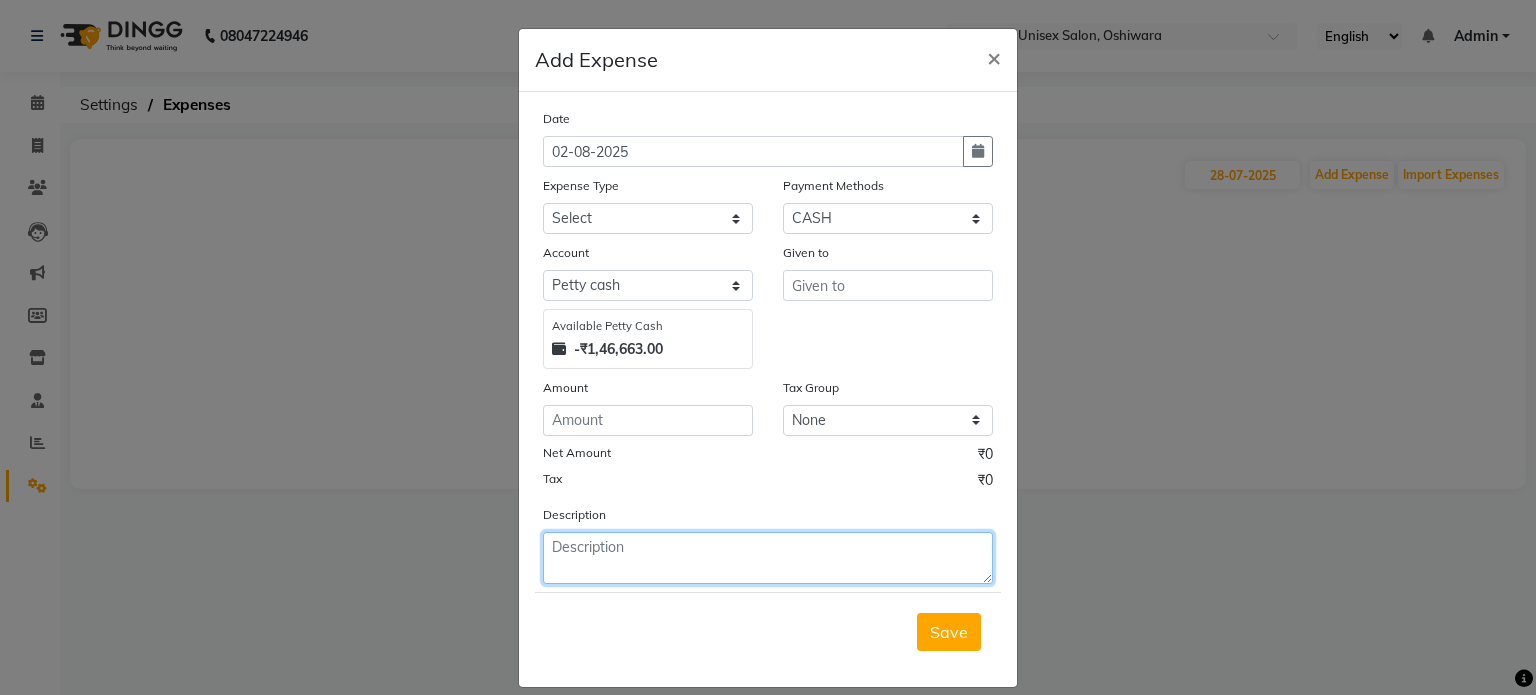 click 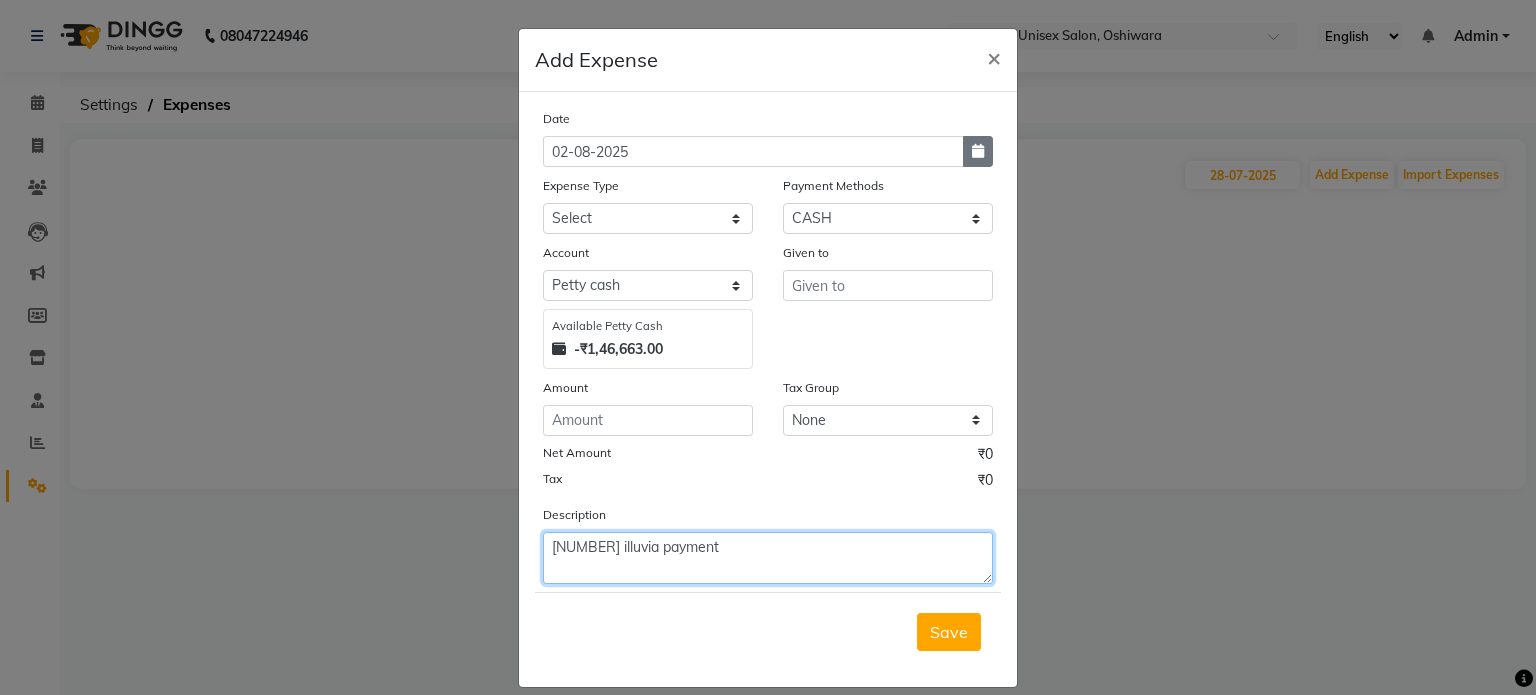 type on "[NUMBER] illuvia payment" 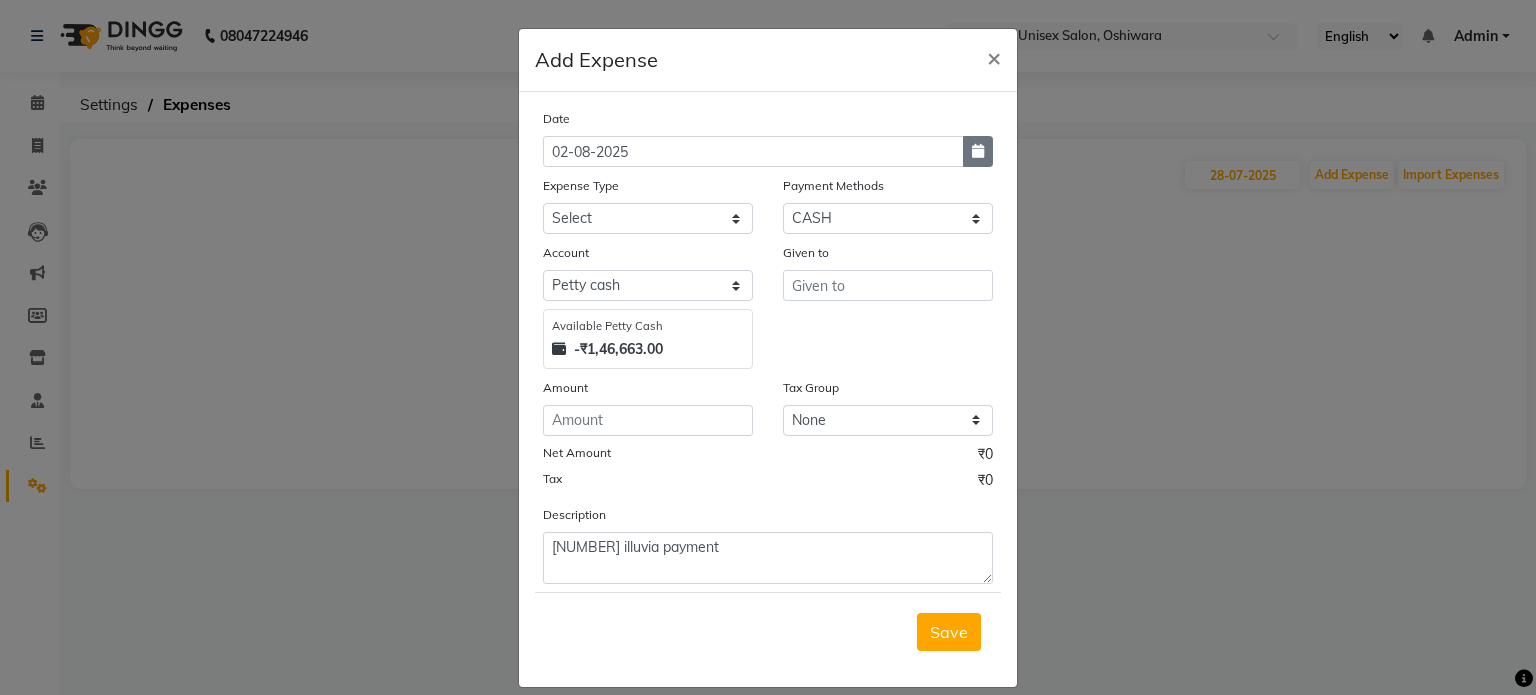 click 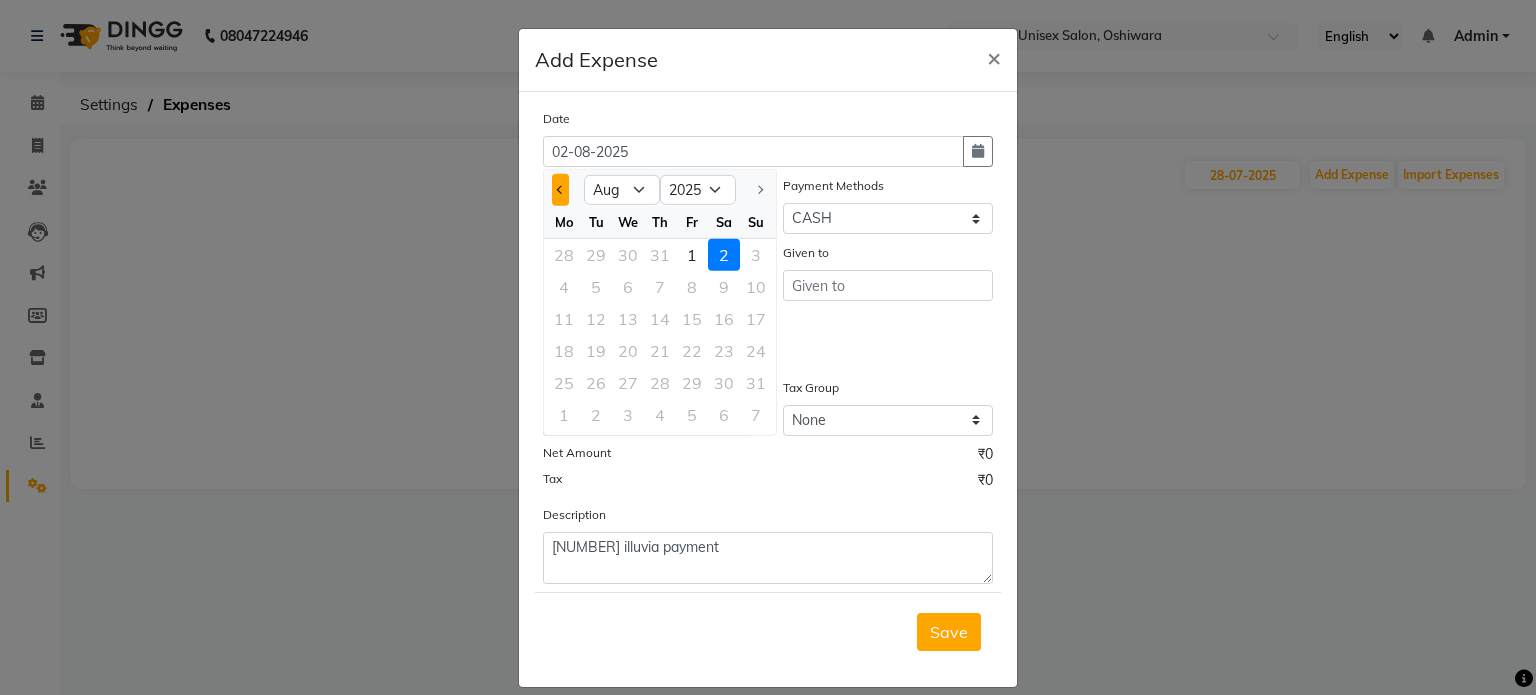 click 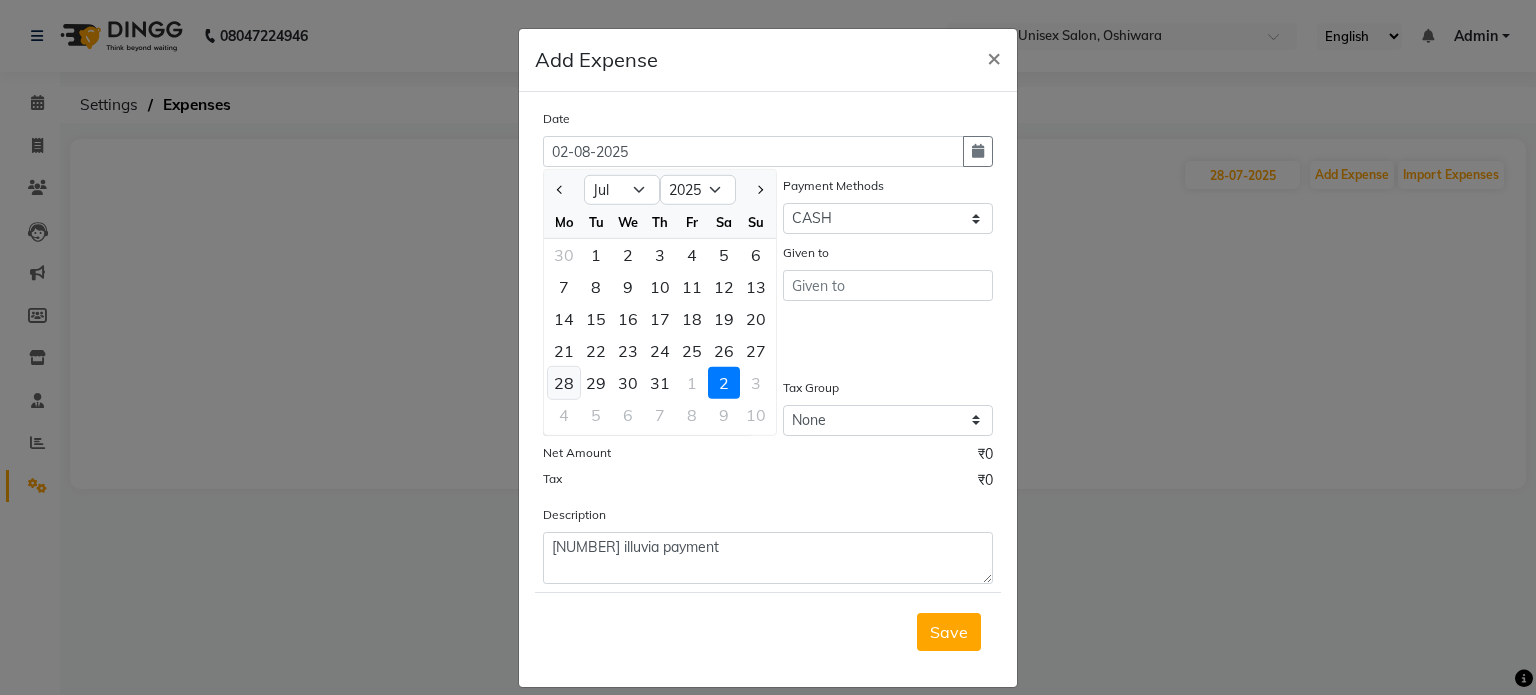 click on "28" 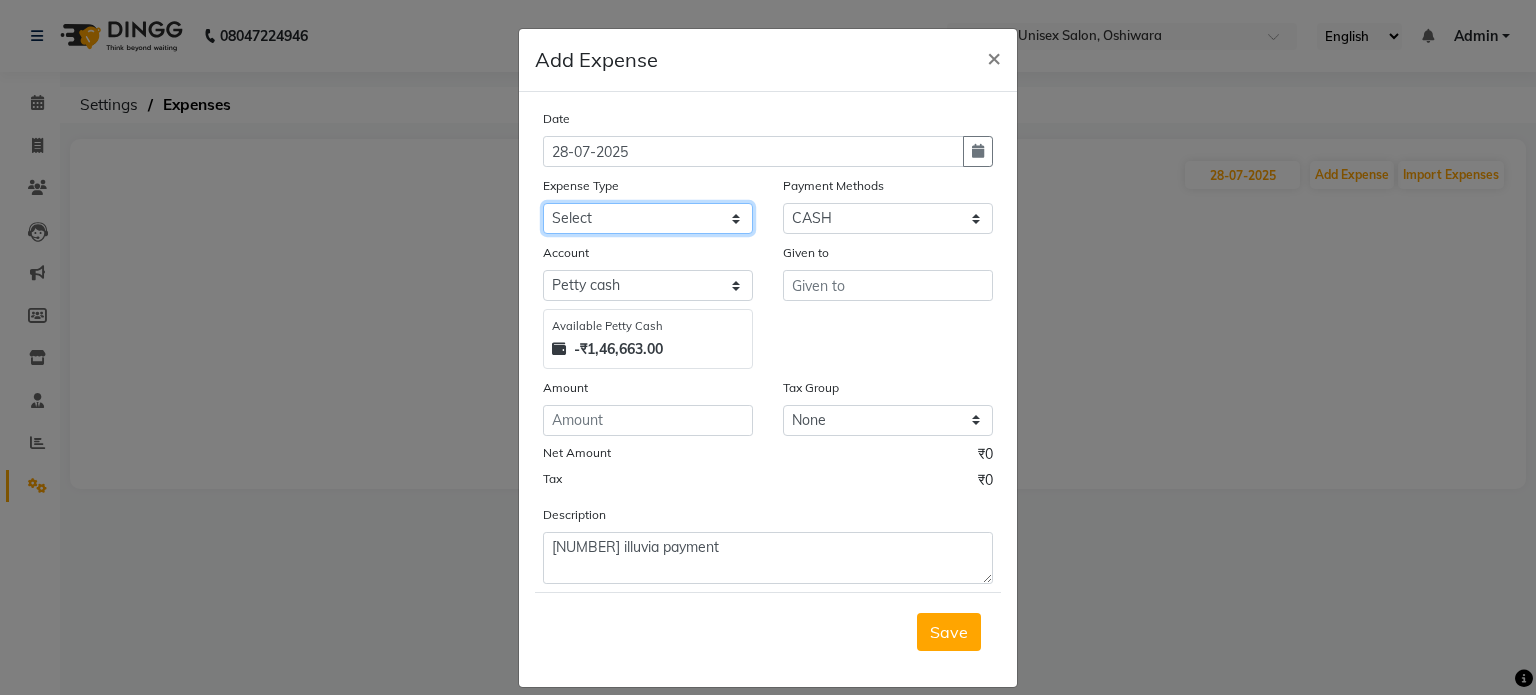 click on "Select Academy Supplies EMI Advance Salary Bank charges Cash transfer to bank Cash transfer to hub Client Snacks Clinical charges Electricity Bill Equipment FnF Fuel GST Incentive Insurance International purchase Maintenance Marketing Miscellaneous Pantry Product Rent Salon Supplies Salon Supplies Emi [PERSON] TX Staff Salary Staff Snacks Tea & Refreshment Training and Education Utilities" 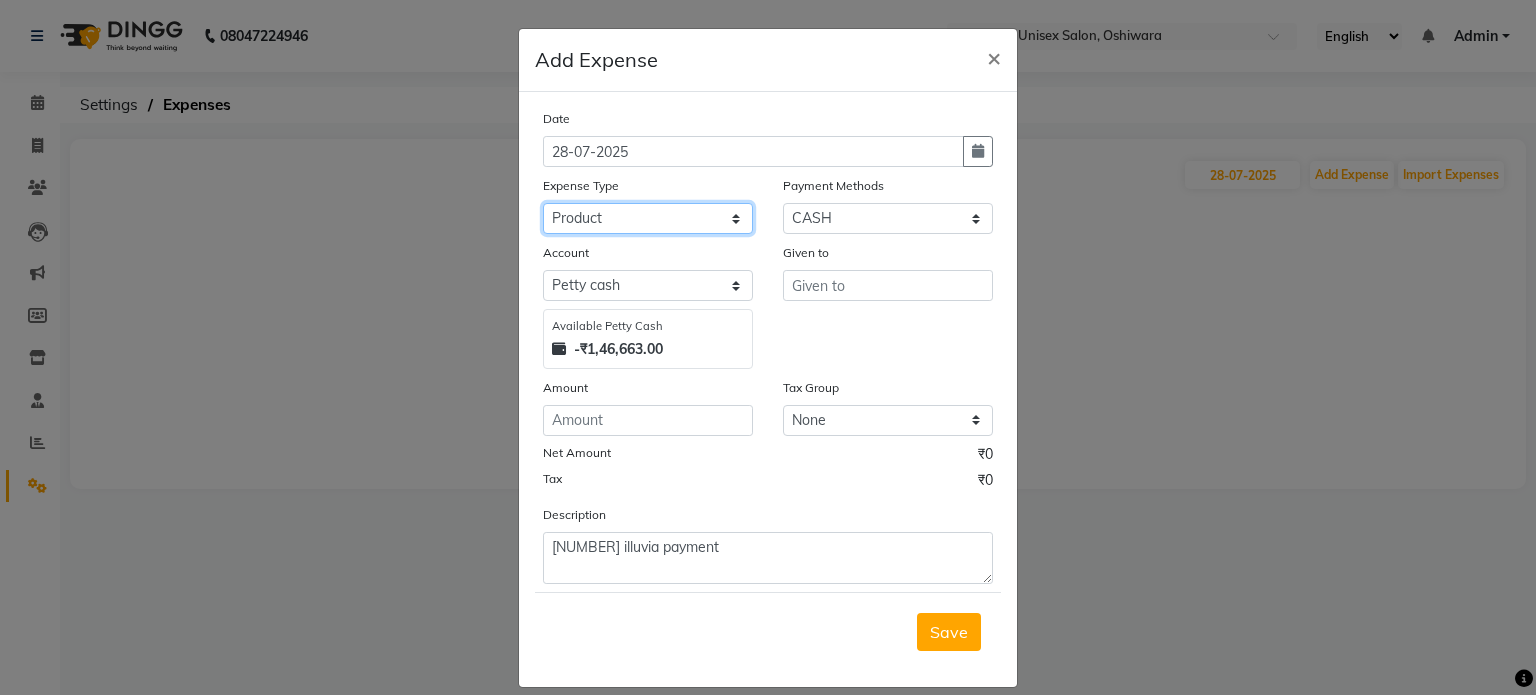 click on "Select Academy Supplies EMI Advance Salary Bank charges Cash transfer to bank Cash transfer to hub Client Snacks Clinical charges Electricity Bill Equipment FnF Fuel GST Incentive Insurance International purchase Maintenance Marketing Miscellaneous Pantry Product Rent Salon Supplies Salon Supplies Emi [PERSON] TX Staff Salary Staff Snacks Tea & Refreshment Training and Education Utilities" 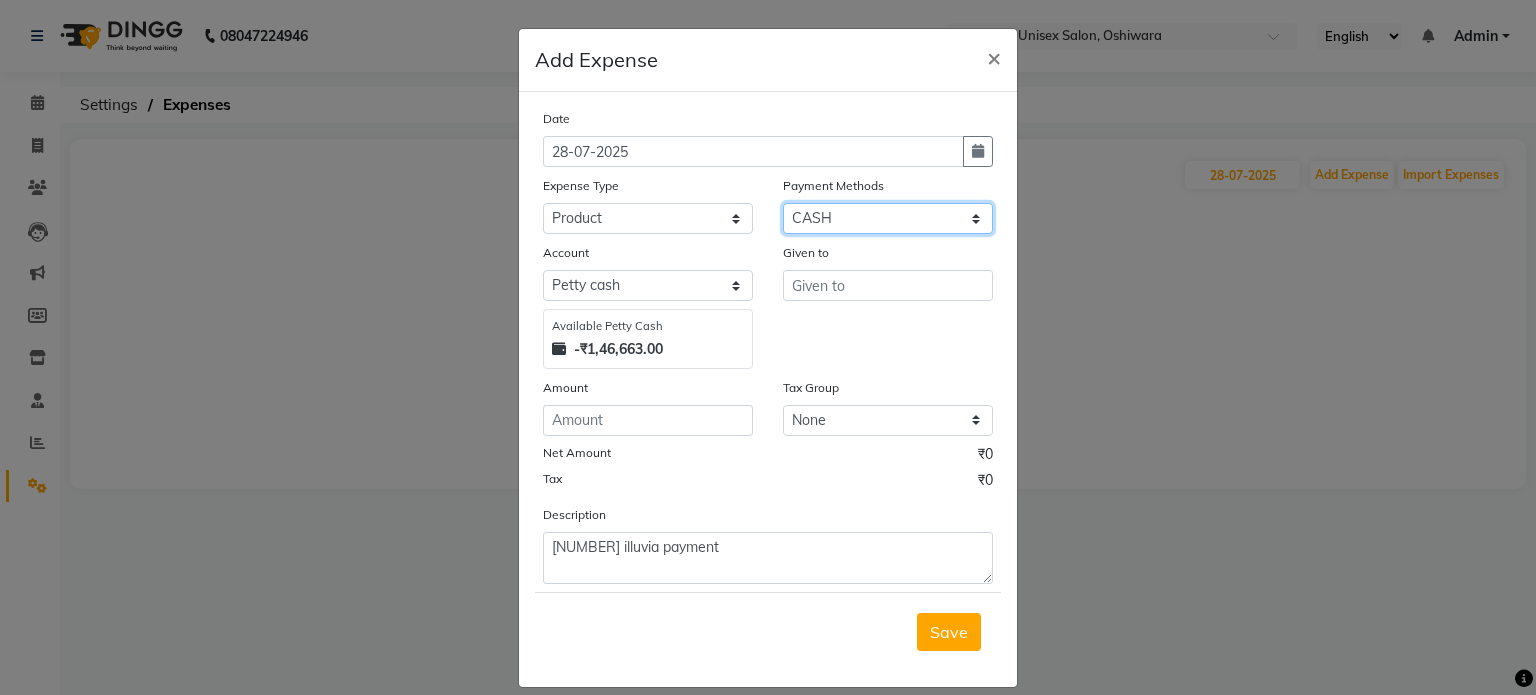 click on "Select CASH UPI Bank CARD Wallet" 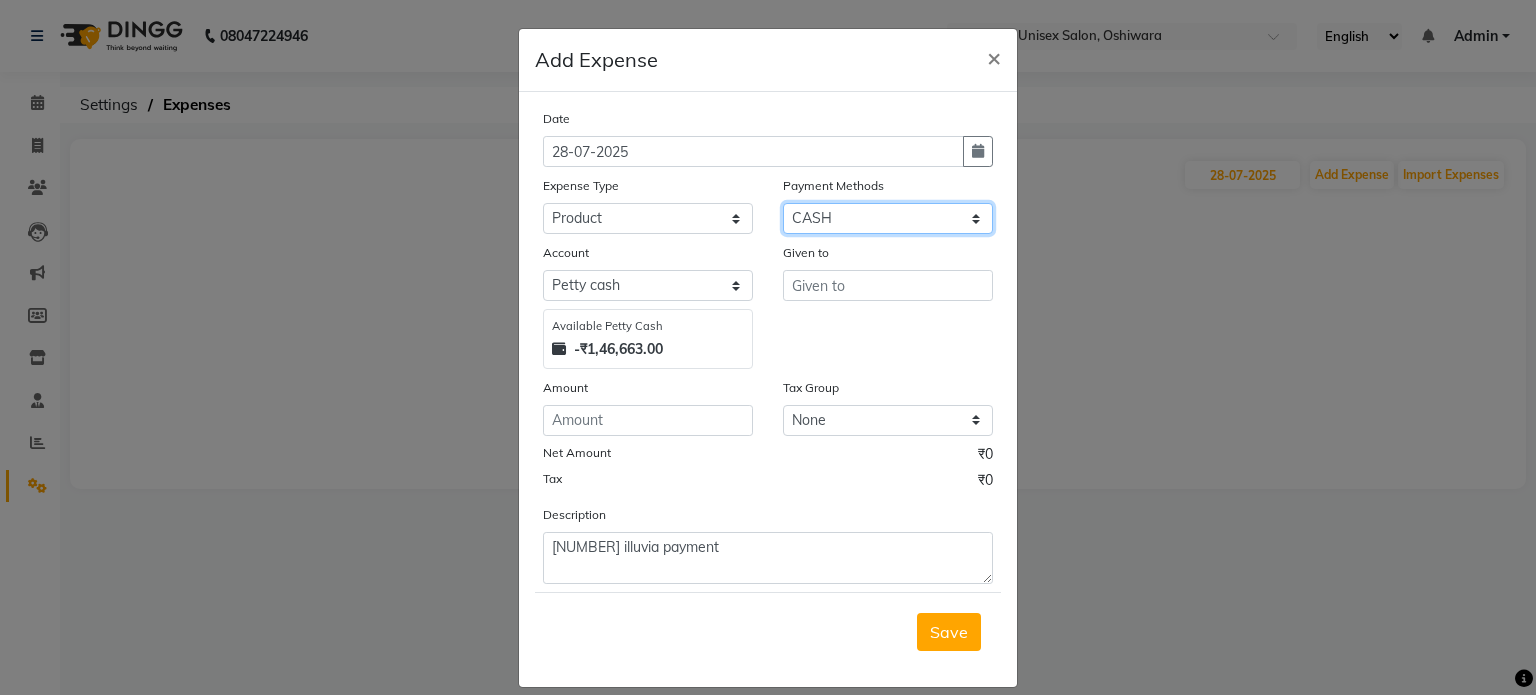select on "2" 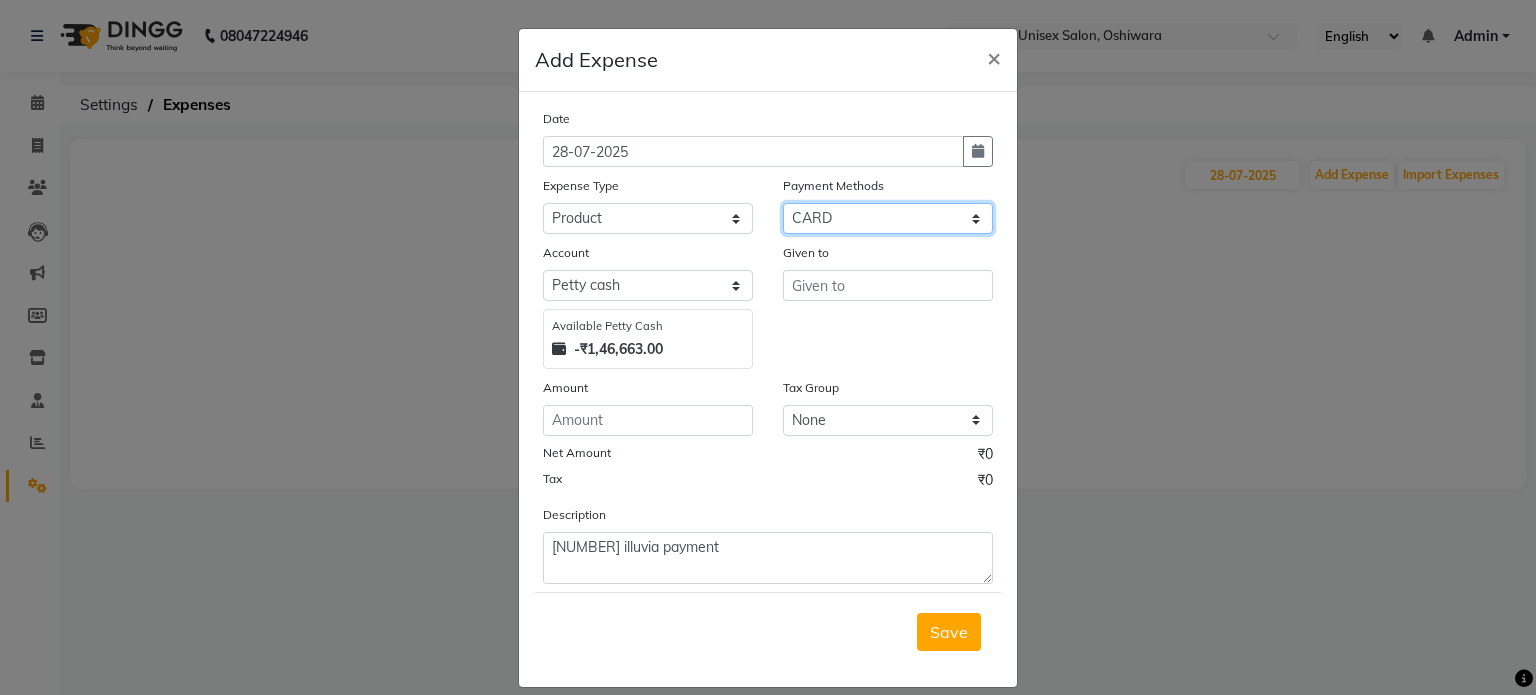 click on "Select CASH UPI Bank CARD Wallet" 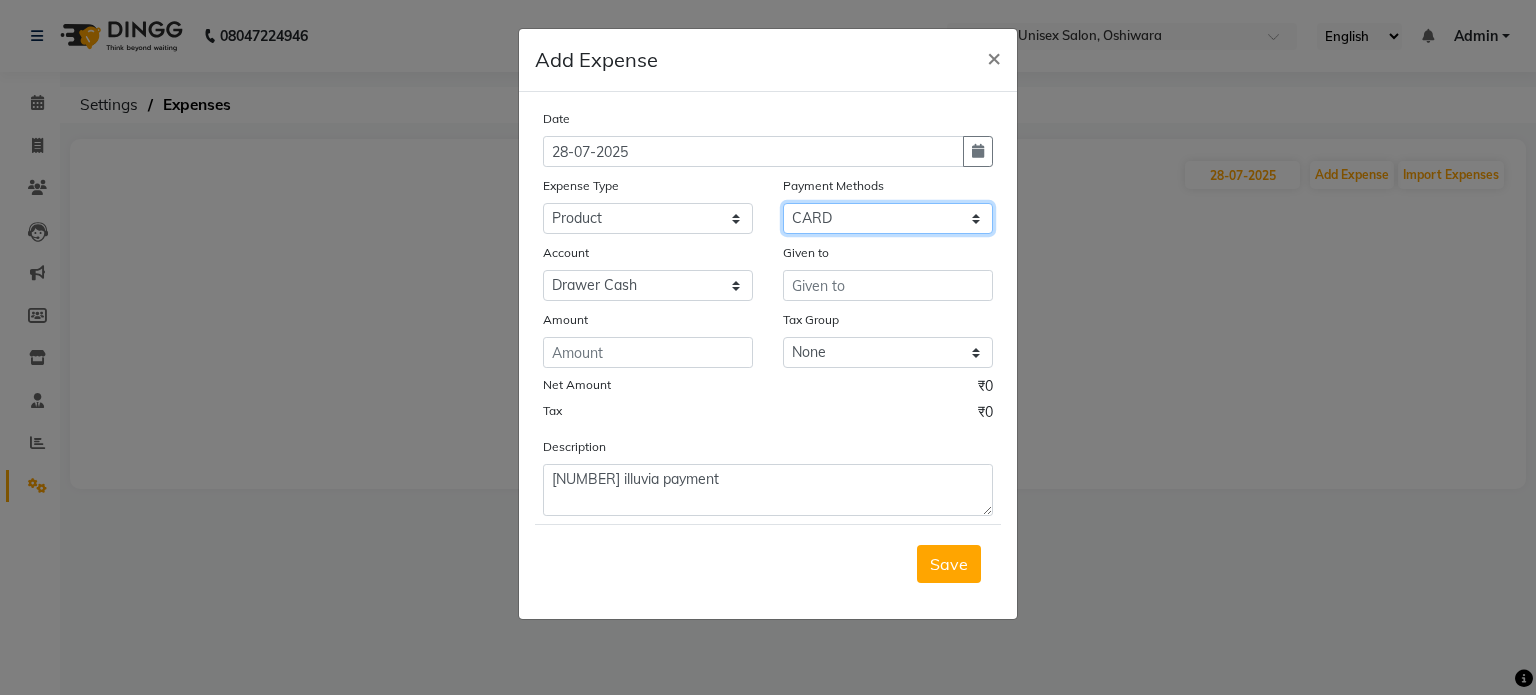 click on "Select CASH UPI Bank CARD Wallet" 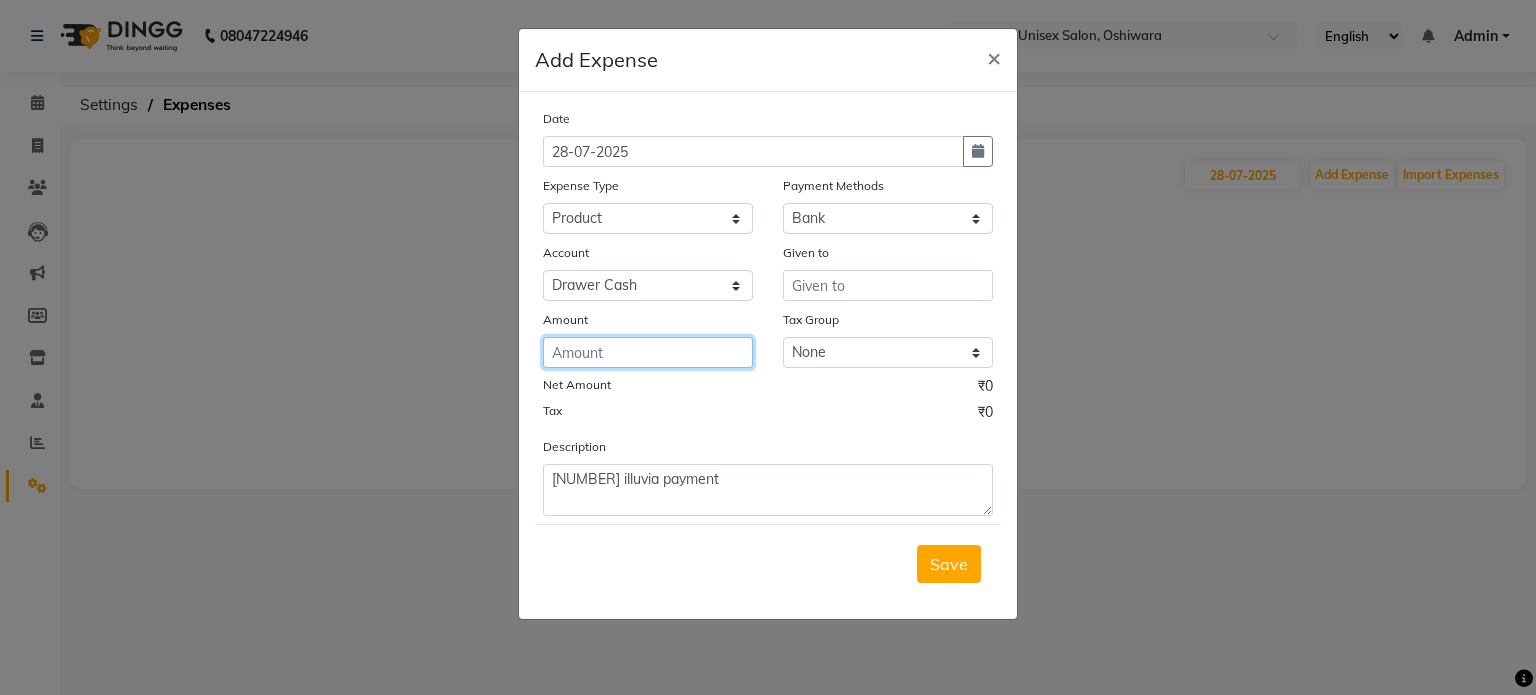 click 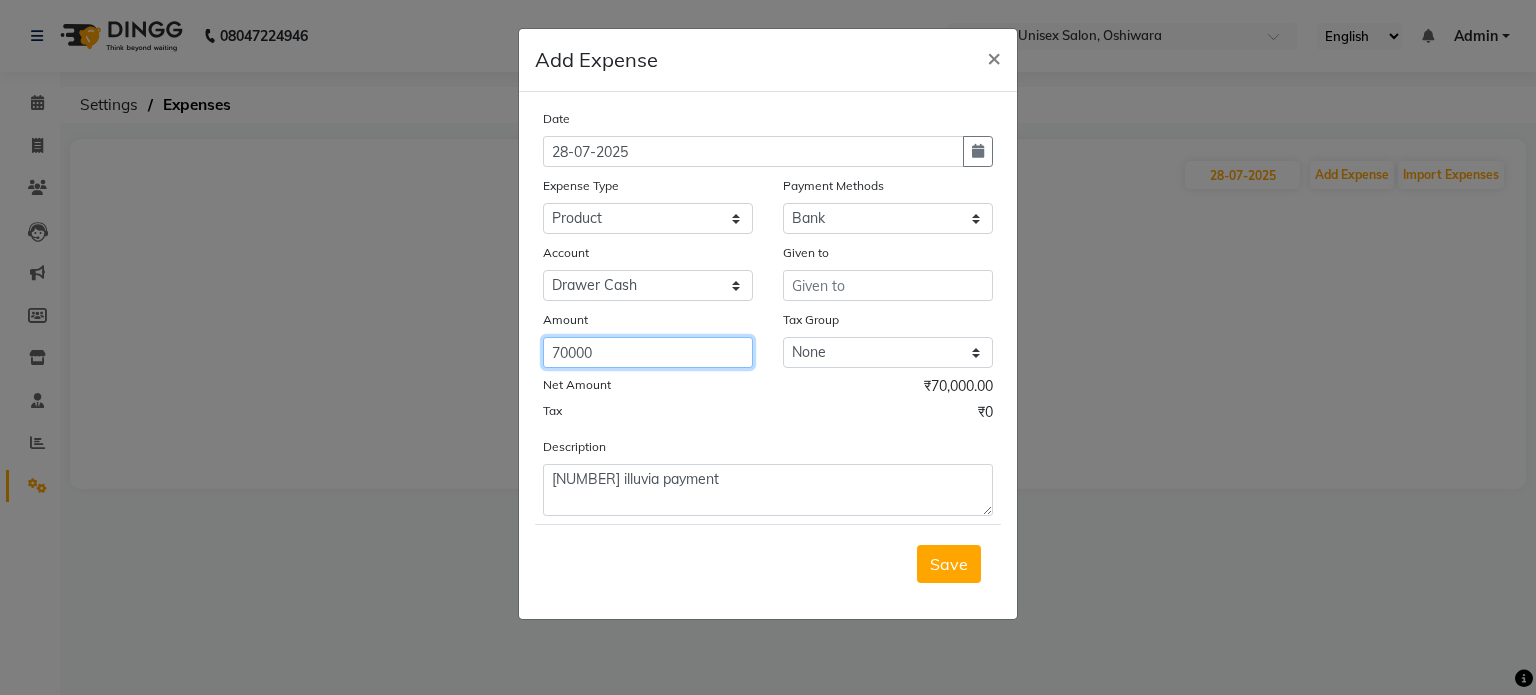 type on "70000" 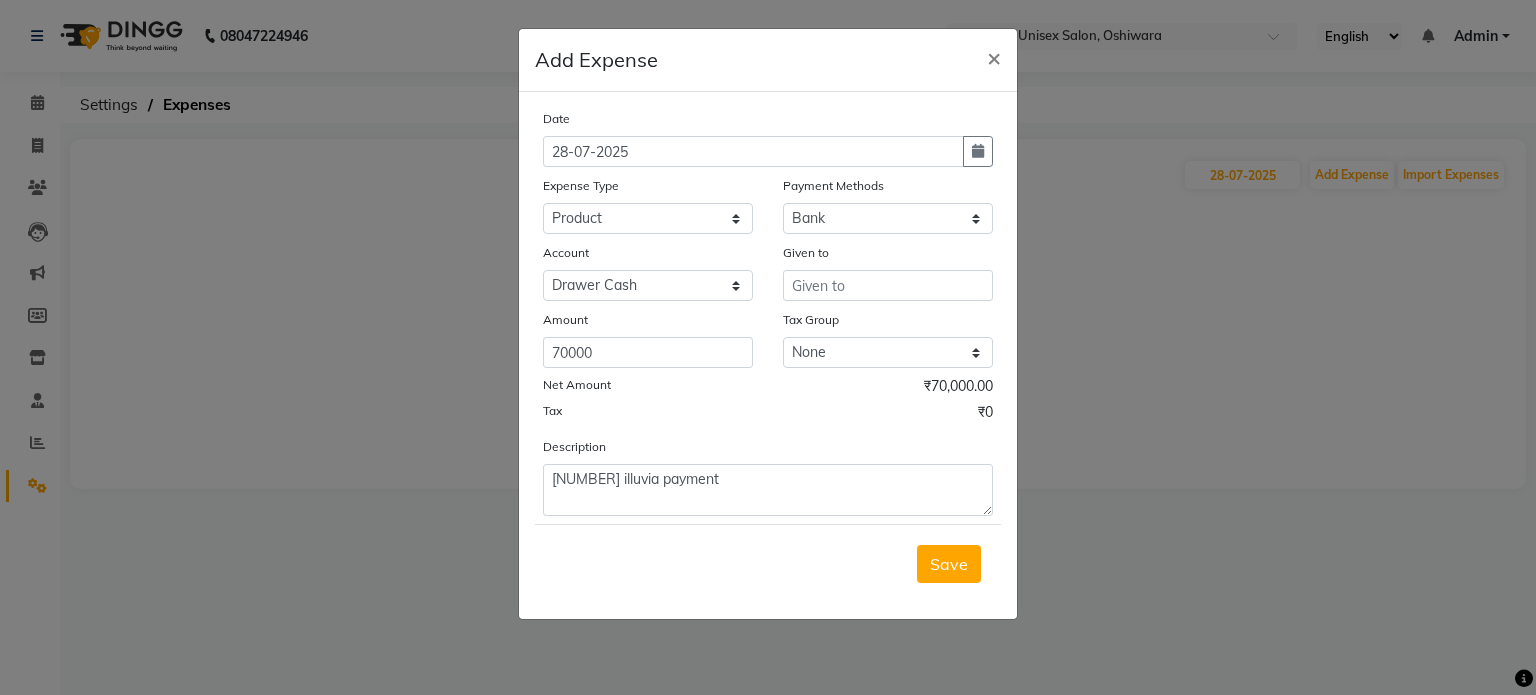 click on "Tax ₹0" 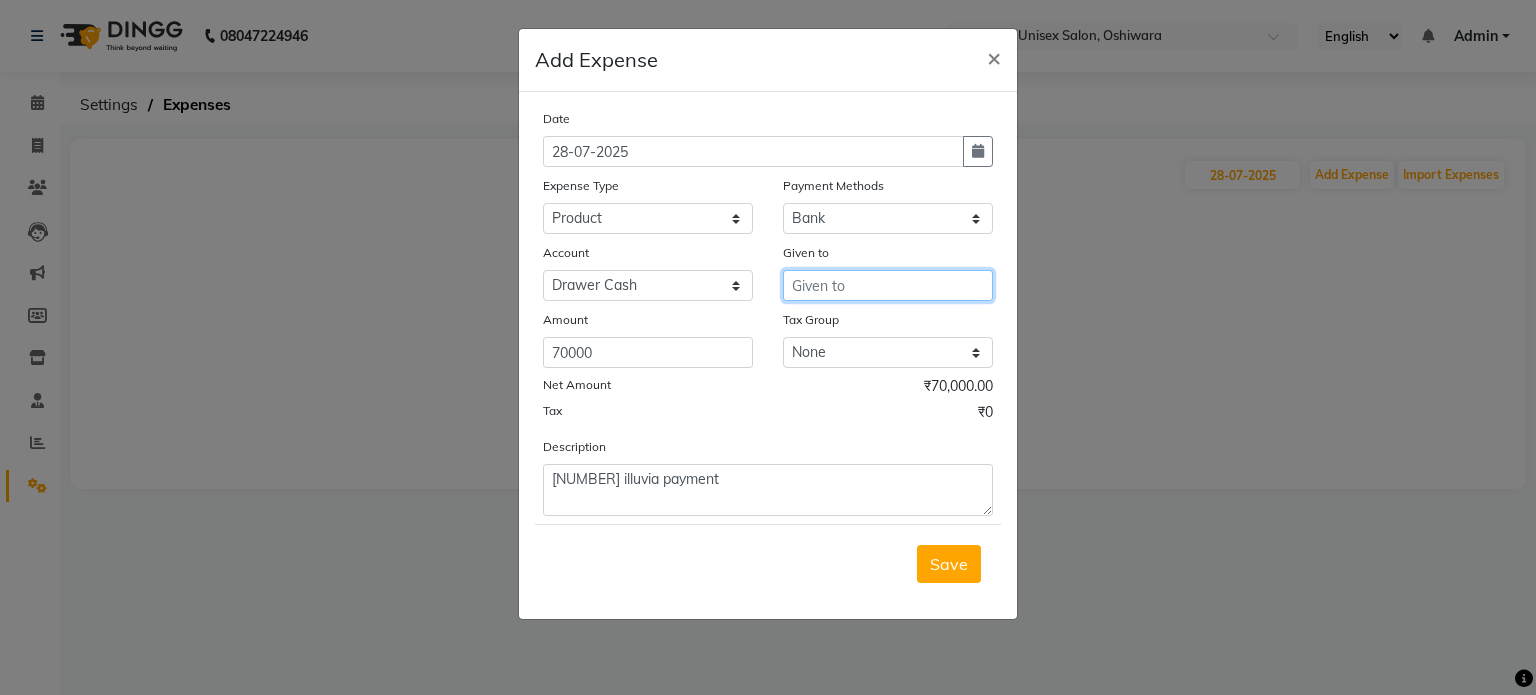 click at bounding box center [888, 285] 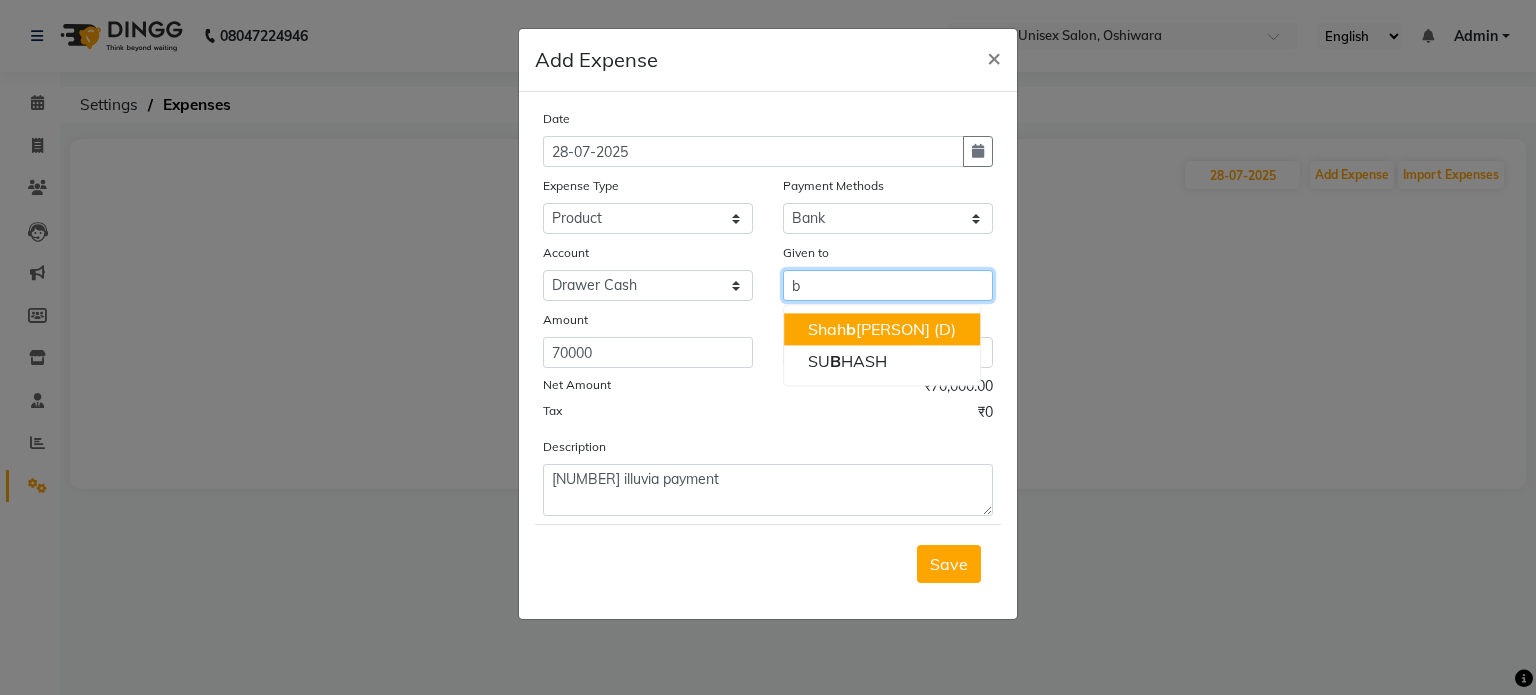 click on "b" at bounding box center [851, 329] 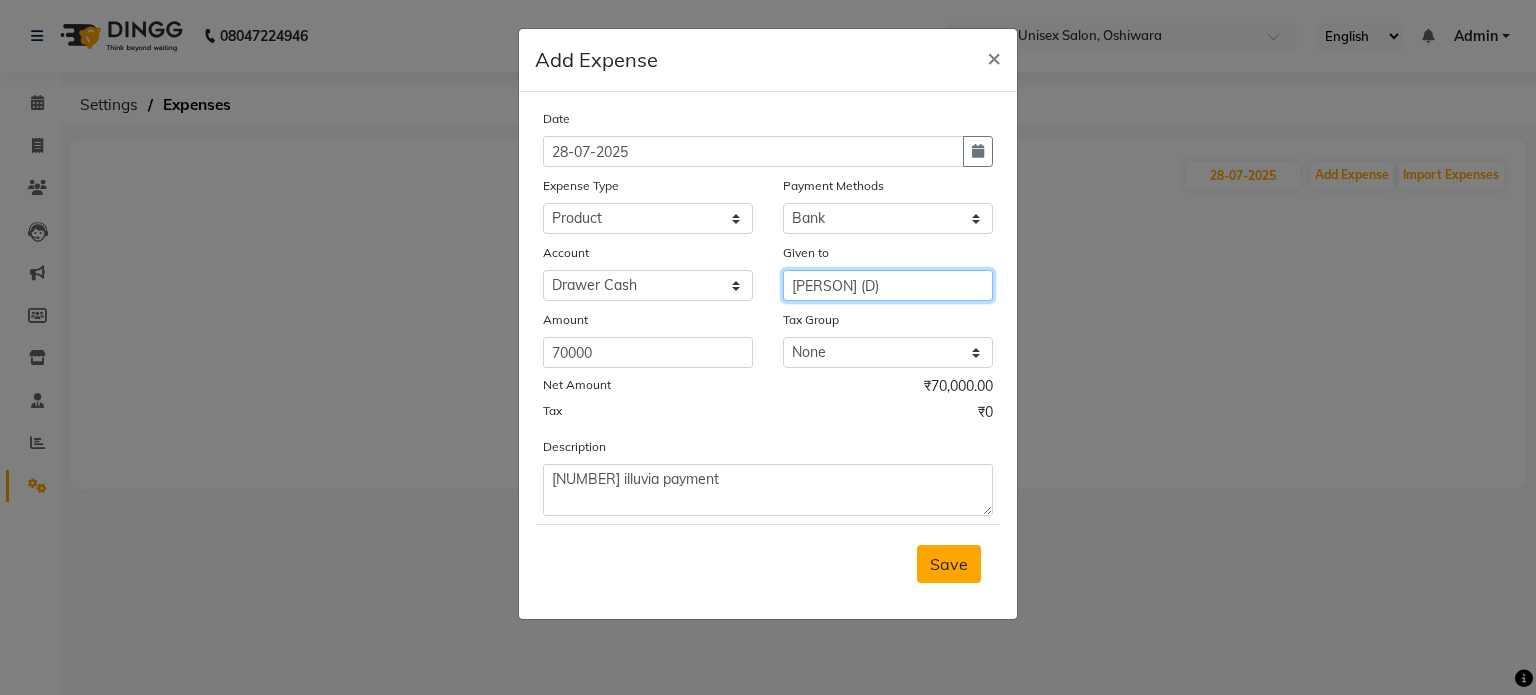 type on "[PERSON] (D)" 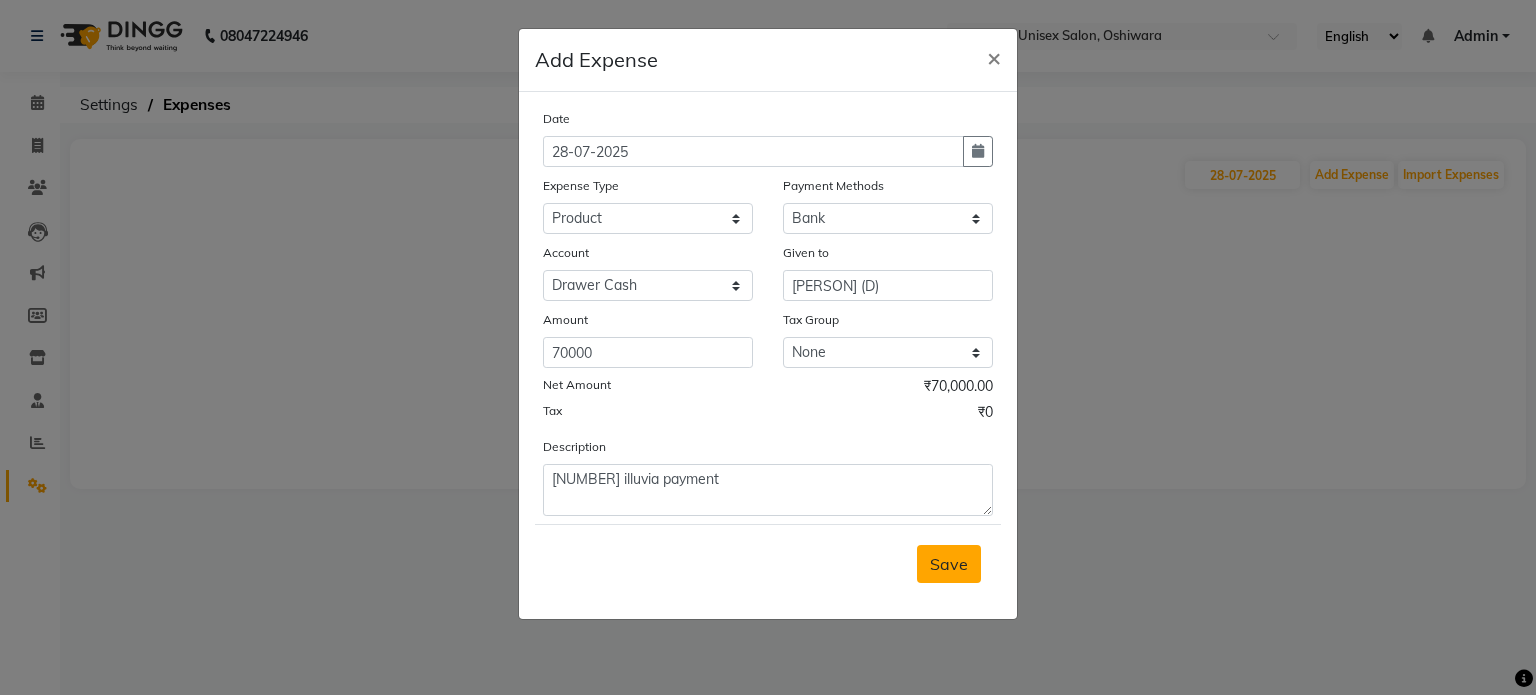 click on "Save" at bounding box center [949, 564] 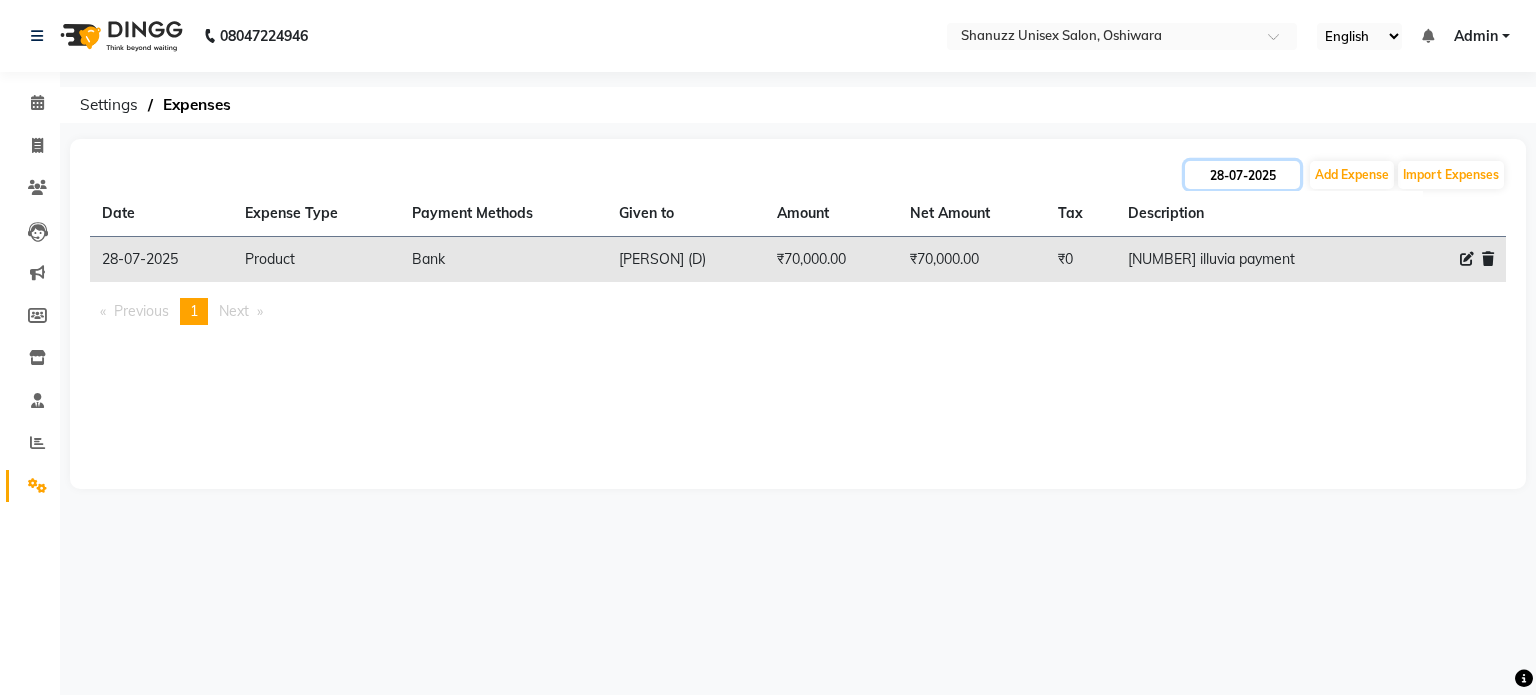 click on "28-07-2025" 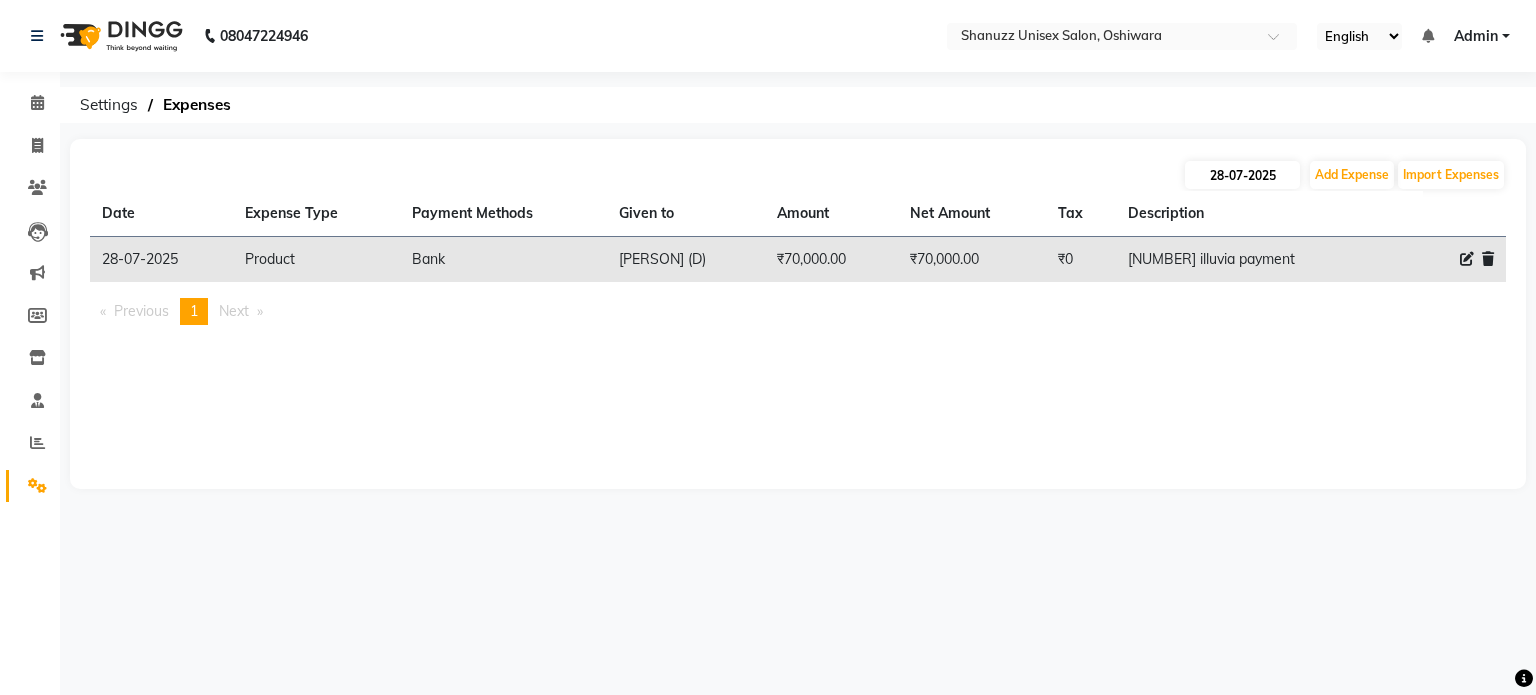 select on "7" 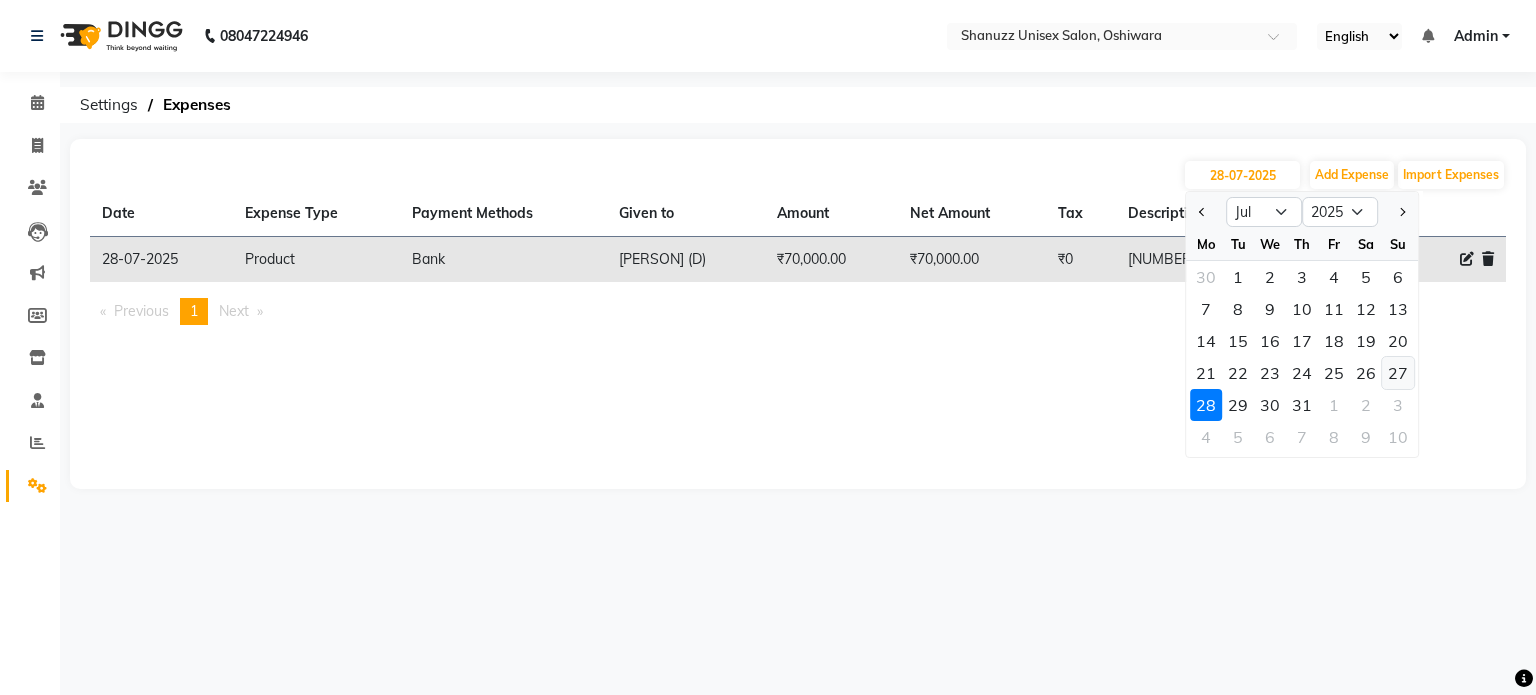 click on "27" 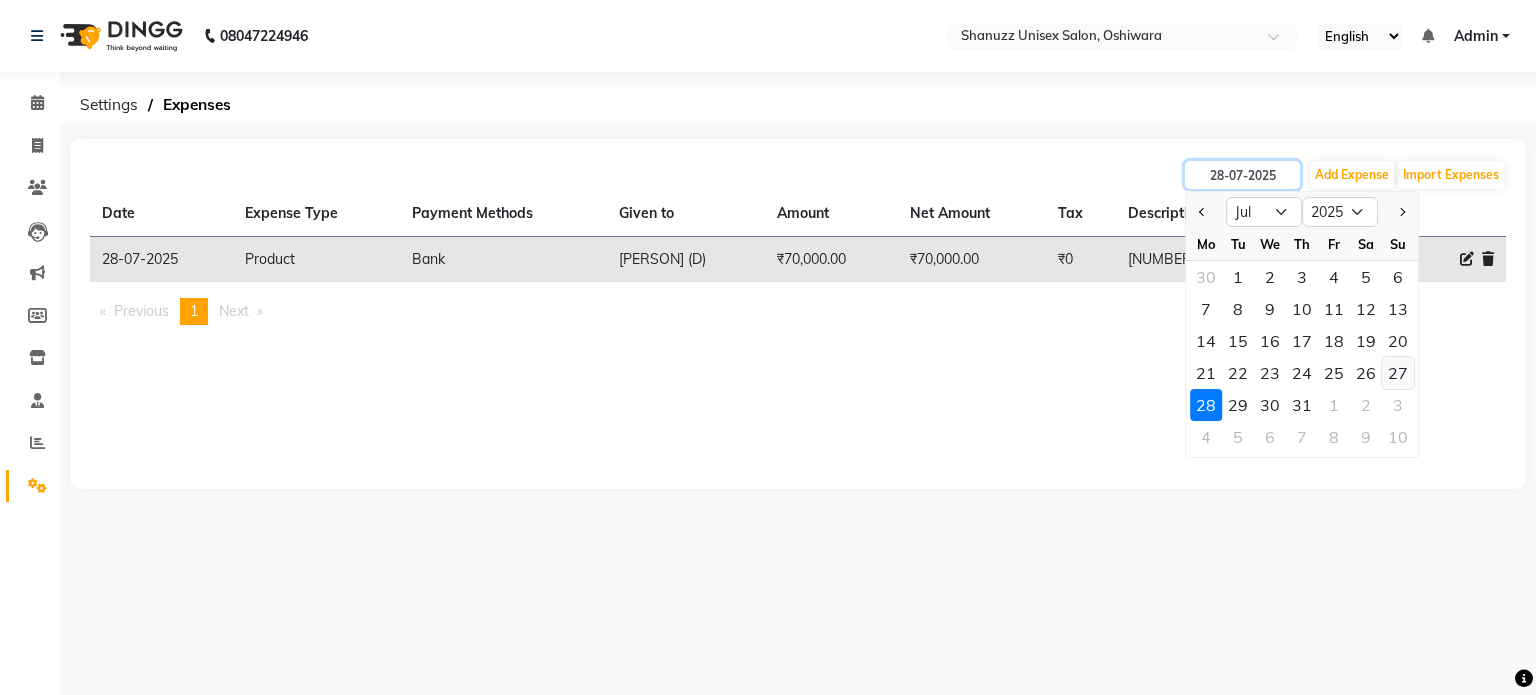 type on "27-07-2025" 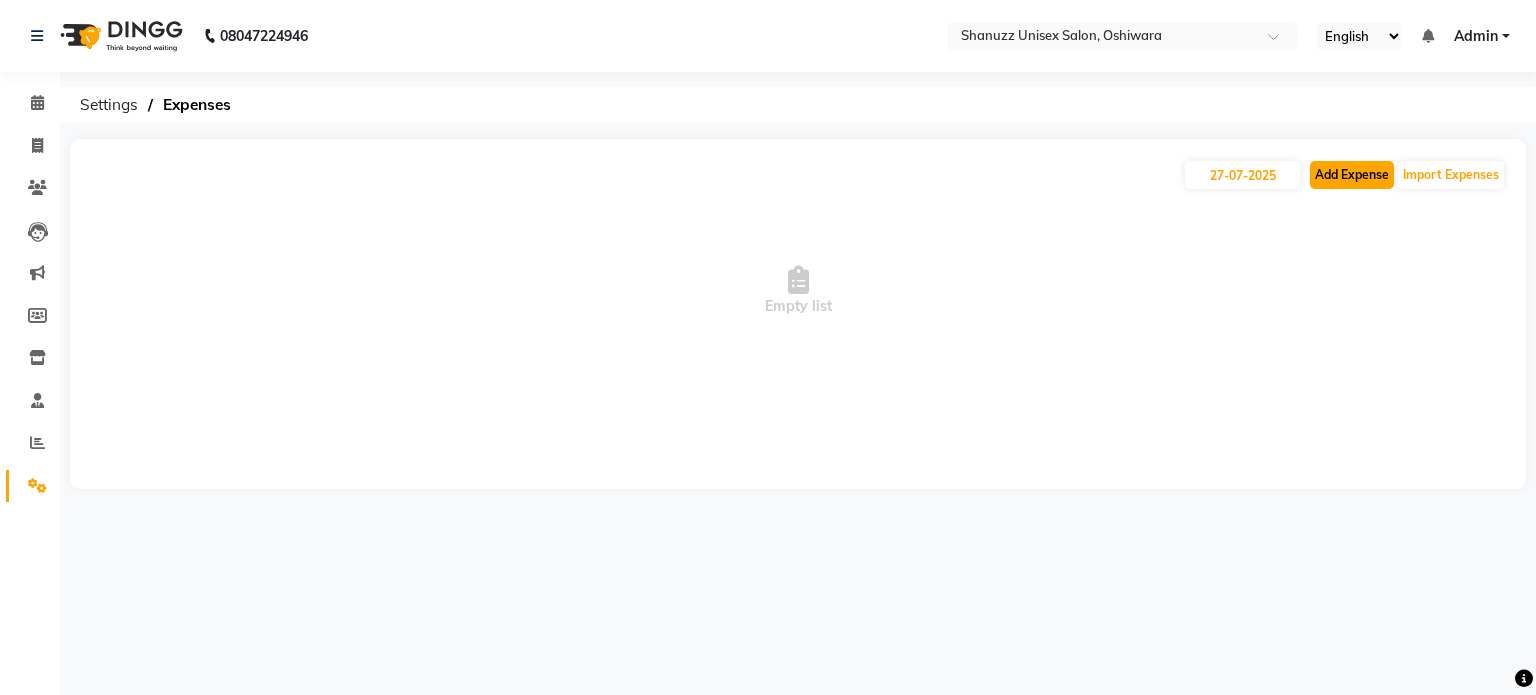click on "Add Expense" 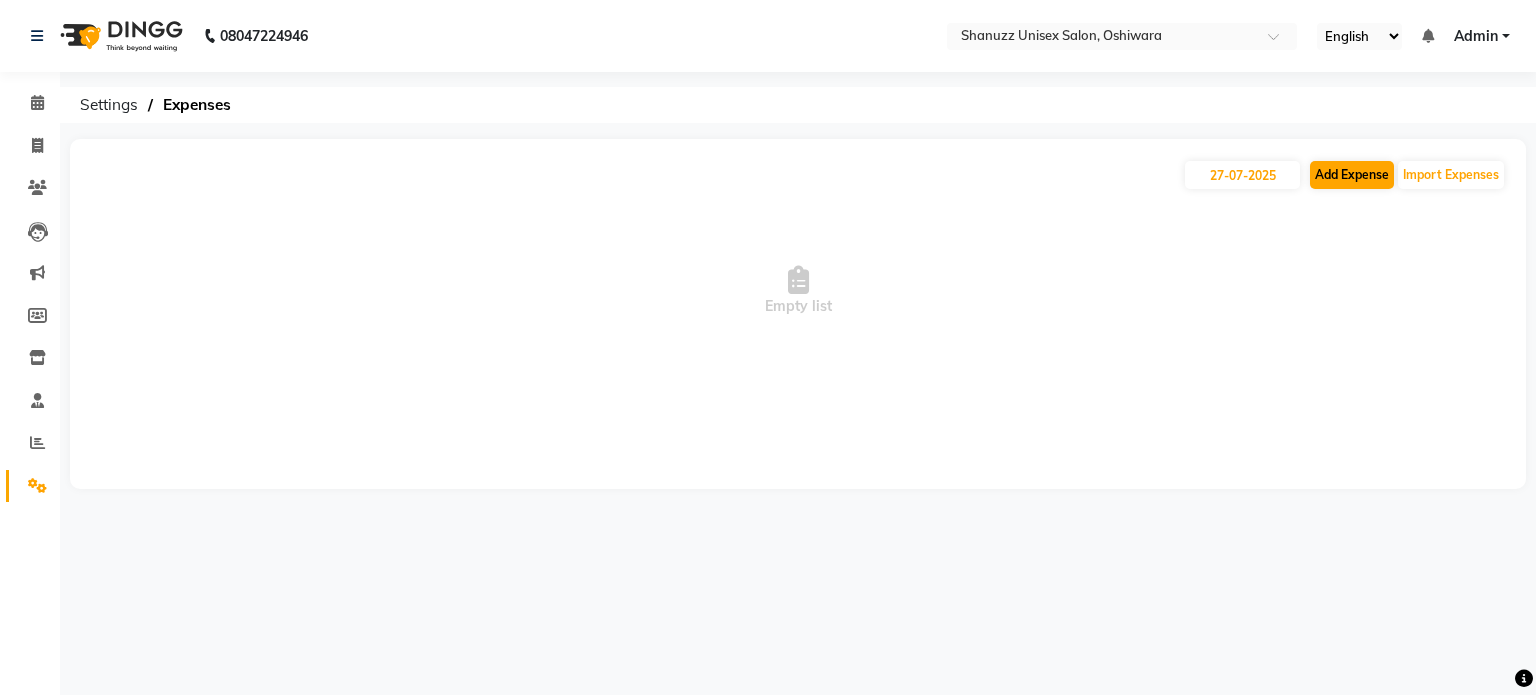 select on "1" 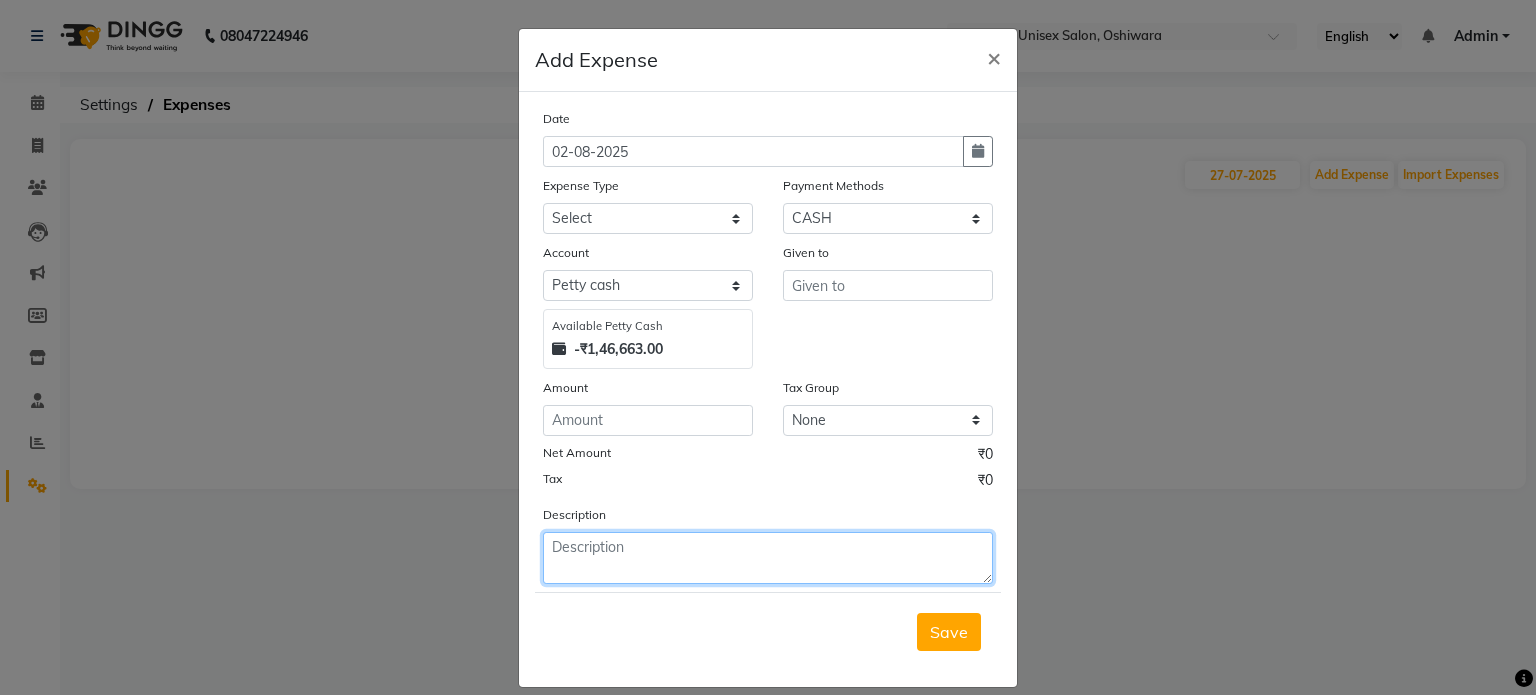 click 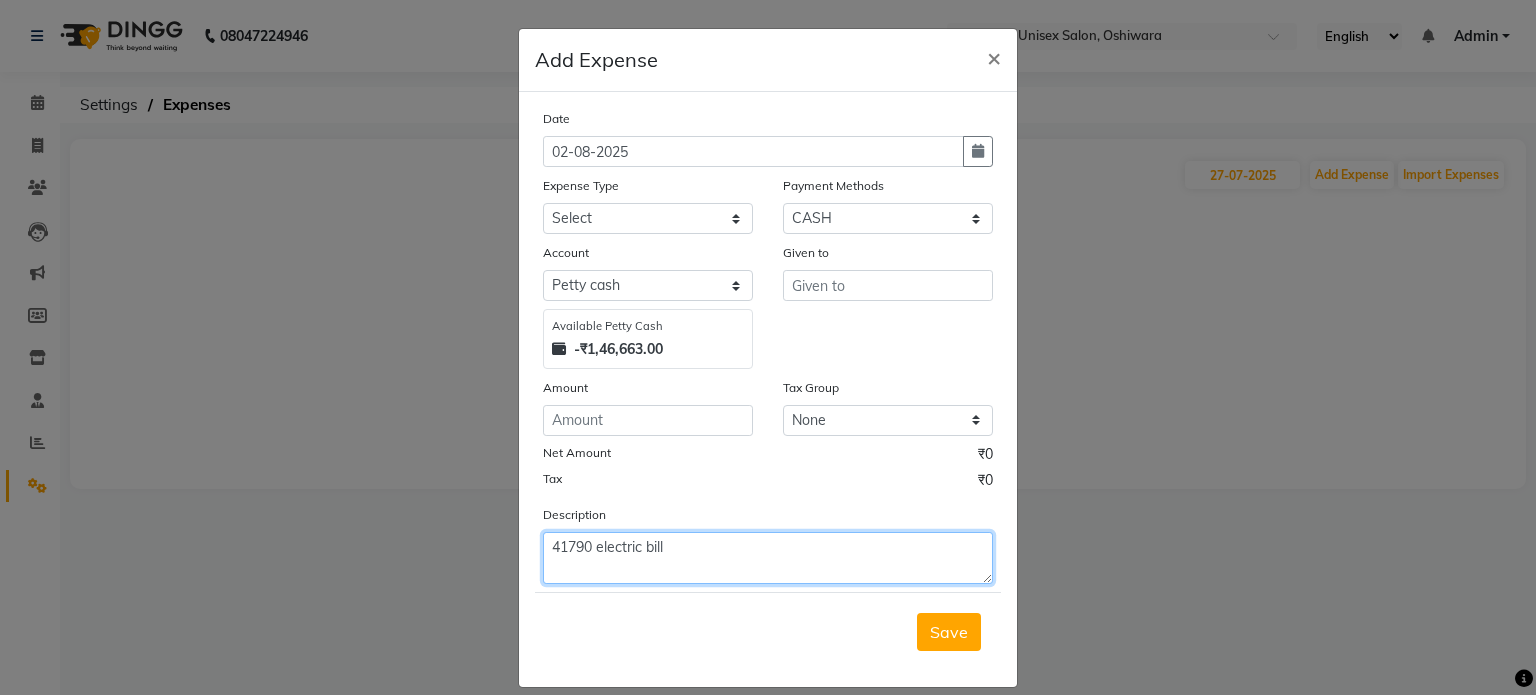 type on "41790 electric bill" 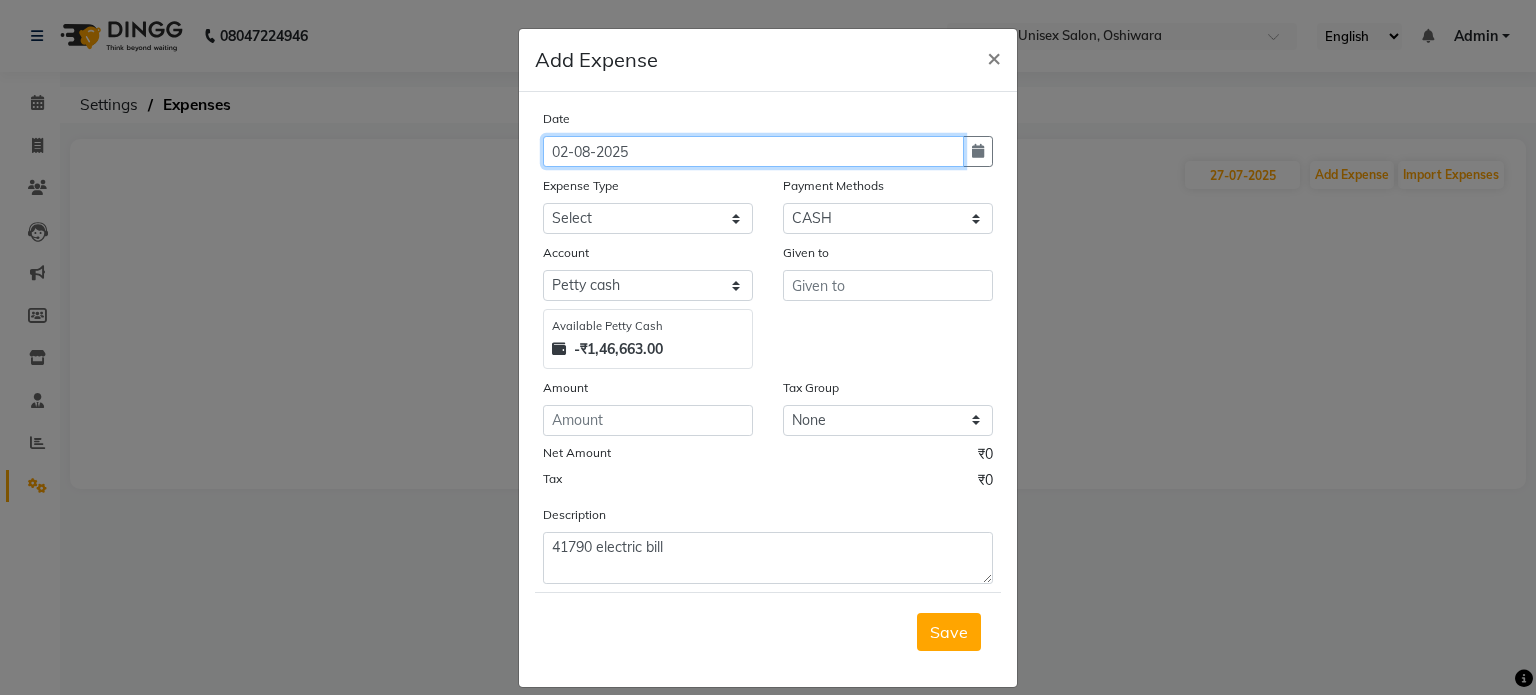click on "02-08-2025" 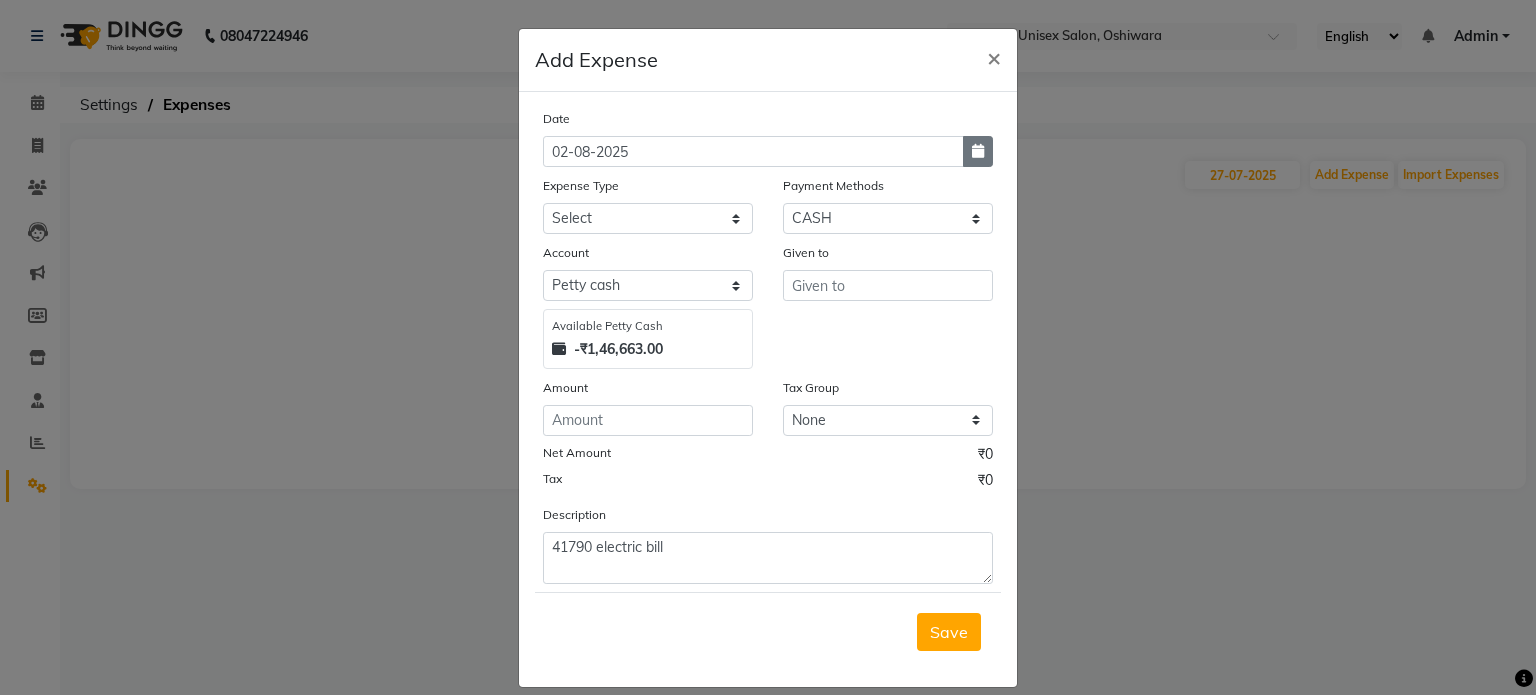 click 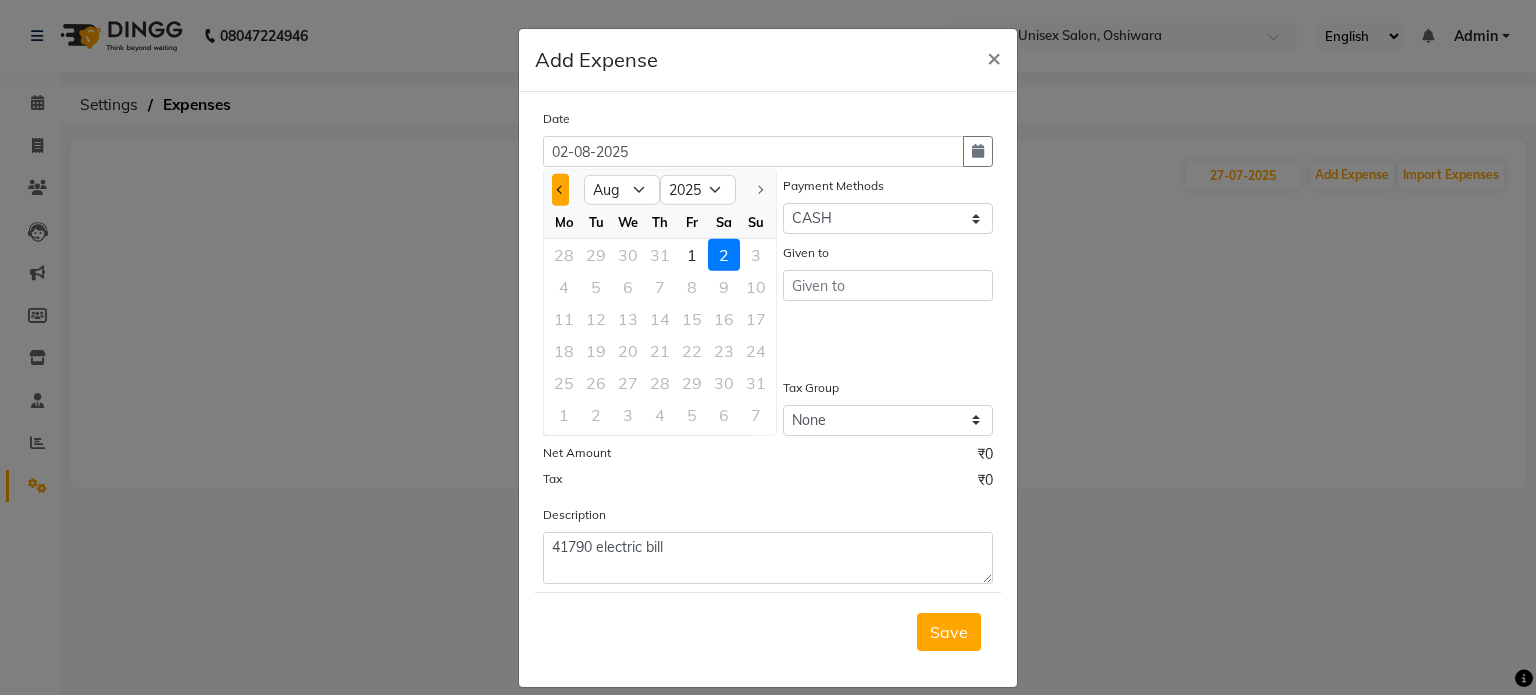 click 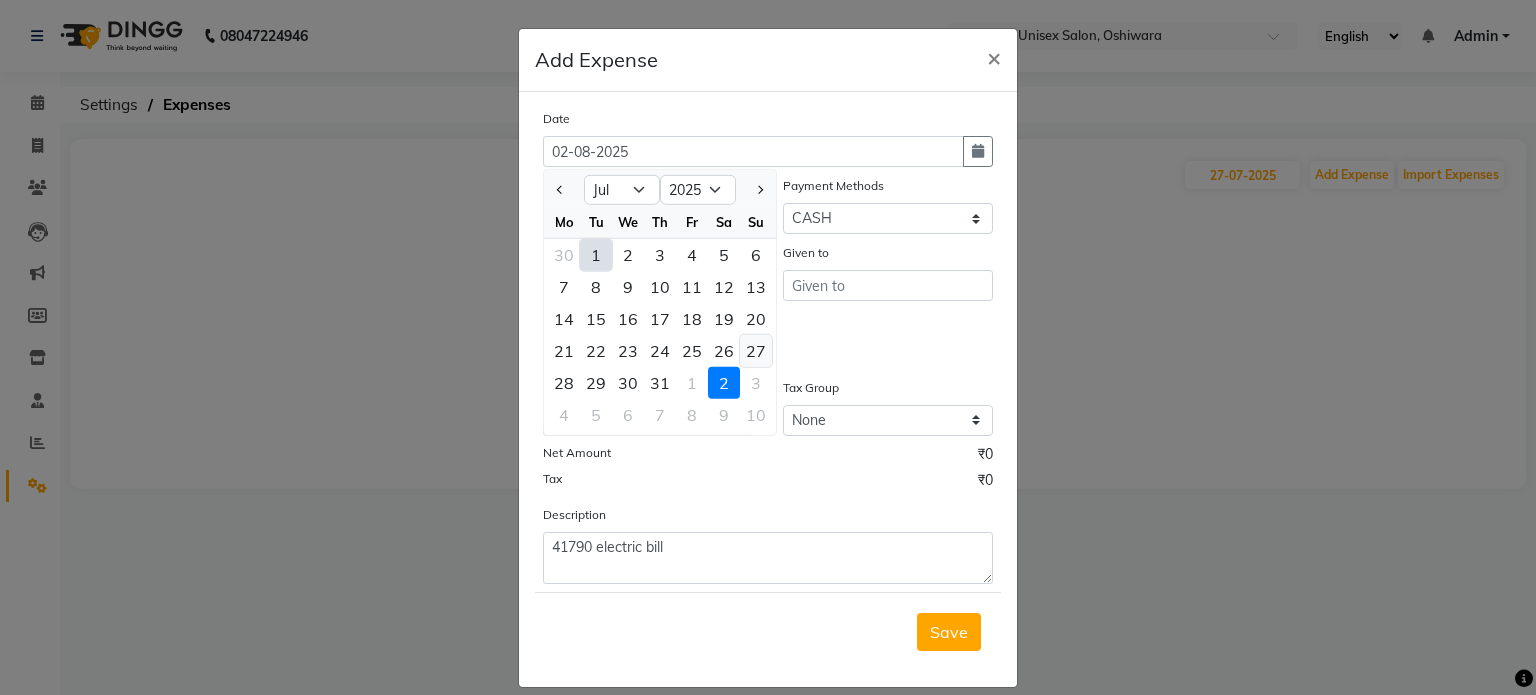click on "27" 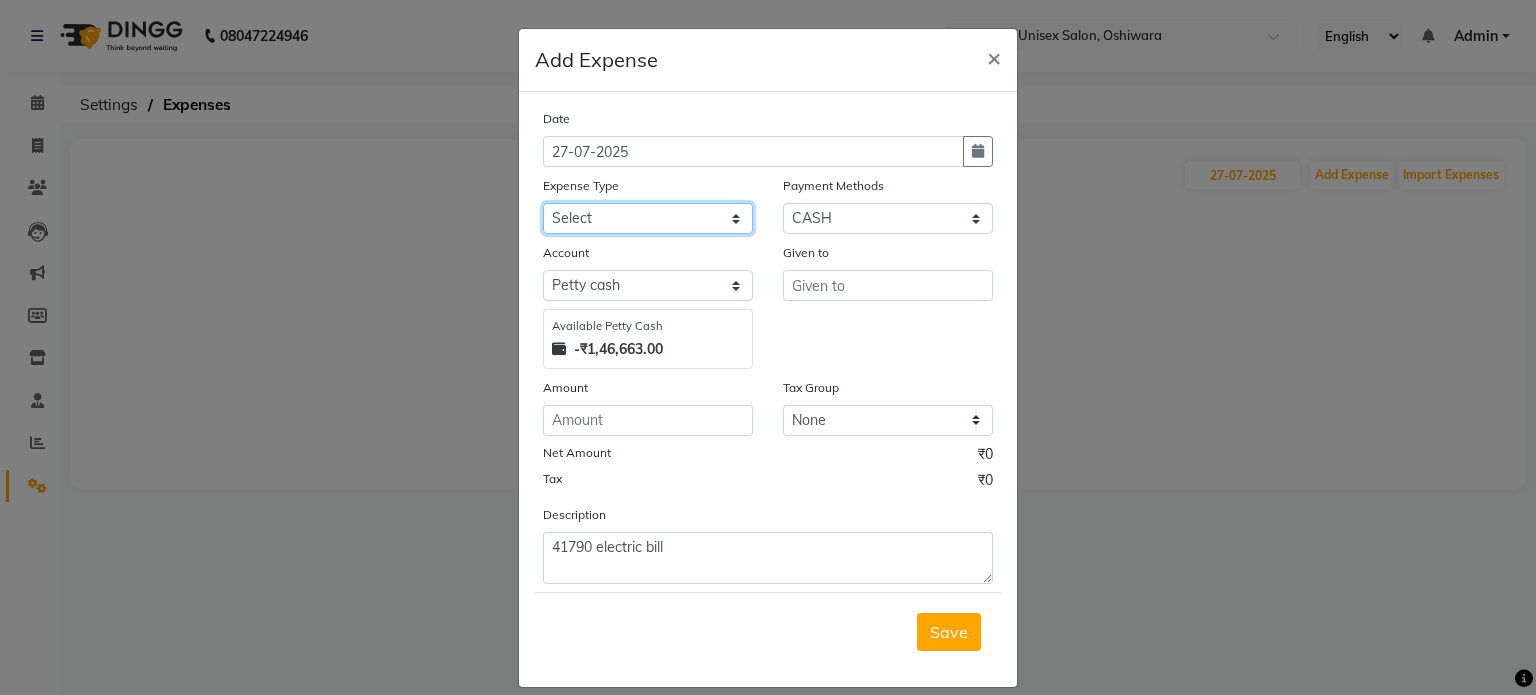 click on "Select Academy Supplies EMI Advance Salary Bank charges Cash transfer to bank Cash transfer to hub Client Snacks Clinical charges Electricity Bill Equipment FnF Fuel GST Incentive Insurance International purchase Maintenance Marketing Miscellaneous Pantry Product Rent Salon Supplies Salon Supplies Emi [PERSON] TX Staff Salary Staff Snacks Tea & Refreshment Training and Education Utilities" 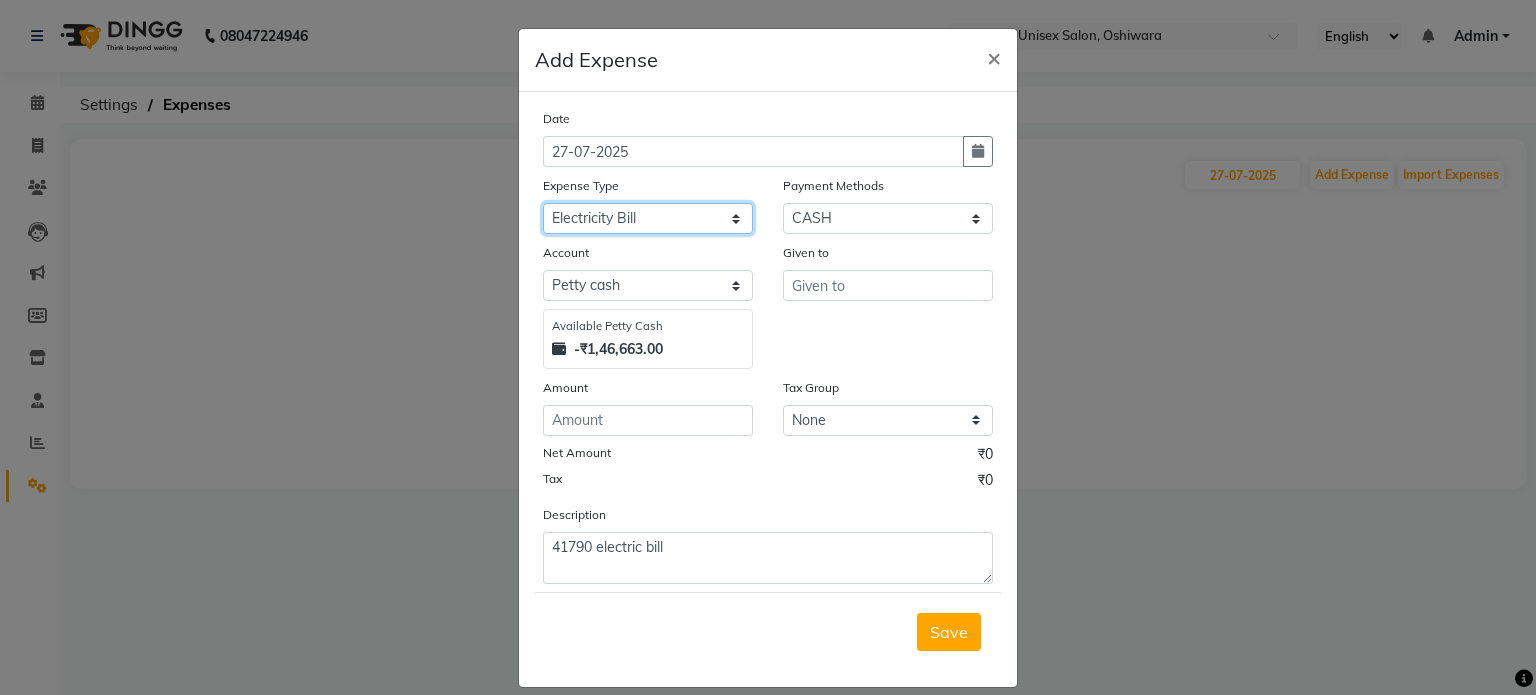 click on "Select Academy Supplies EMI Advance Salary Bank charges Cash transfer to bank Cash transfer to hub Client Snacks Clinical charges Electricity Bill Equipment FnF Fuel GST Incentive Insurance International purchase Maintenance Marketing Miscellaneous Pantry Product Rent Salon Supplies Salon Supplies Emi [PERSON] TX Staff Salary Staff Snacks Tea & Refreshment Training and Education Utilities" 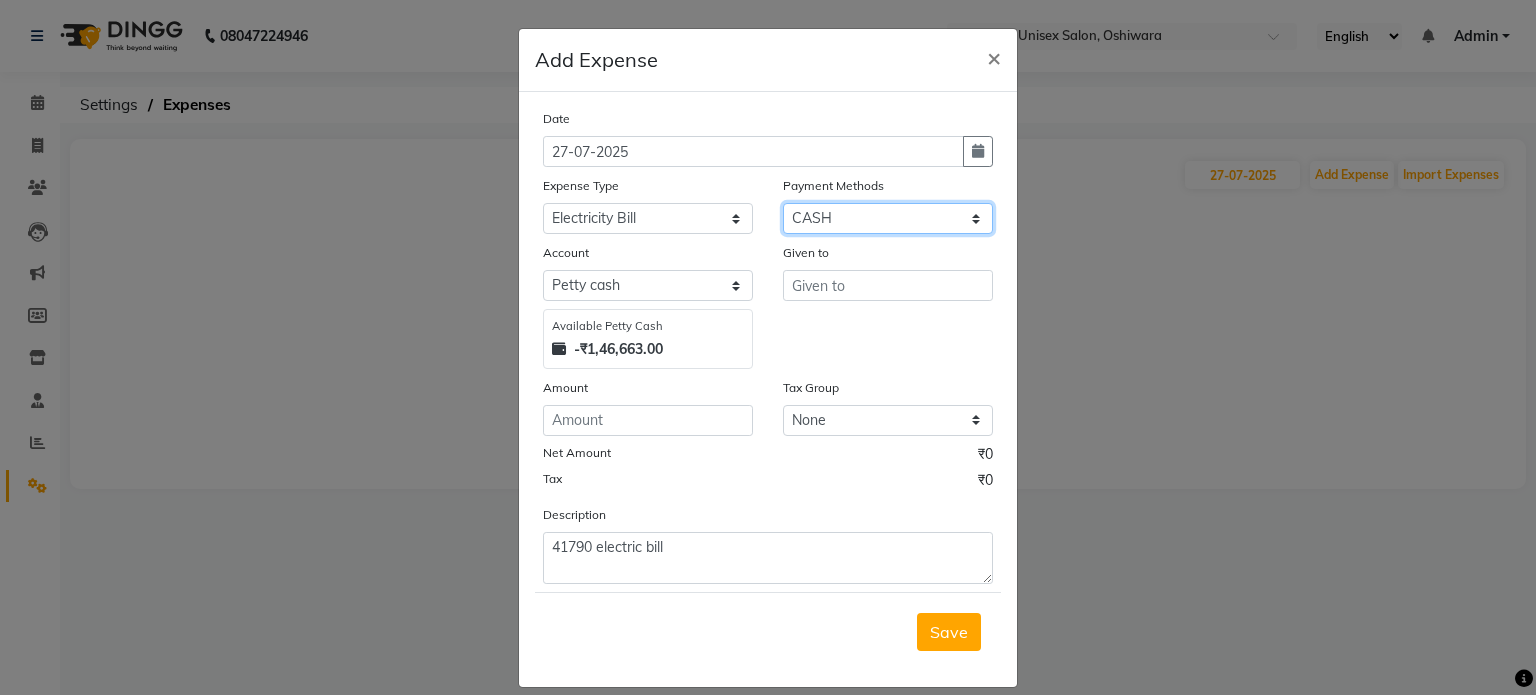 click on "Select CASH UPI Bank CARD Wallet" 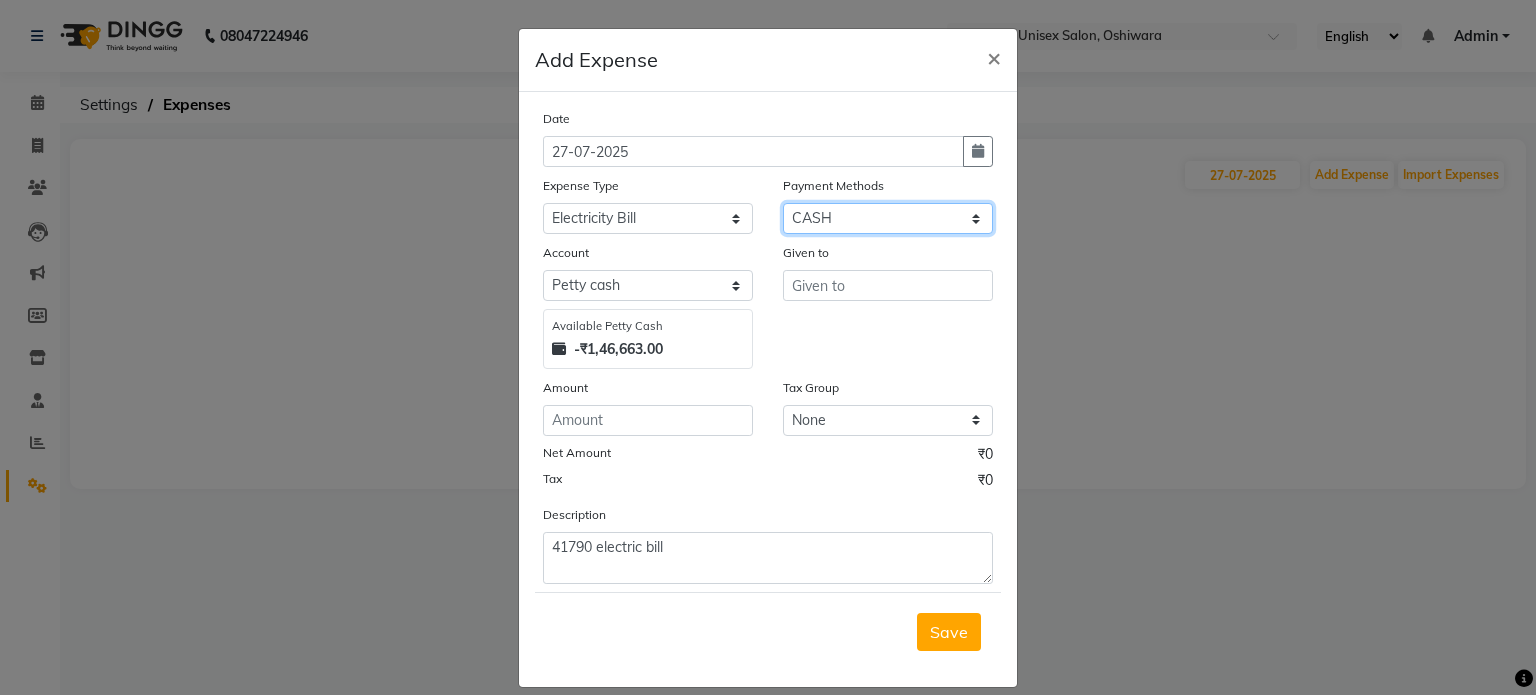 select on "17" 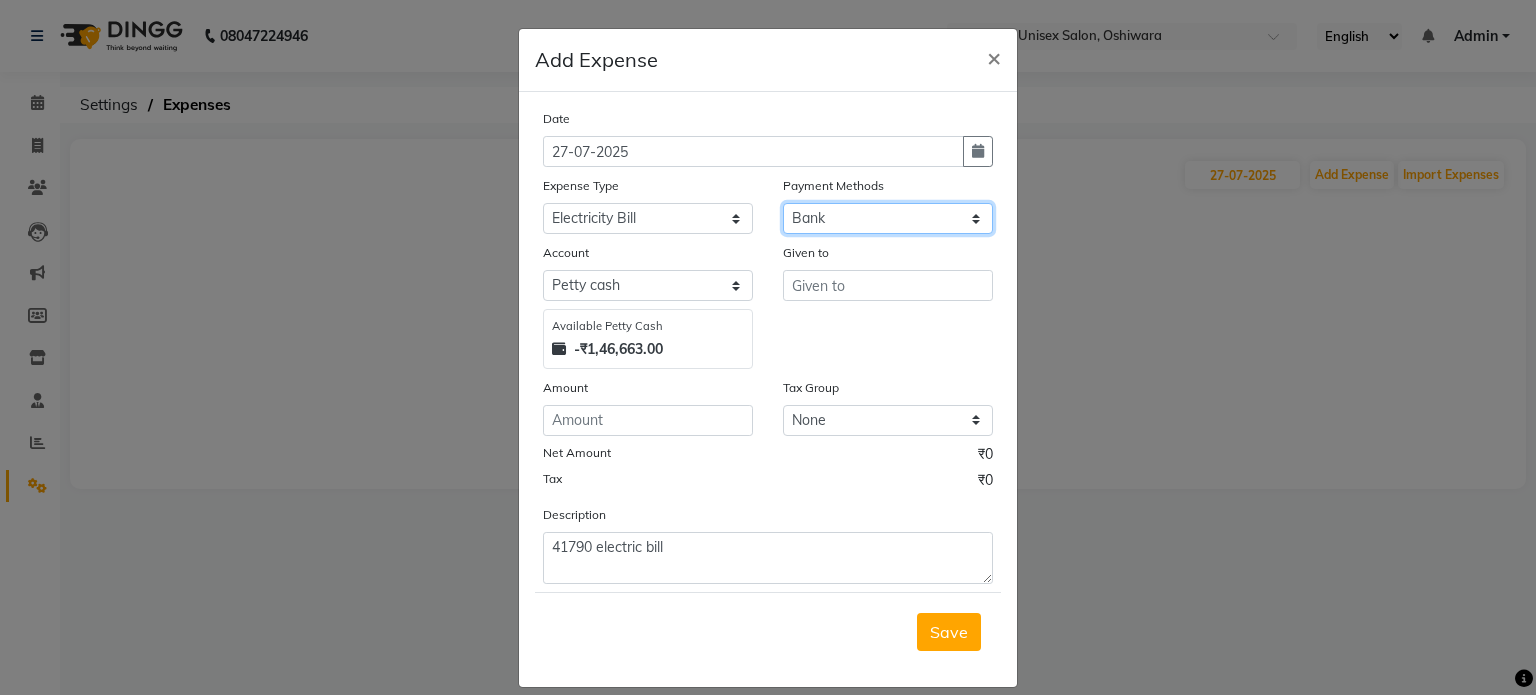 click on "Select CASH UPI Bank CARD Wallet" 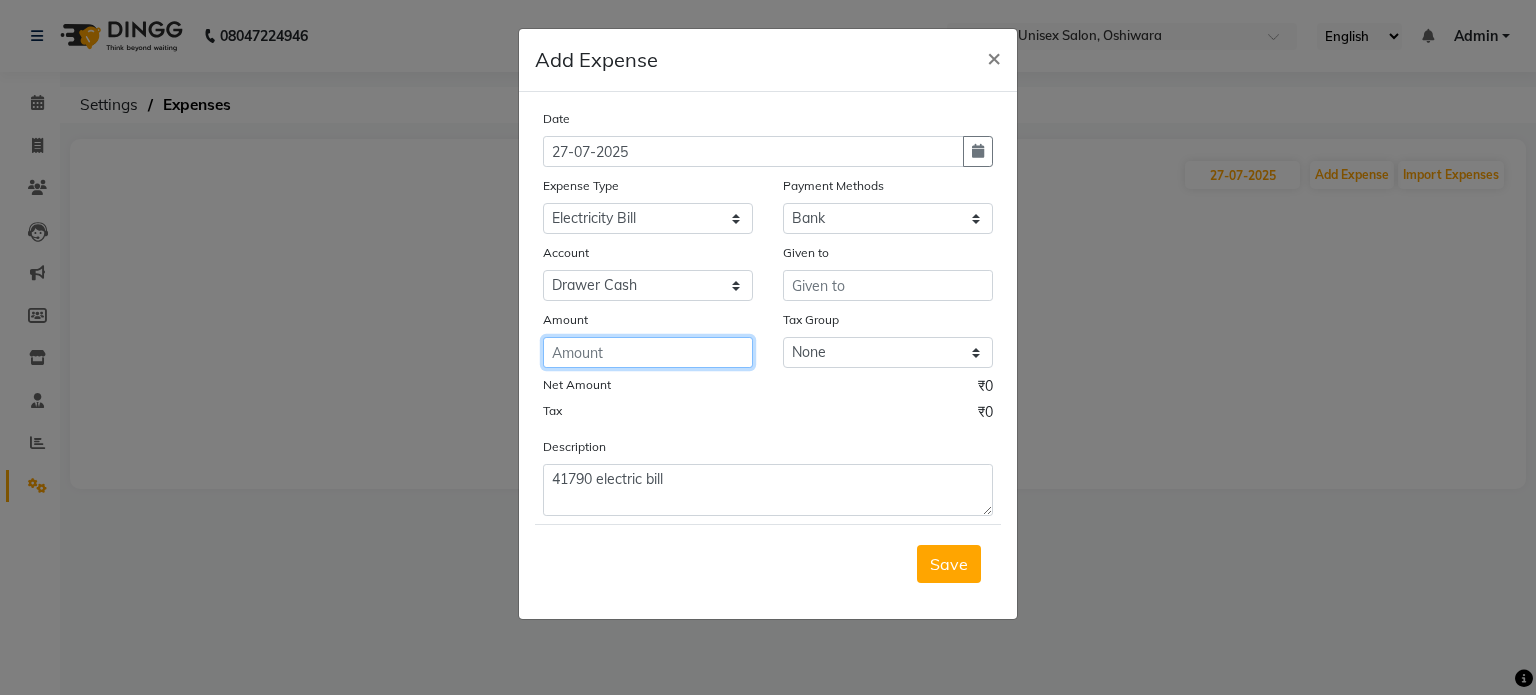 click 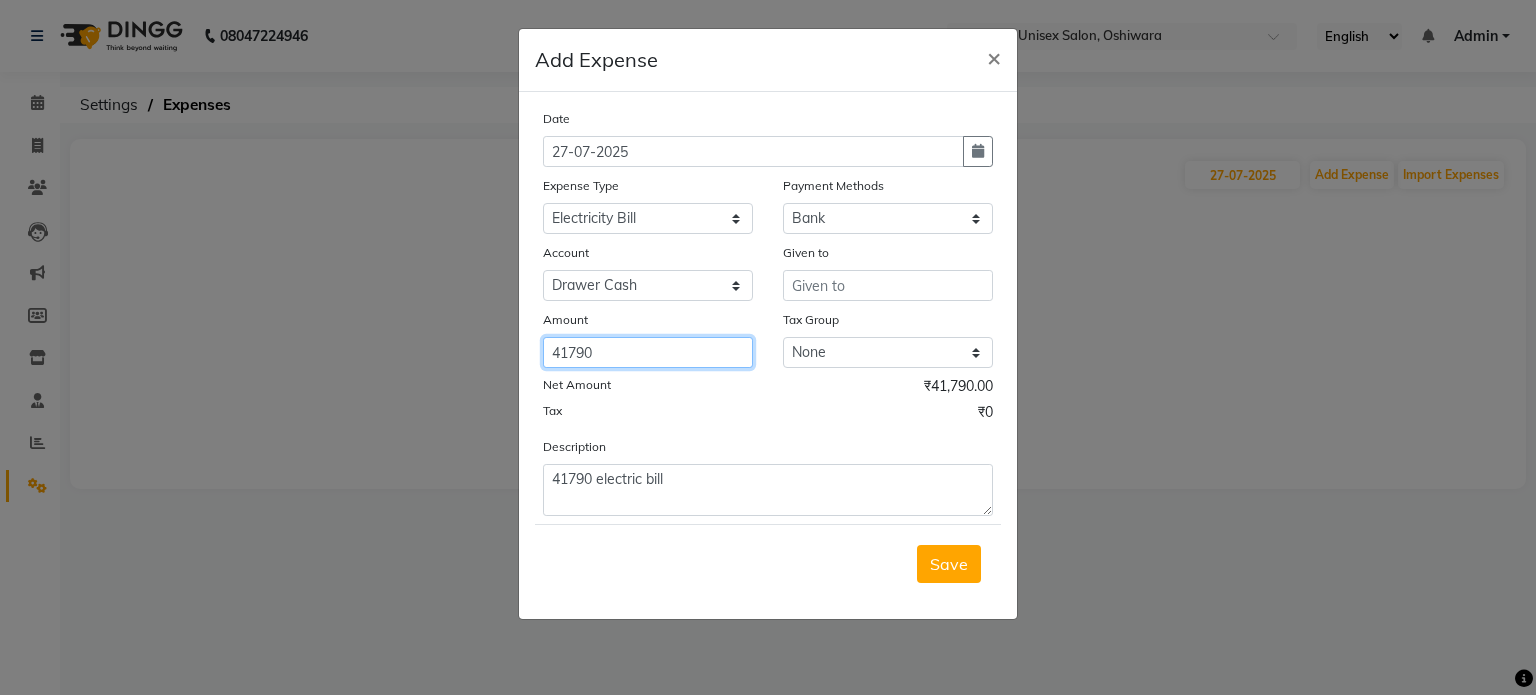 type on "41790" 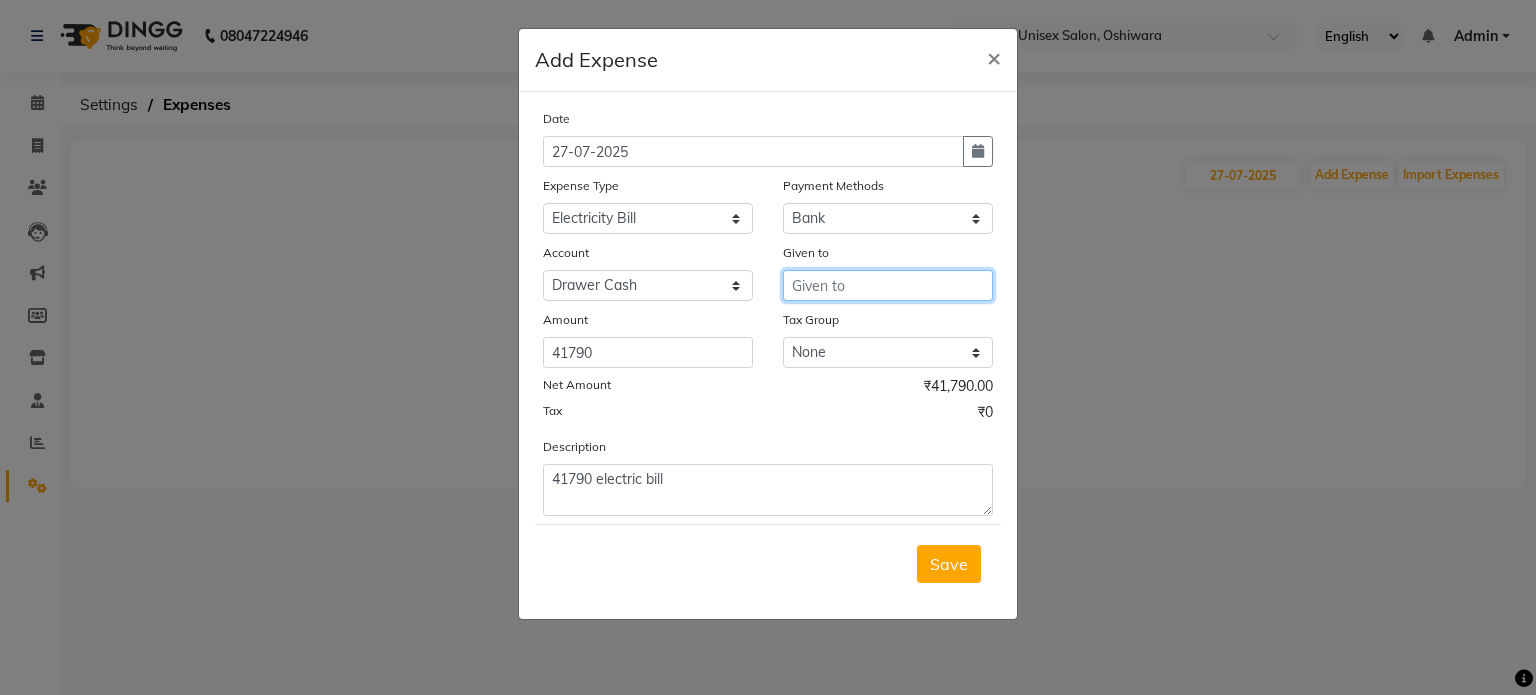 click at bounding box center [888, 285] 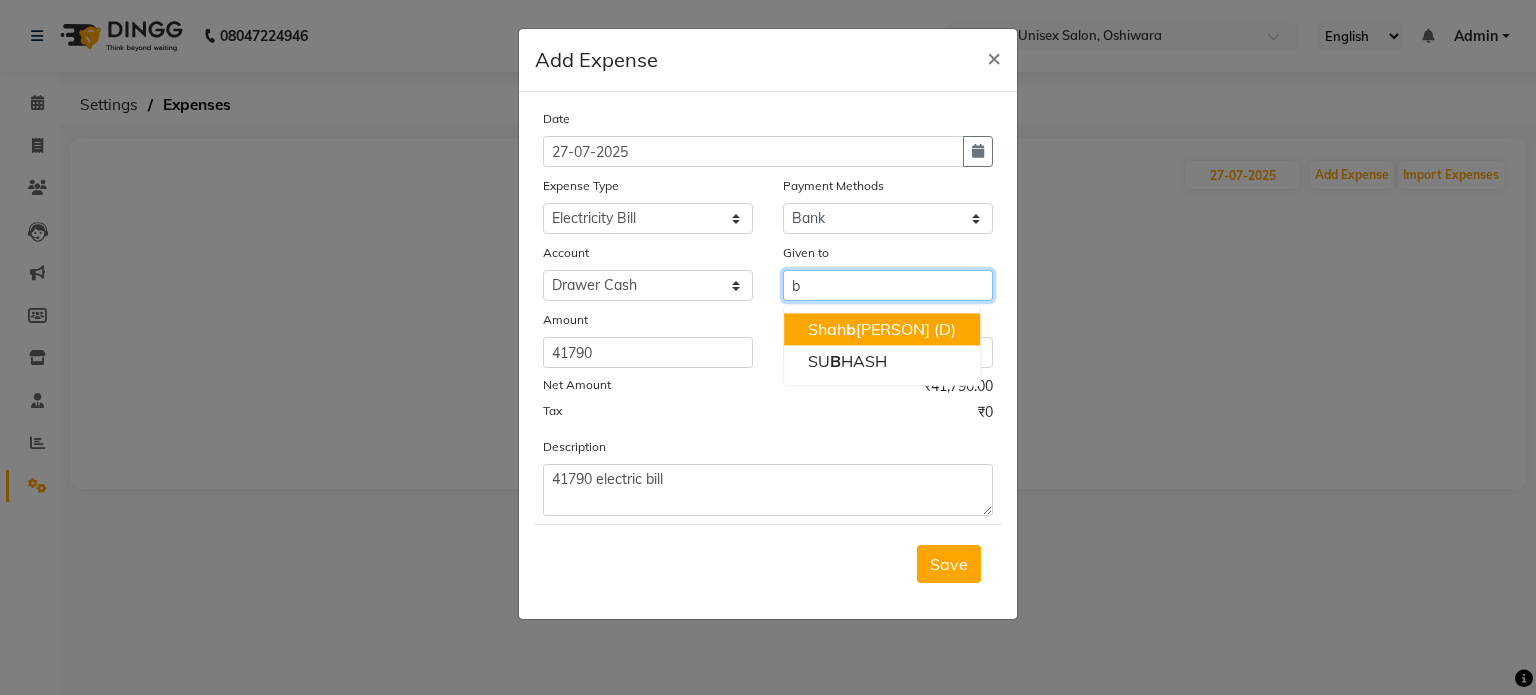 click on "[PERSON] (D)" at bounding box center (882, 329) 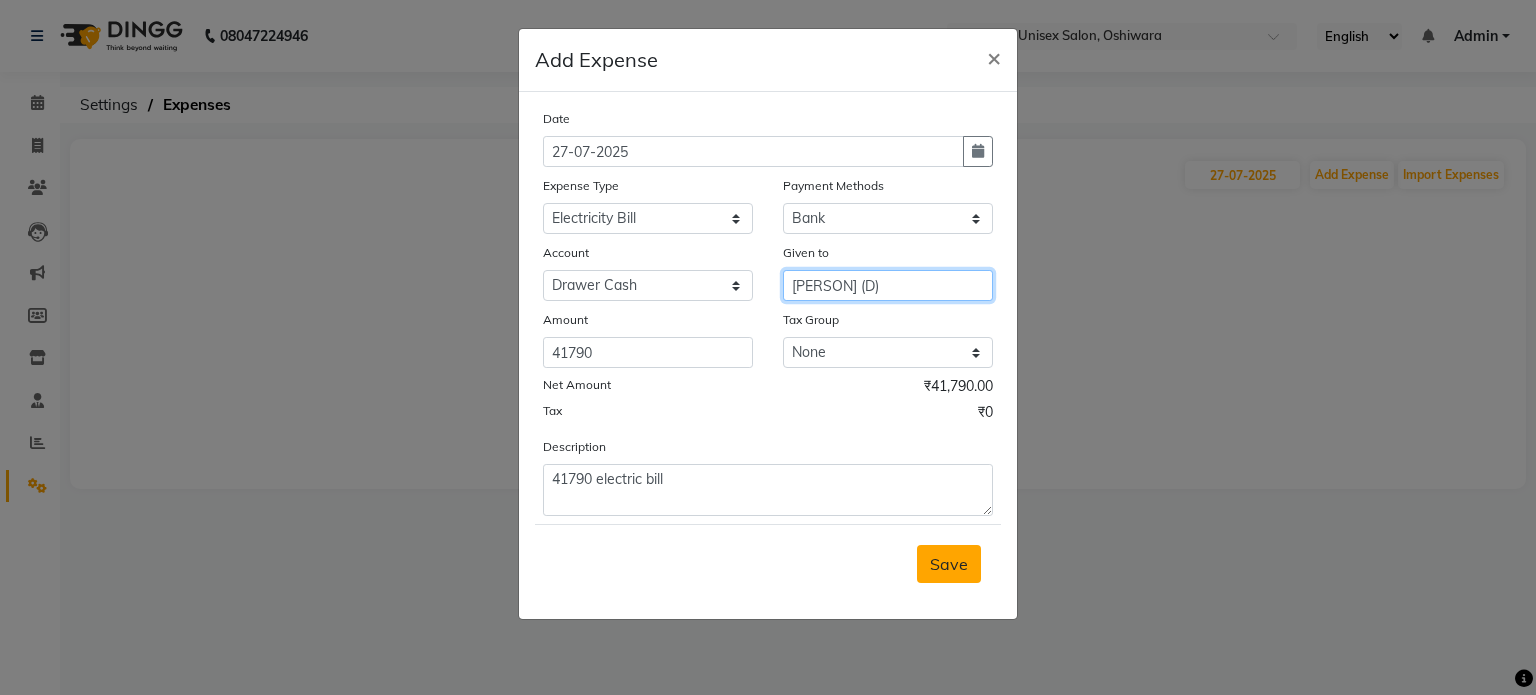 type on "[PERSON] (D)" 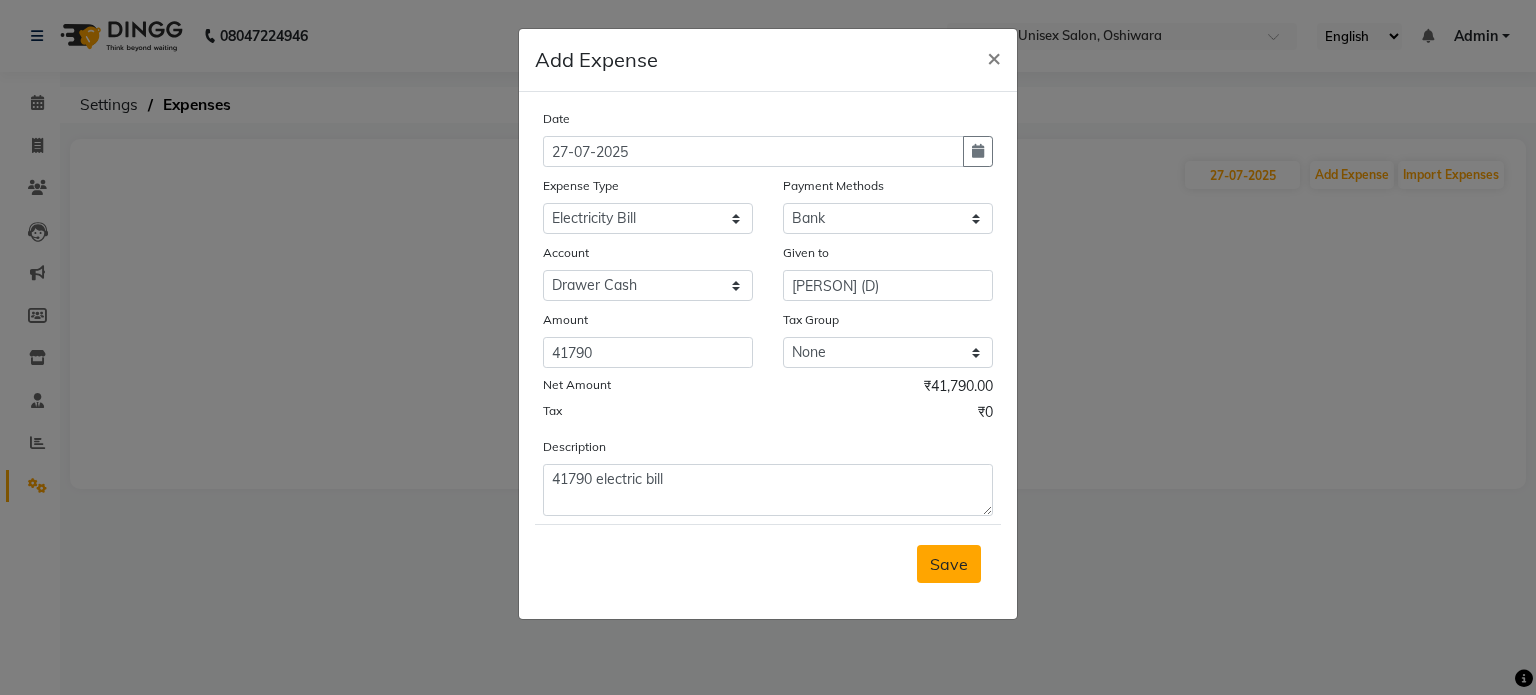 click on "Save" at bounding box center (949, 564) 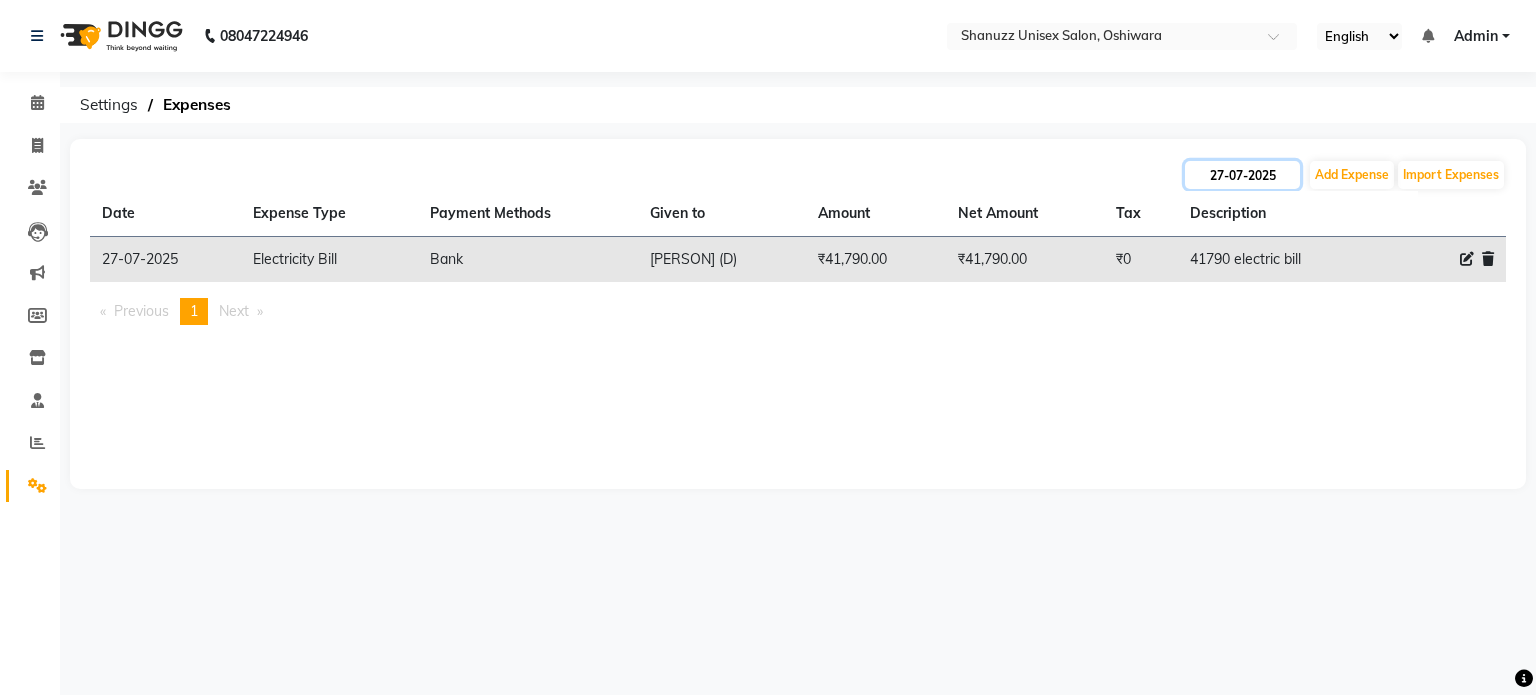click on "27-07-2025" 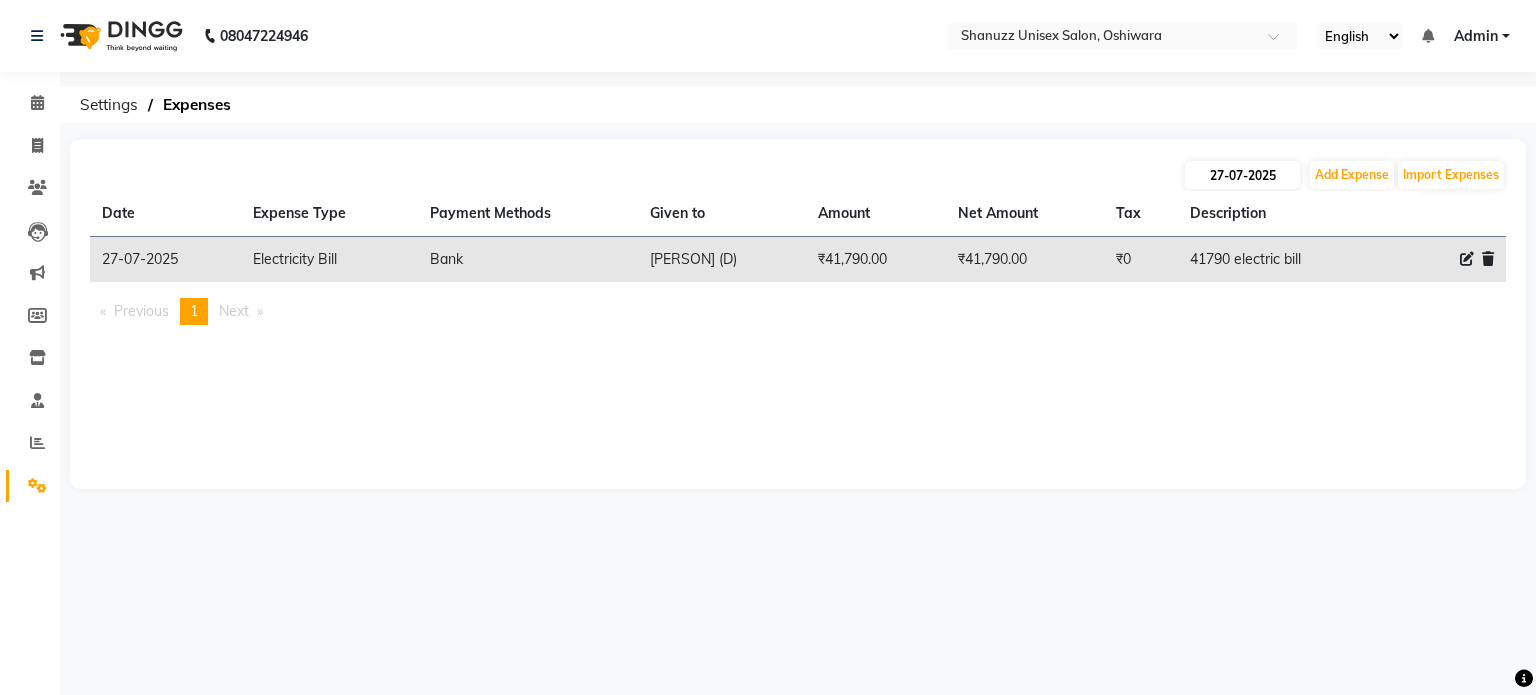 select on "7" 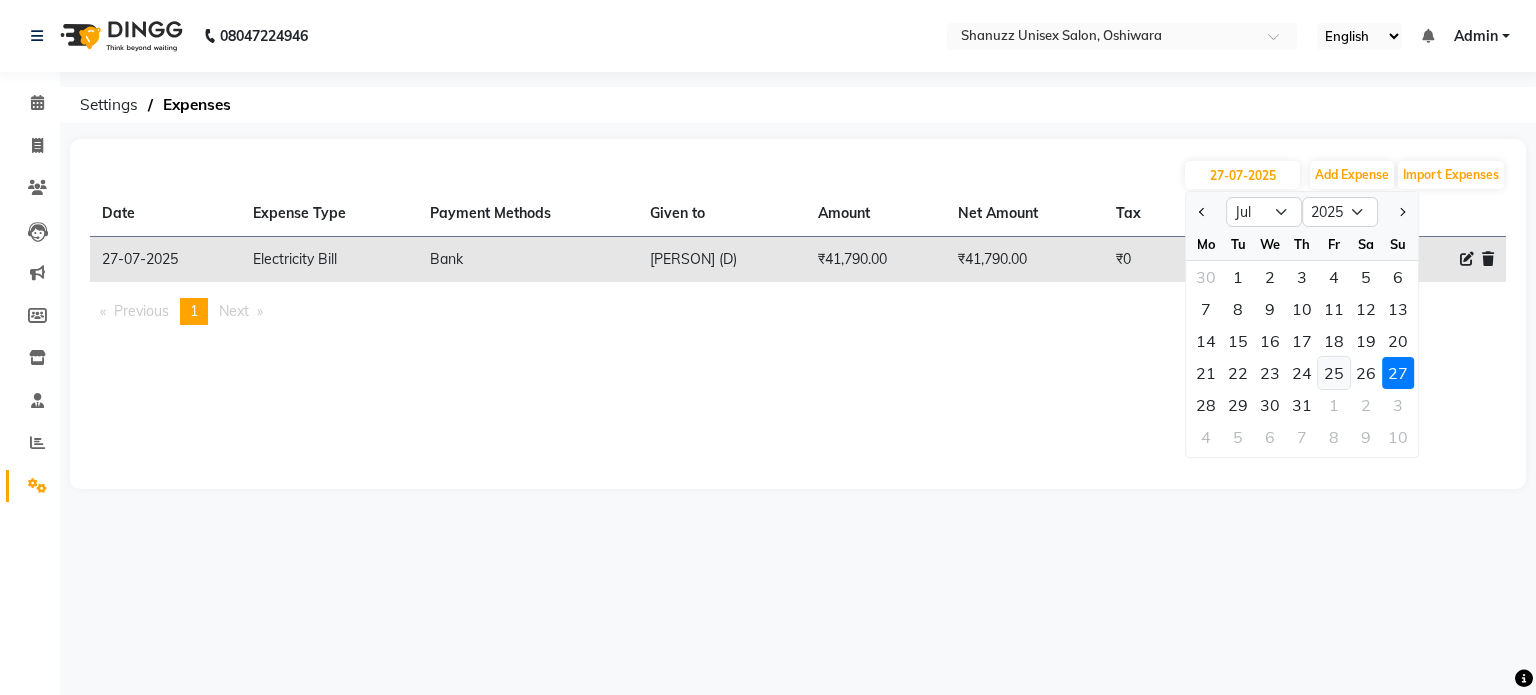 click on "25" 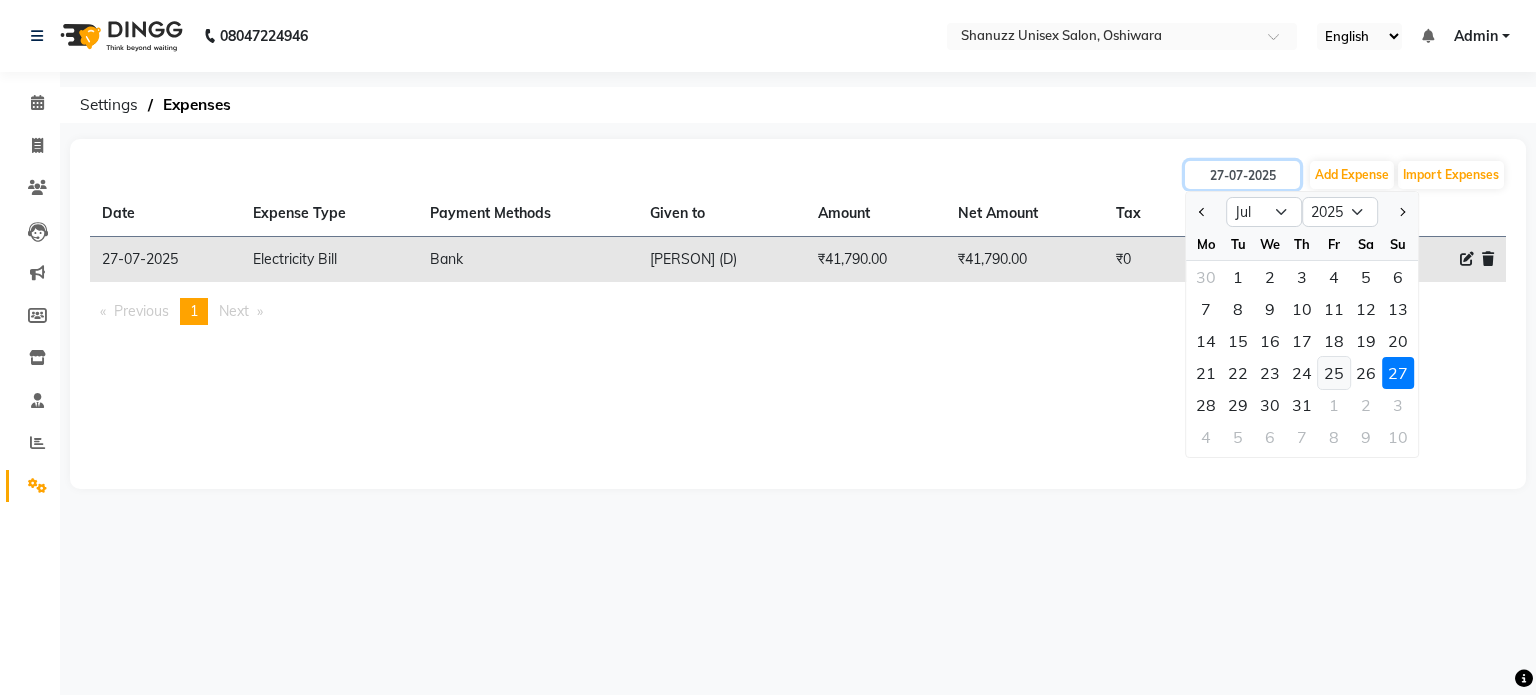 type on "25-07-2025" 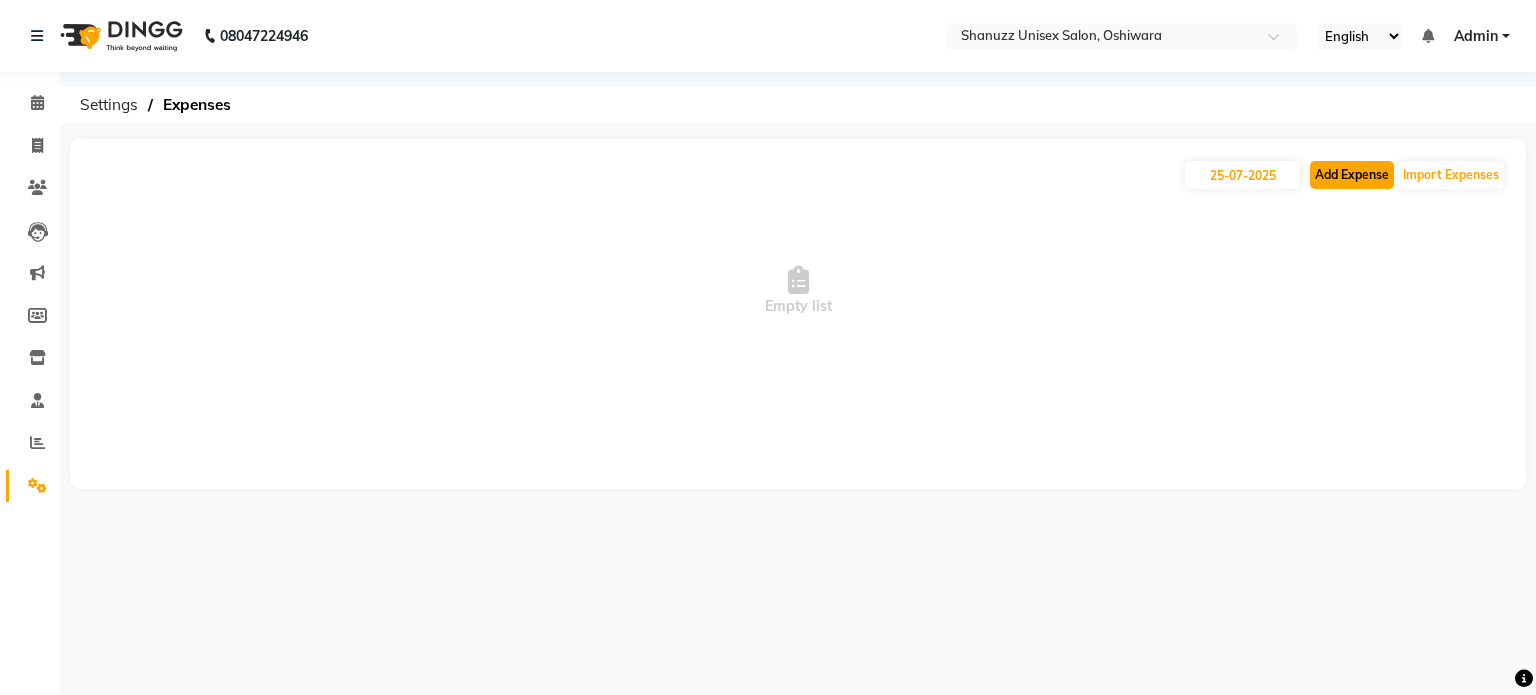 click on "Add Expense" 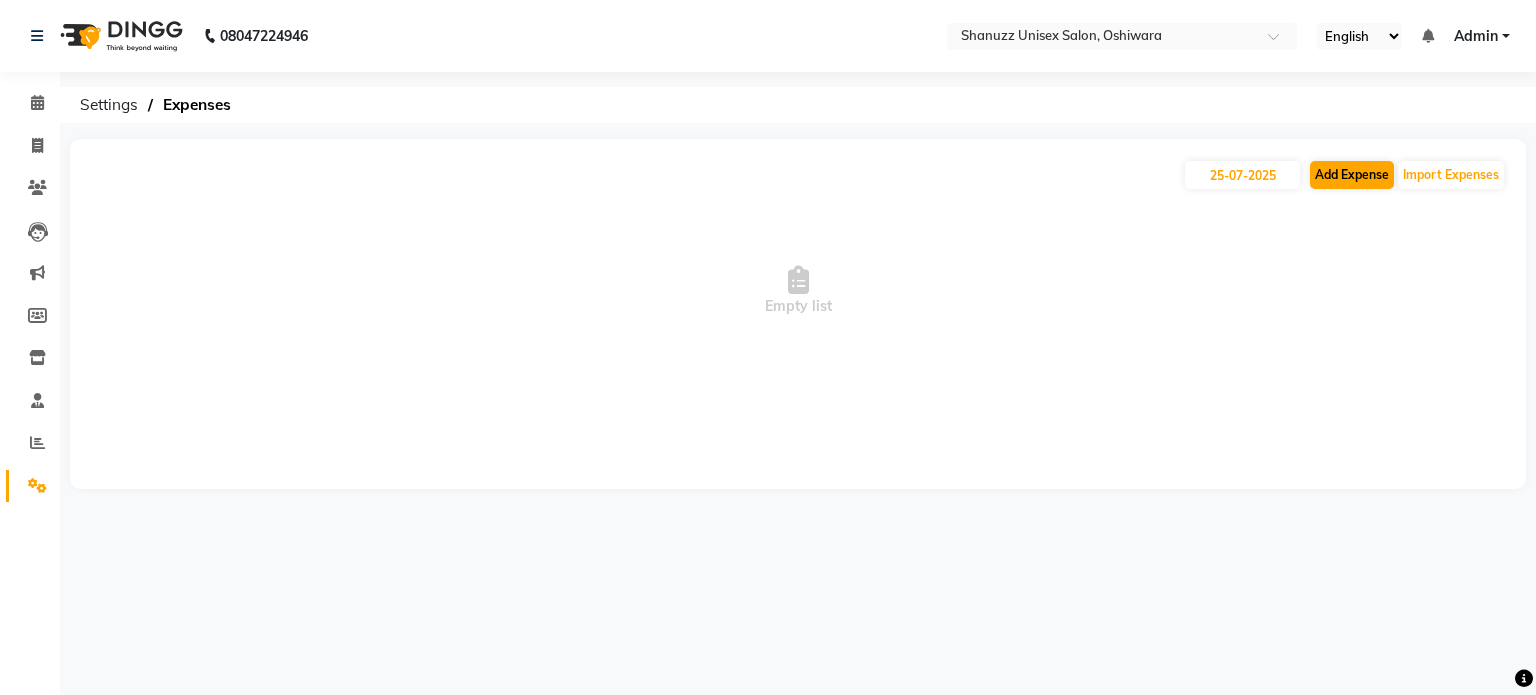 select on "1" 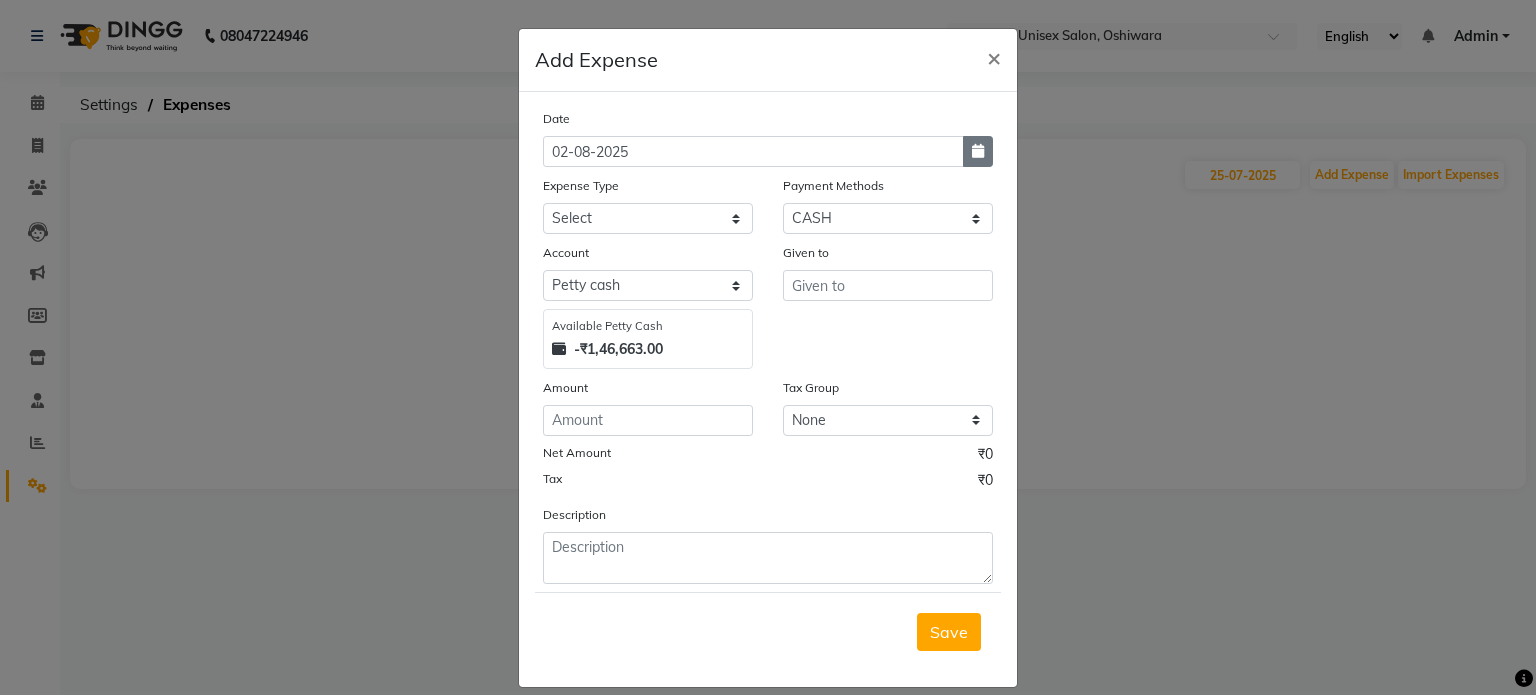 click 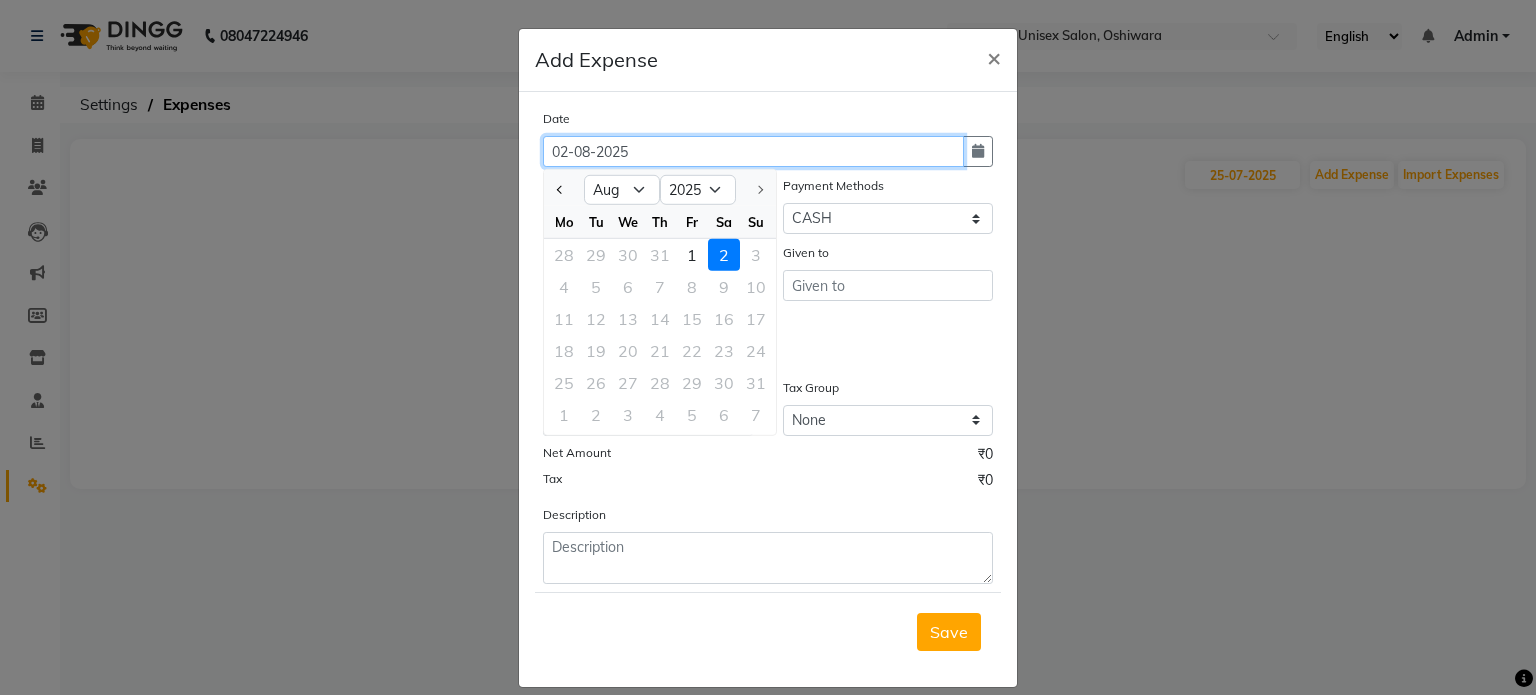 click on "02-08-2025" 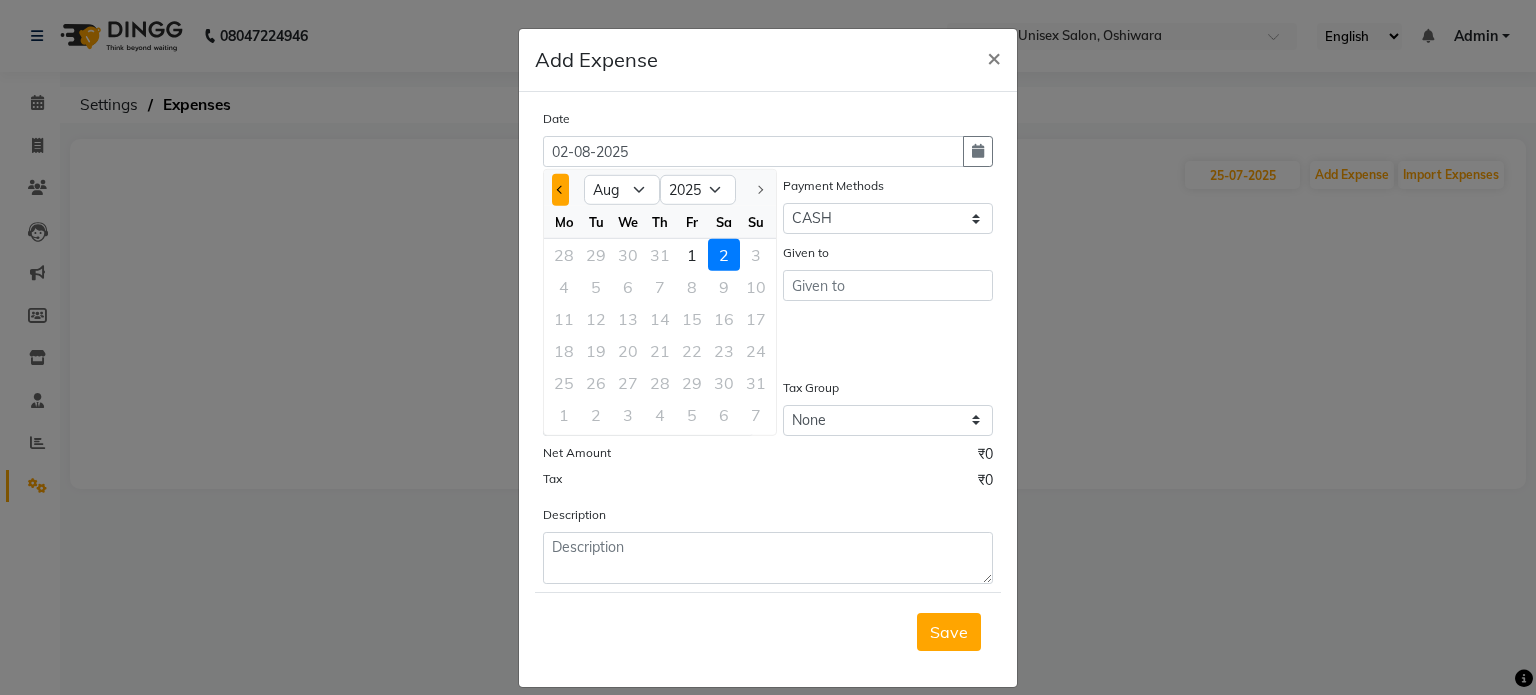 click 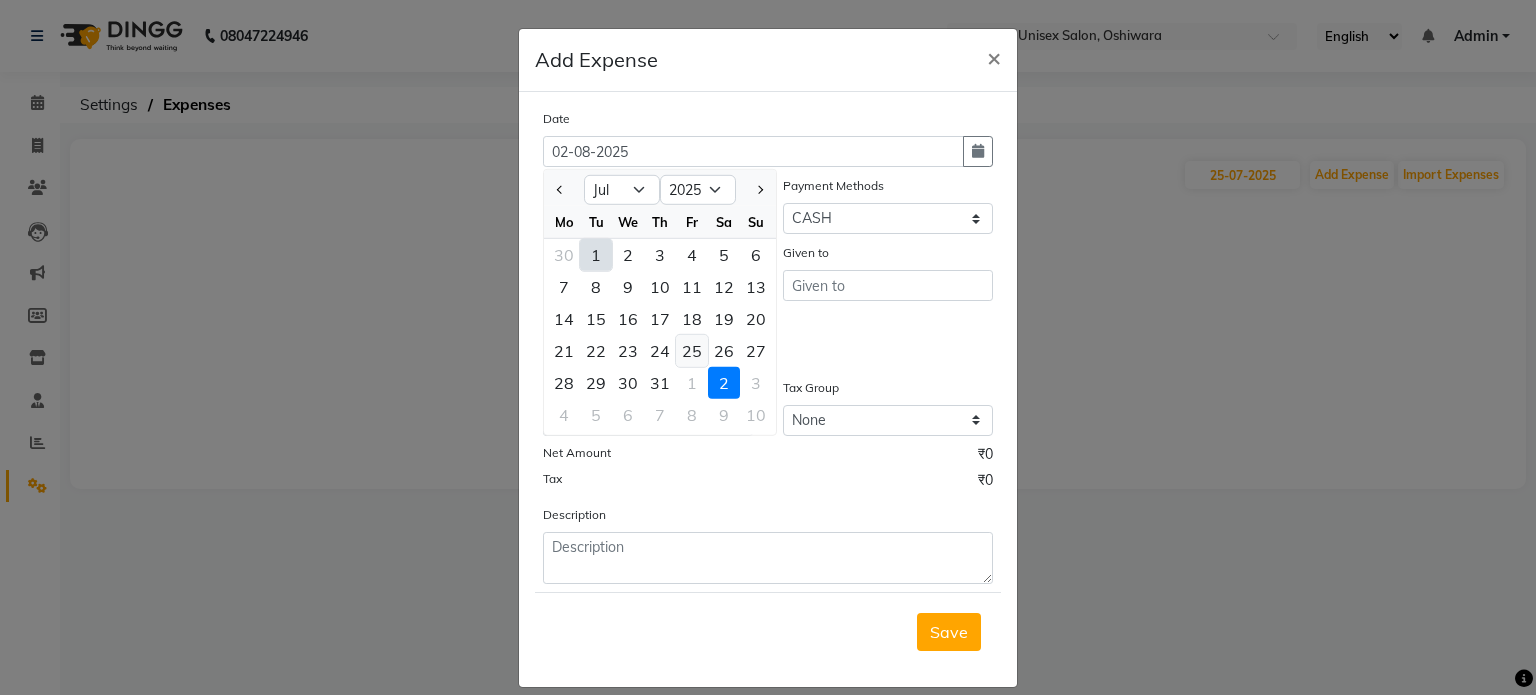click on "25" 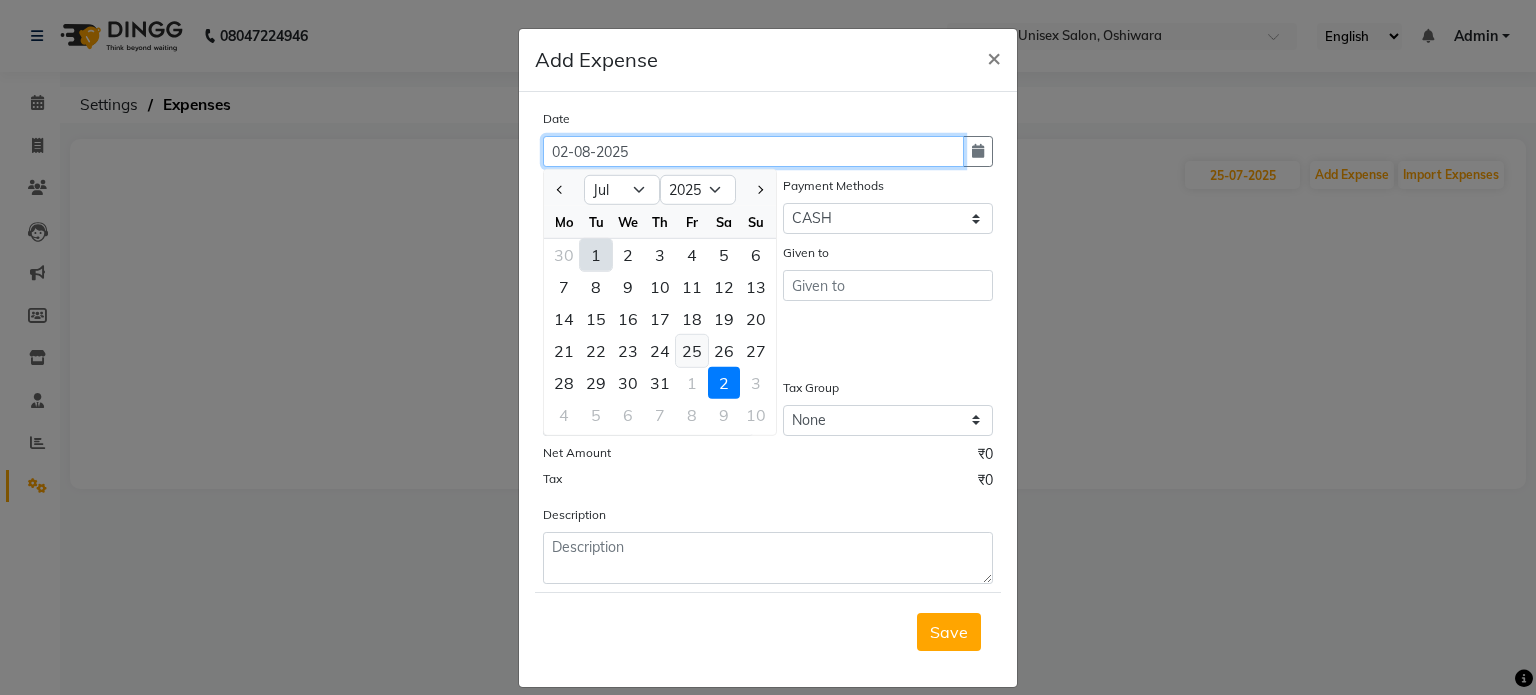 type on "25-07-2025" 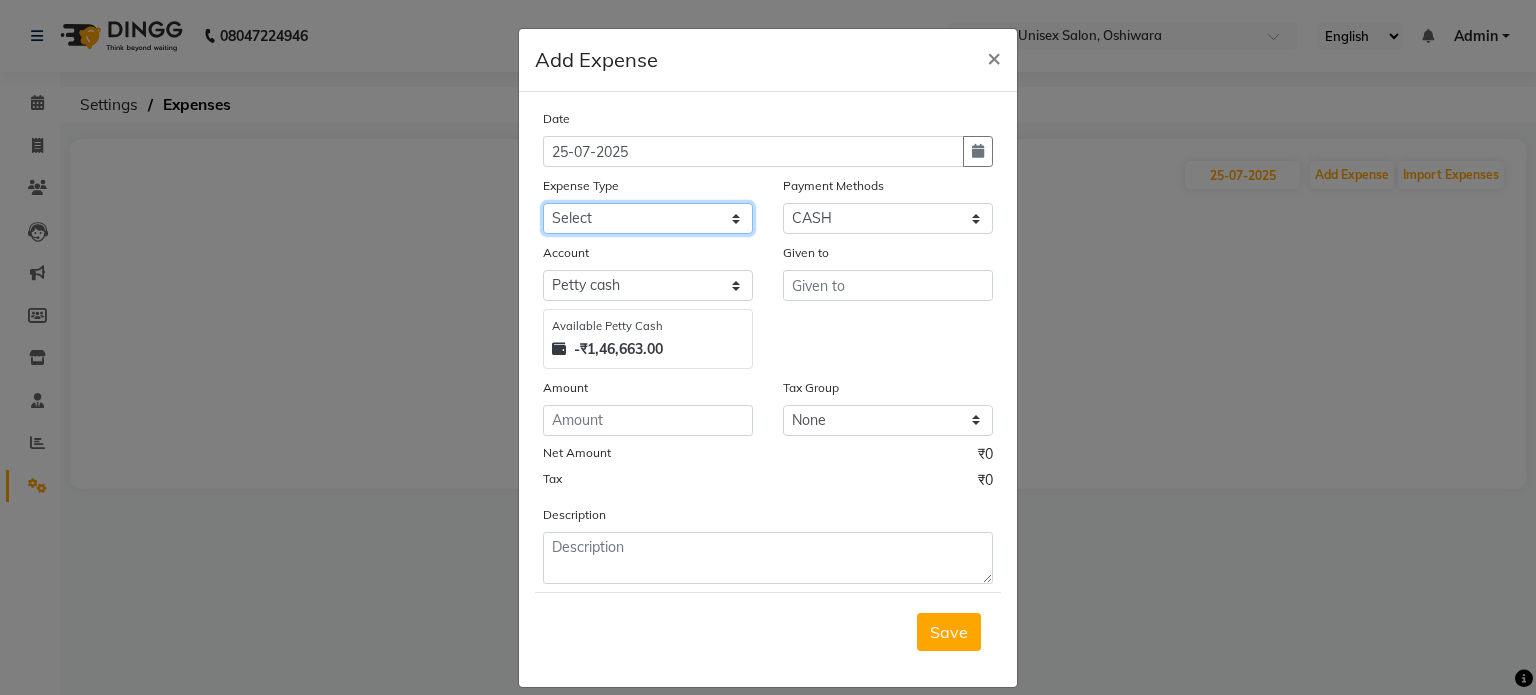 click on "Select Academy Supplies EMI Advance Salary Bank charges Cash transfer to bank Cash transfer to hub Client Snacks Clinical charges Electricity Bill Equipment FnF Fuel GST Incentive Insurance International purchase Maintenance Marketing Miscellaneous Pantry Product Rent Salon Supplies Salon Supplies Emi [PERSON] TX Staff Salary Staff Snacks Tea & Refreshment Training and Education Utilities" 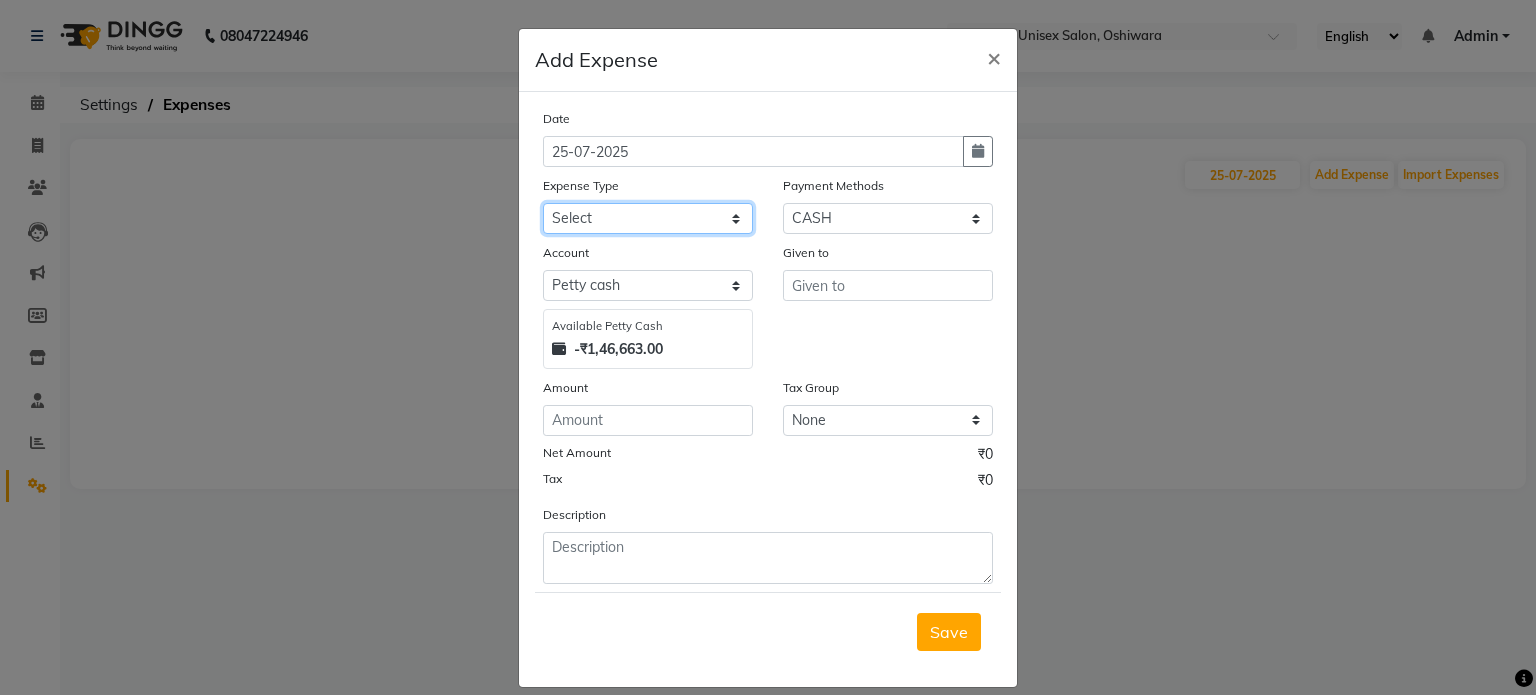 select on "18261" 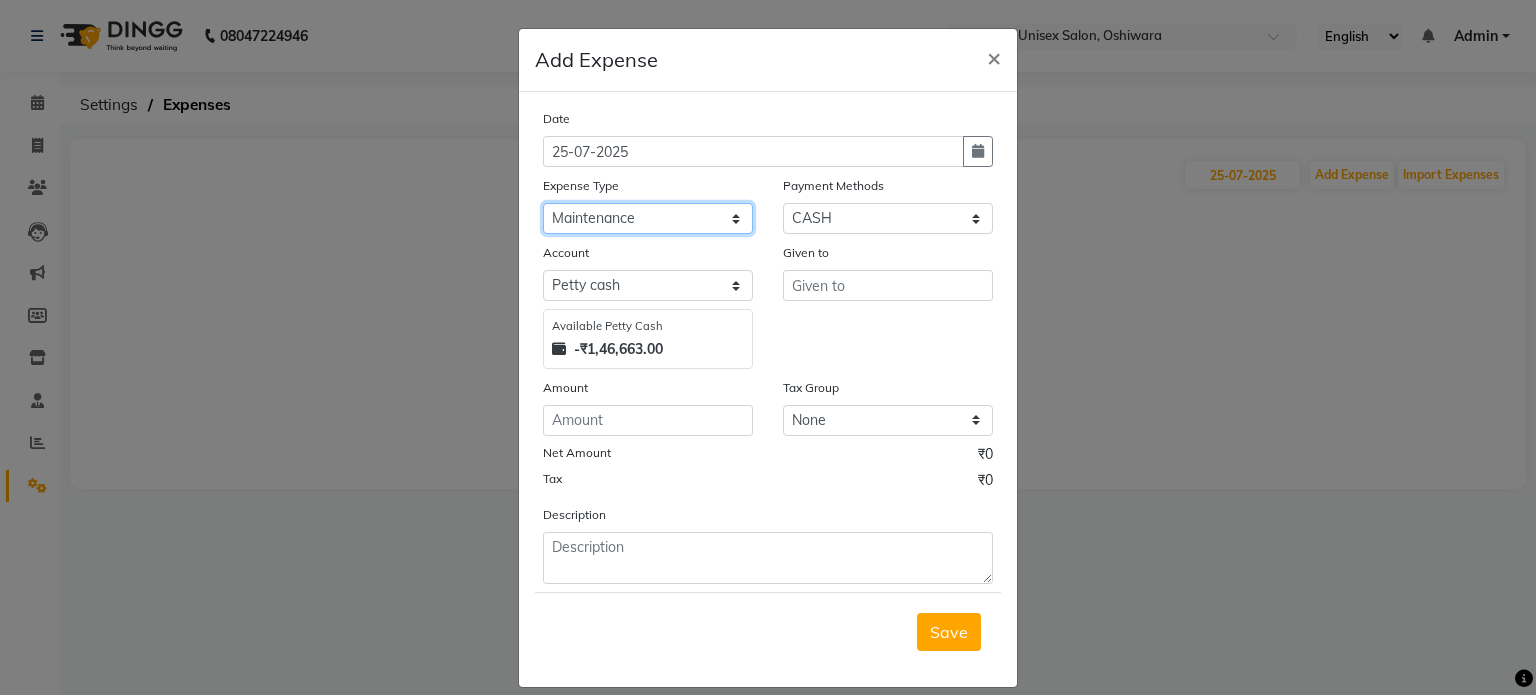 click on "Select Academy Supplies EMI Advance Salary Bank charges Cash transfer to bank Cash transfer to hub Client Snacks Clinical charges Electricity Bill Equipment FnF Fuel GST Incentive Insurance International purchase Maintenance Marketing Miscellaneous Pantry Product Rent Salon Supplies Salon Supplies Emi [PERSON] TX Staff Salary Staff Snacks Tea & Refreshment Training and Education Utilities" 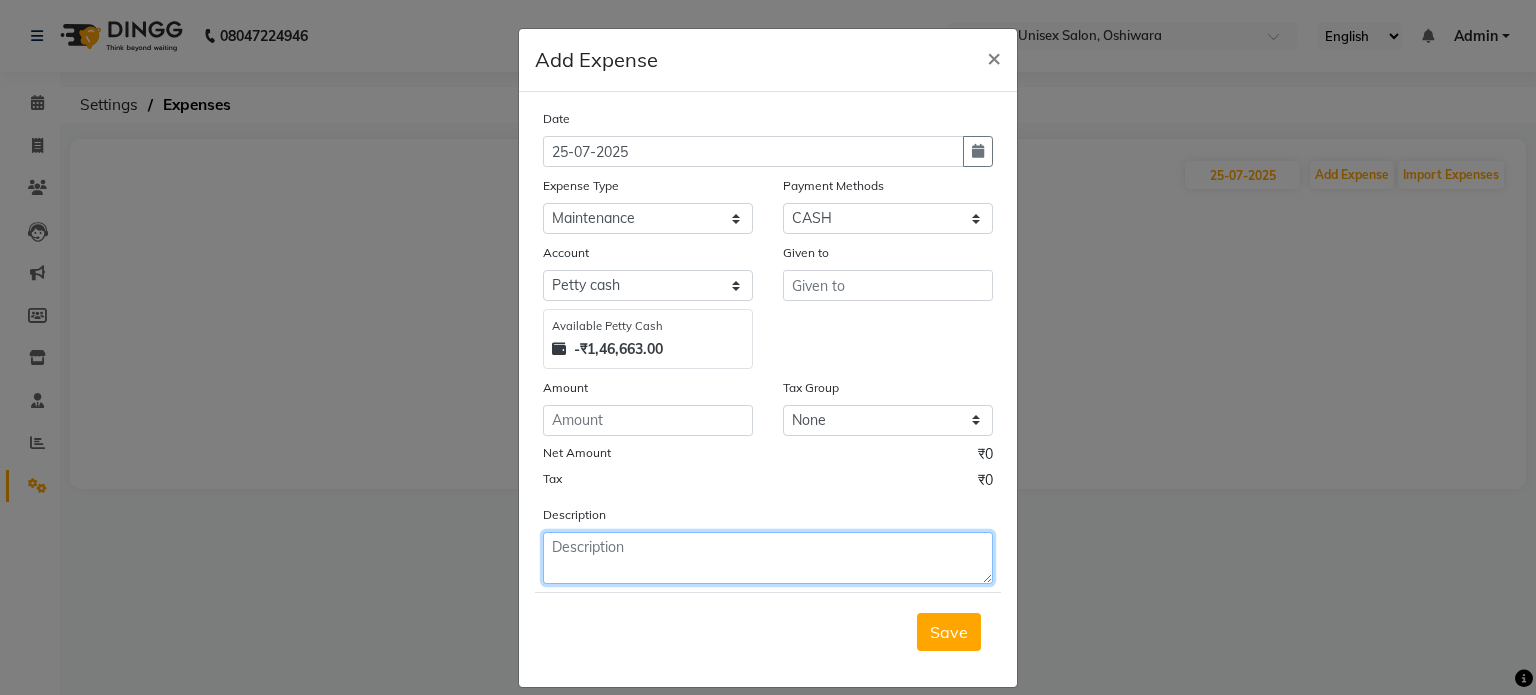 click 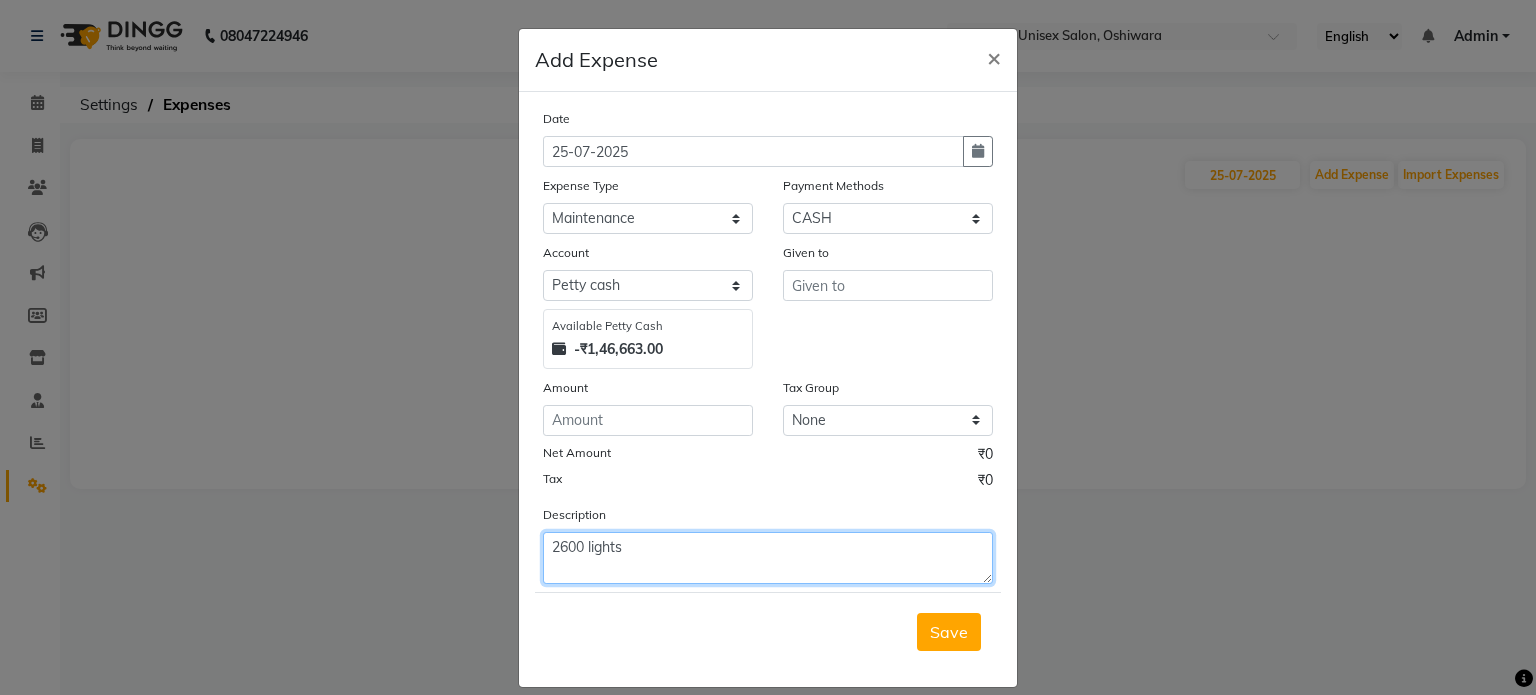 type on "2600 lights" 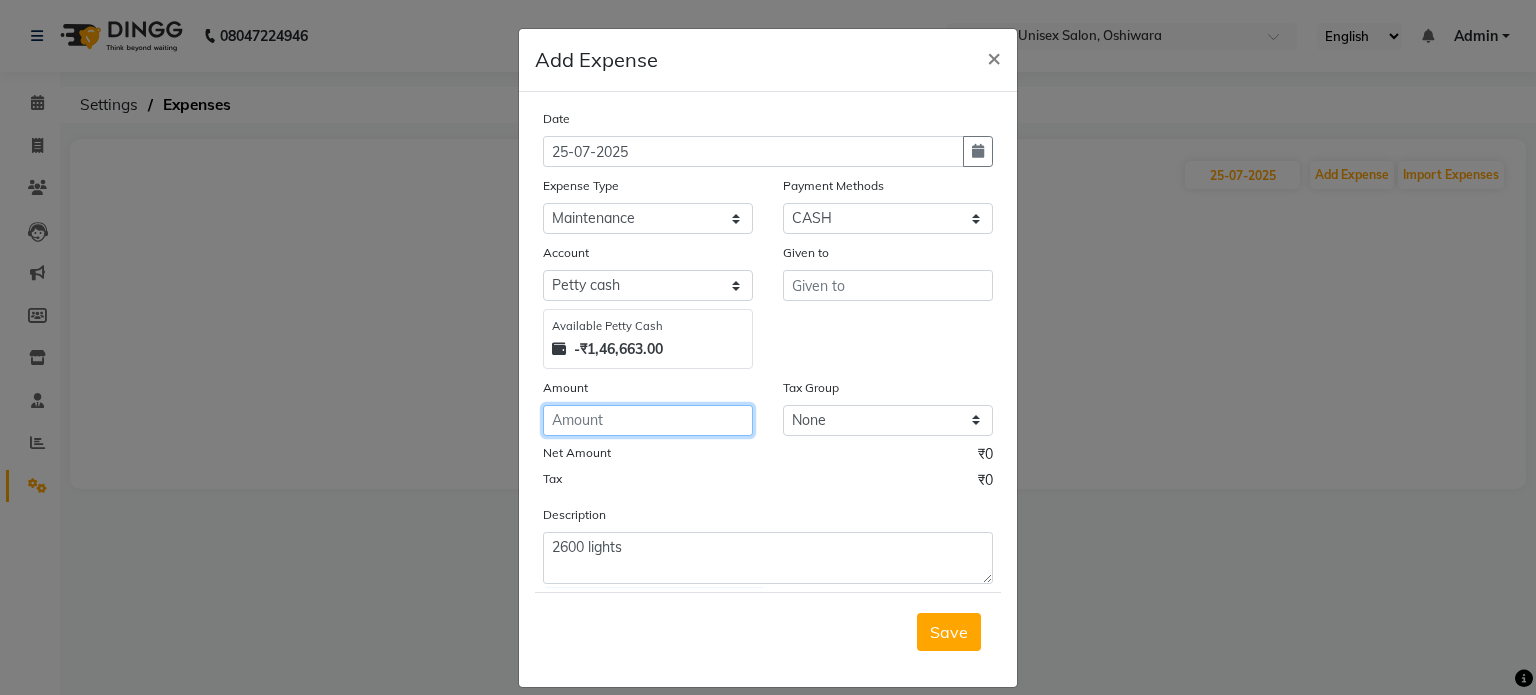 click 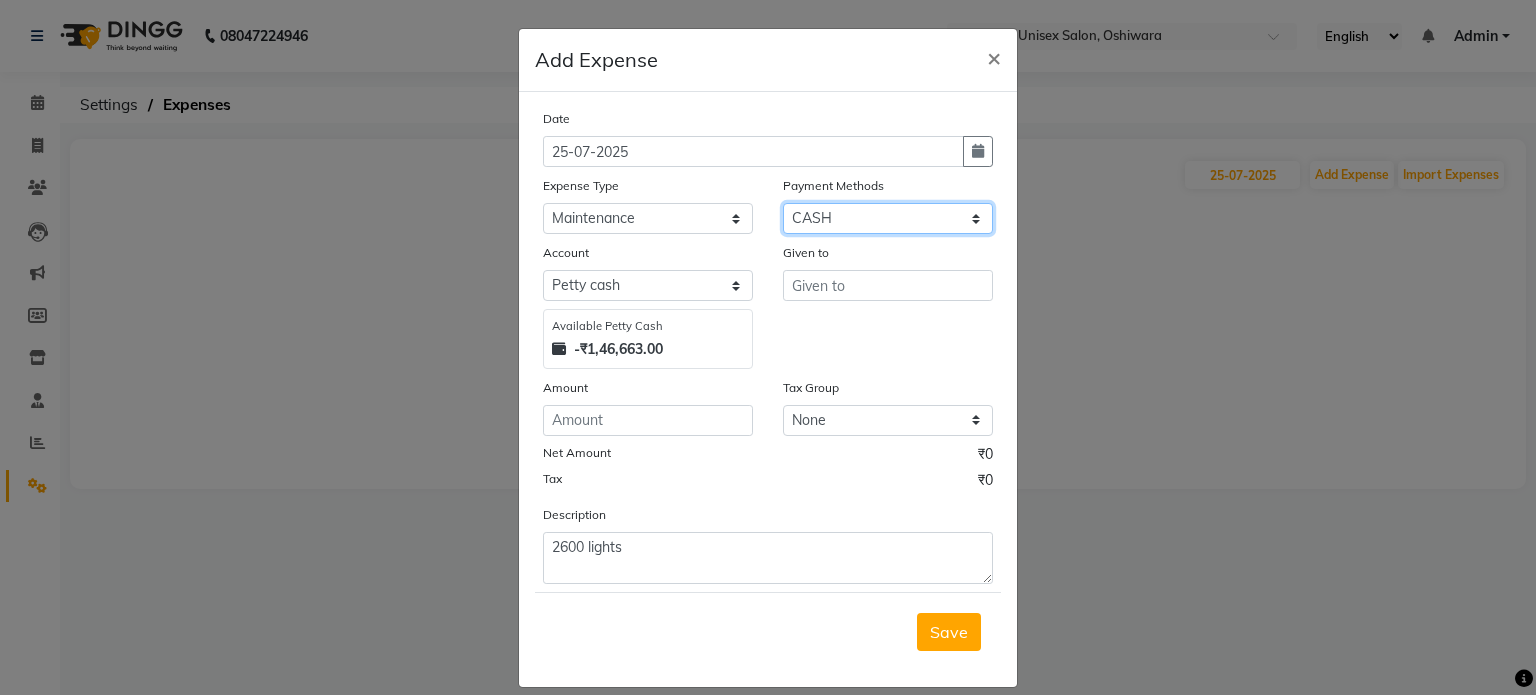 click on "Select CASH UPI Bank CARD Wallet" 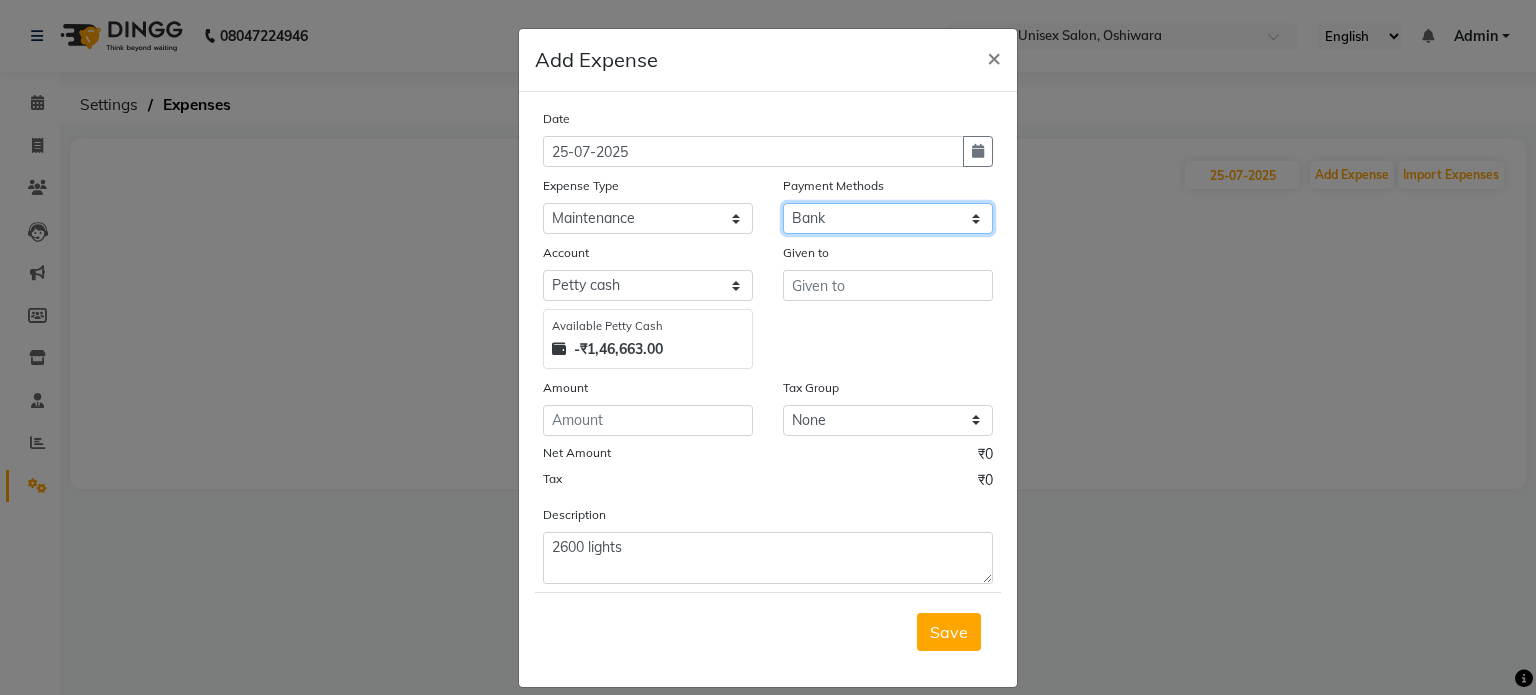 click on "Select CASH UPI Bank CARD Wallet" 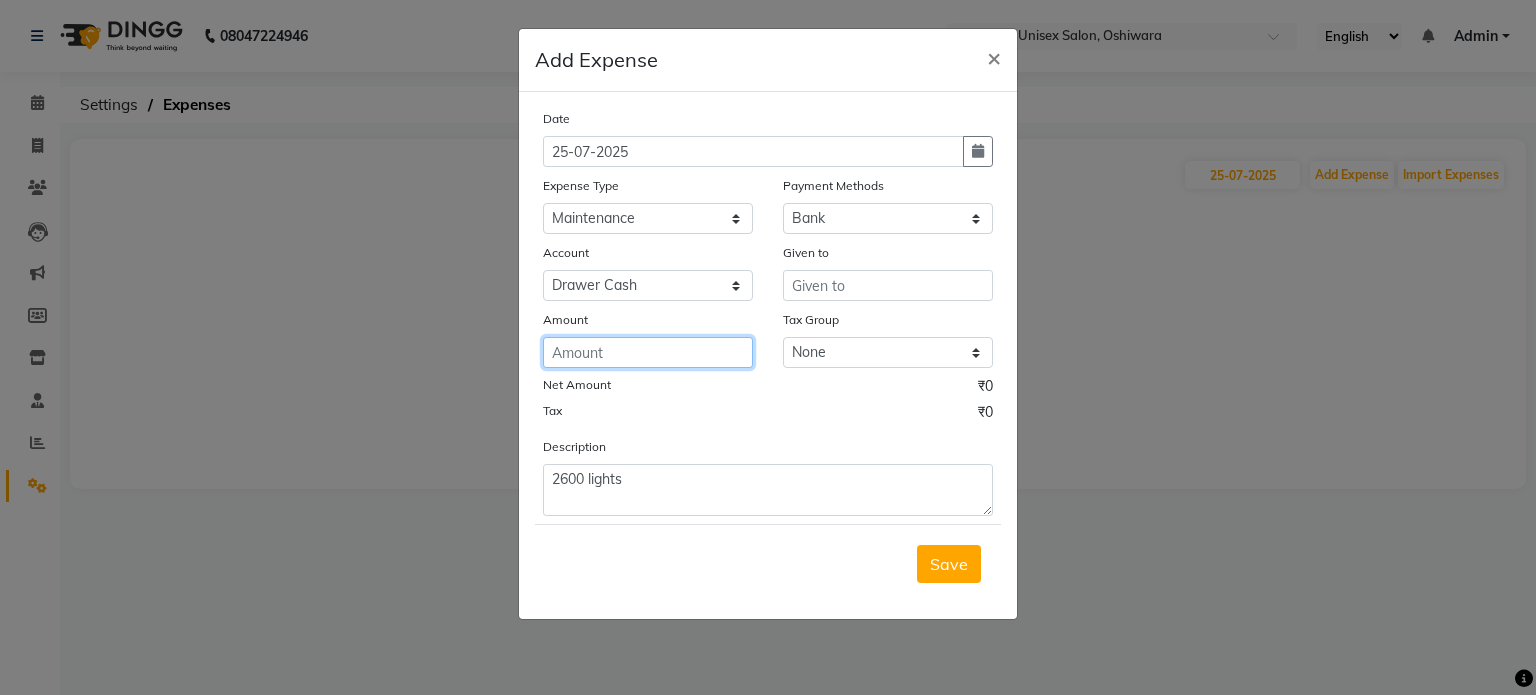 click 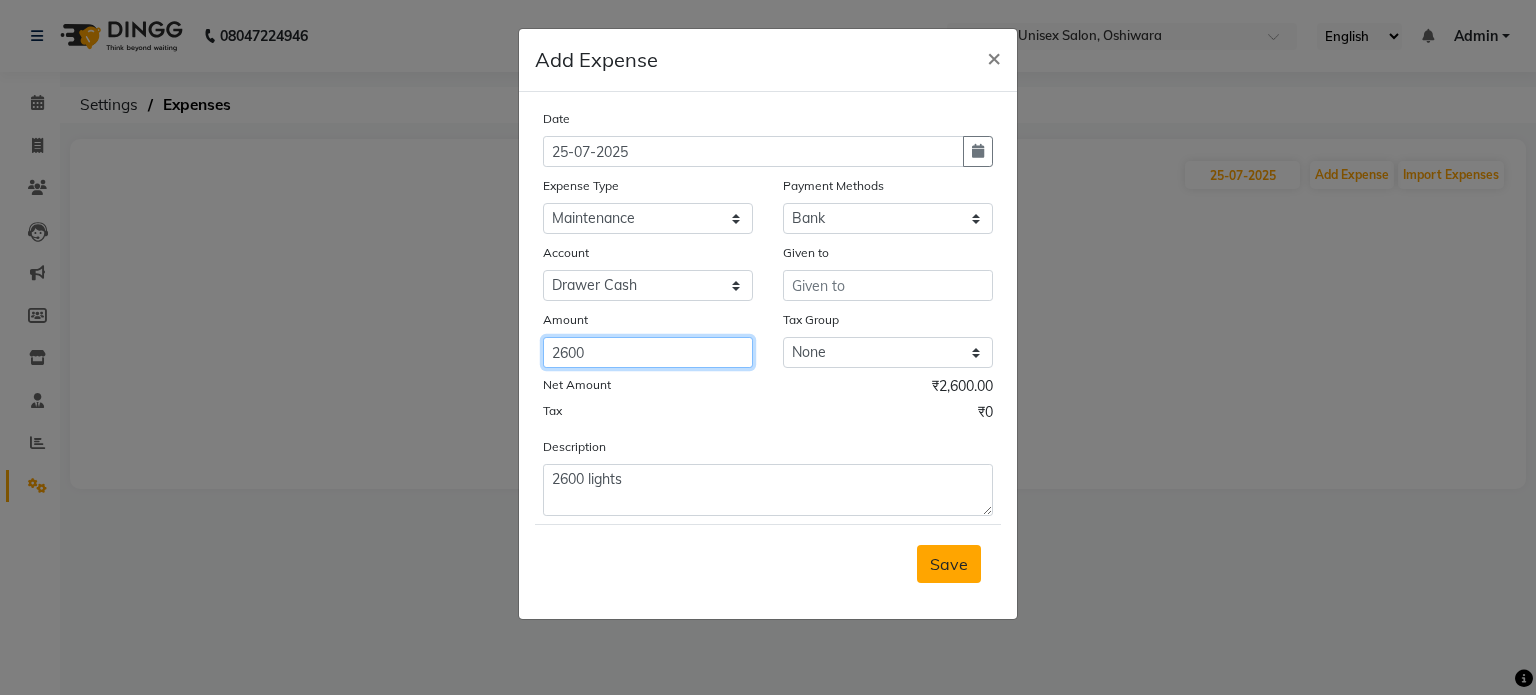 type on "2600" 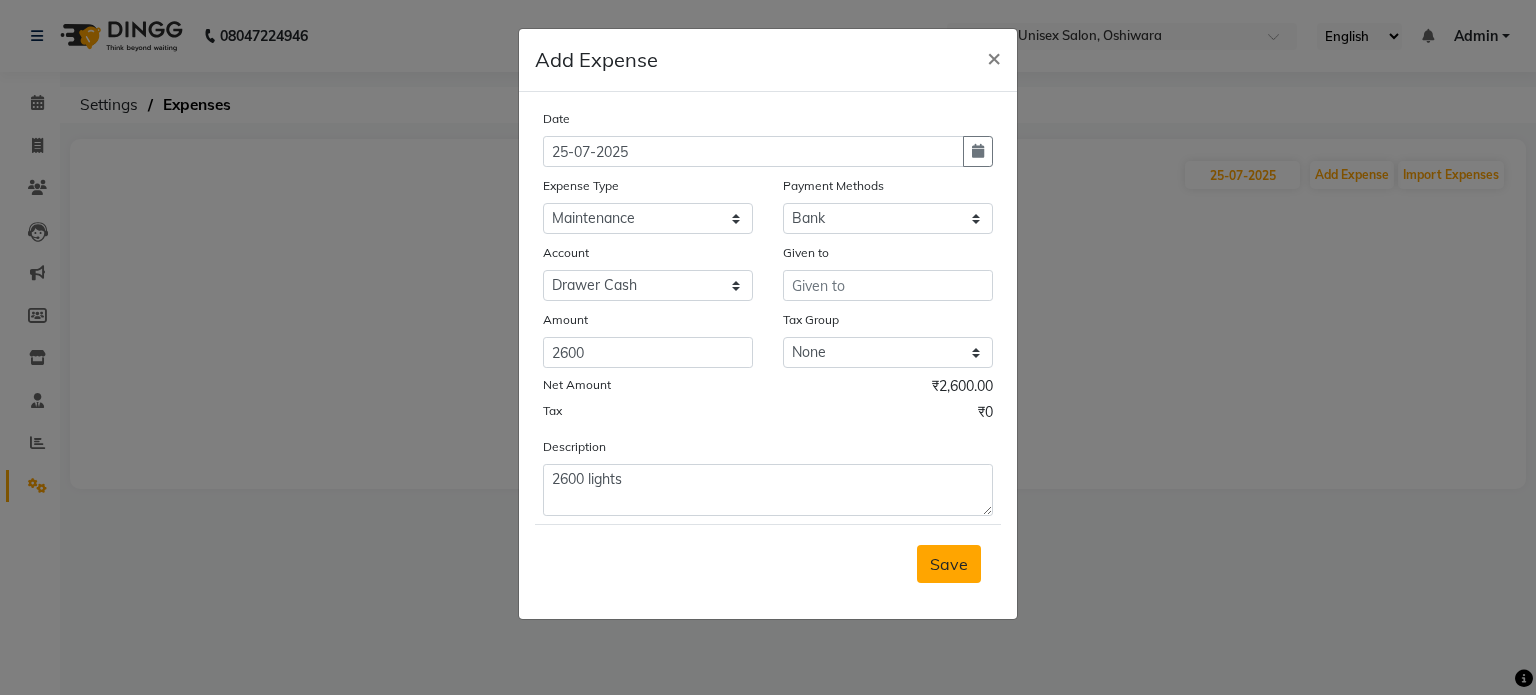 click on "Save" at bounding box center (949, 564) 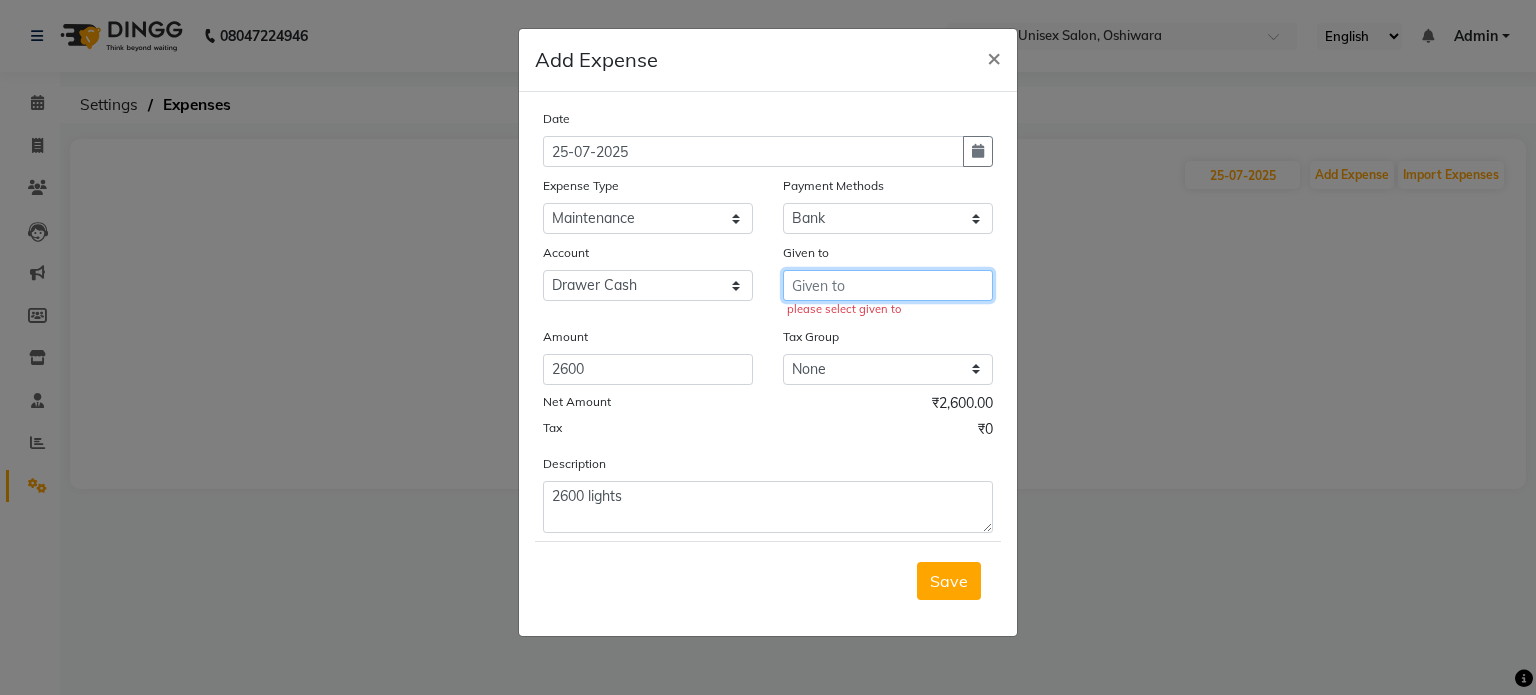 click at bounding box center (888, 285) 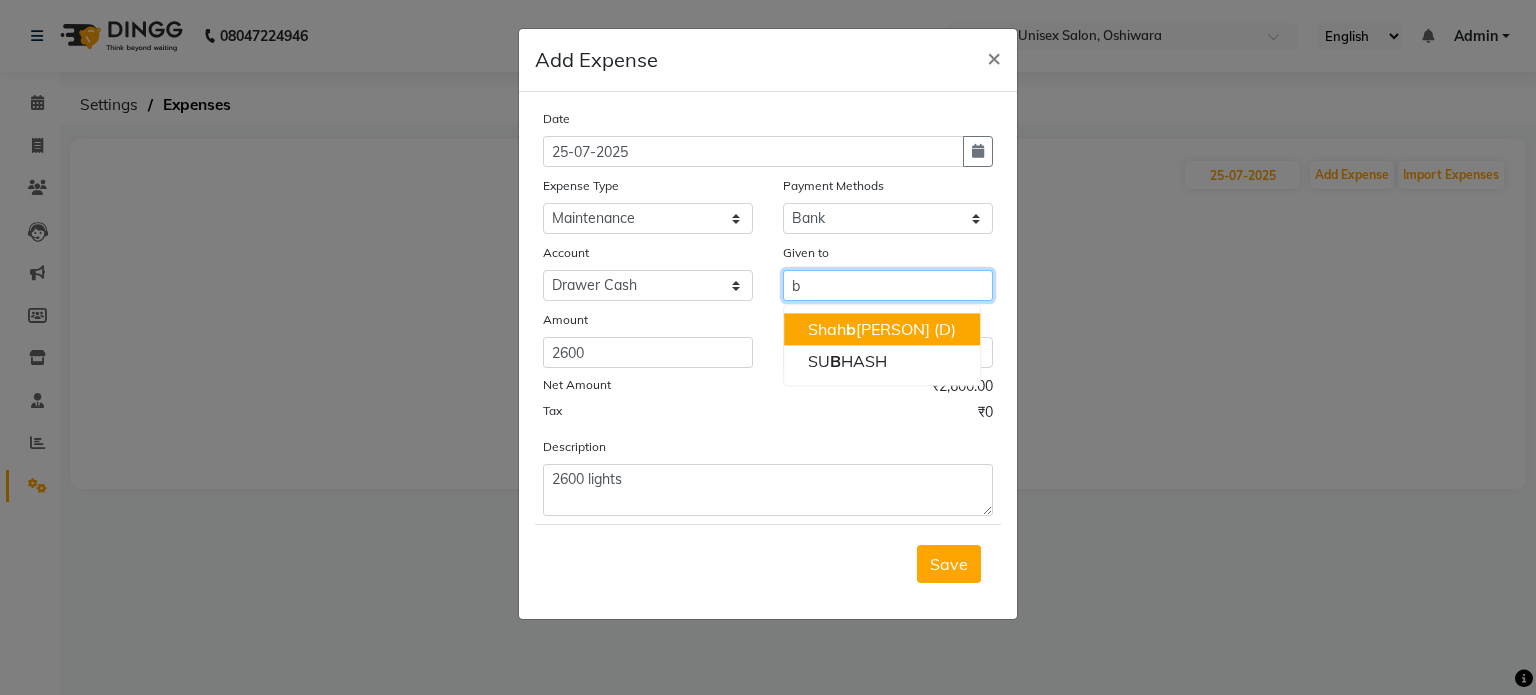 click on "[PERSON] (D)" at bounding box center [882, 329] 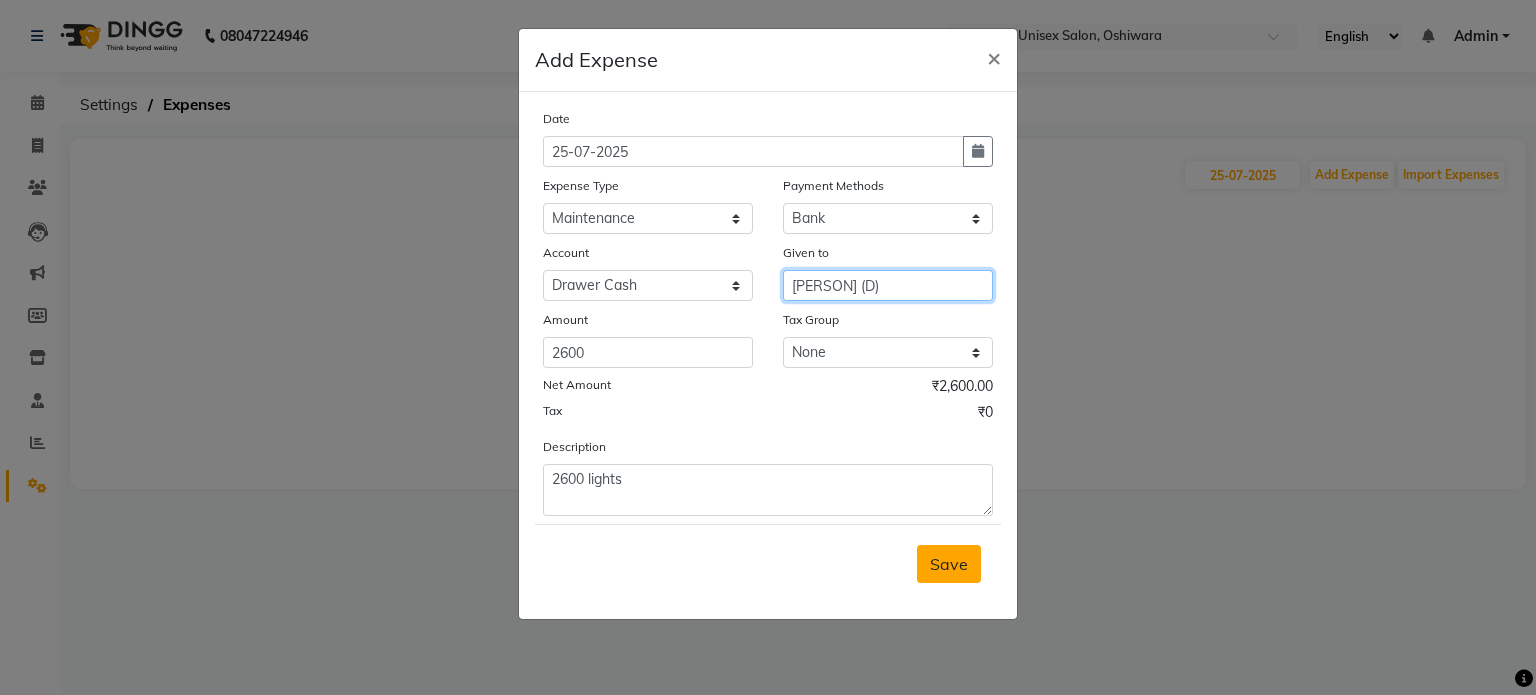 type on "[PERSON] (D)" 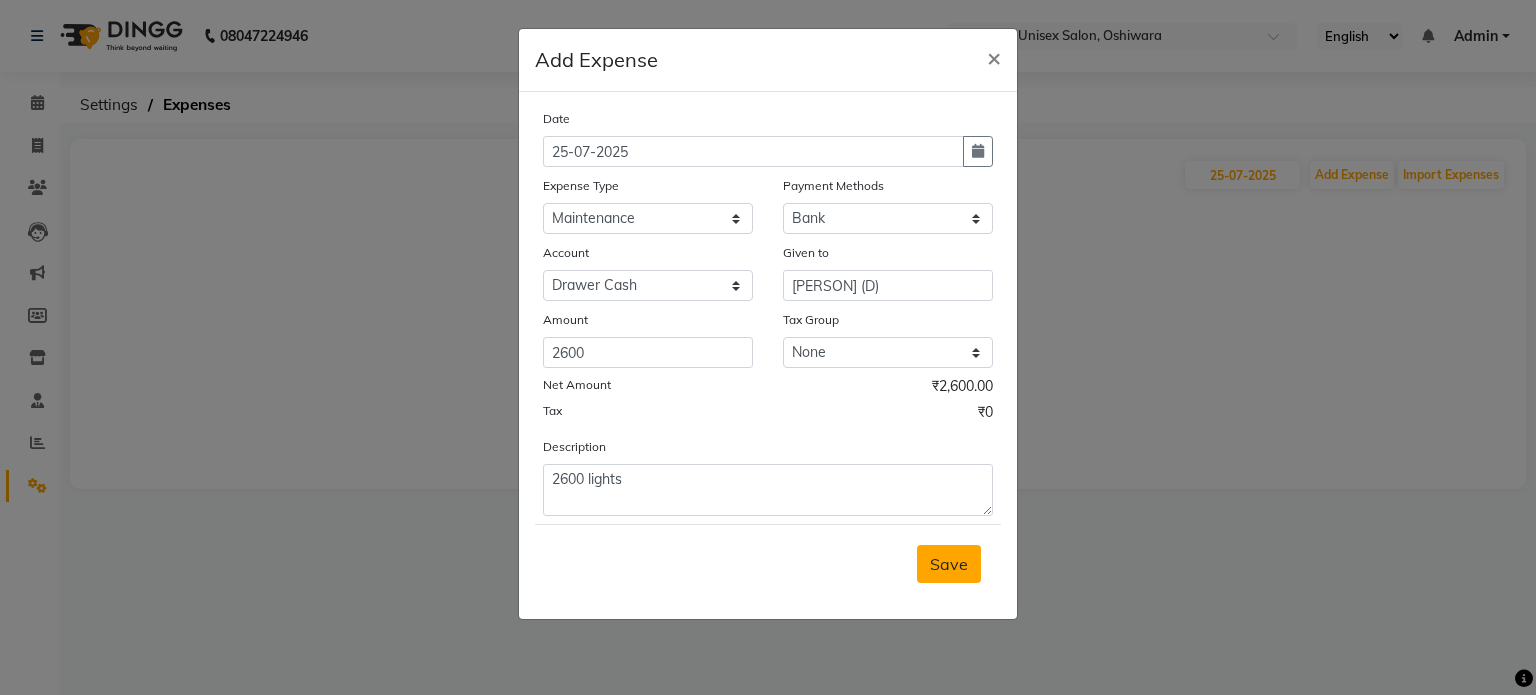 click on "Save" at bounding box center [949, 564] 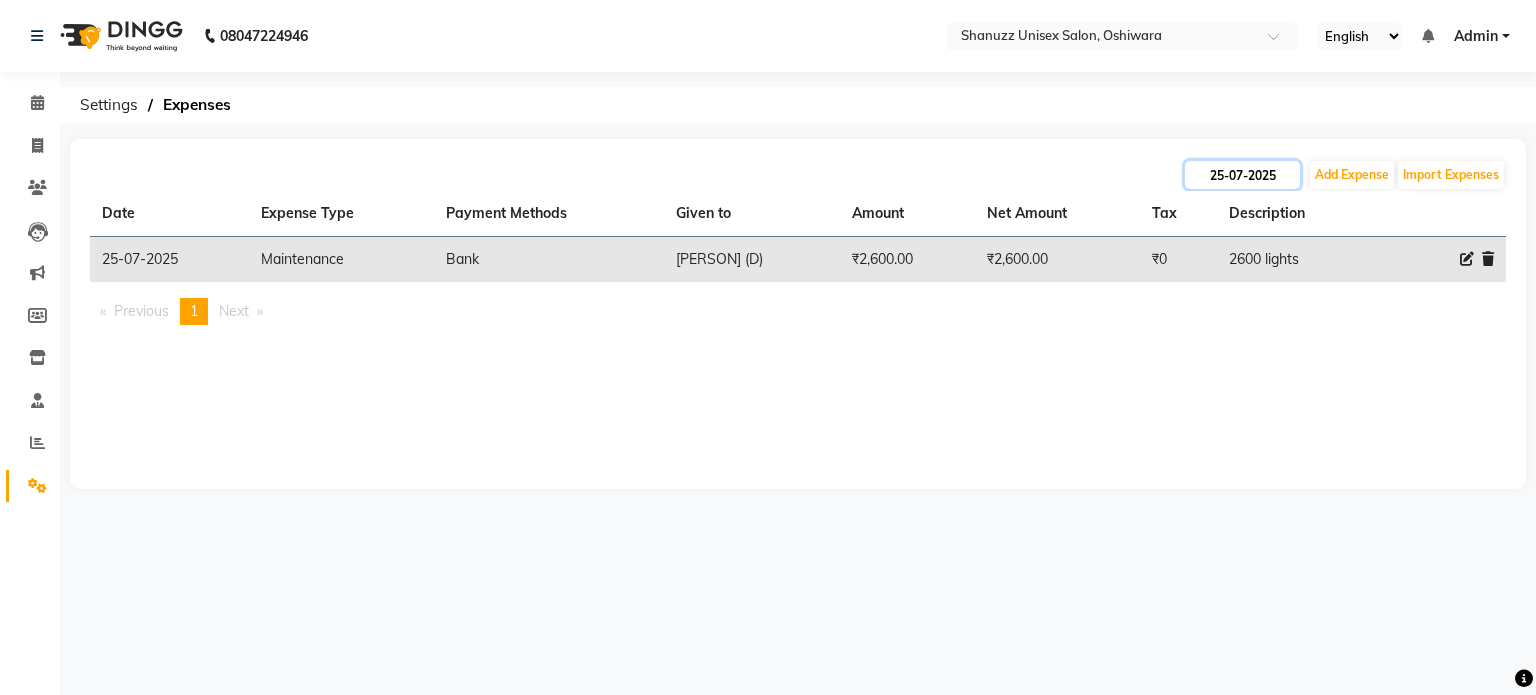 click on "25-07-2025" 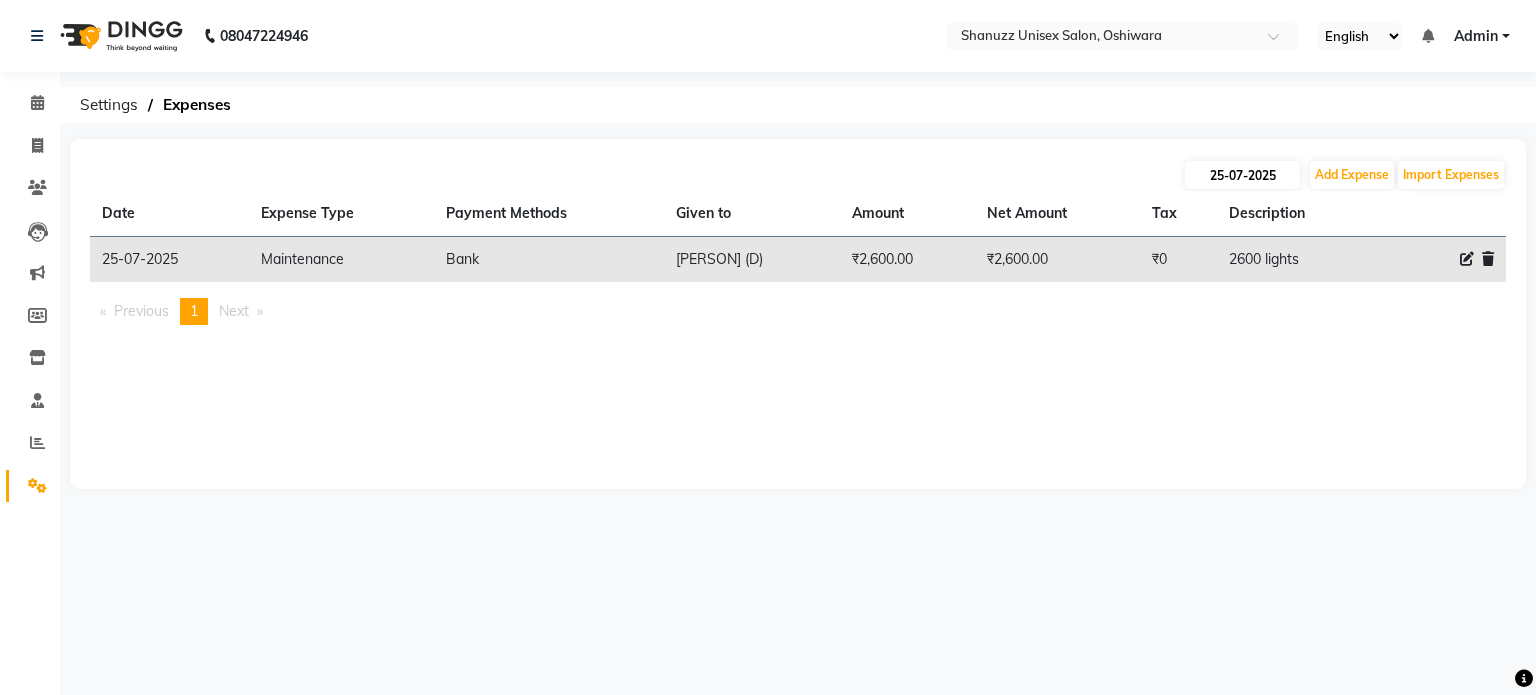select on "7" 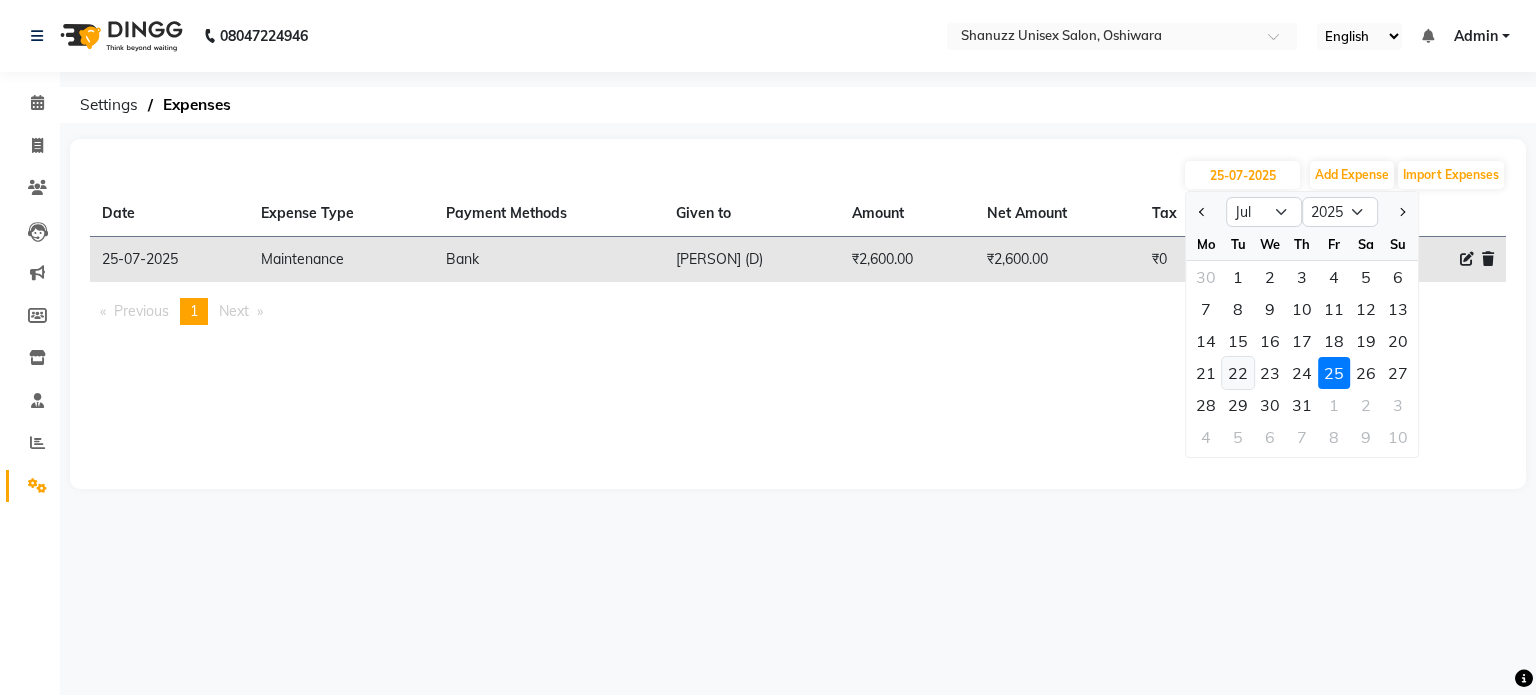 click on "22" 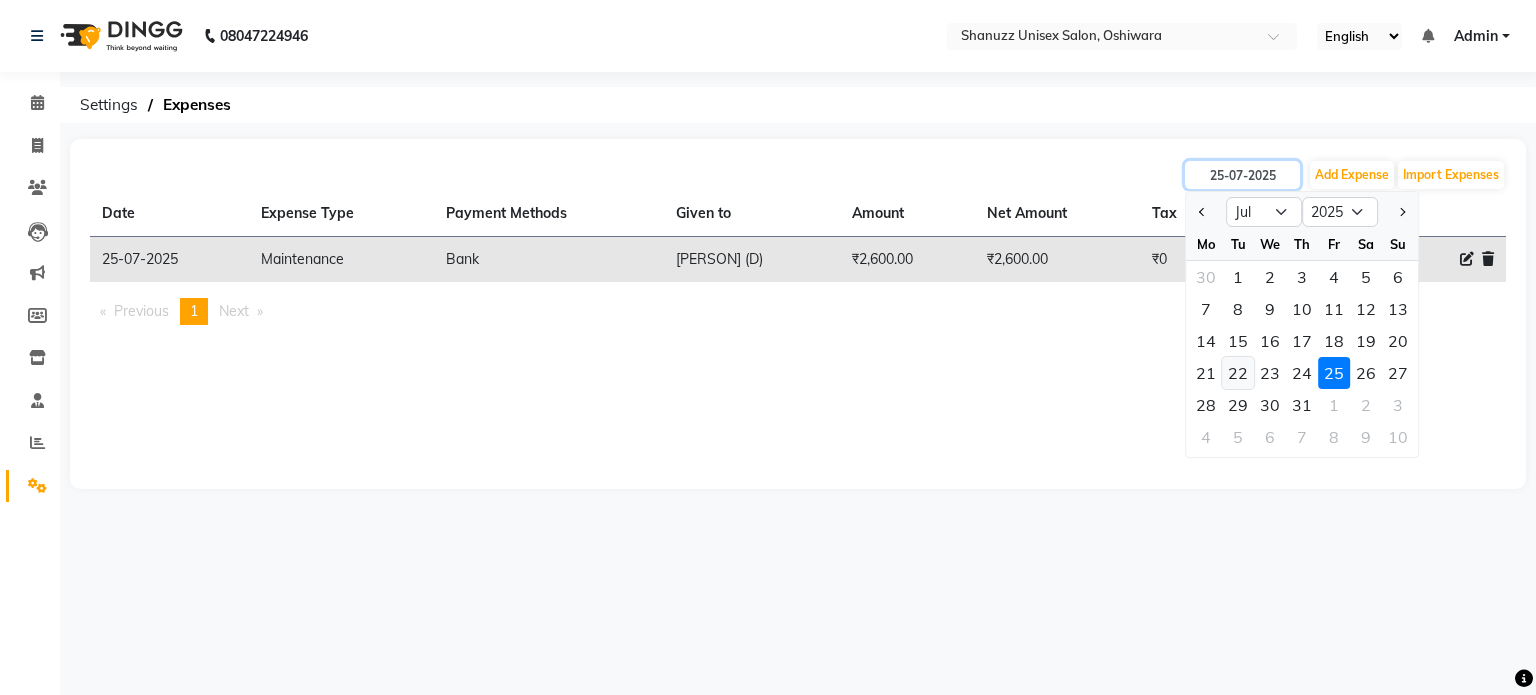 type on "22-07-2025" 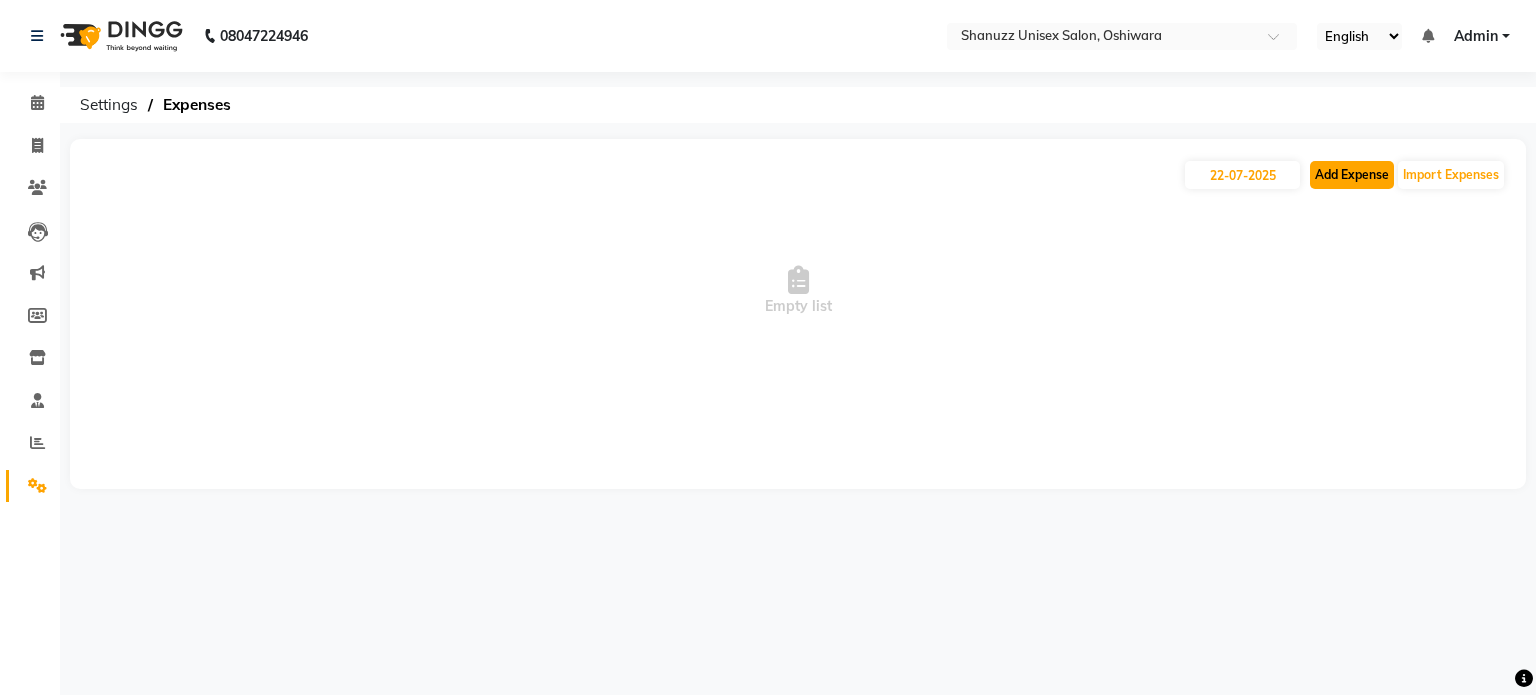 click on "Add Expense" 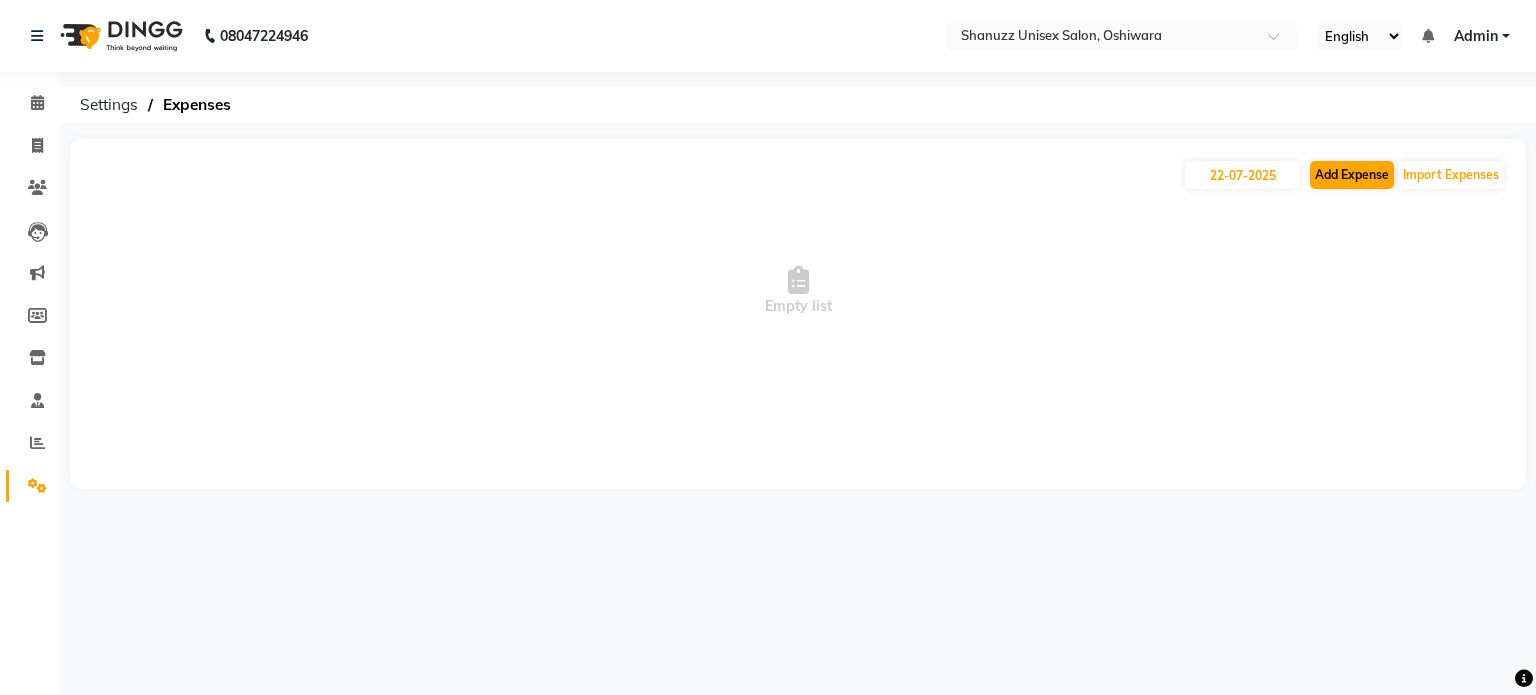 select on "1" 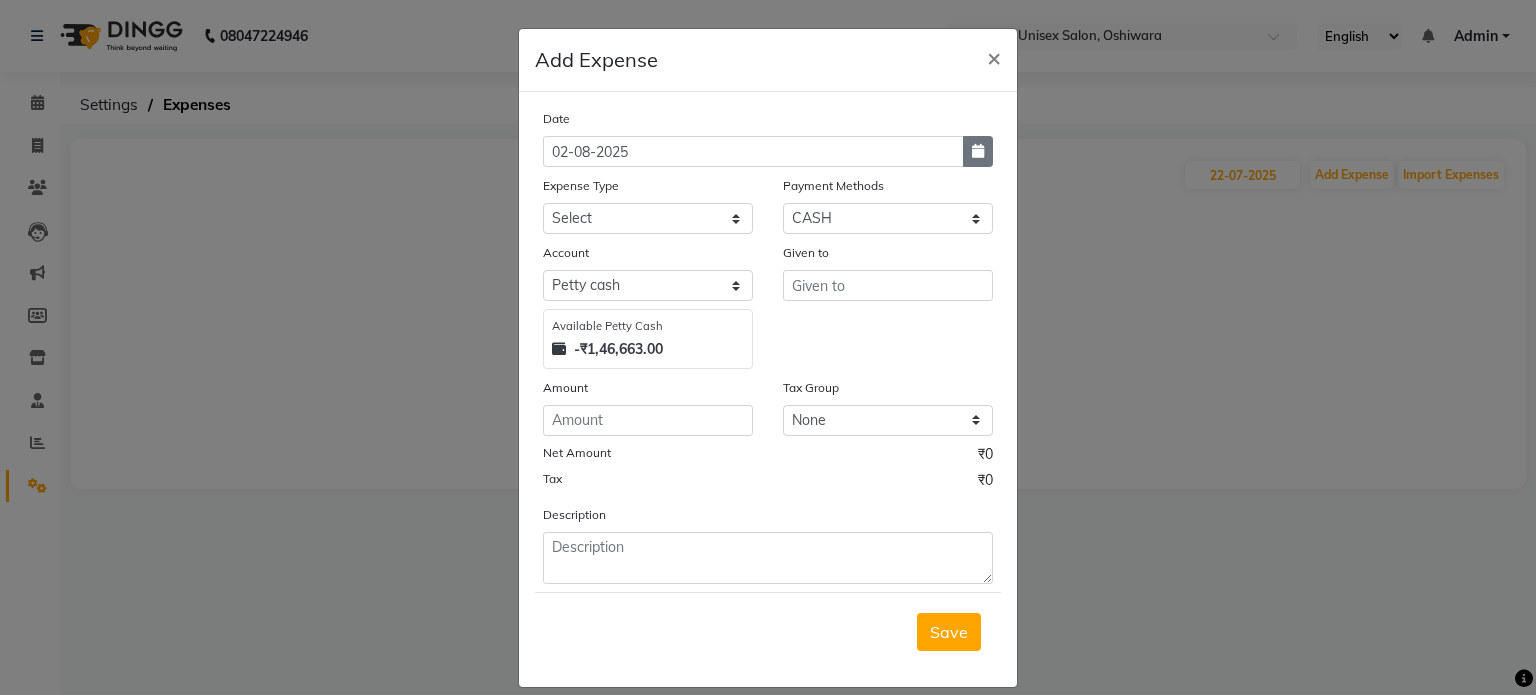 click 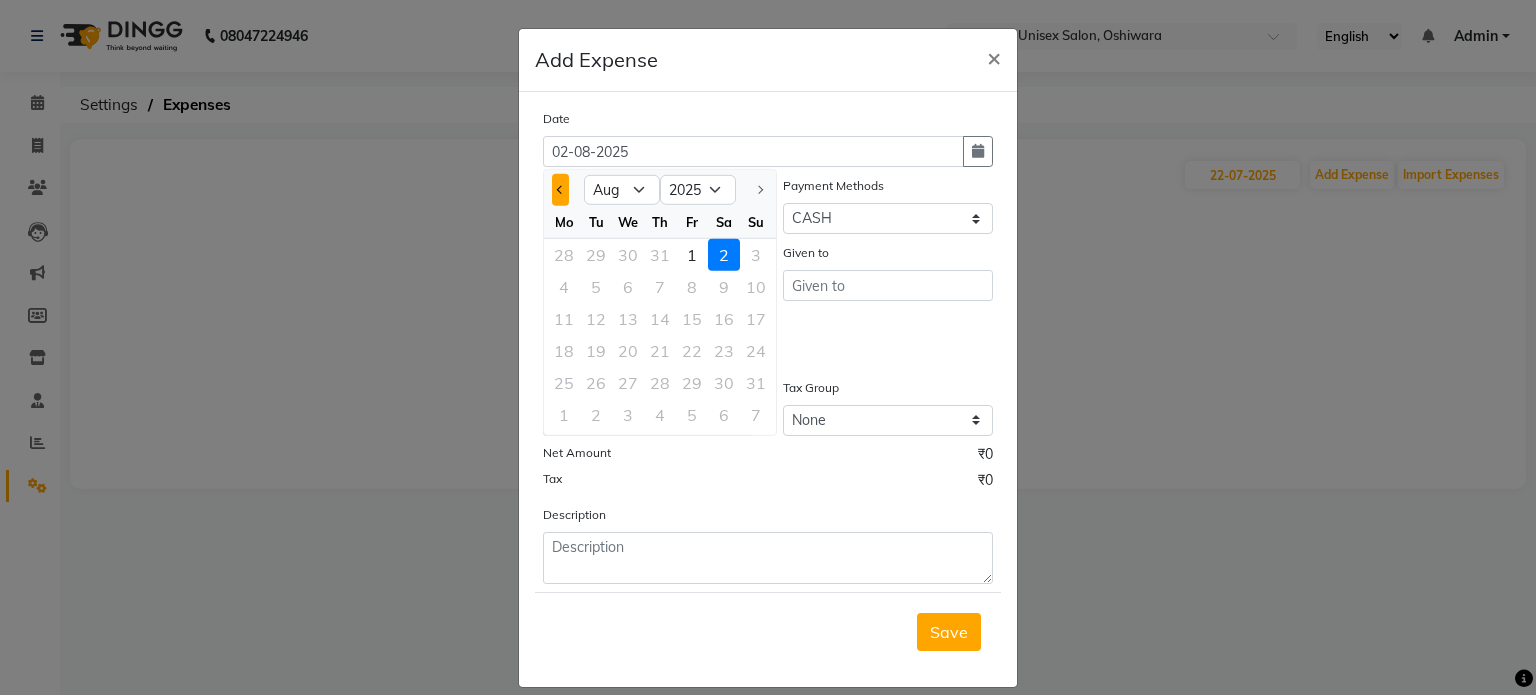 click 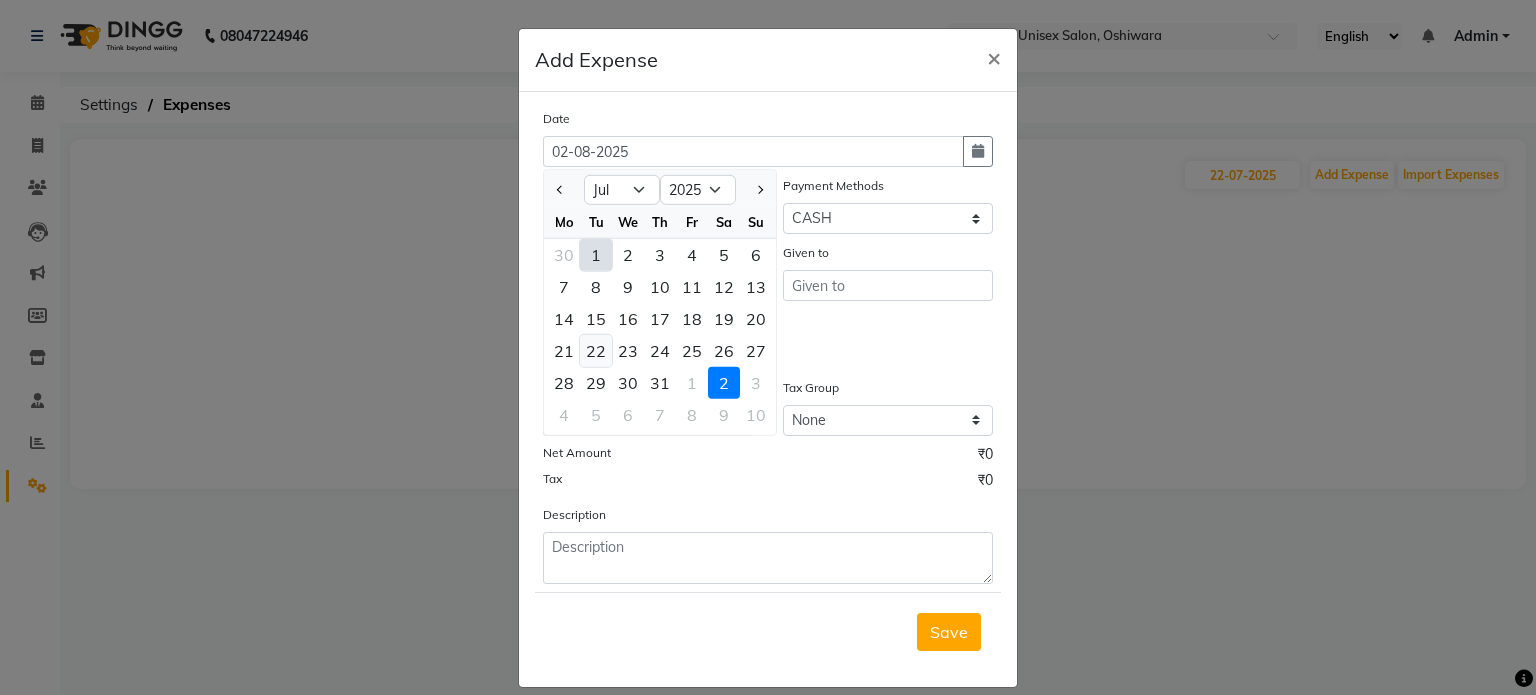 click on "22" 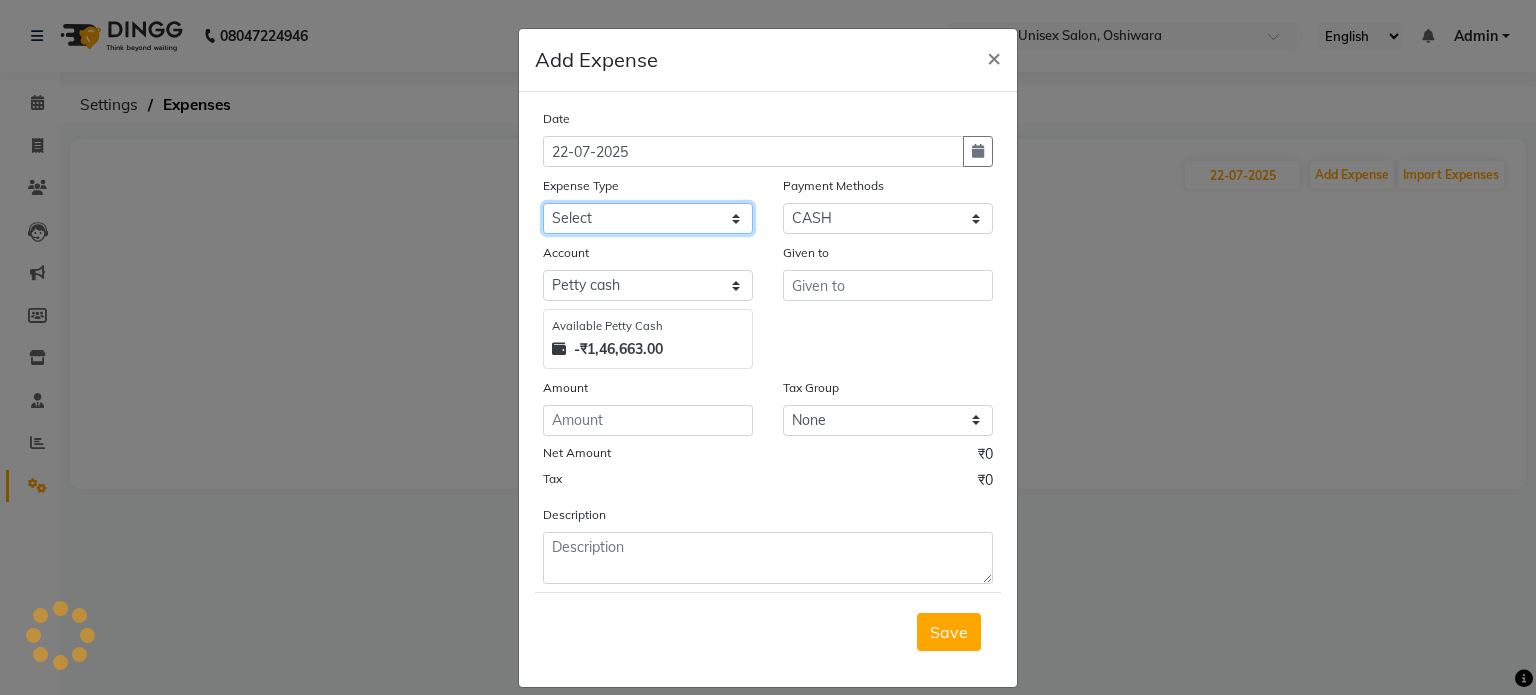 click on "Select Academy Supplies EMI Advance Salary Bank charges Cash transfer to bank Cash transfer to hub Client Snacks Clinical charges Electricity Bill Equipment FnF Fuel GST Incentive Insurance International purchase Maintenance Marketing Miscellaneous Pantry Product Rent Salon Supplies Salon Supplies Emi [PERSON] TX Staff Salary Staff Snacks Tea & Refreshment Training and Education Utilities" 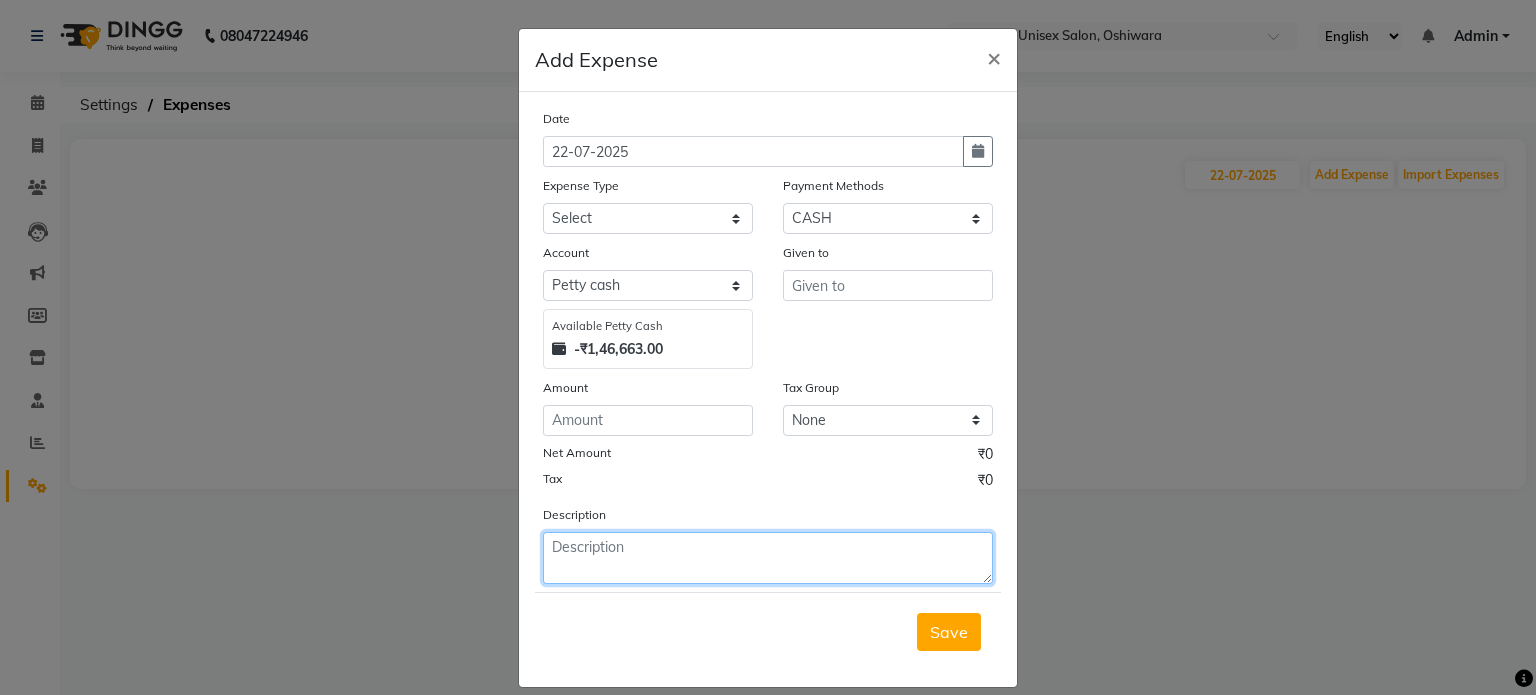 click 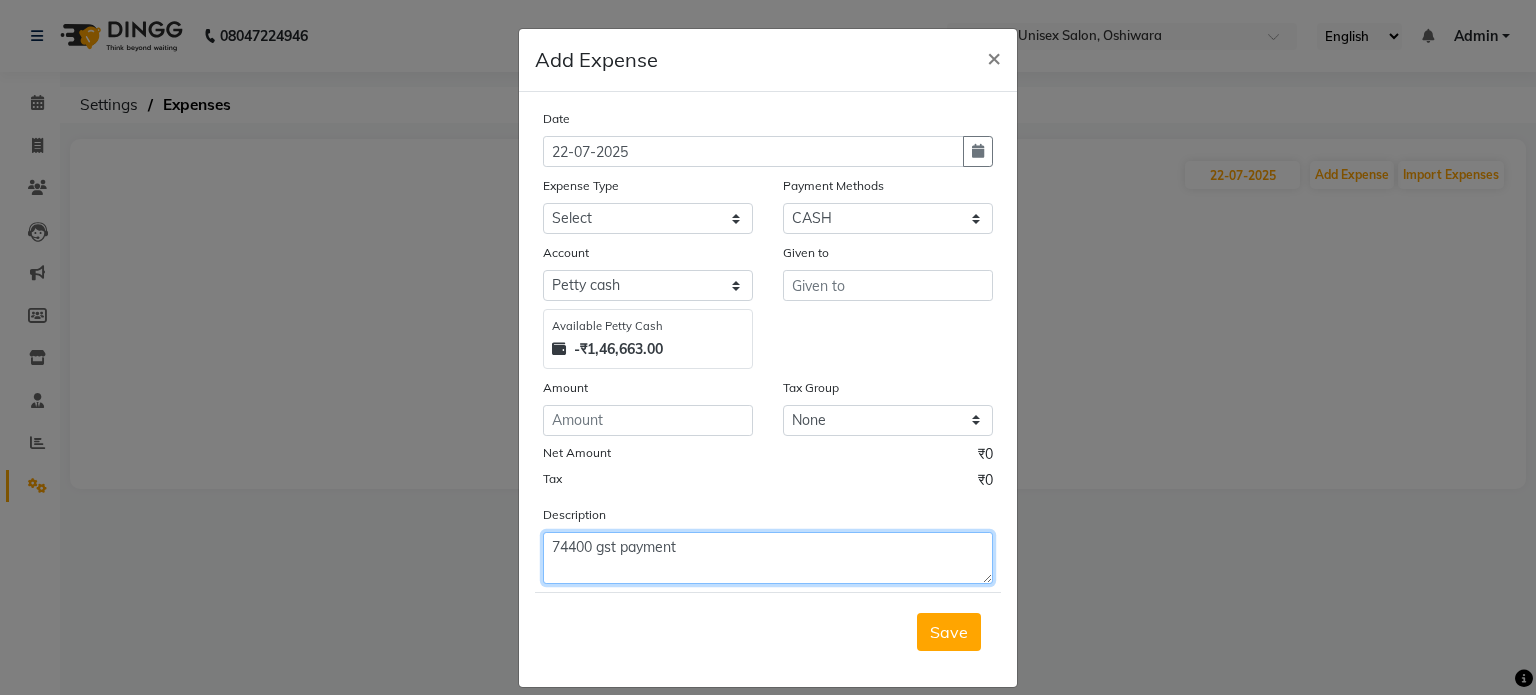 type on "74400 gst payment" 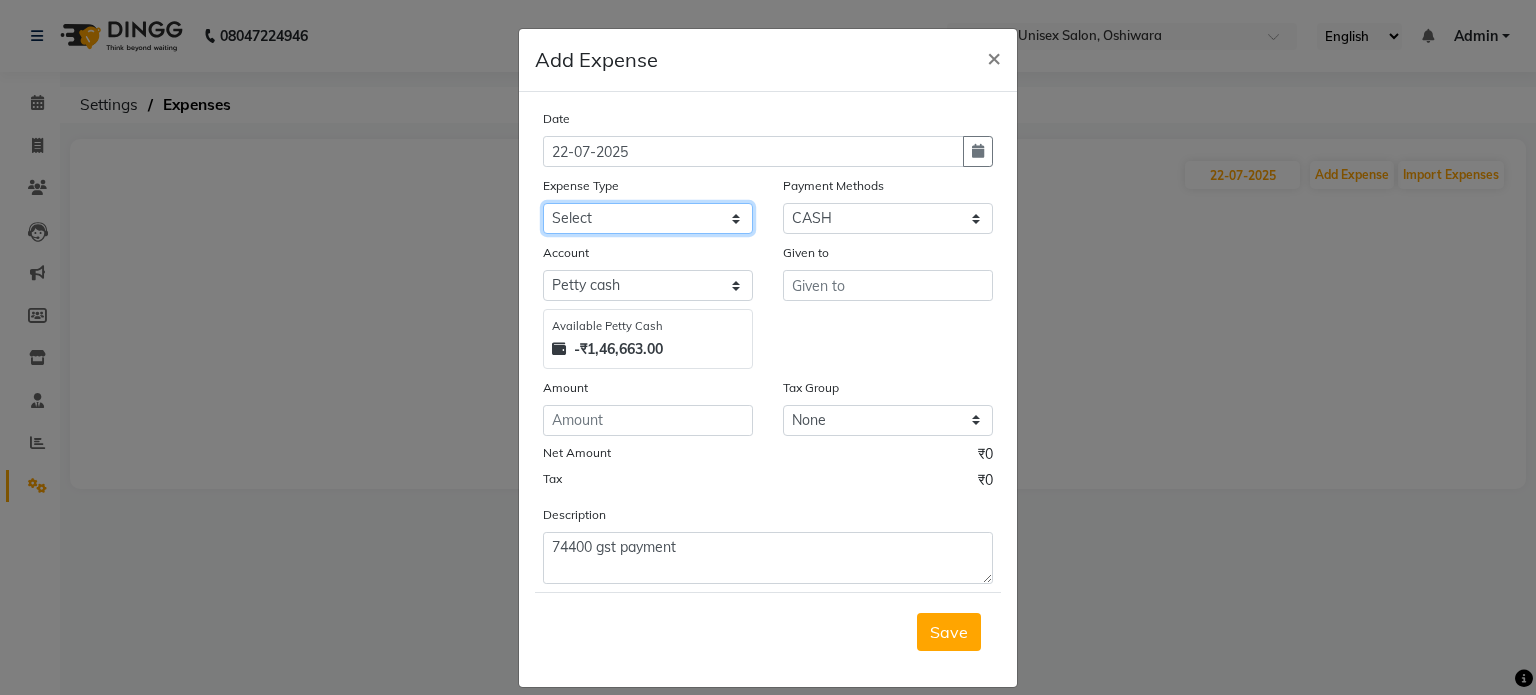 click on "Select Academy Supplies EMI Advance Salary Bank charges Cash transfer to bank Cash transfer to hub Client Snacks Clinical charges Electricity Bill Equipment FnF Fuel GST Incentive Insurance International purchase Maintenance Marketing Miscellaneous Pantry Product Rent Salon Supplies Salon Supplies Emi [PERSON] TX Staff Salary Staff Snacks Tea & Refreshment Training and Education Utilities" 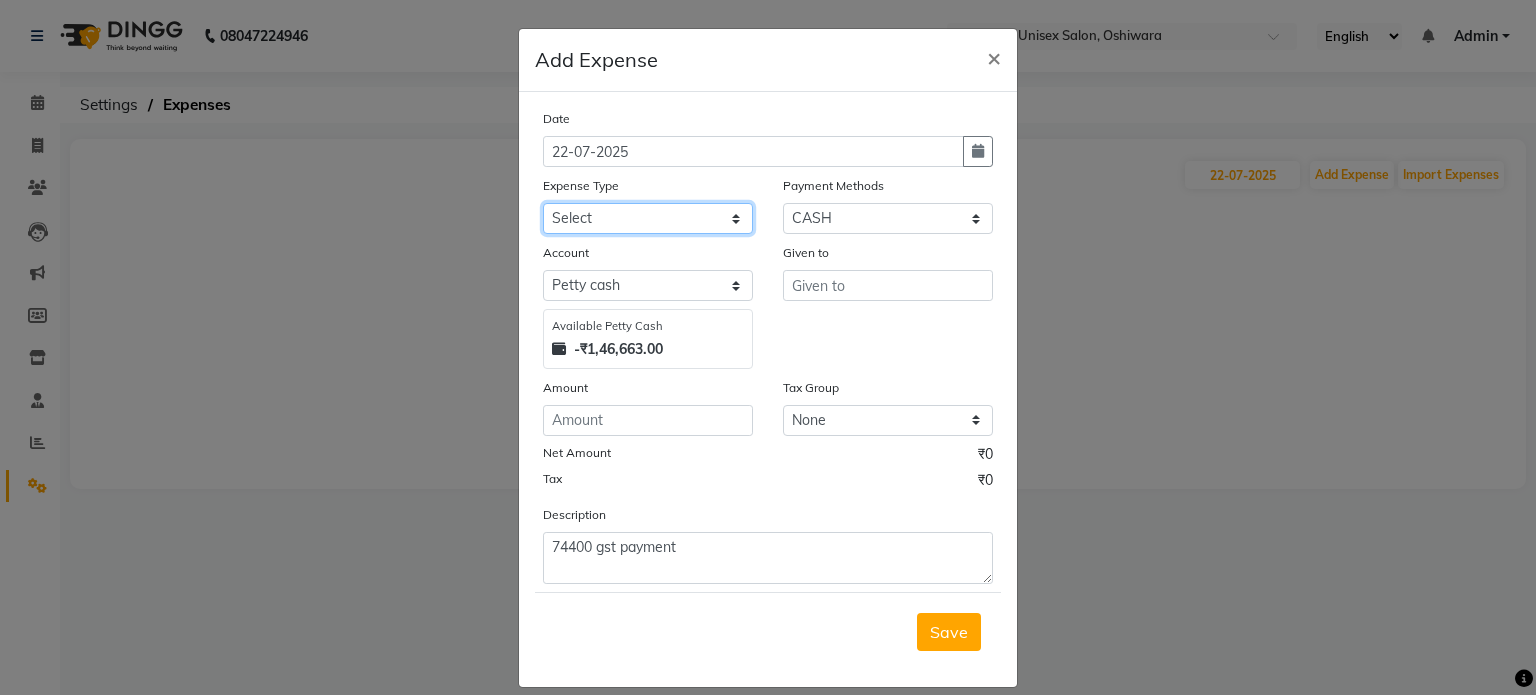 select on "21442" 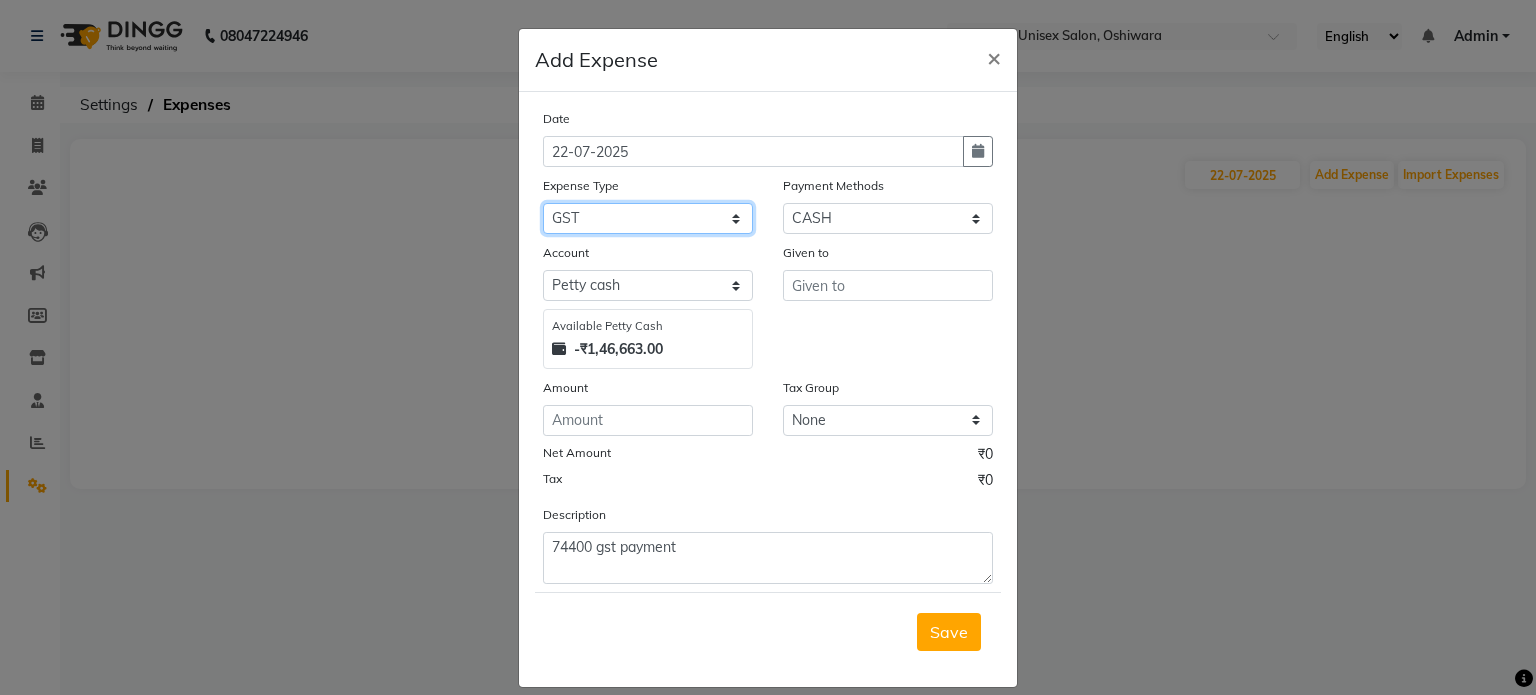 click on "Select Academy Supplies EMI Advance Salary Bank charges Cash transfer to bank Cash transfer to hub Client Snacks Clinical charges Electricity Bill Equipment FnF Fuel GST Incentive Insurance International purchase Maintenance Marketing Miscellaneous Pantry Product Rent Salon Supplies Salon Supplies Emi [PERSON] TX Staff Salary Staff Snacks Tea & Refreshment Training and Education Utilities" 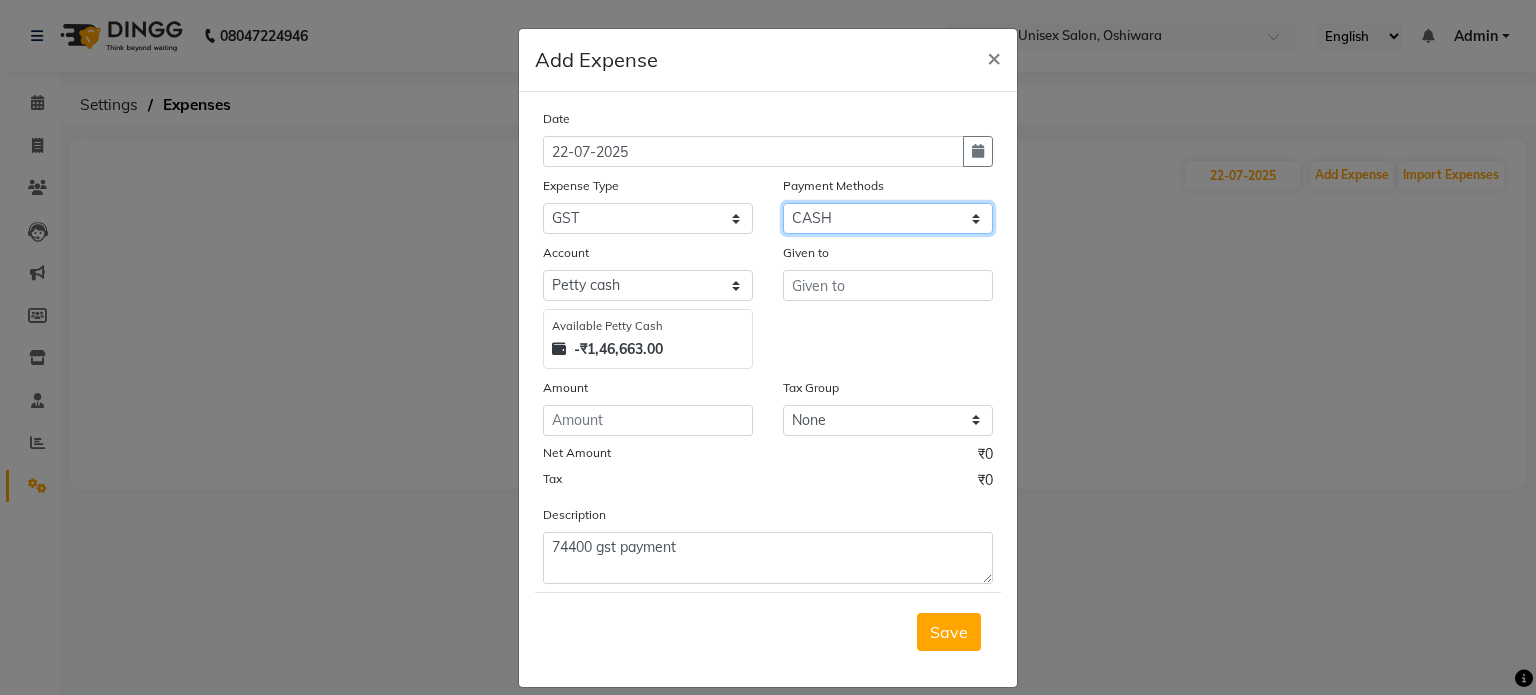 click on "Select CASH UPI Bank CARD Wallet" 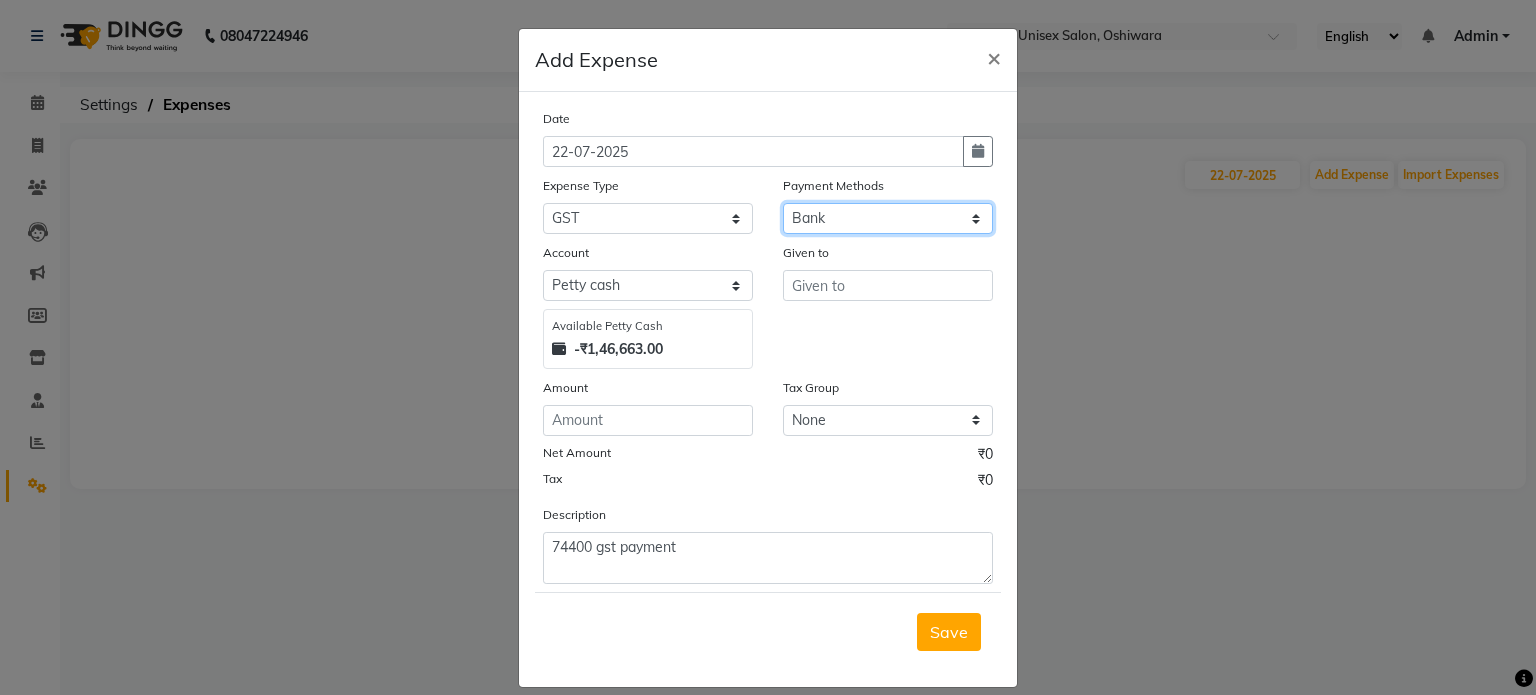 click on "Select CASH UPI Bank CARD Wallet" 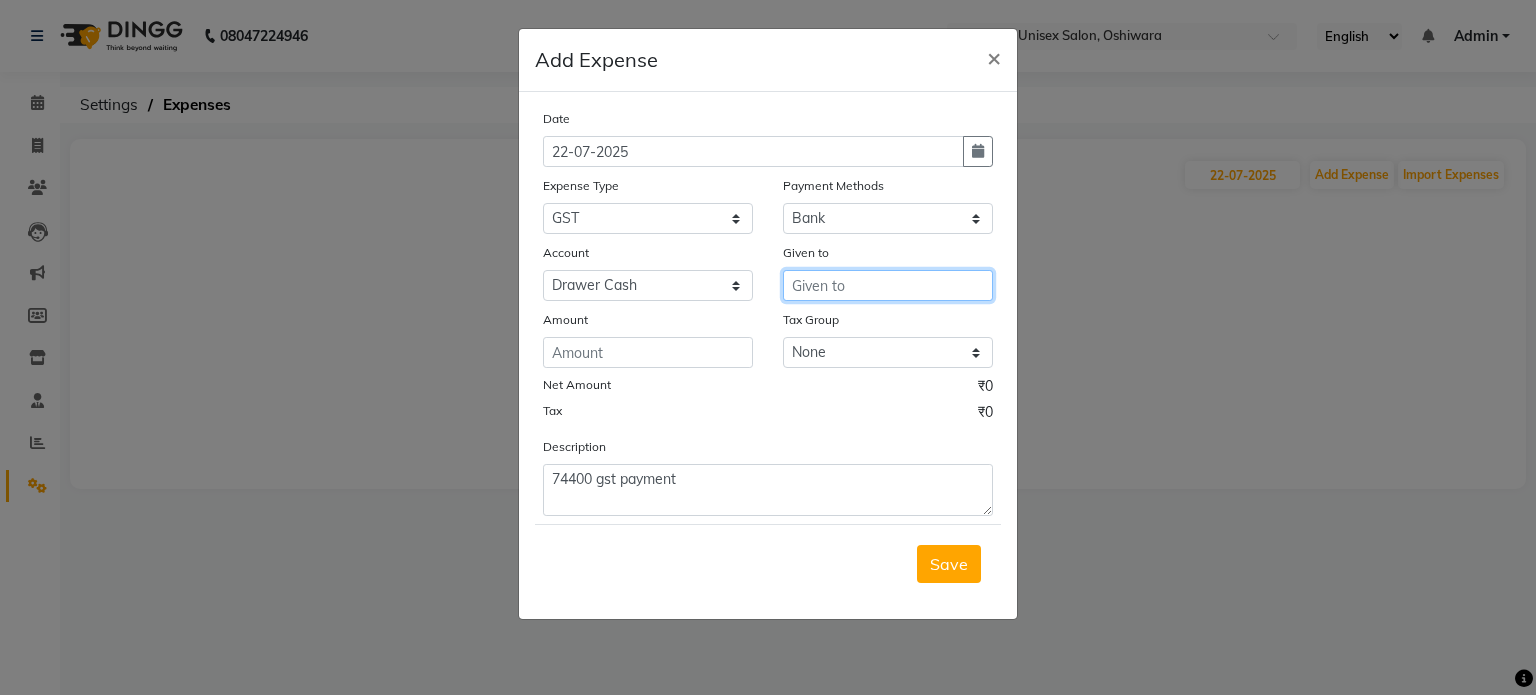 click at bounding box center (888, 285) 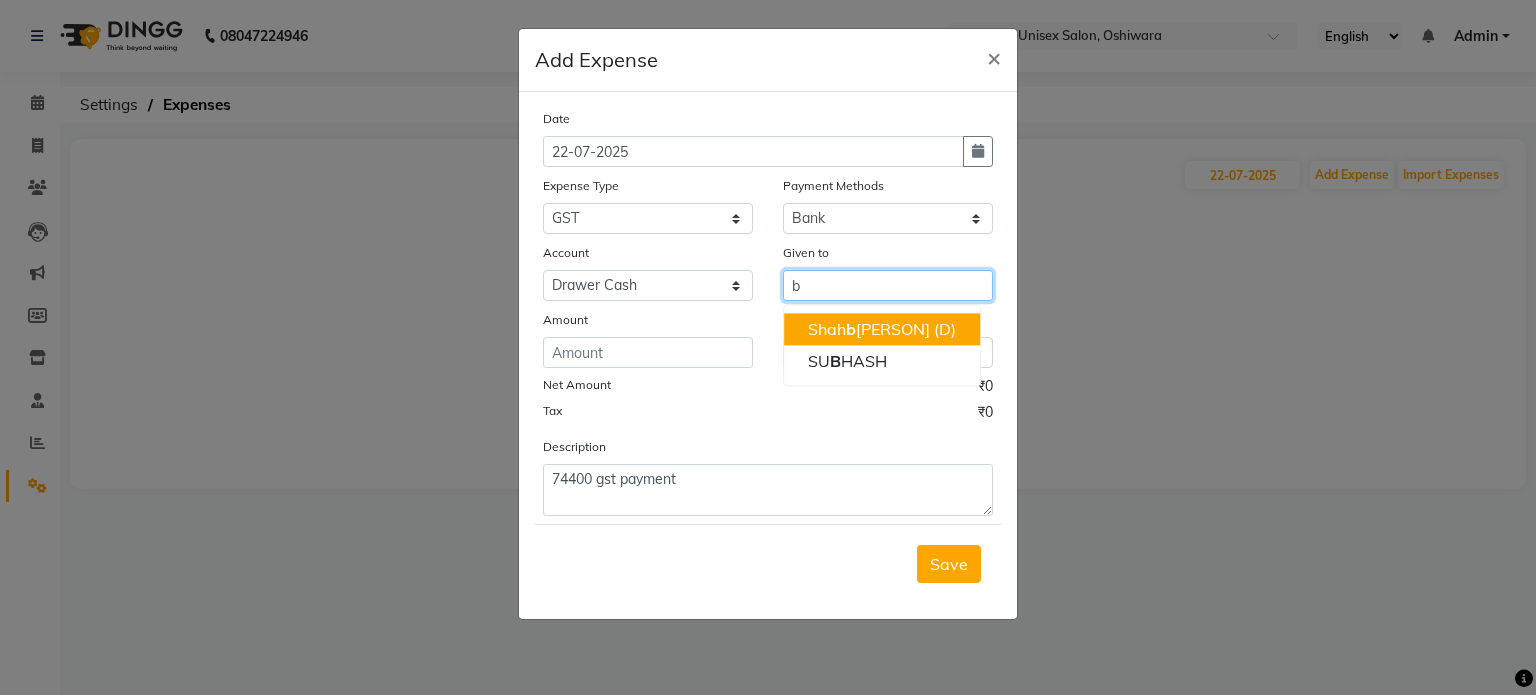 click on "[PERSON] (D)" at bounding box center (882, 329) 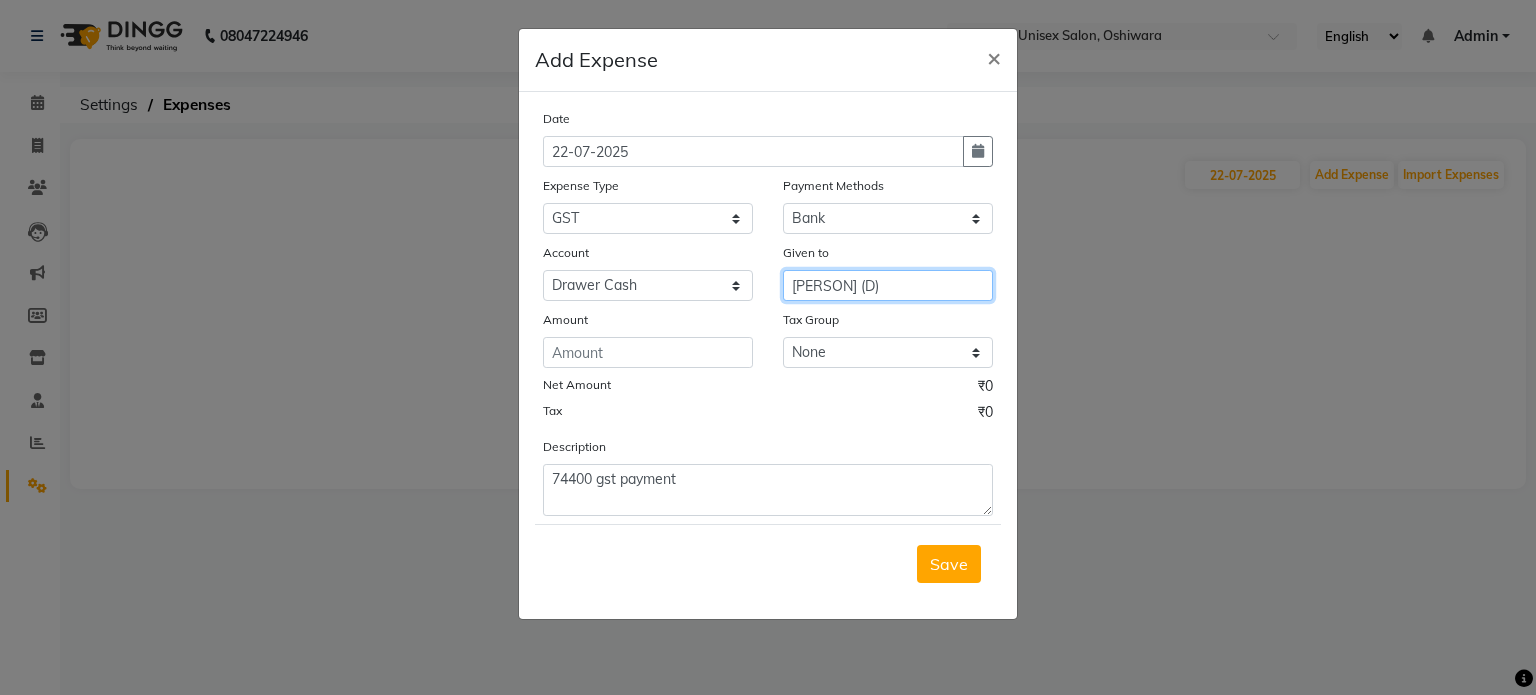 type on "[PERSON] (D)" 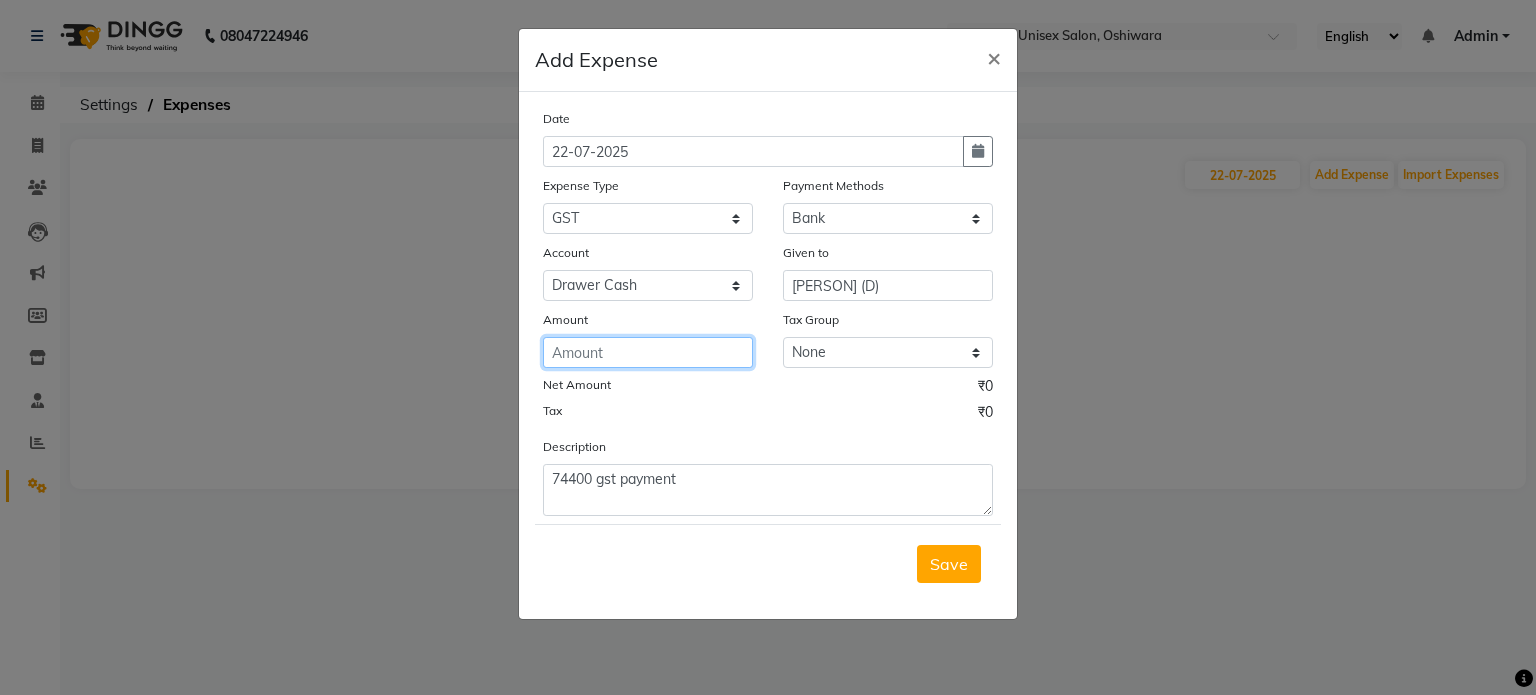 click 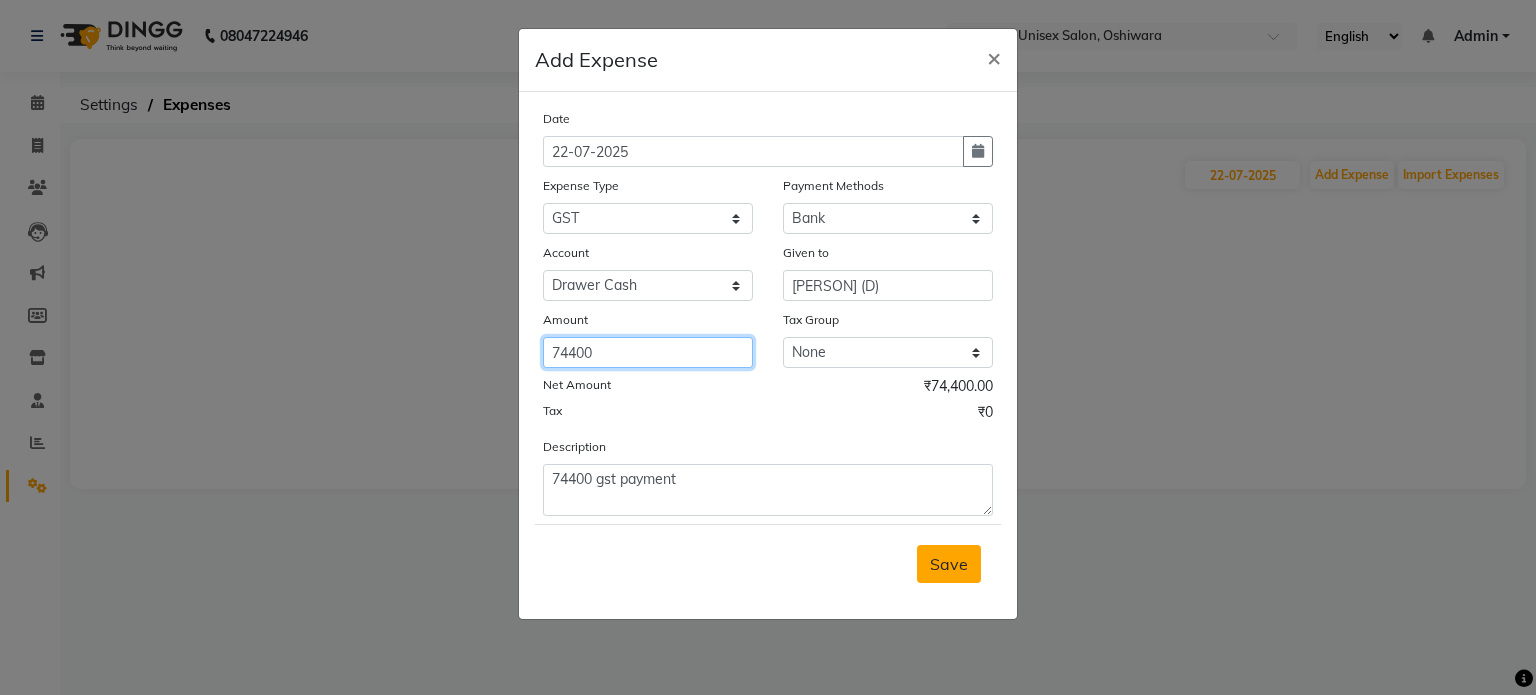 type on "74400" 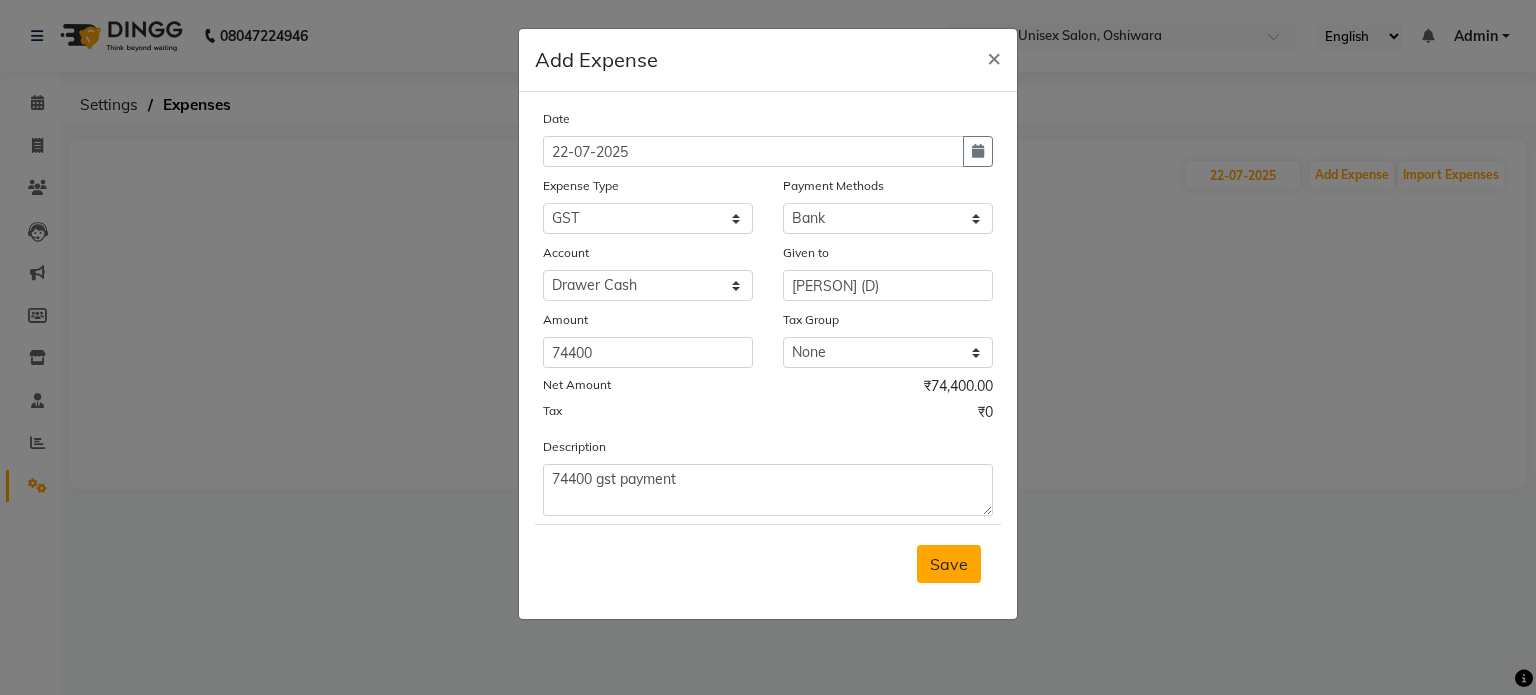 click on "Save" at bounding box center (949, 564) 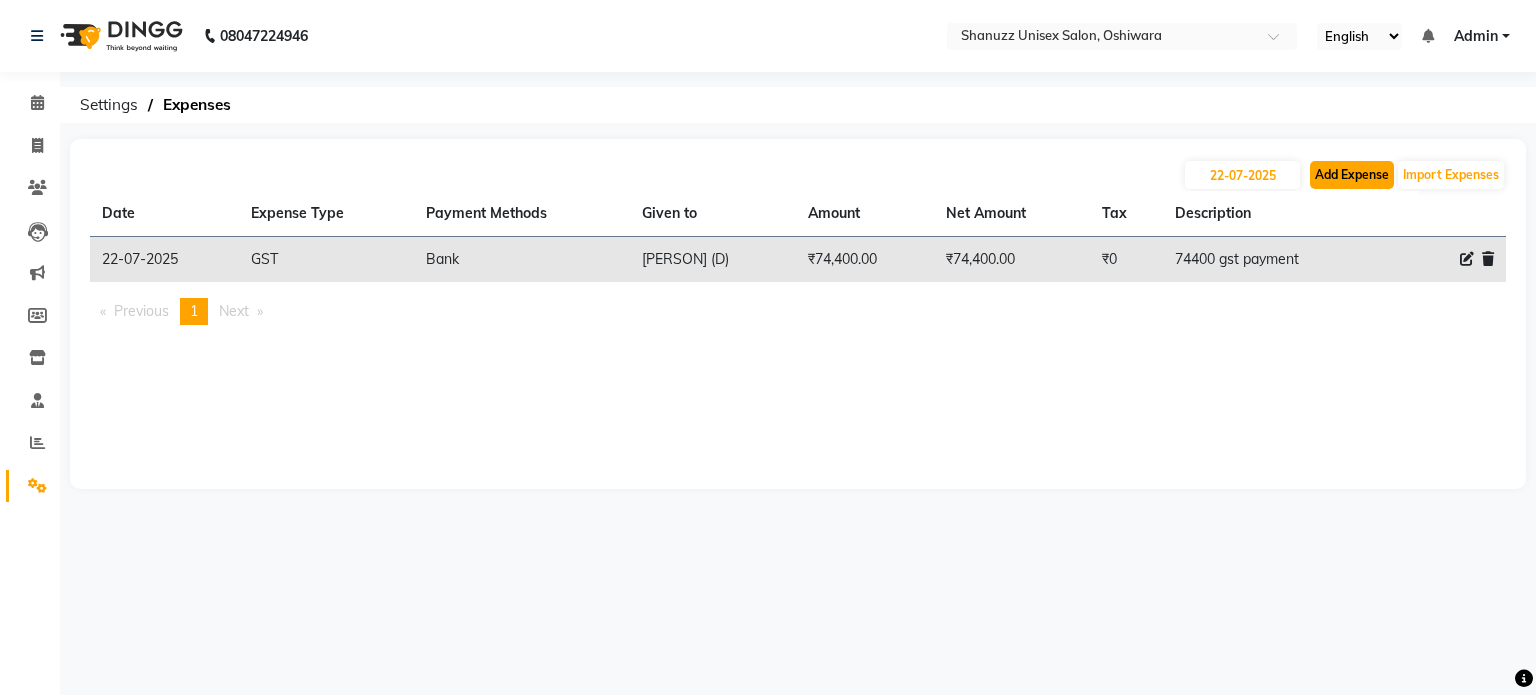 click on "Add Expense" 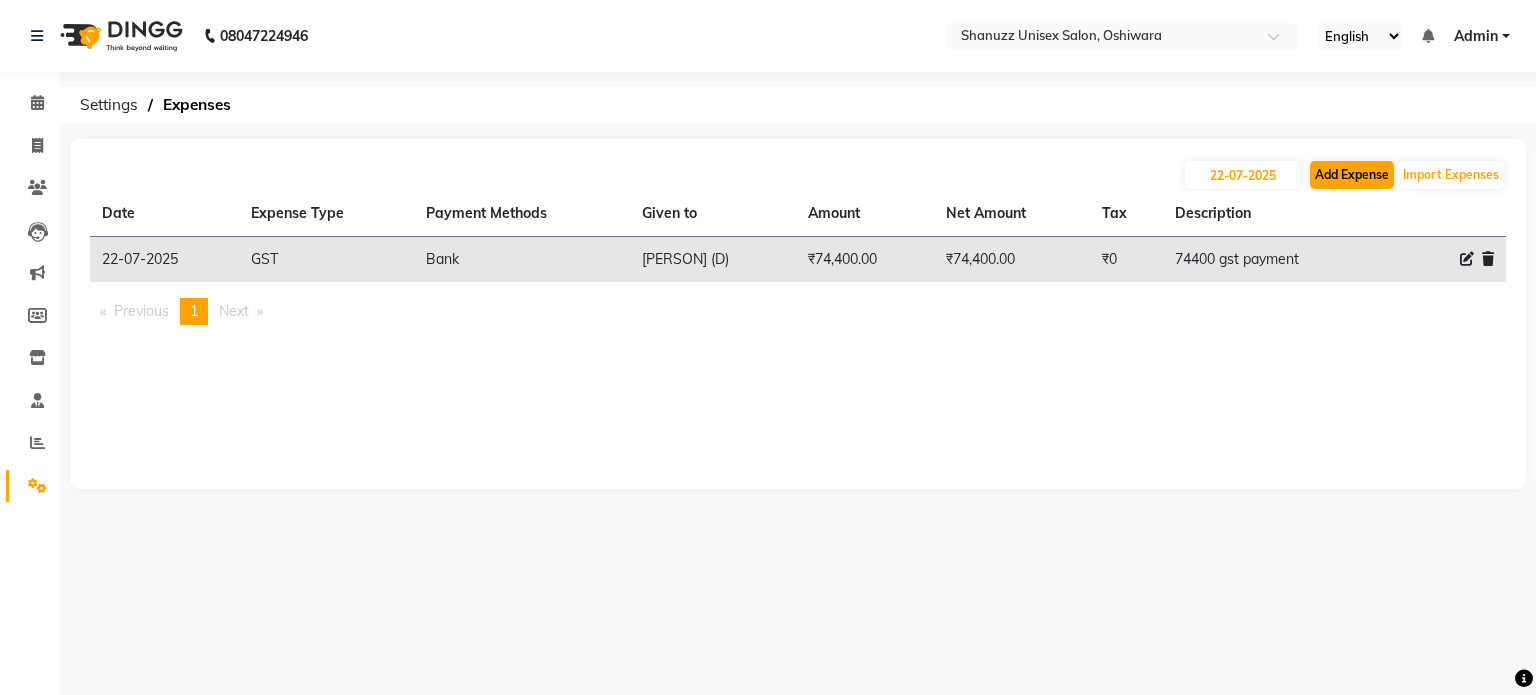 select on "1" 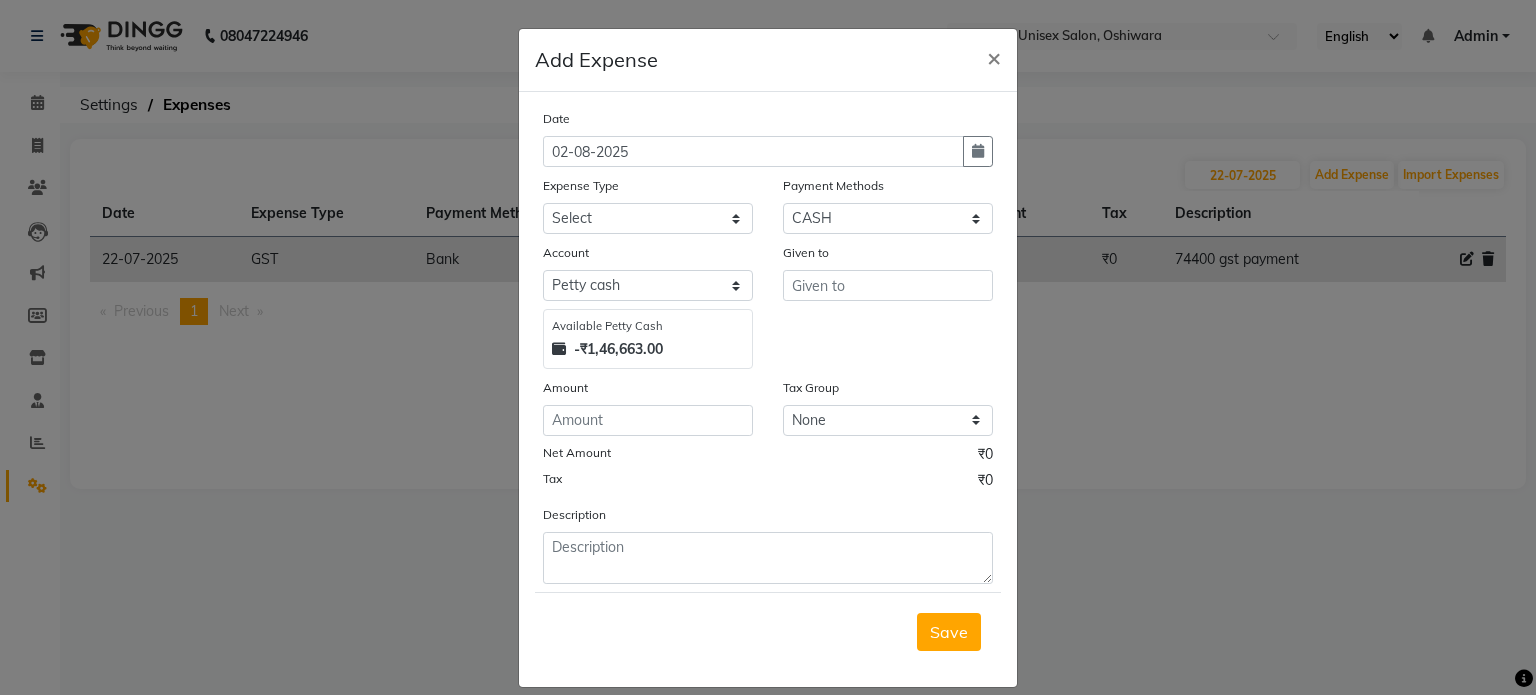 click on "Description" 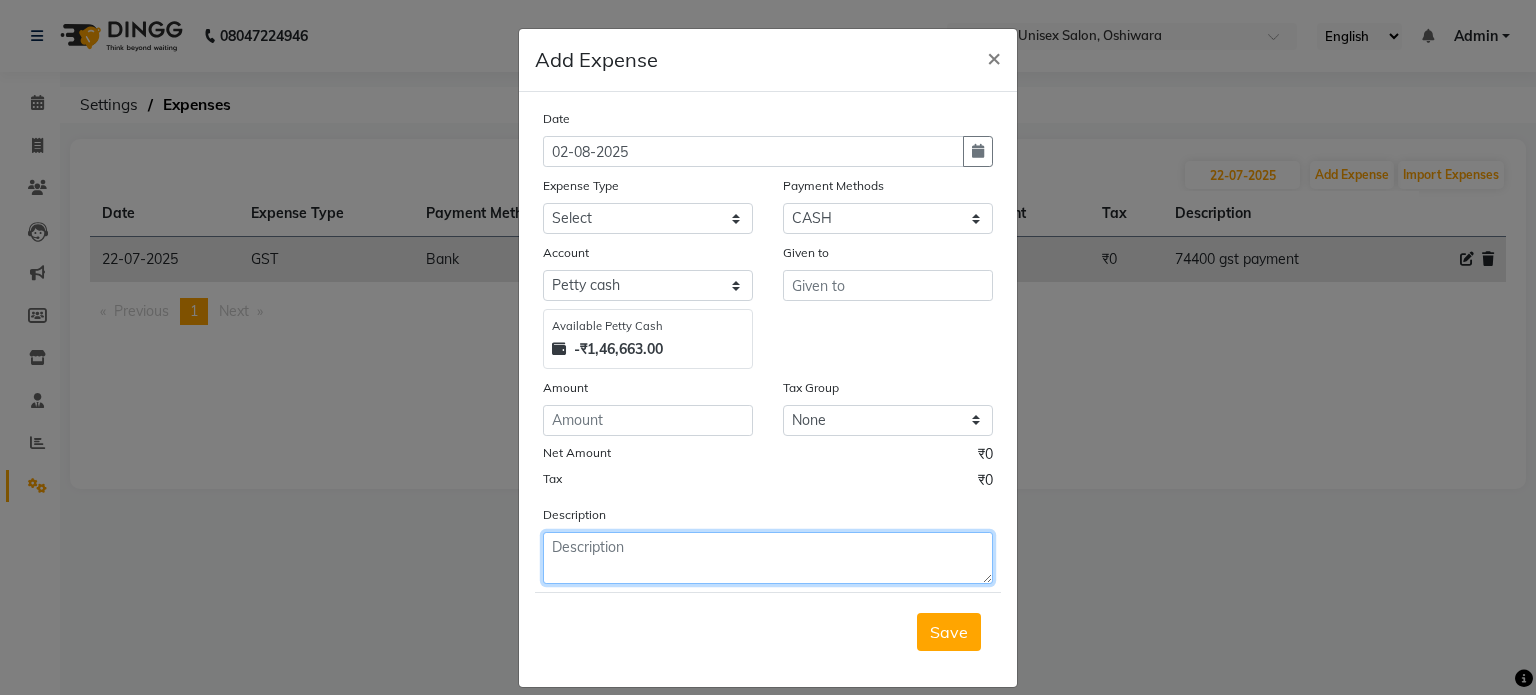 click 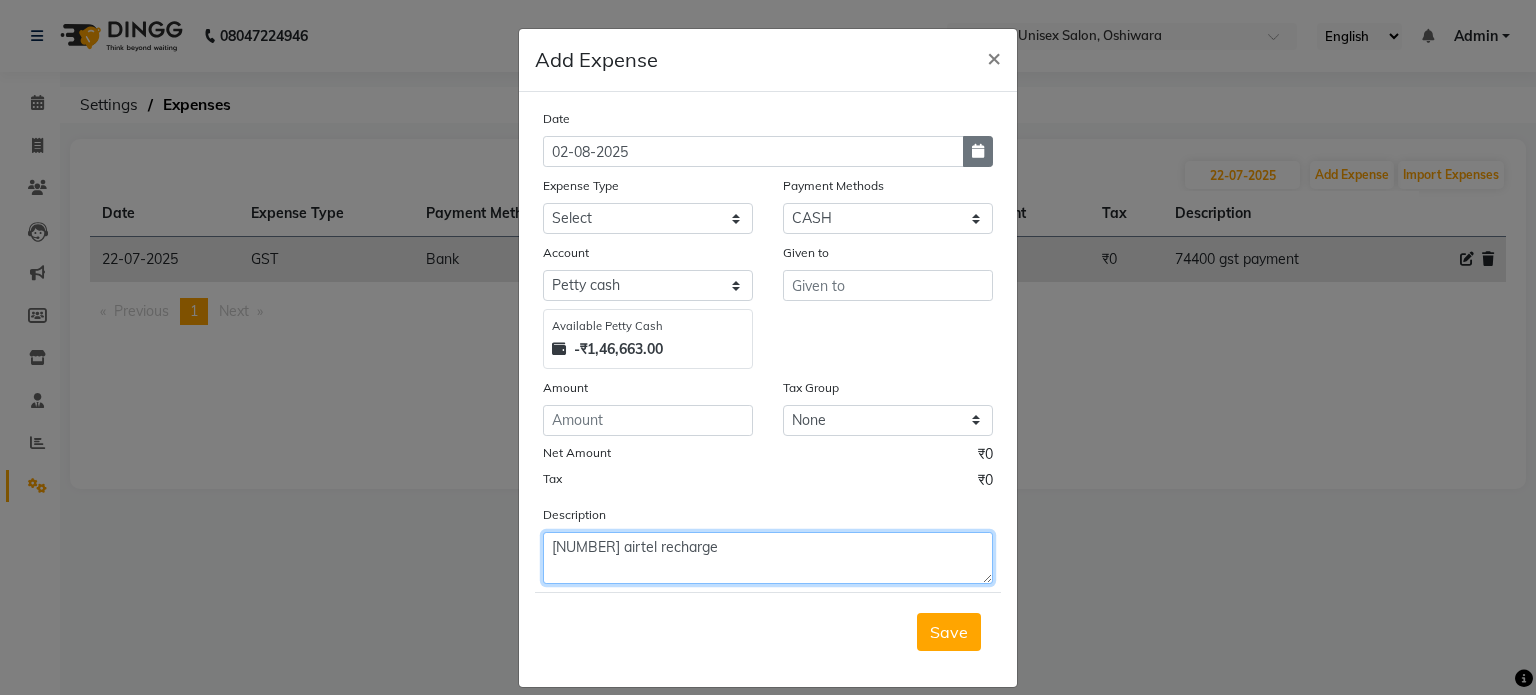 type on "[NUMBER] airtel recharge" 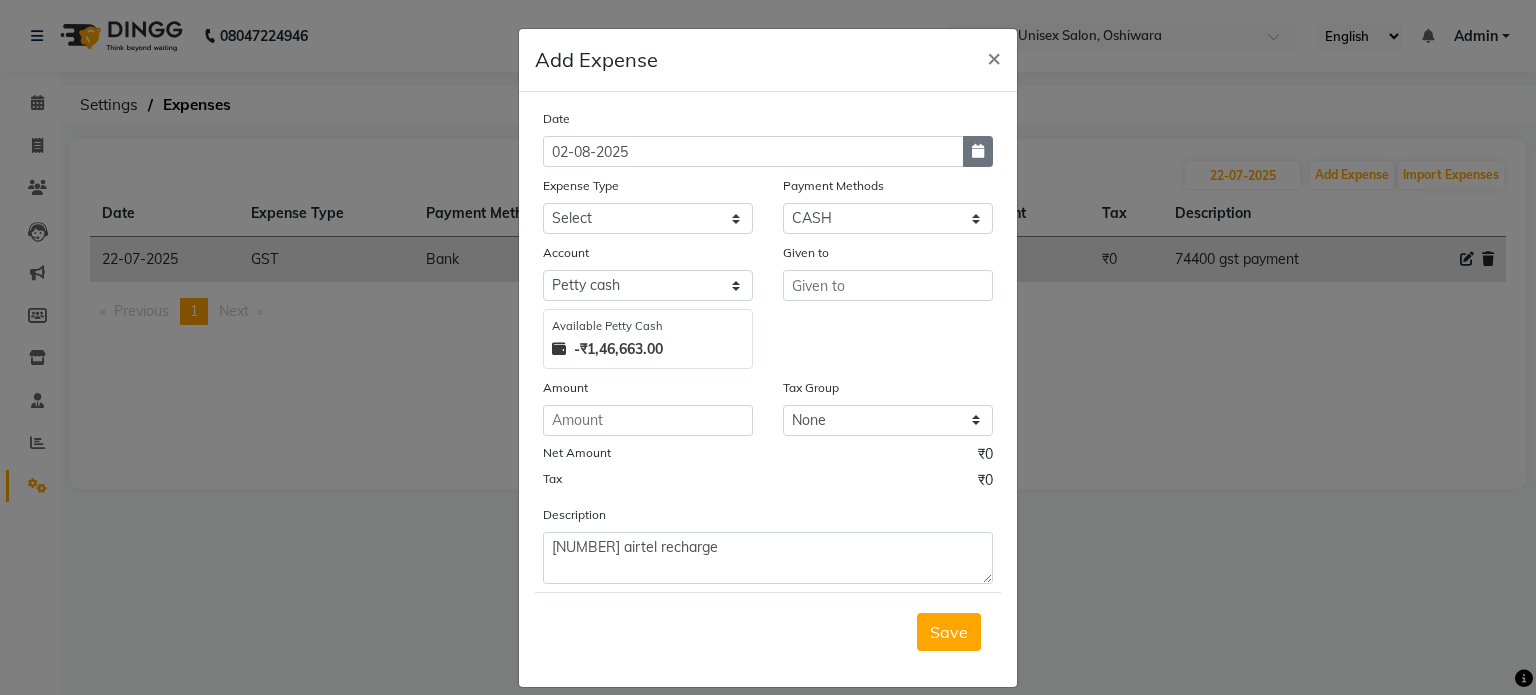 click 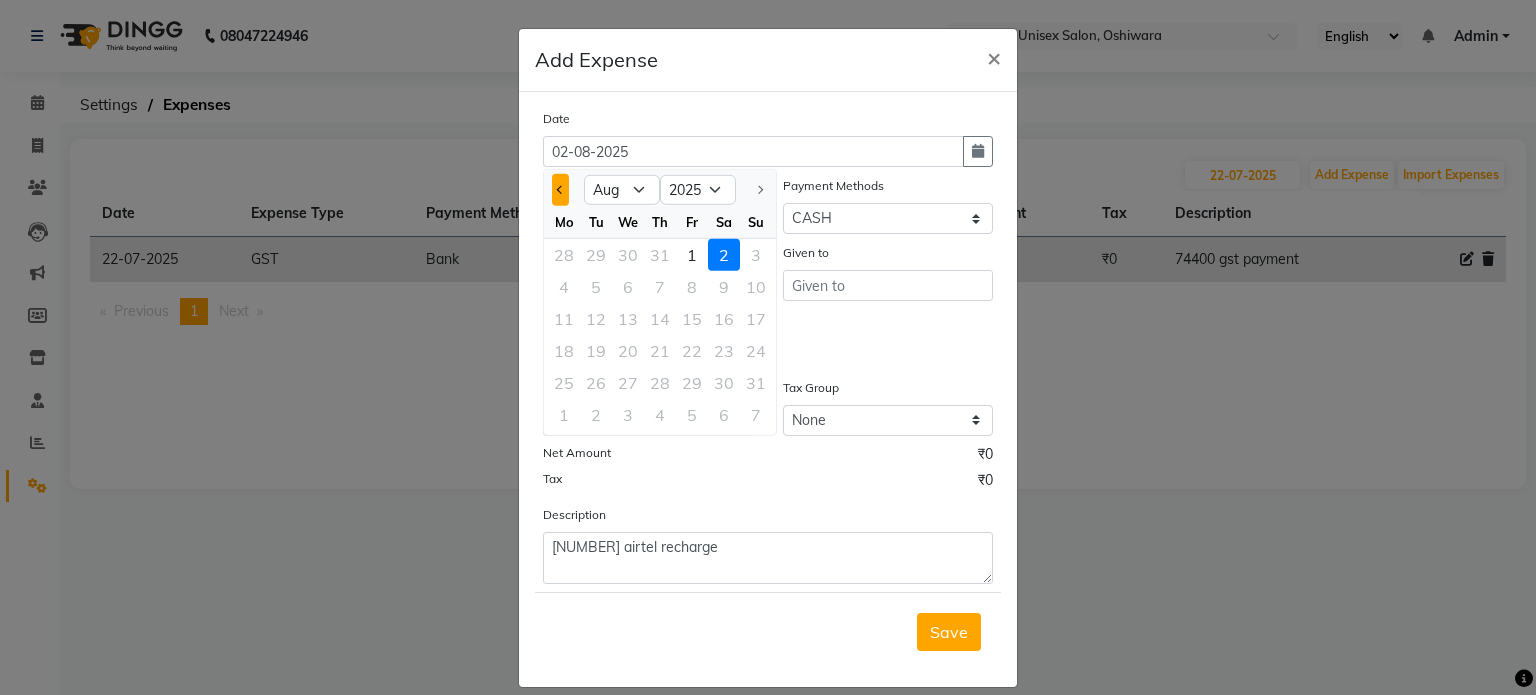 click 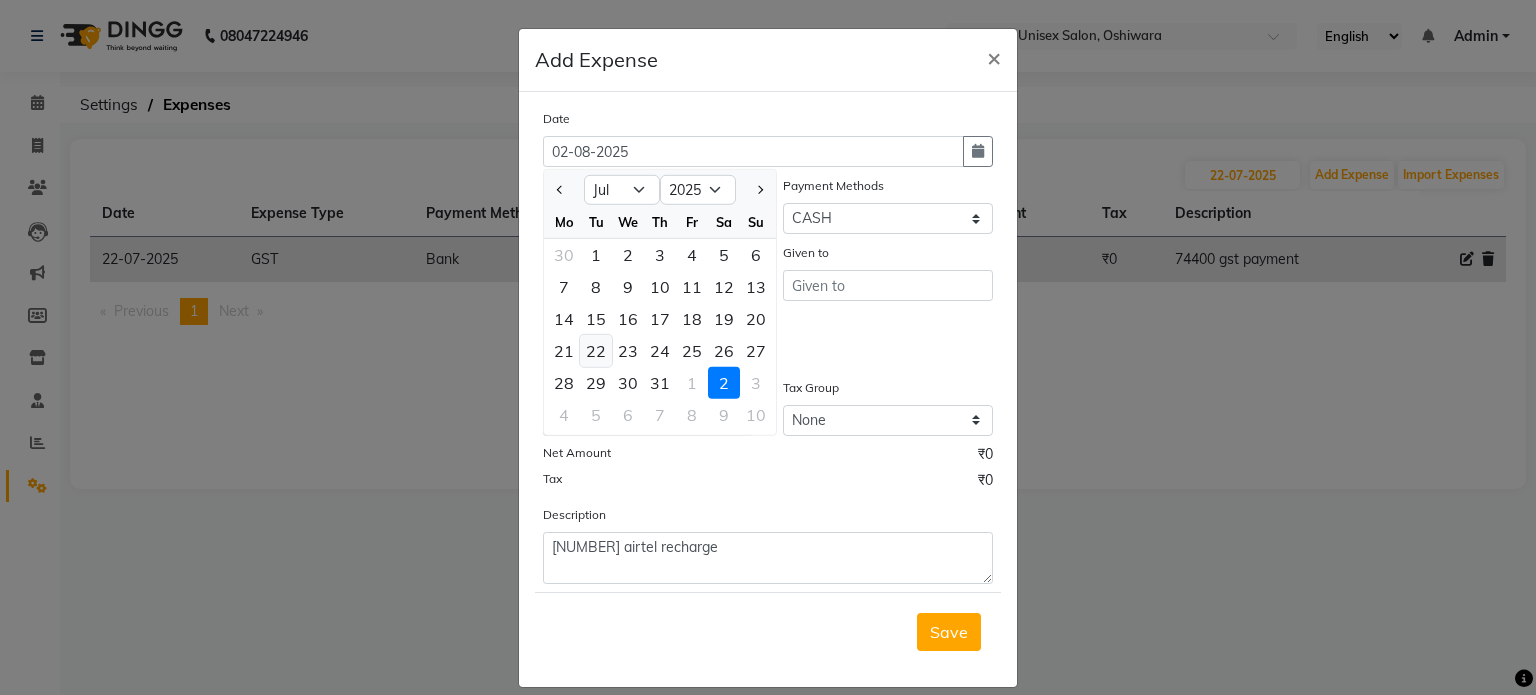 click on "22" 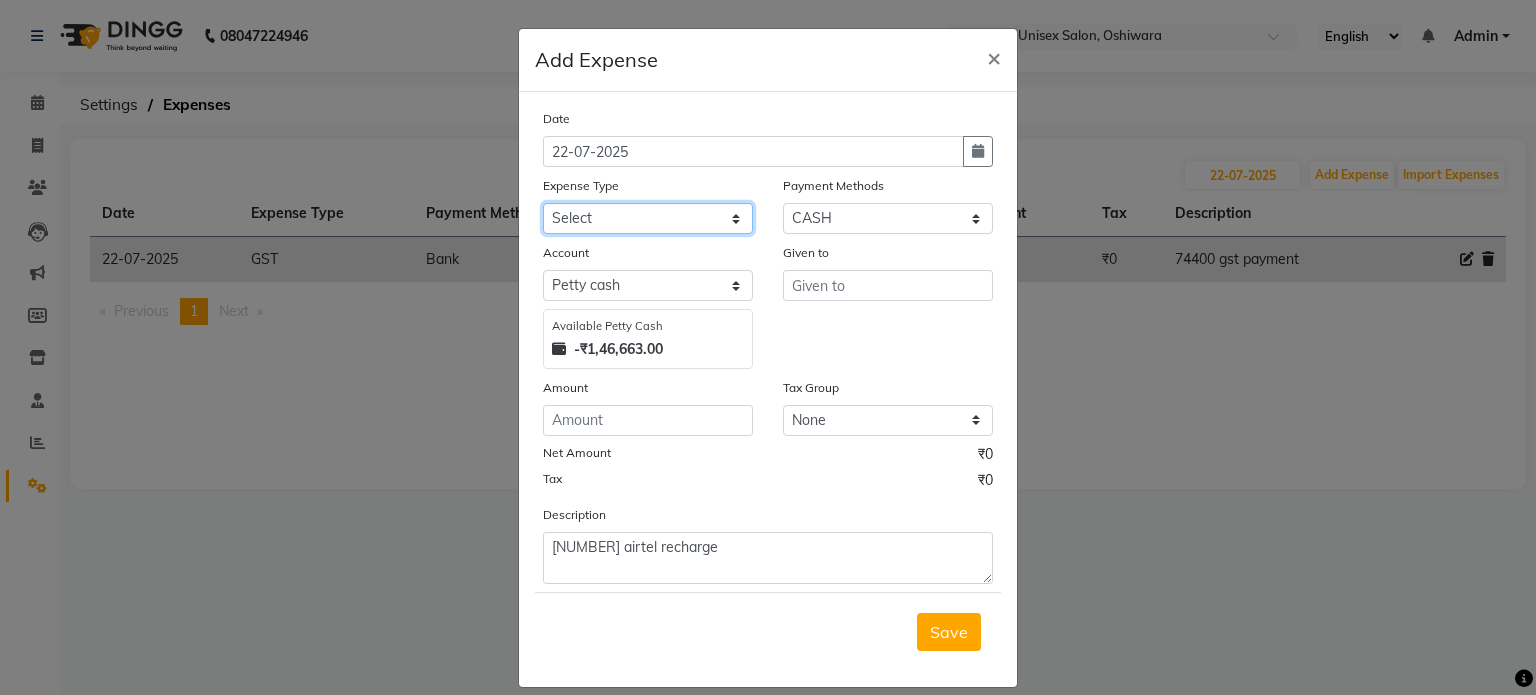 click on "Select Academy Supplies EMI Advance Salary Bank charges Cash transfer to bank Cash transfer to hub Client Snacks Clinical charges Electricity Bill Equipment FnF Fuel GST Incentive Insurance International purchase Maintenance Marketing Miscellaneous Pantry Product Rent Salon Supplies Salon Supplies Emi [PERSON] TX Staff Salary Staff Snacks Tea & Refreshment Training and Education Utilities" 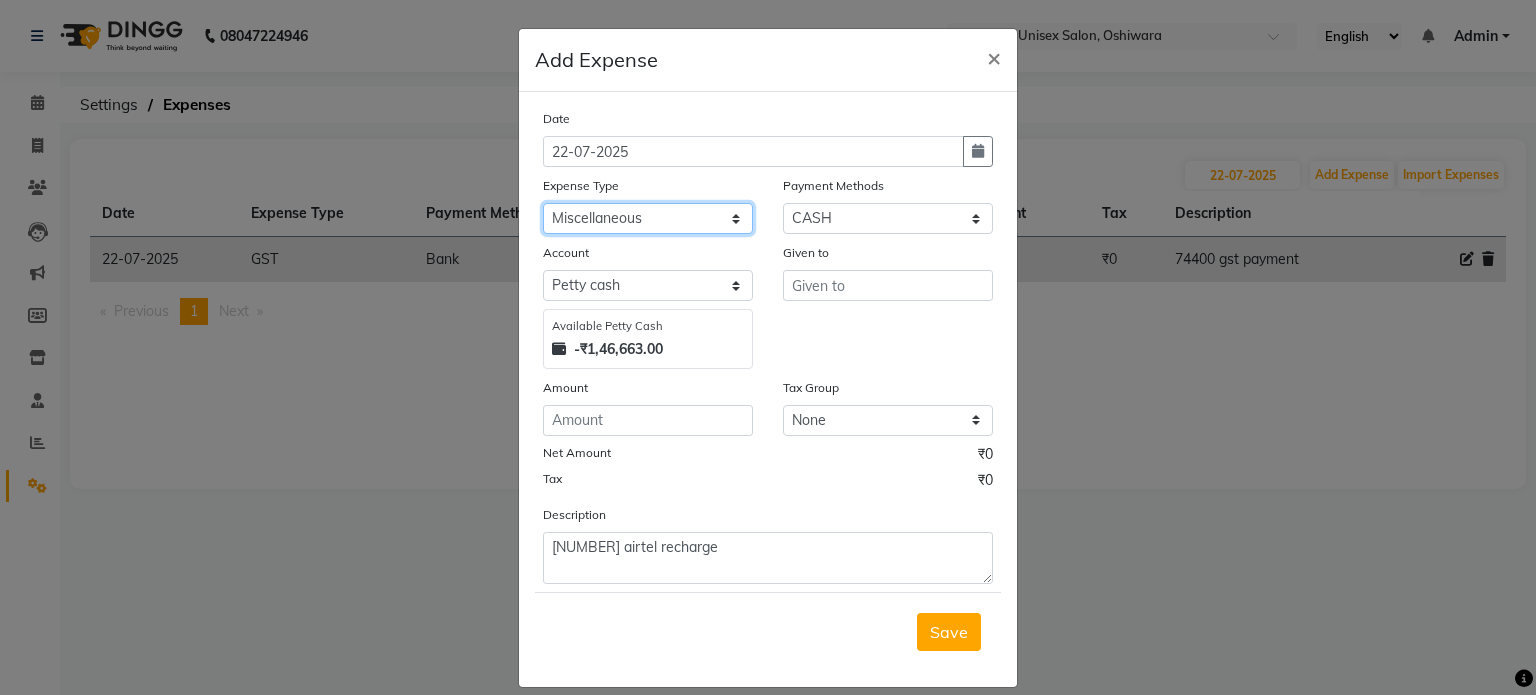 click on "Select Academy Supplies EMI Advance Salary Bank charges Cash transfer to bank Cash transfer to hub Client Snacks Clinical charges Electricity Bill Equipment FnF Fuel GST Incentive Insurance International purchase Maintenance Marketing Miscellaneous Pantry Product Rent Salon Supplies Salon Supplies Emi [PERSON] TX Staff Salary Staff Snacks Tea & Refreshment Training and Education Utilities" 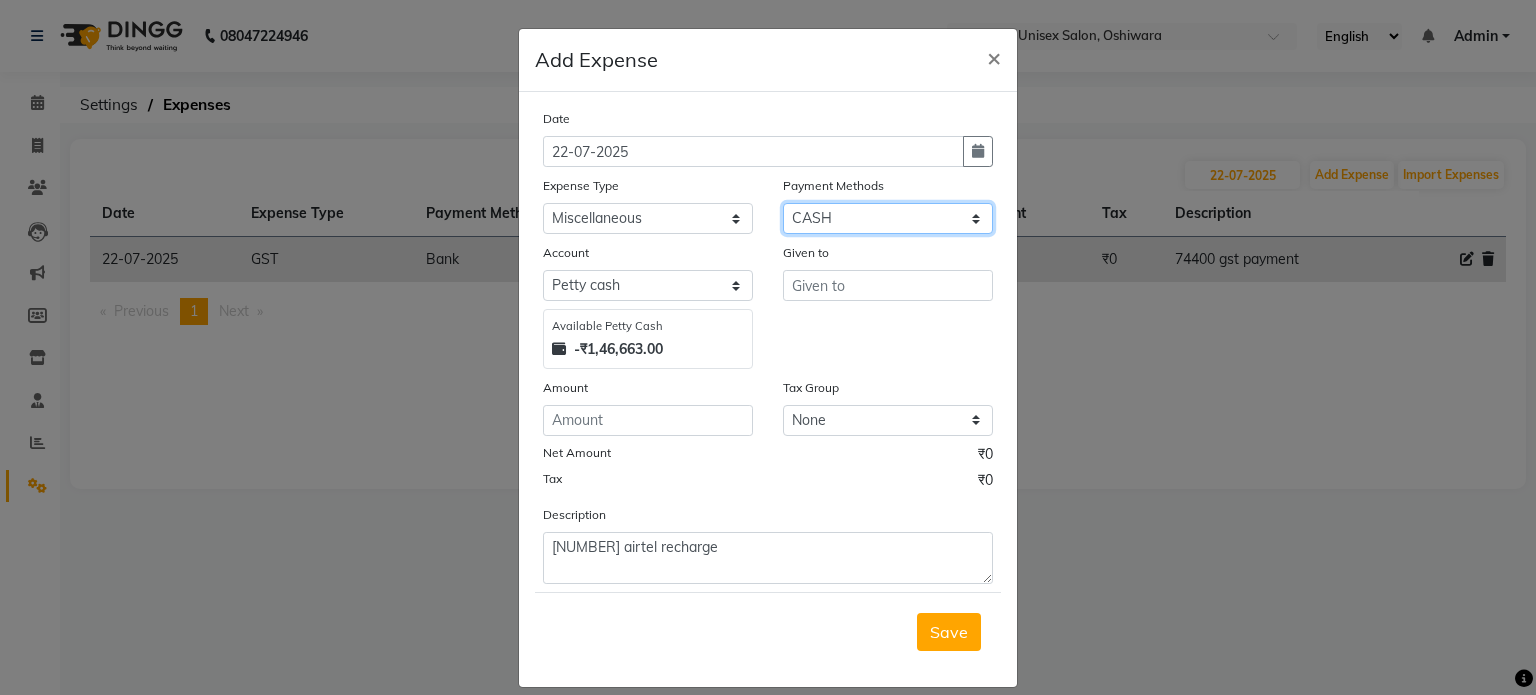 click on "Select CASH UPI Bank CARD Wallet" 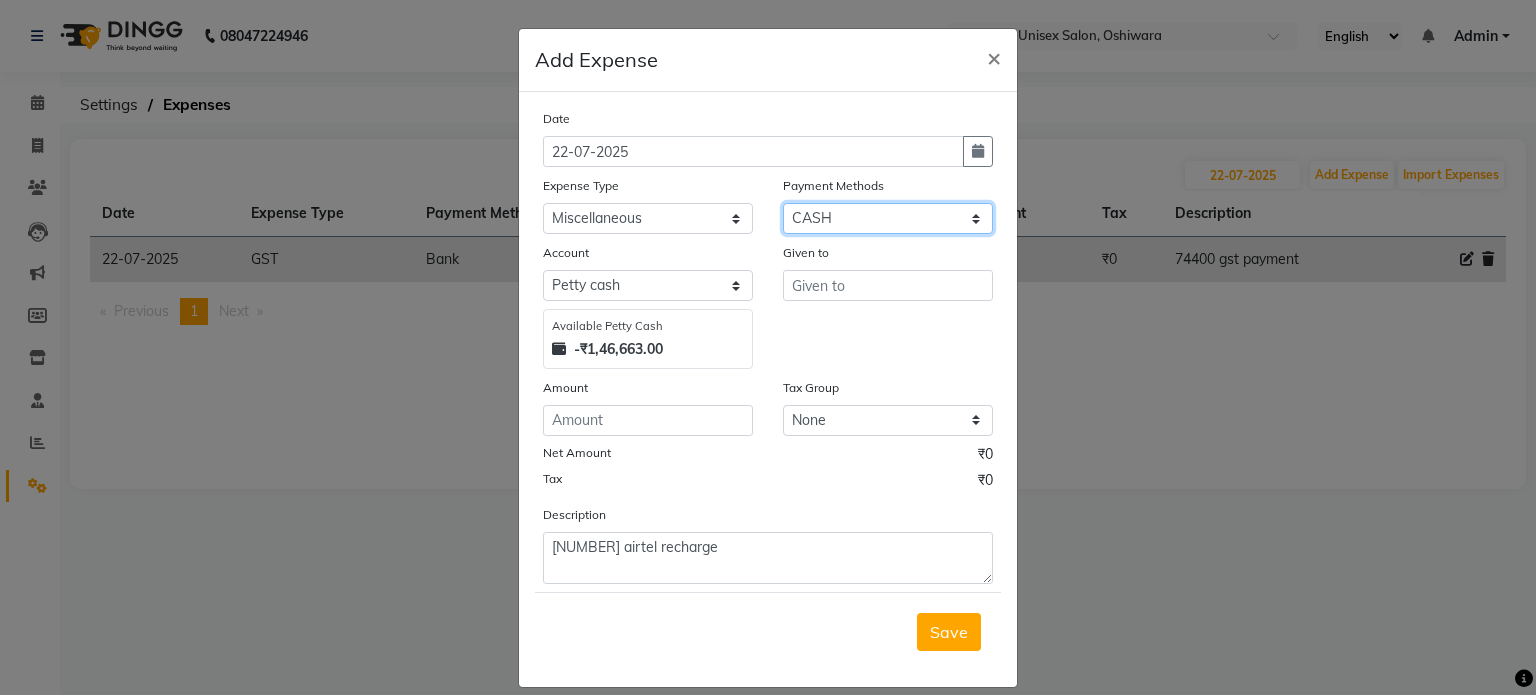select on "17" 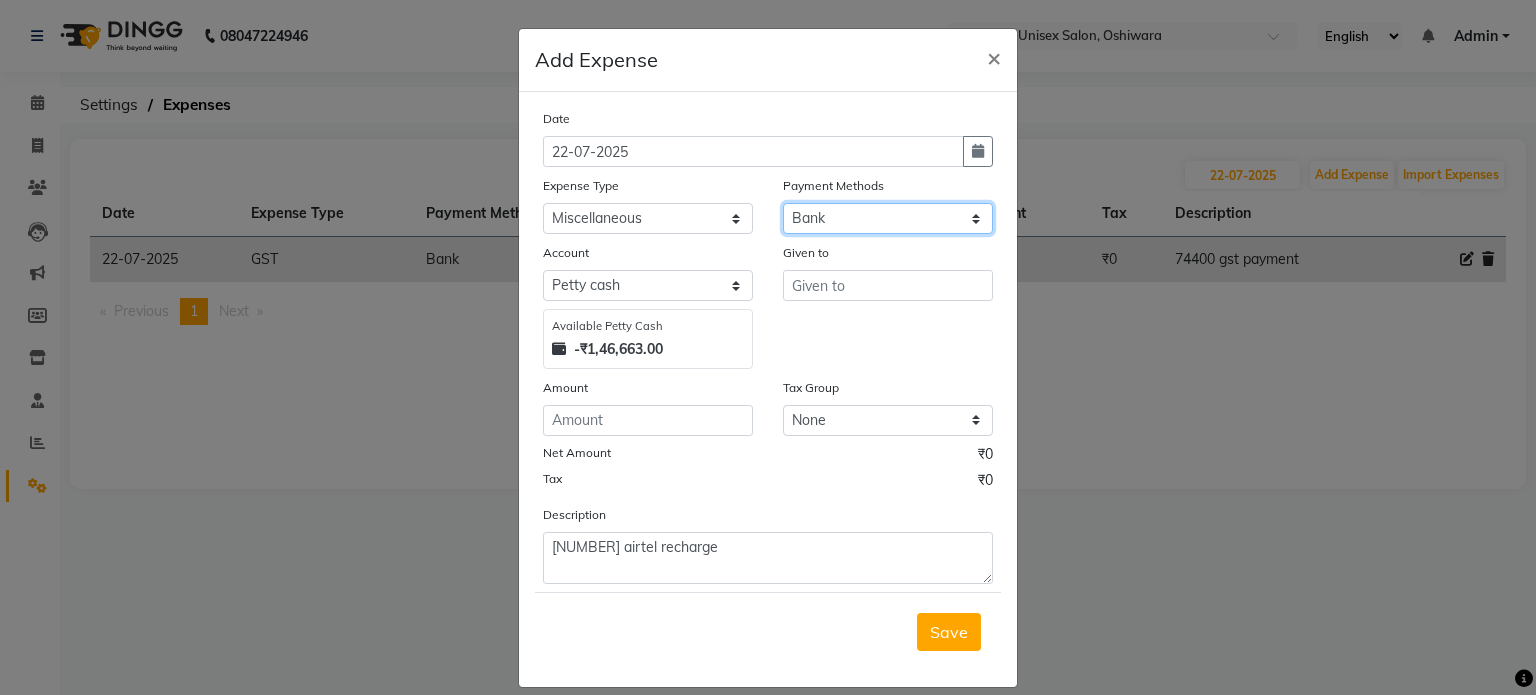 click on "Select CASH UPI Bank CARD Wallet" 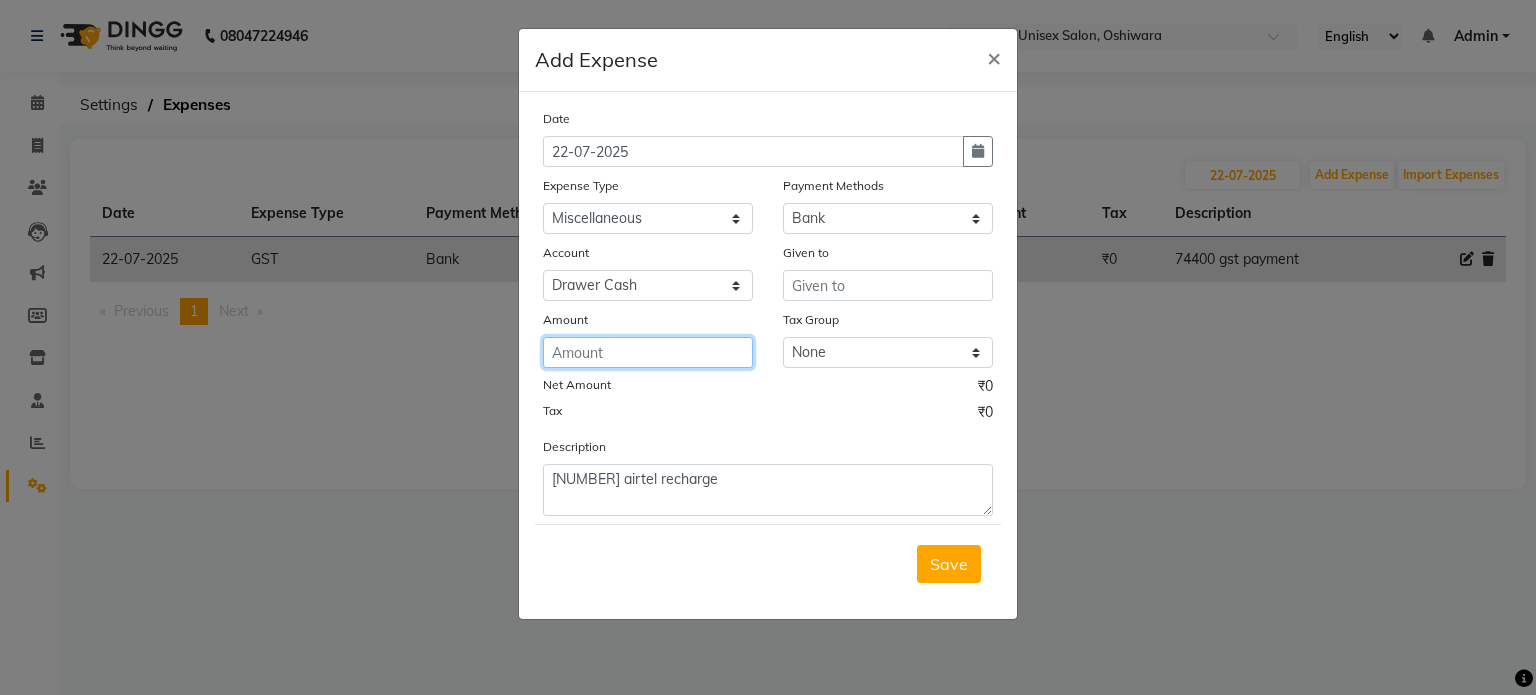 click 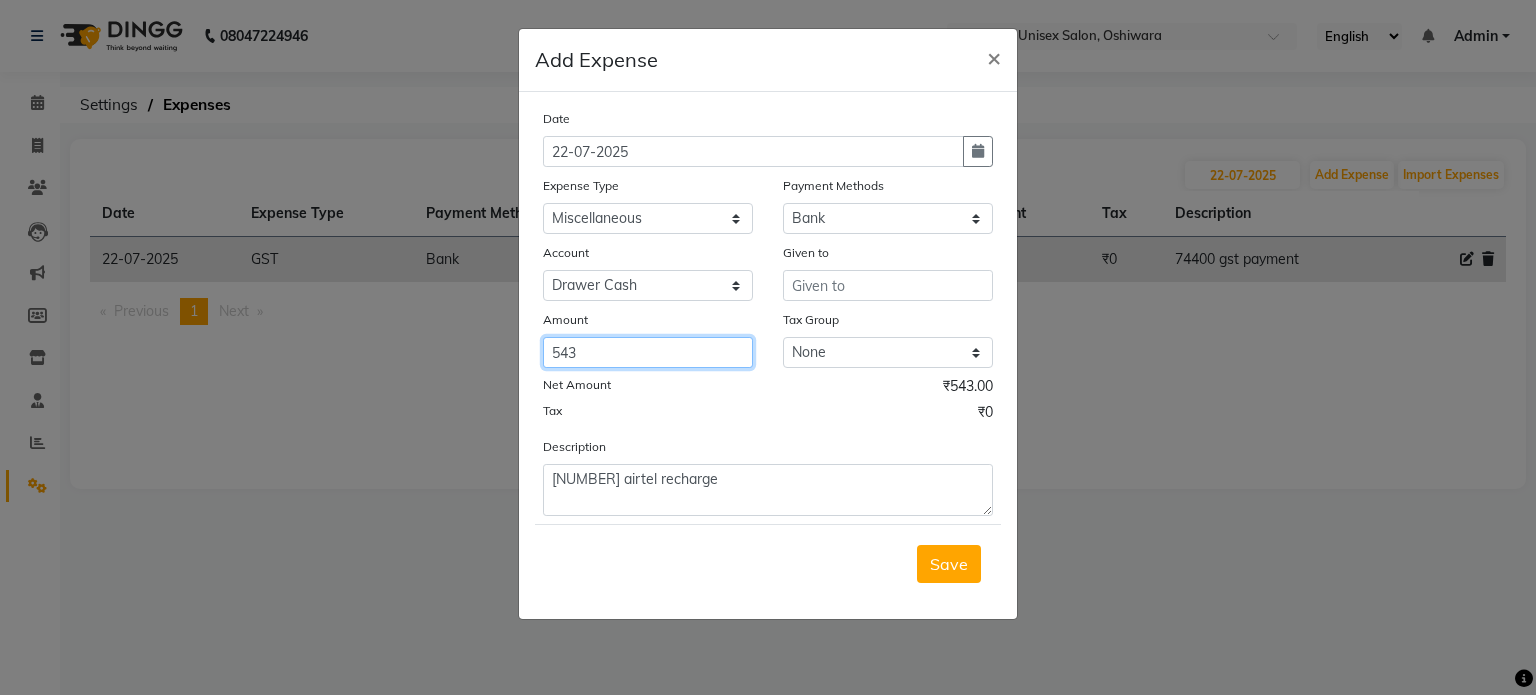 type on "543" 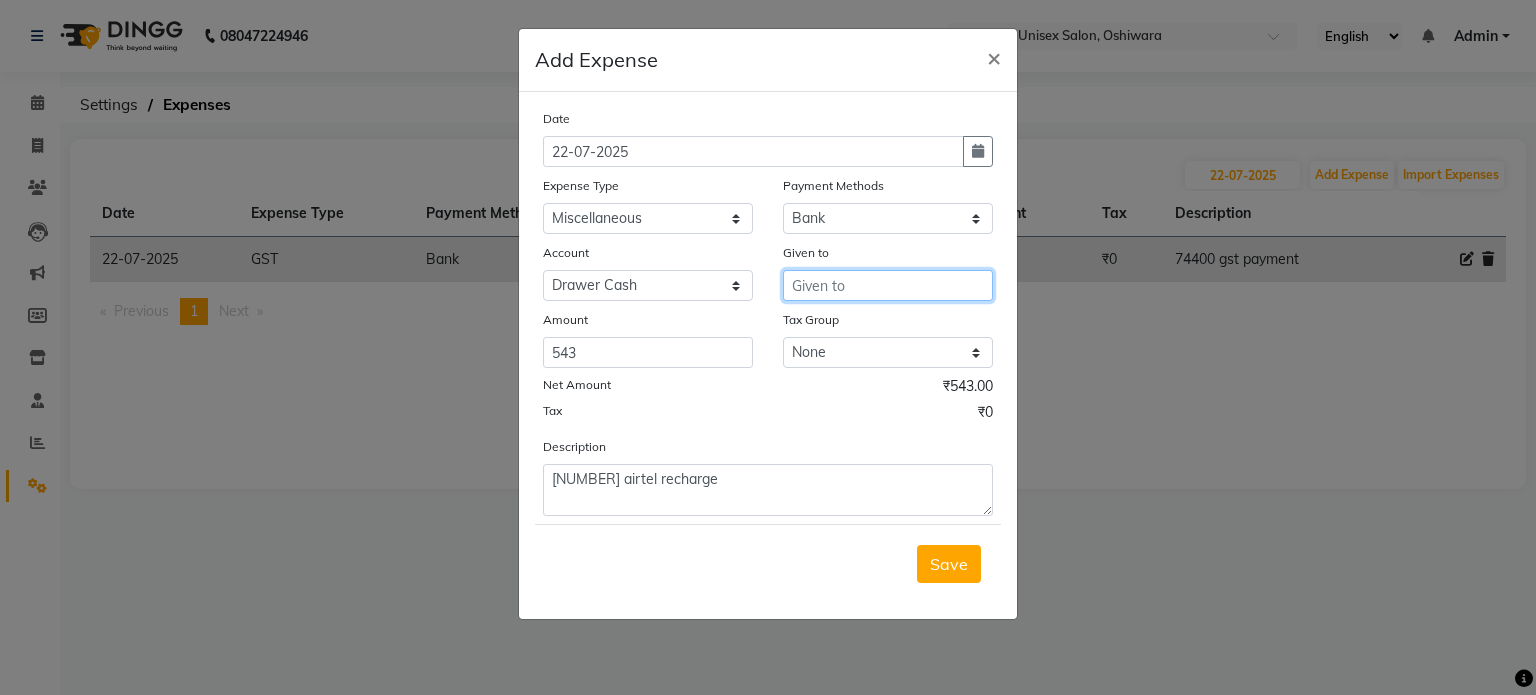 click at bounding box center [888, 285] 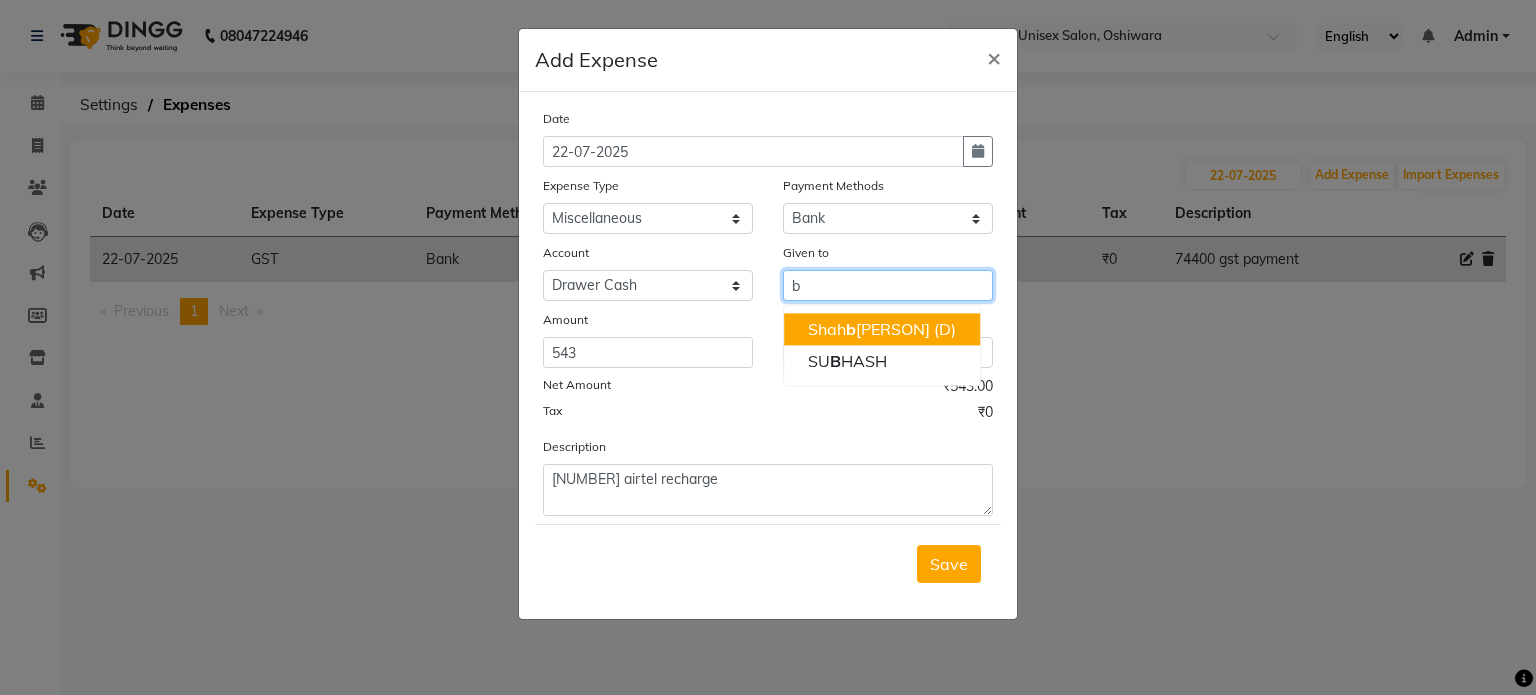 click on "[PERSON] (D)" at bounding box center (882, 329) 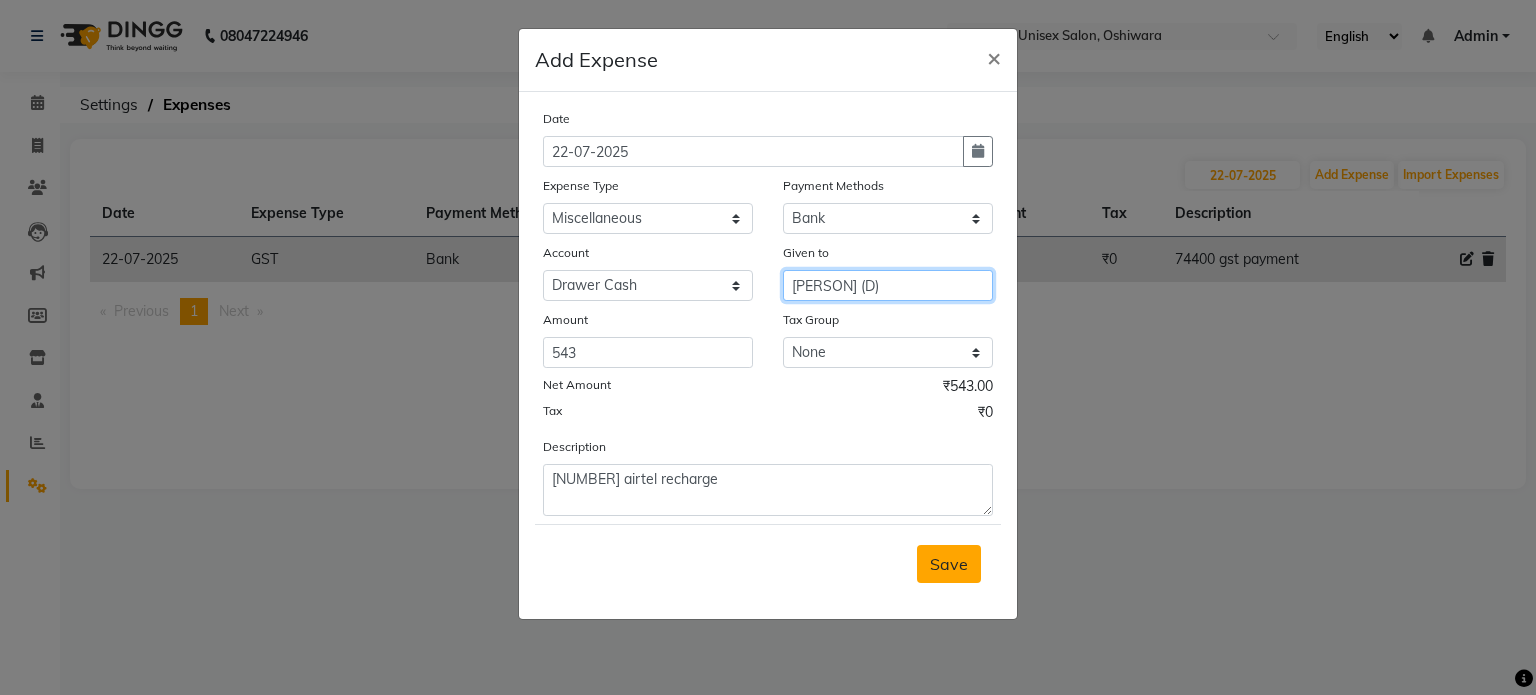 type on "[PERSON] (D)" 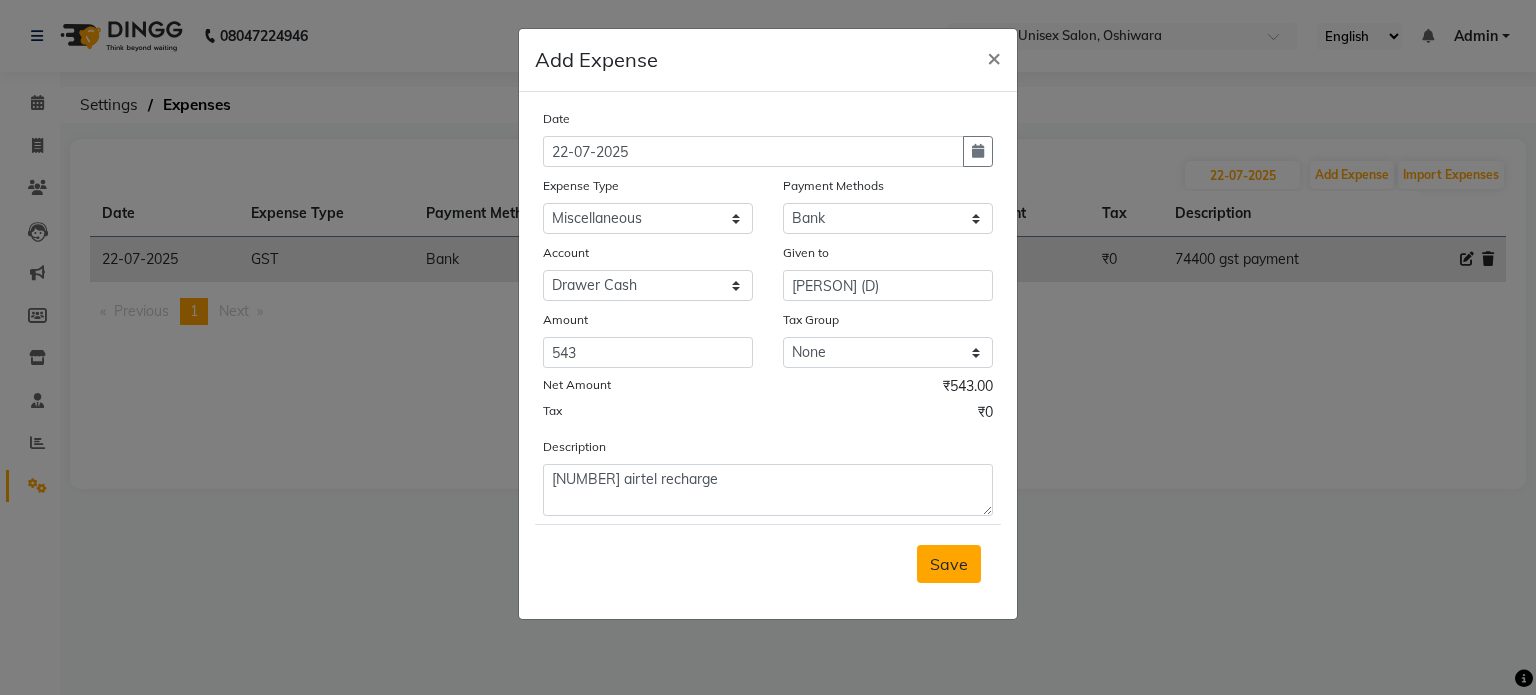 click on "Save" at bounding box center (949, 564) 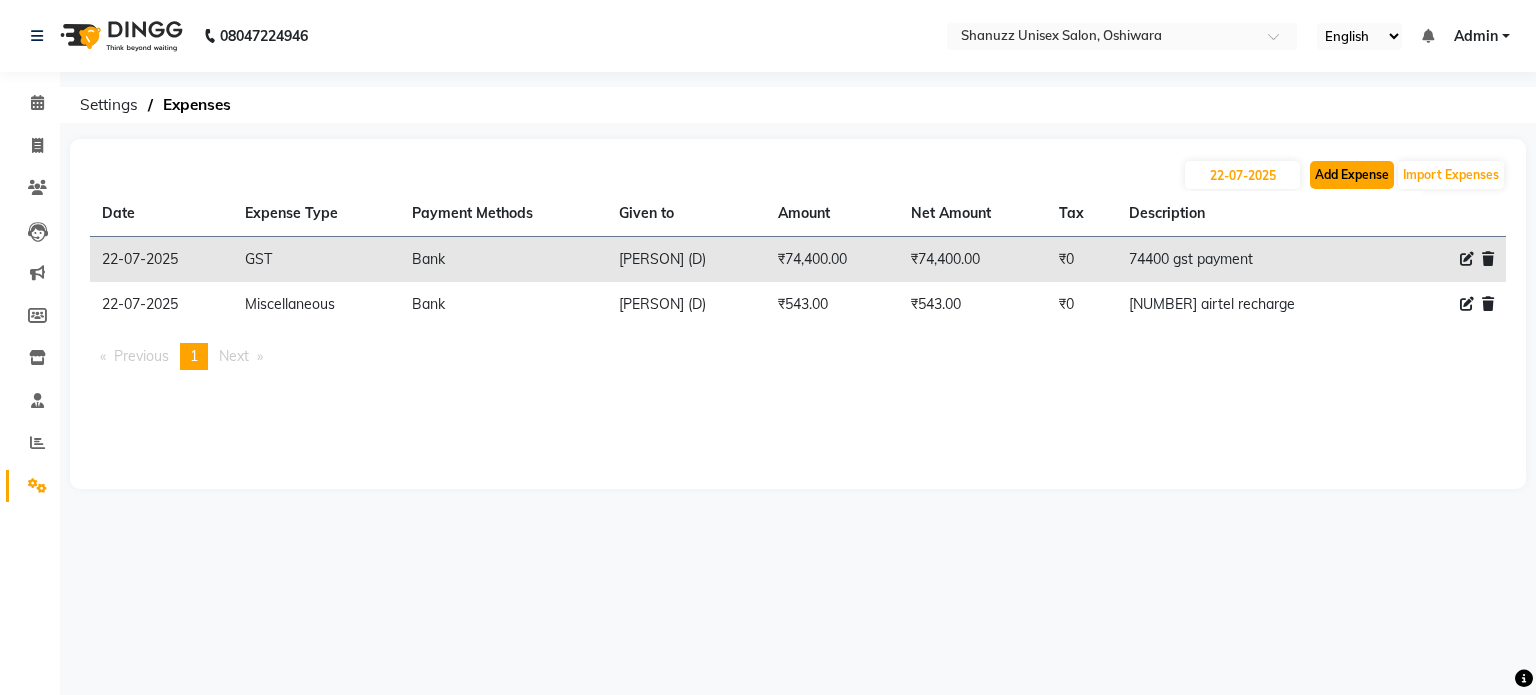 click on "Add Expense" 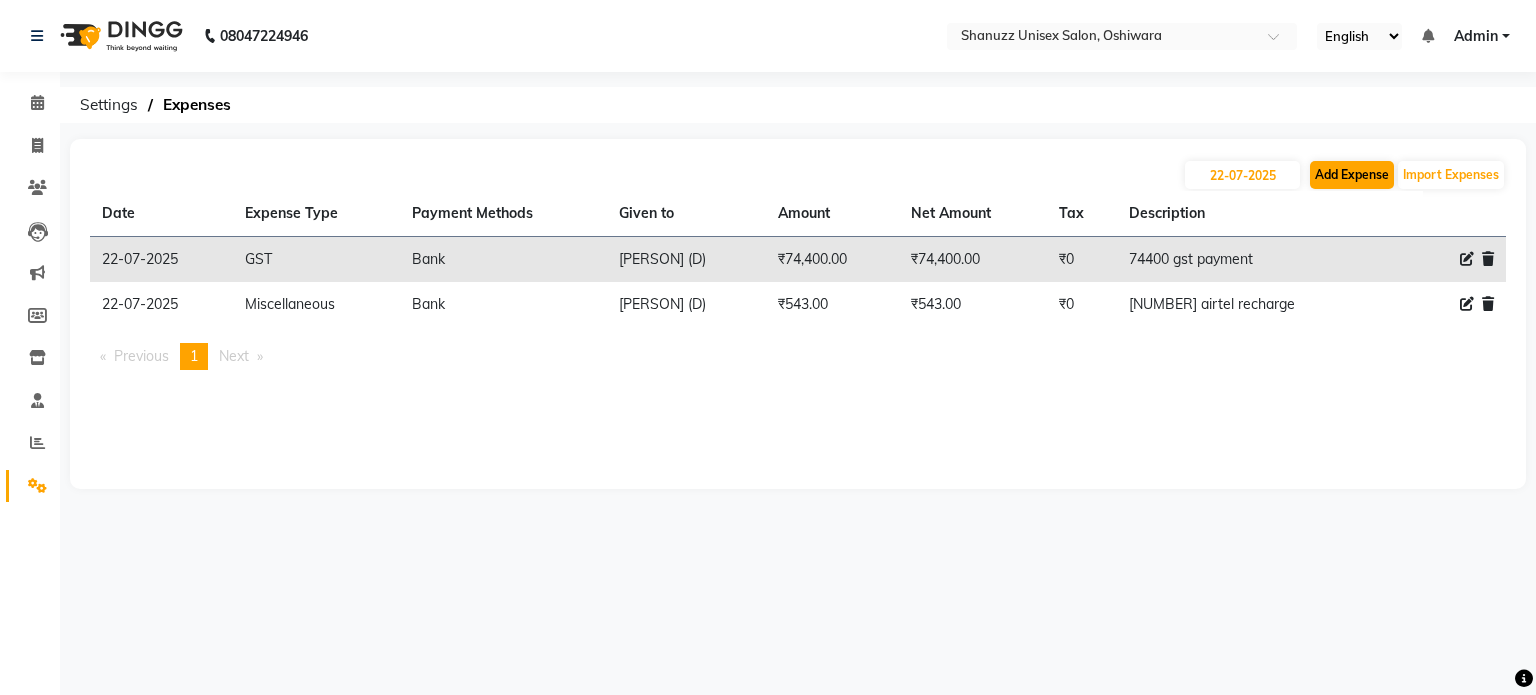select on "1" 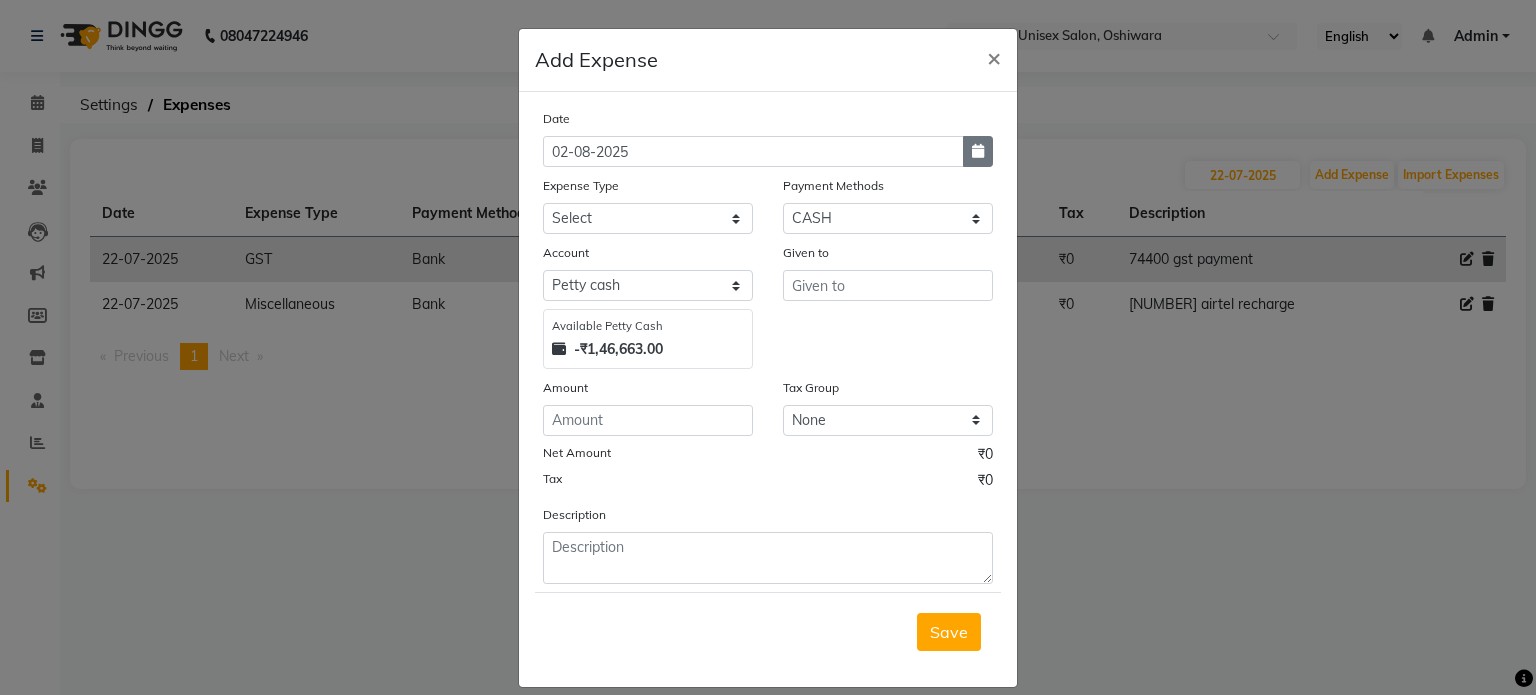 click 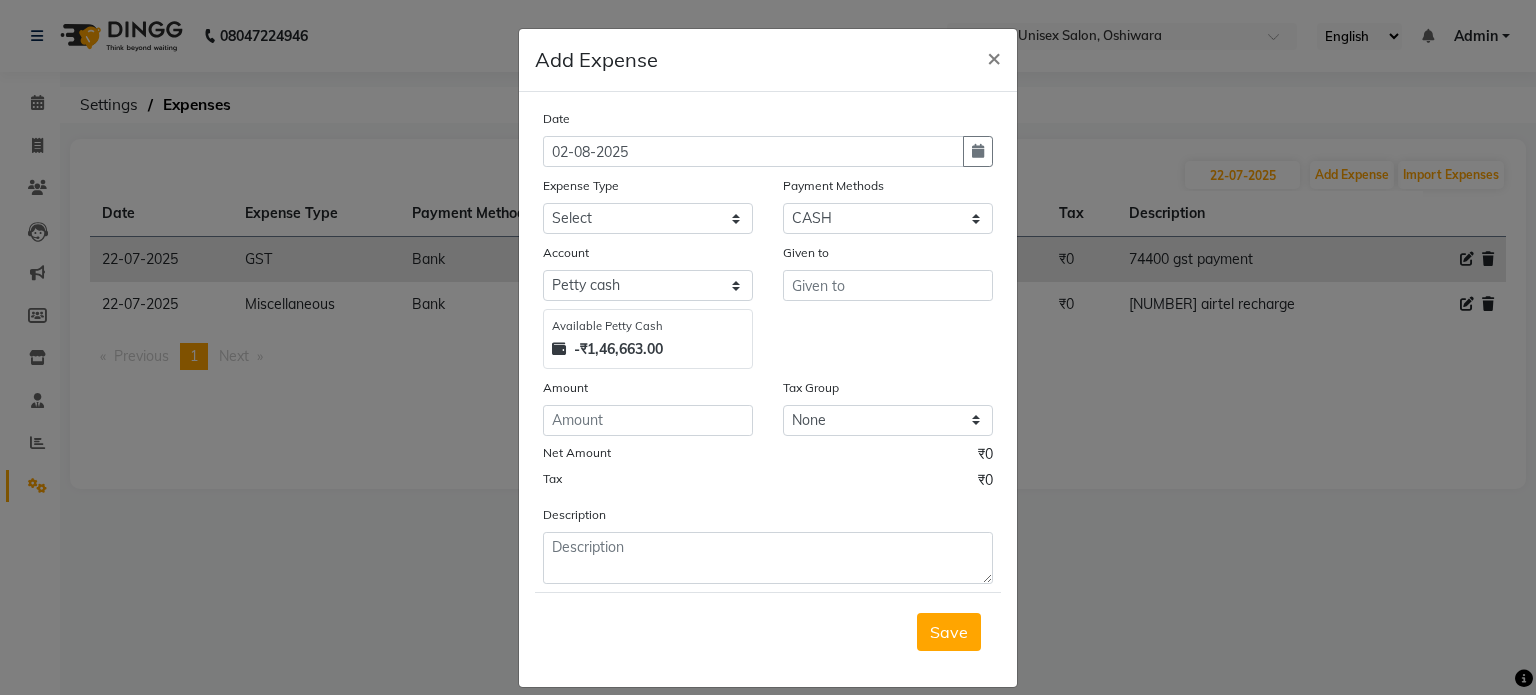 select on "8" 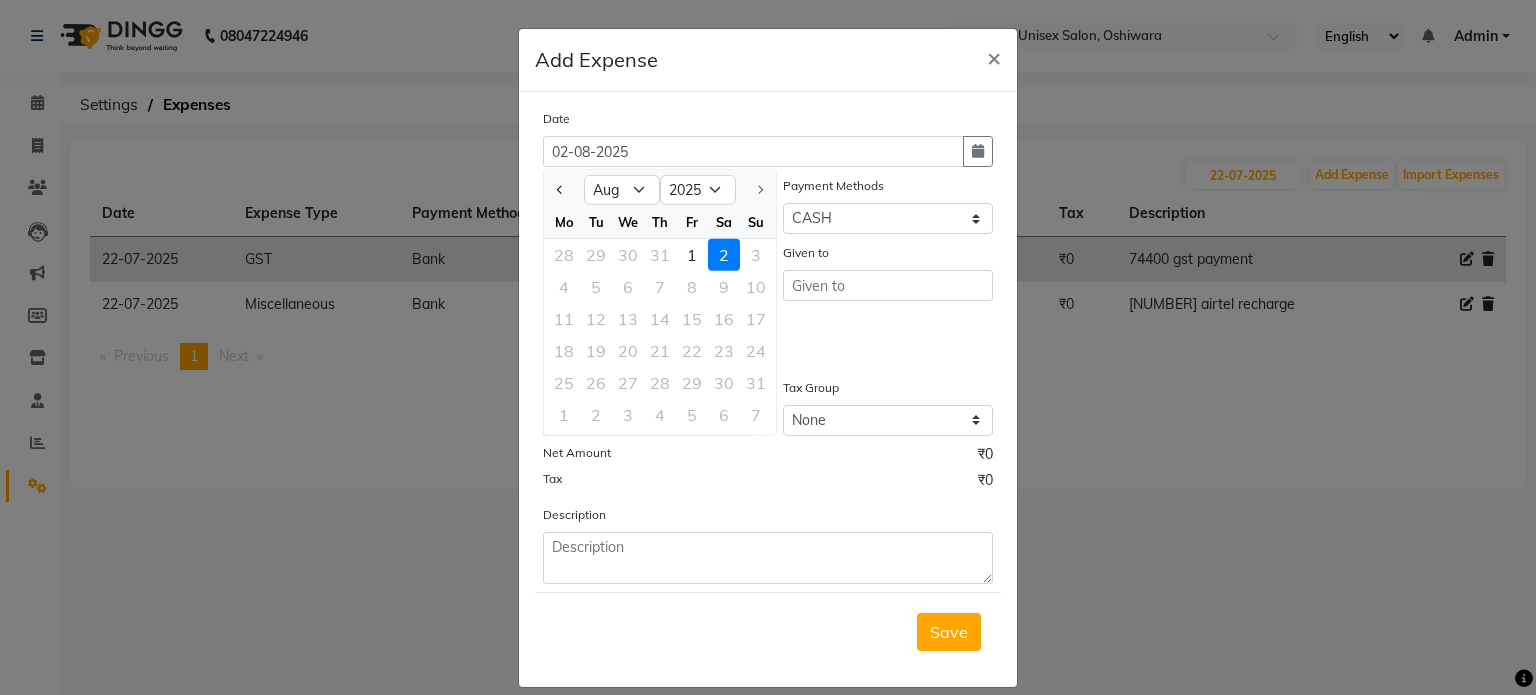 click 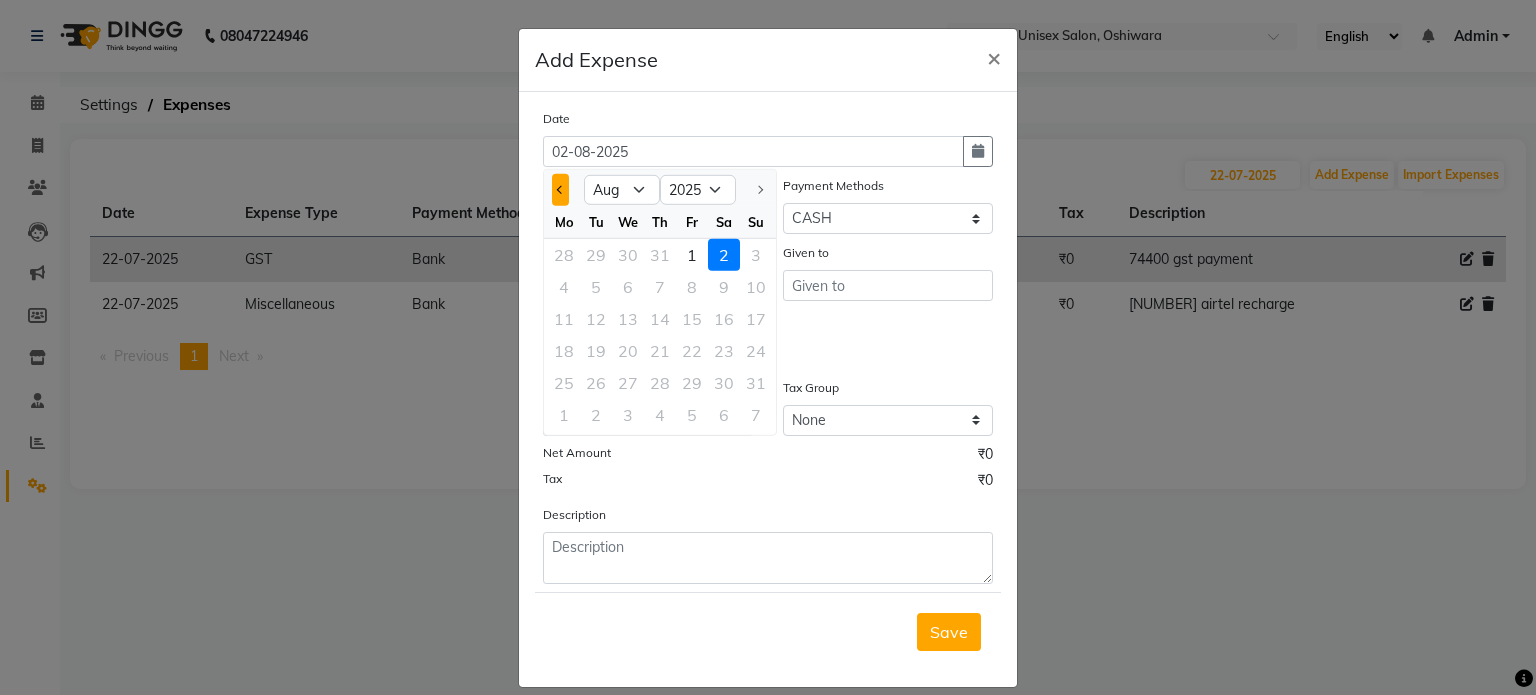 click 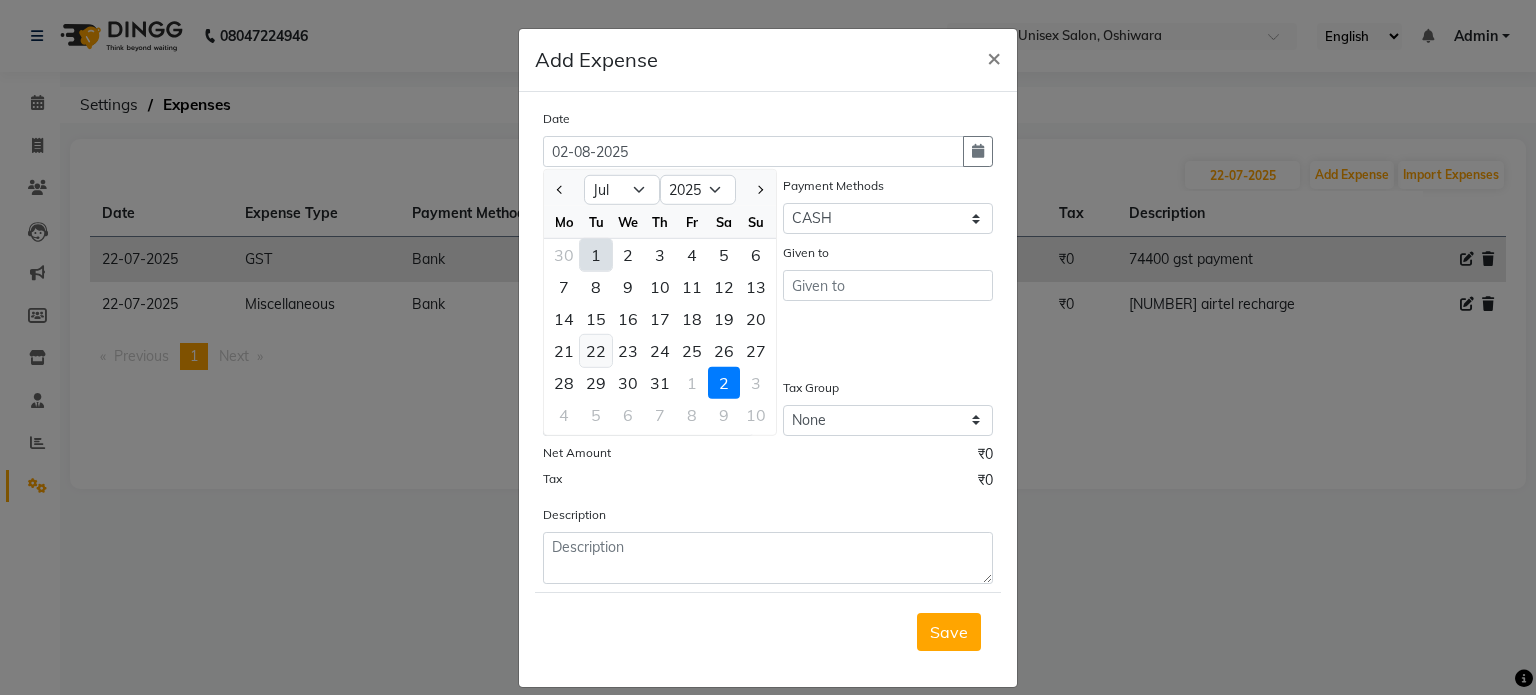 click on "22" 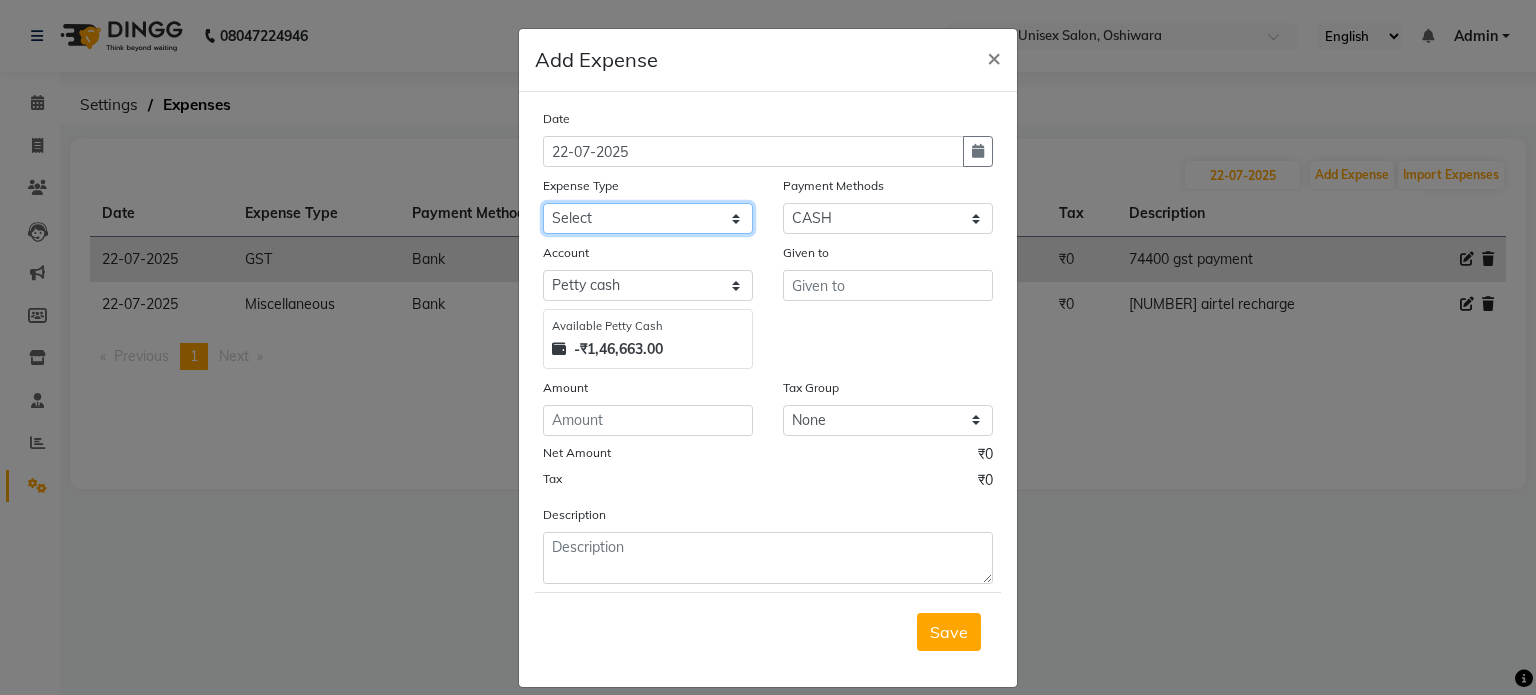 click on "Select Academy Supplies EMI Advance Salary Bank charges Cash transfer to bank Cash transfer to hub Client Snacks Clinical charges Electricity Bill Equipment FnF Fuel GST Incentive Insurance International purchase Maintenance Marketing Miscellaneous Pantry Product Rent Salon Supplies Salon Supplies Emi [PERSON] TX Staff Salary Staff Snacks Tea & Refreshment Training and Education Utilities" 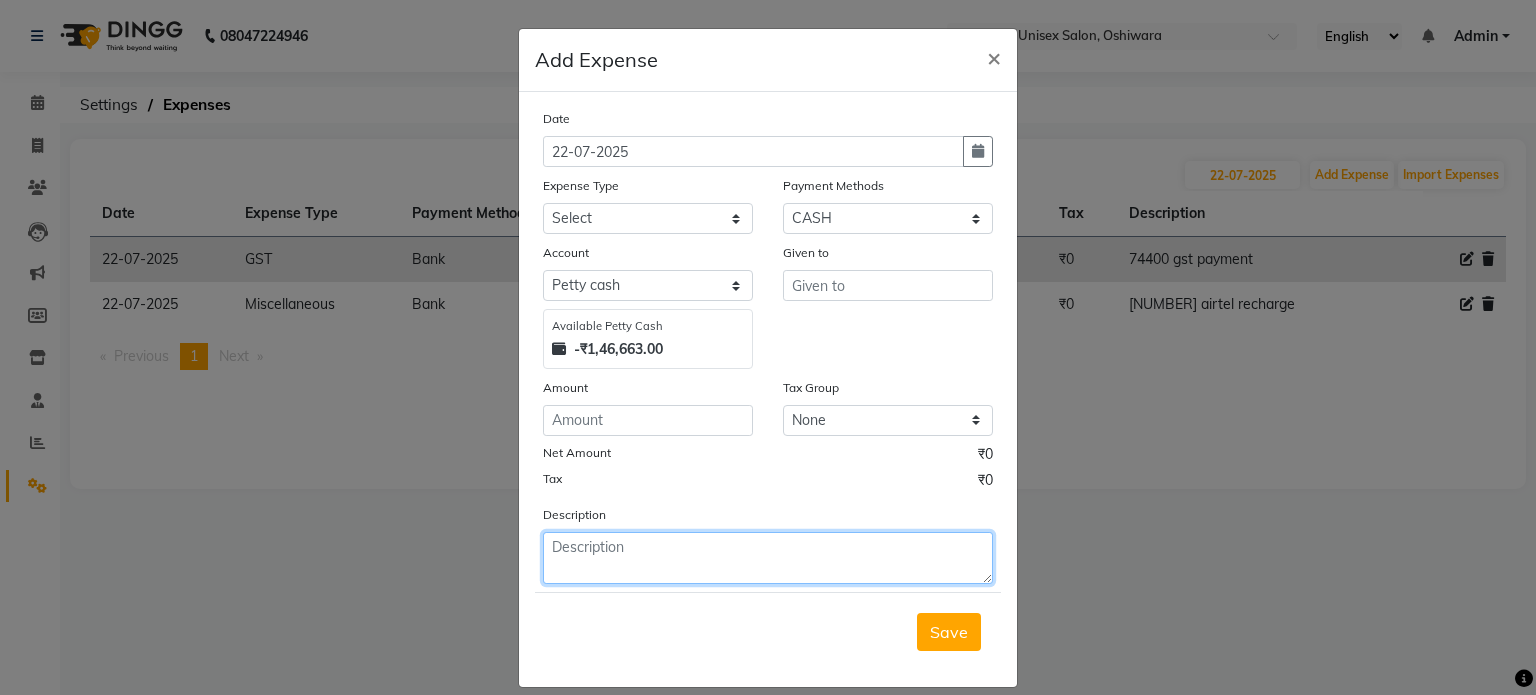 click 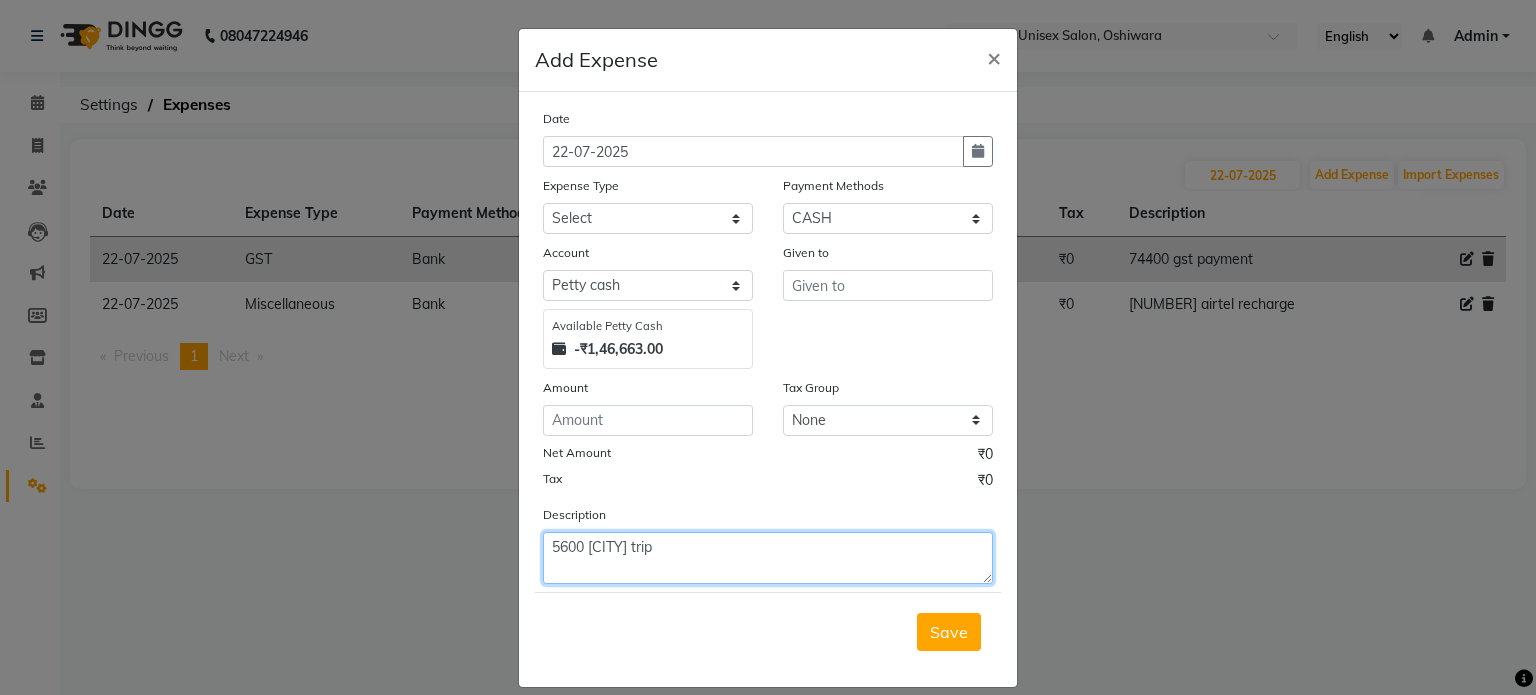 type on "5600 [CITY] trip" 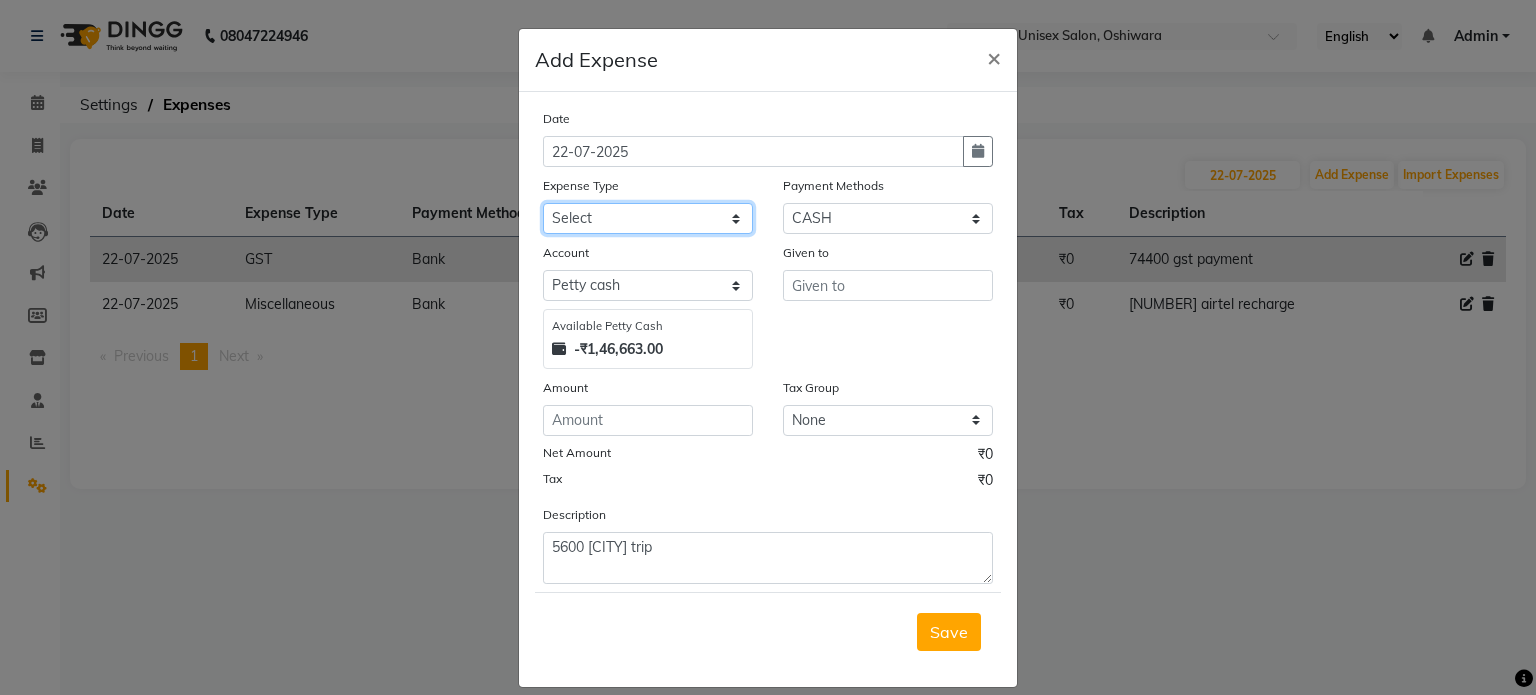 click on "Select Academy Supplies EMI Advance Salary Bank charges Cash transfer to bank Cash transfer to hub Client Snacks Clinical charges Electricity Bill Equipment FnF Fuel GST Incentive Insurance International purchase Maintenance Marketing Miscellaneous Pantry Product Rent Salon Supplies Salon Supplies Emi [PERSON] TX Staff Salary Staff Snacks Tea & Refreshment Training and Education Utilities" 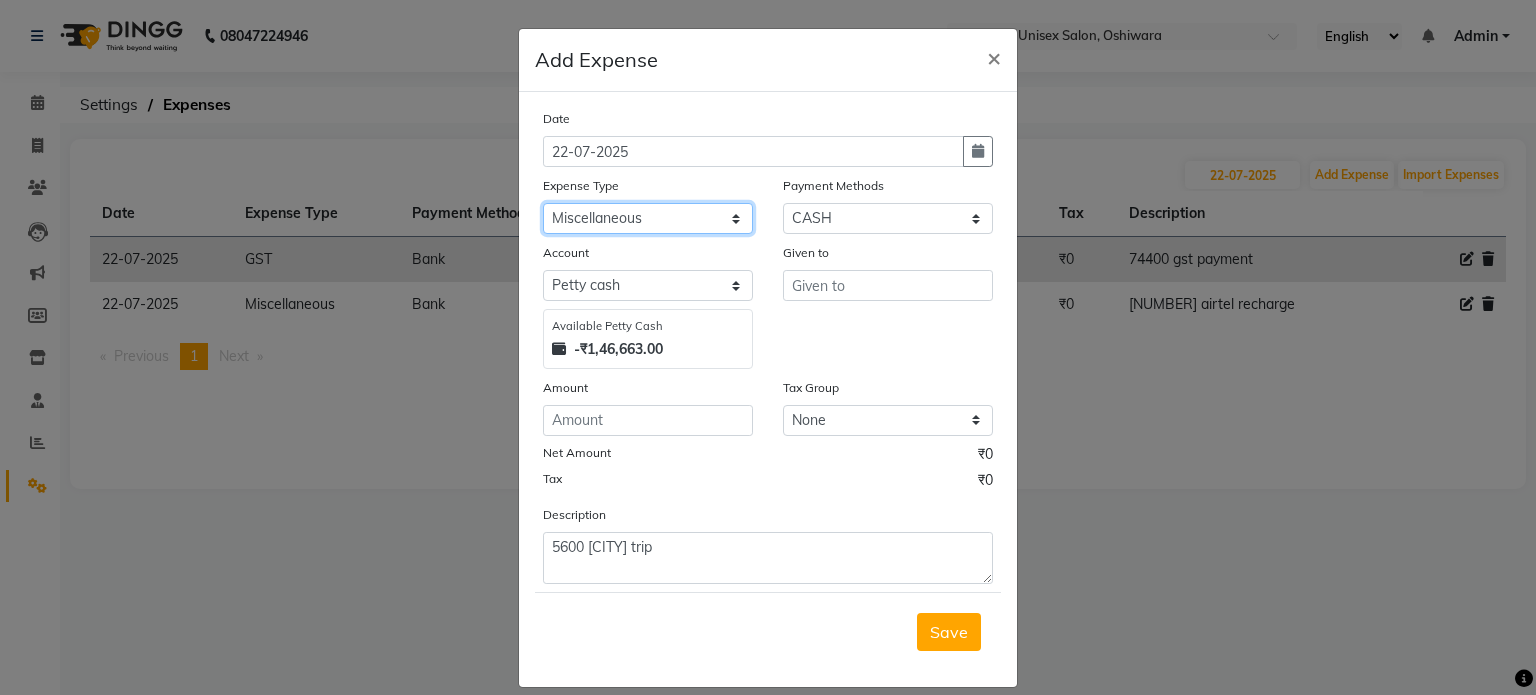 click on "Select Academy Supplies EMI Advance Salary Bank charges Cash transfer to bank Cash transfer to hub Client Snacks Clinical charges Electricity Bill Equipment FnF Fuel GST Incentive Insurance International purchase Maintenance Marketing Miscellaneous Pantry Product Rent Salon Supplies Salon Supplies Emi [PERSON] TX Staff Salary Staff Snacks Tea & Refreshment Training and Education Utilities" 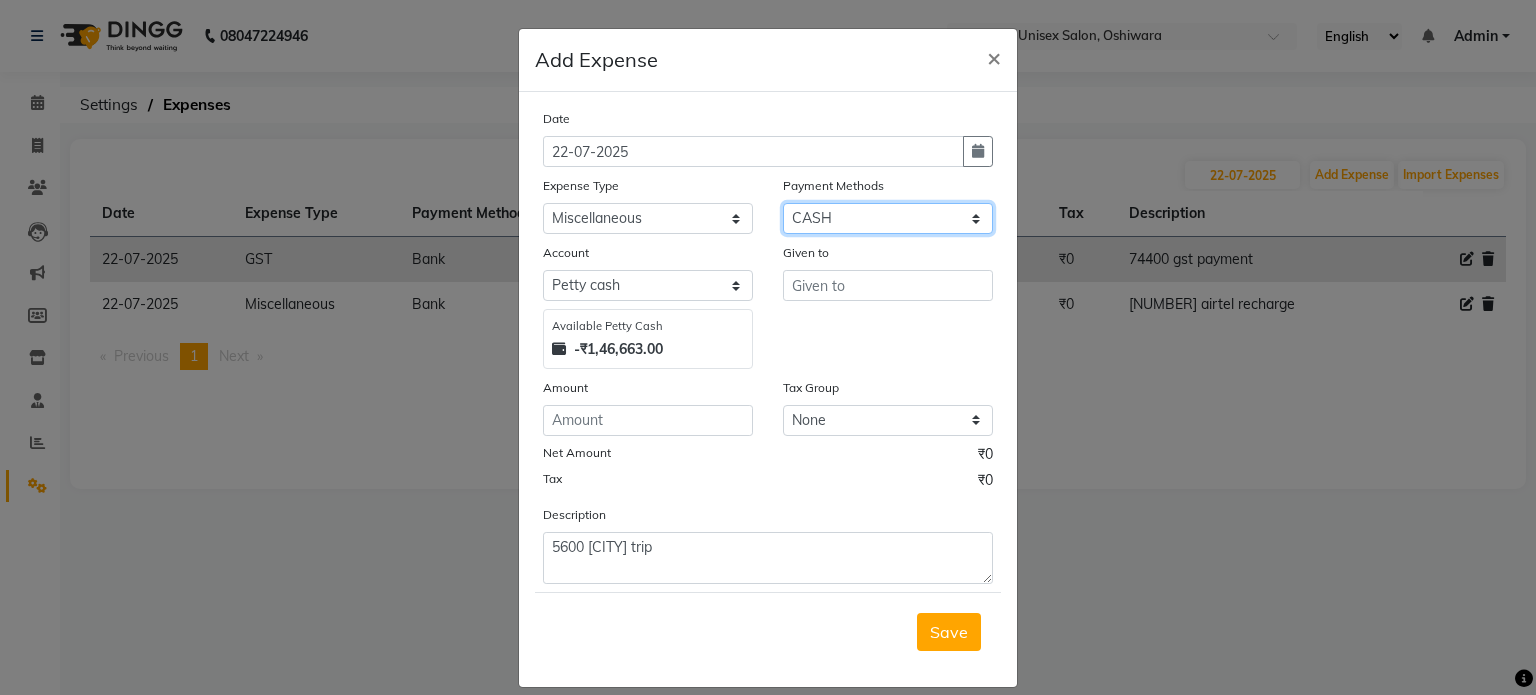 click on "Select CASH UPI Bank CARD Wallet" 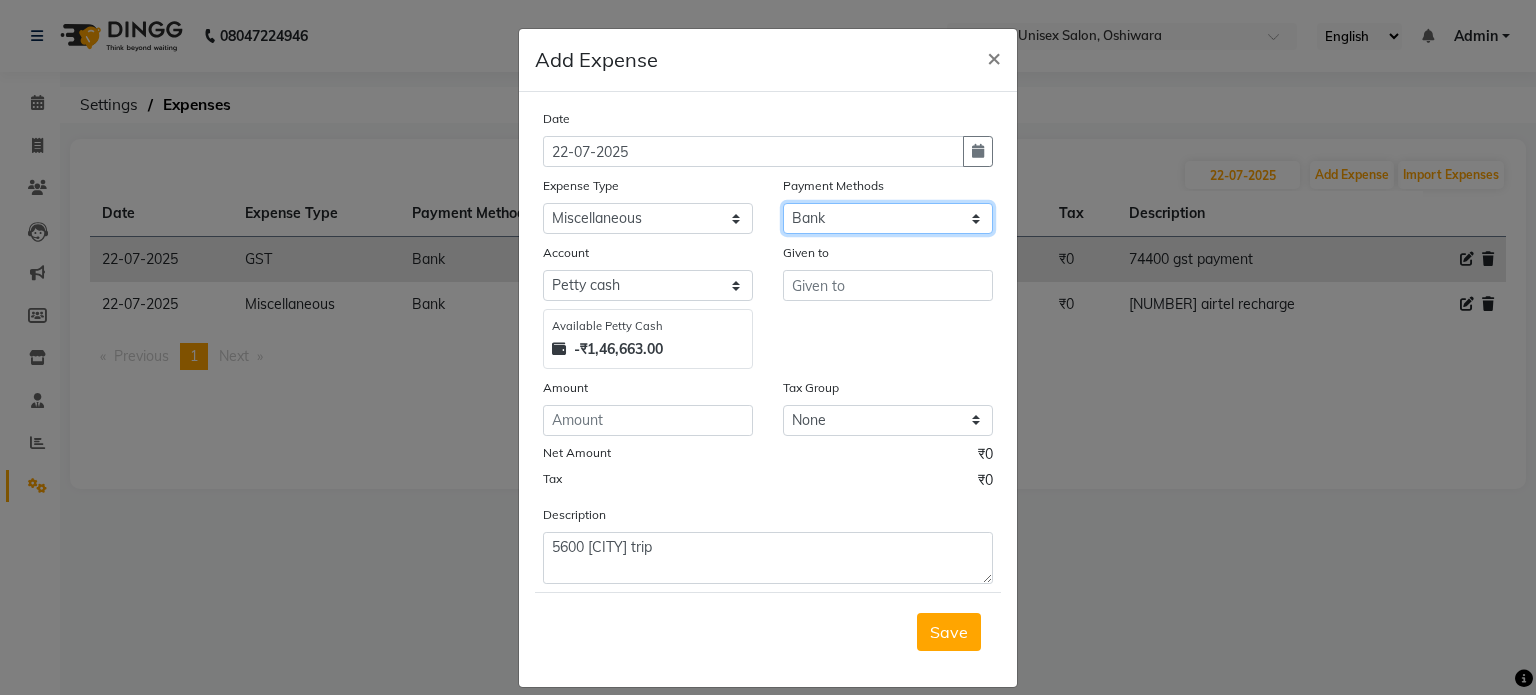 click on "Select CASH UPI Bank CARD Wallet" 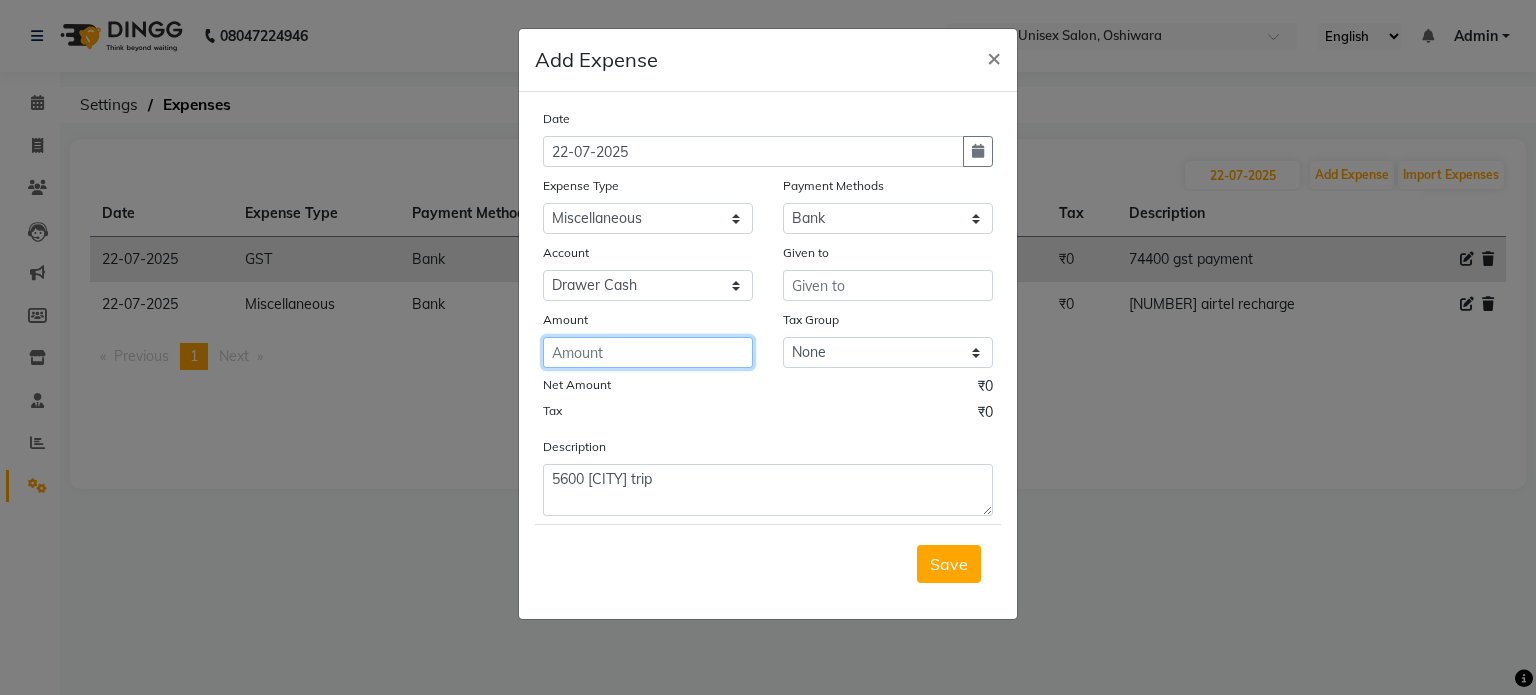 click 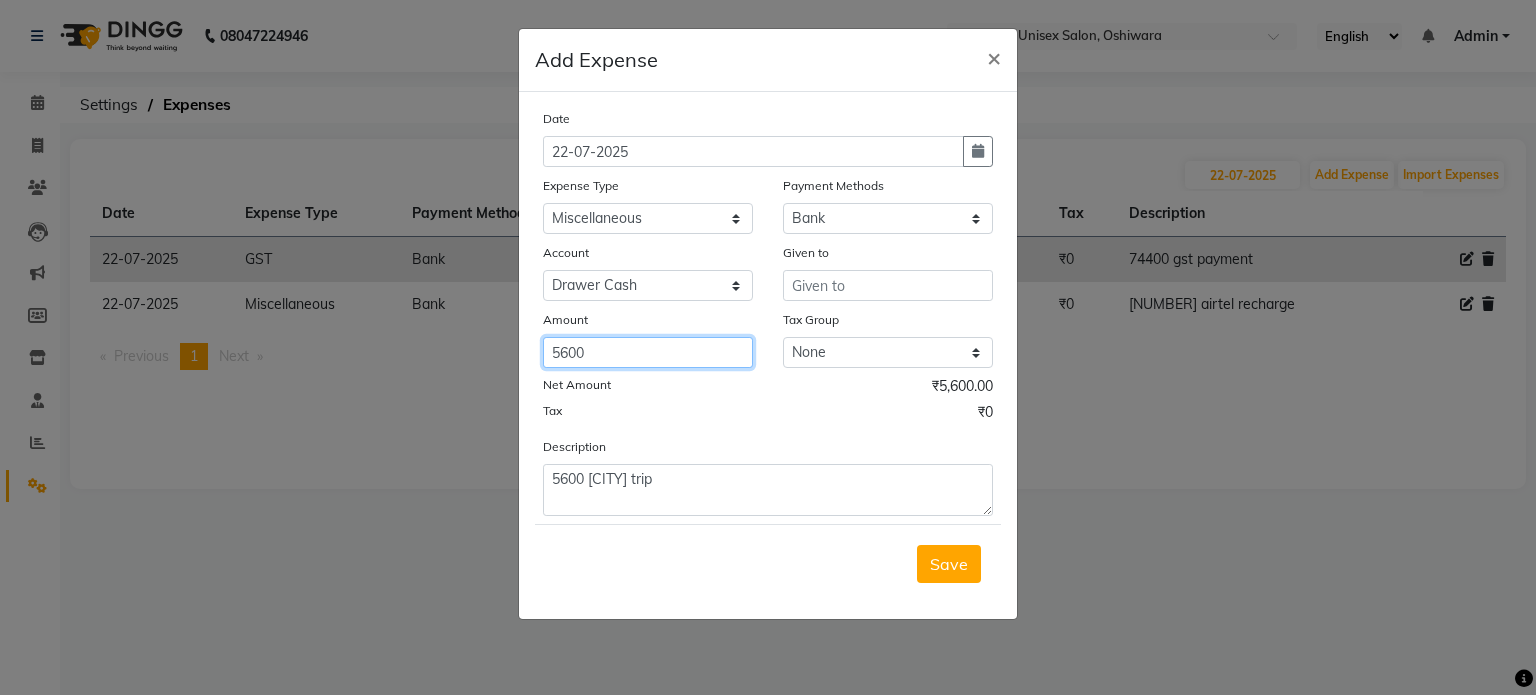 type on "5600" 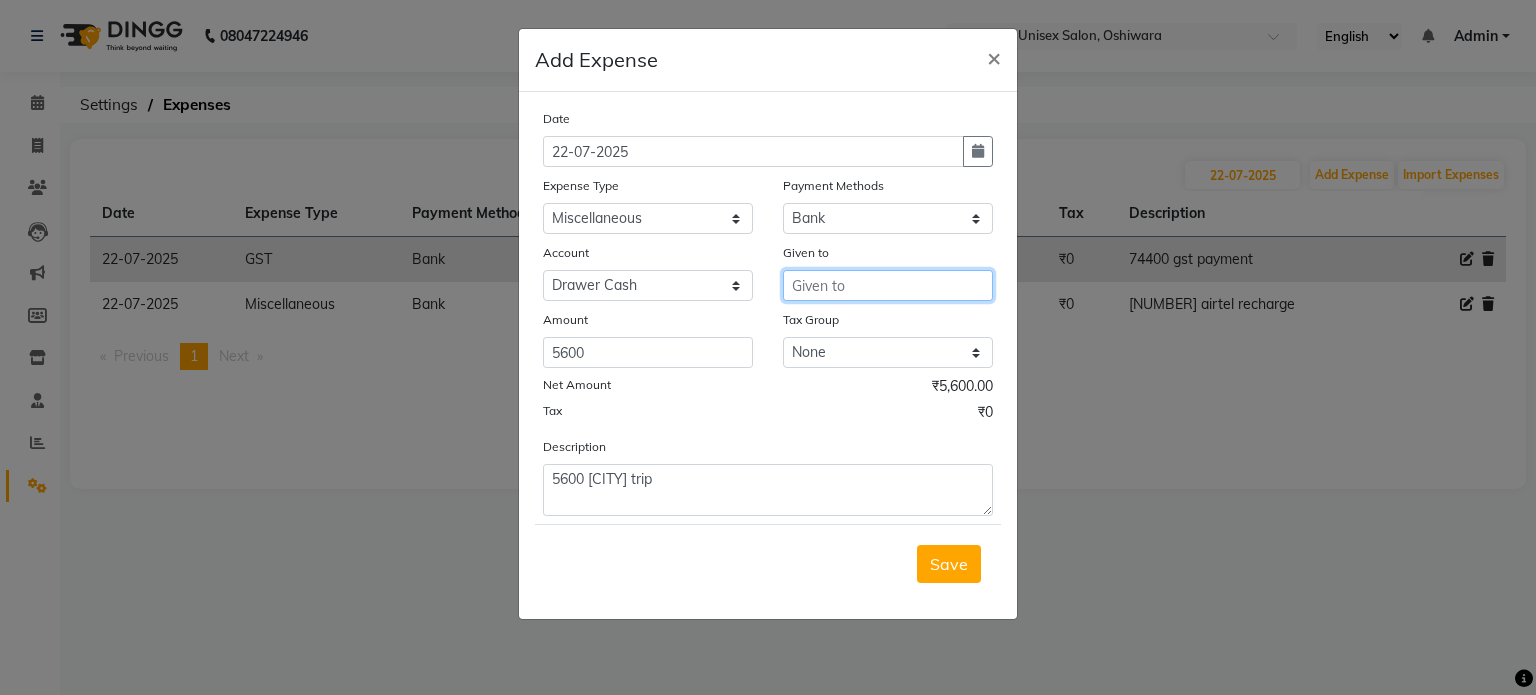 click at bounding box center (888, 285) 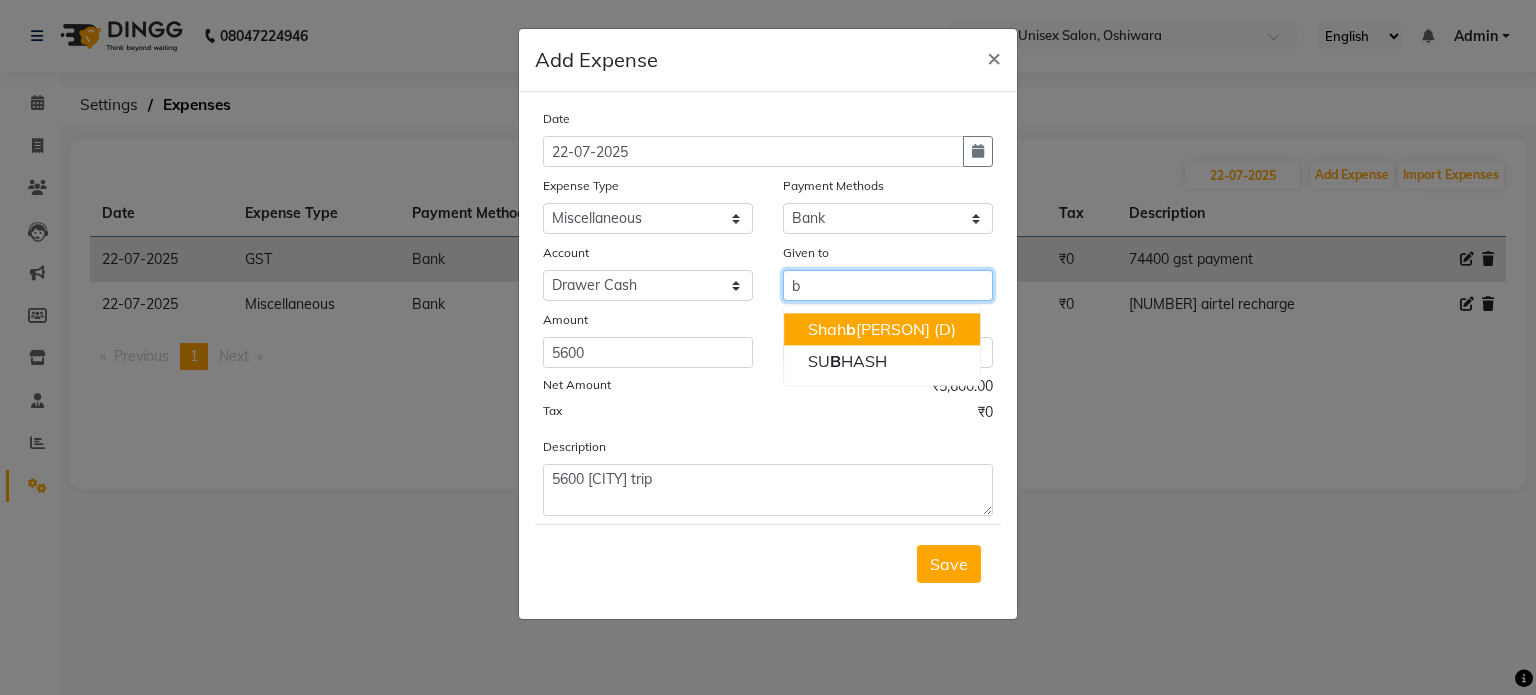 click on "[PERSON] (D)" at bounding box center (882, 329) 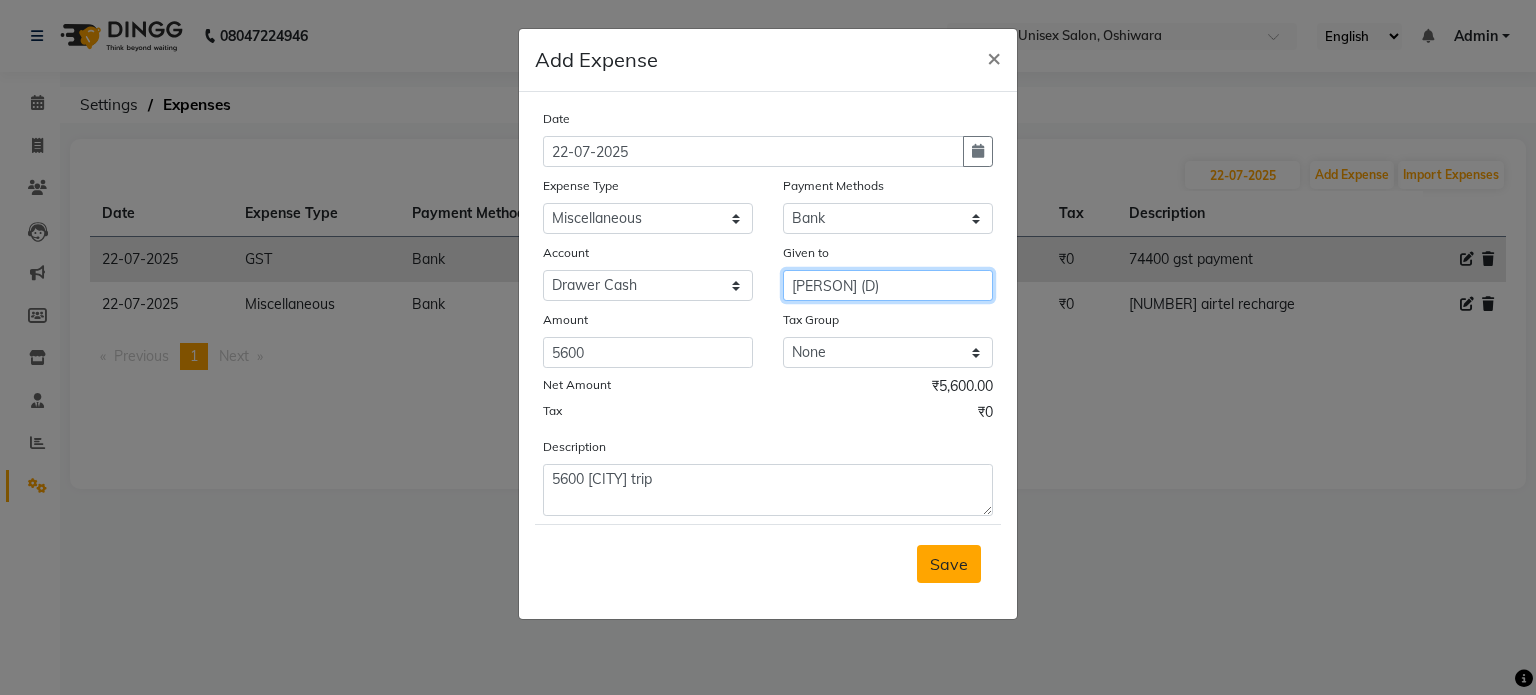type on "[PERSON] (D)" 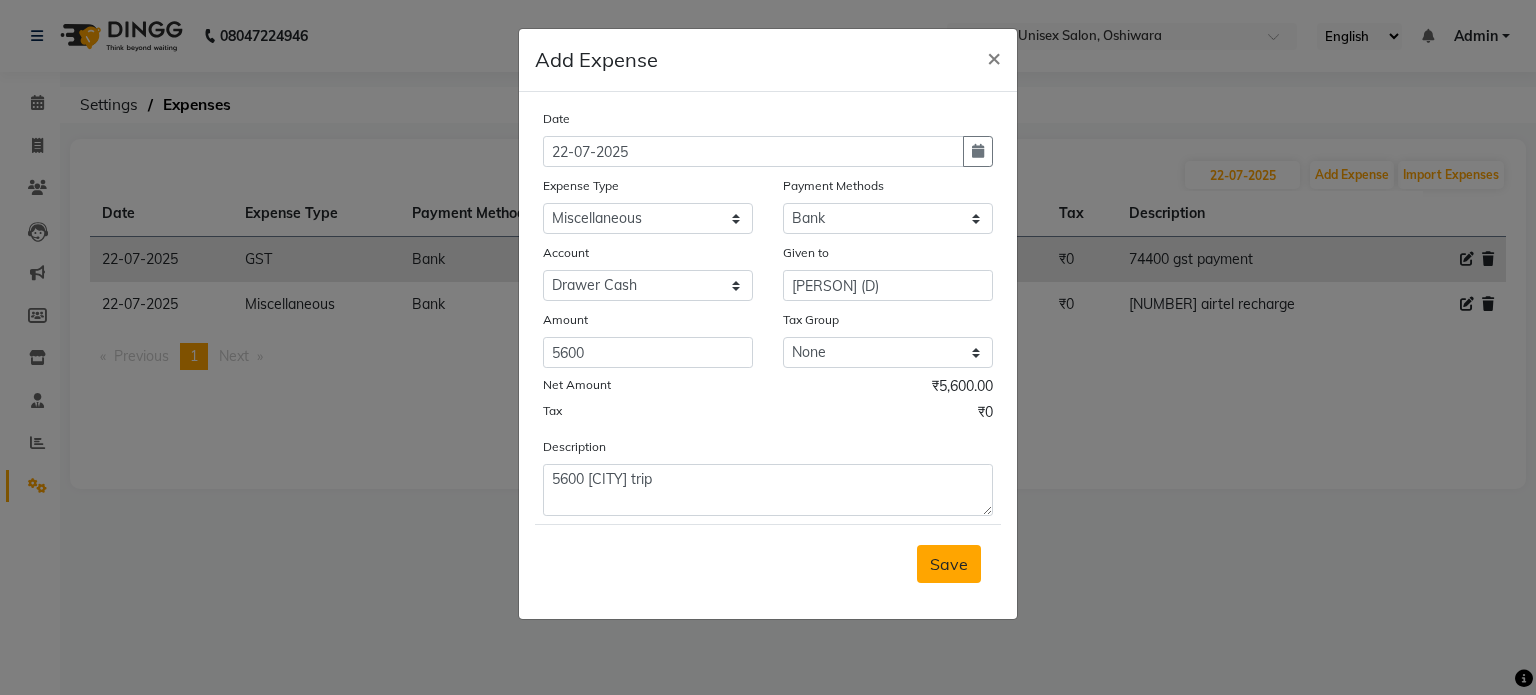 click on "Save" at bounding box center (949, 564) 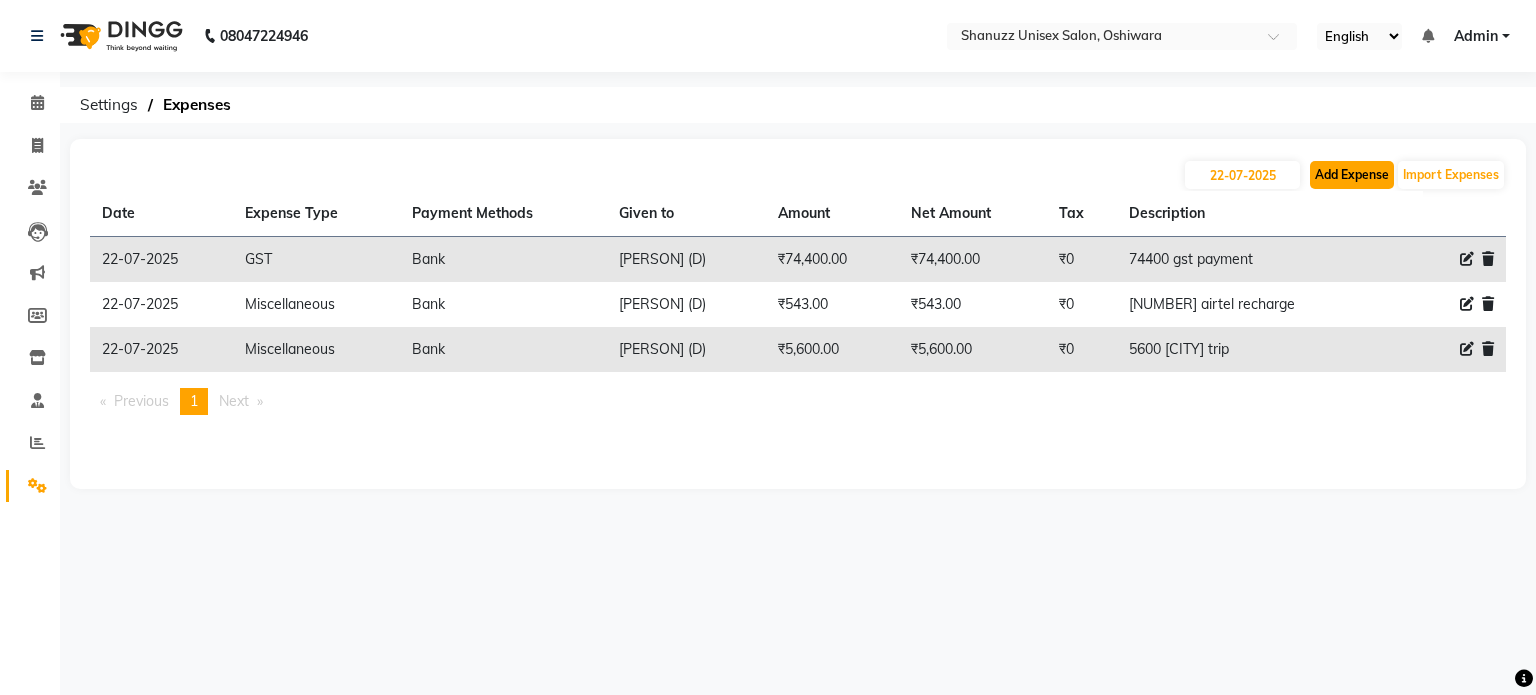 click on "Add Expense" 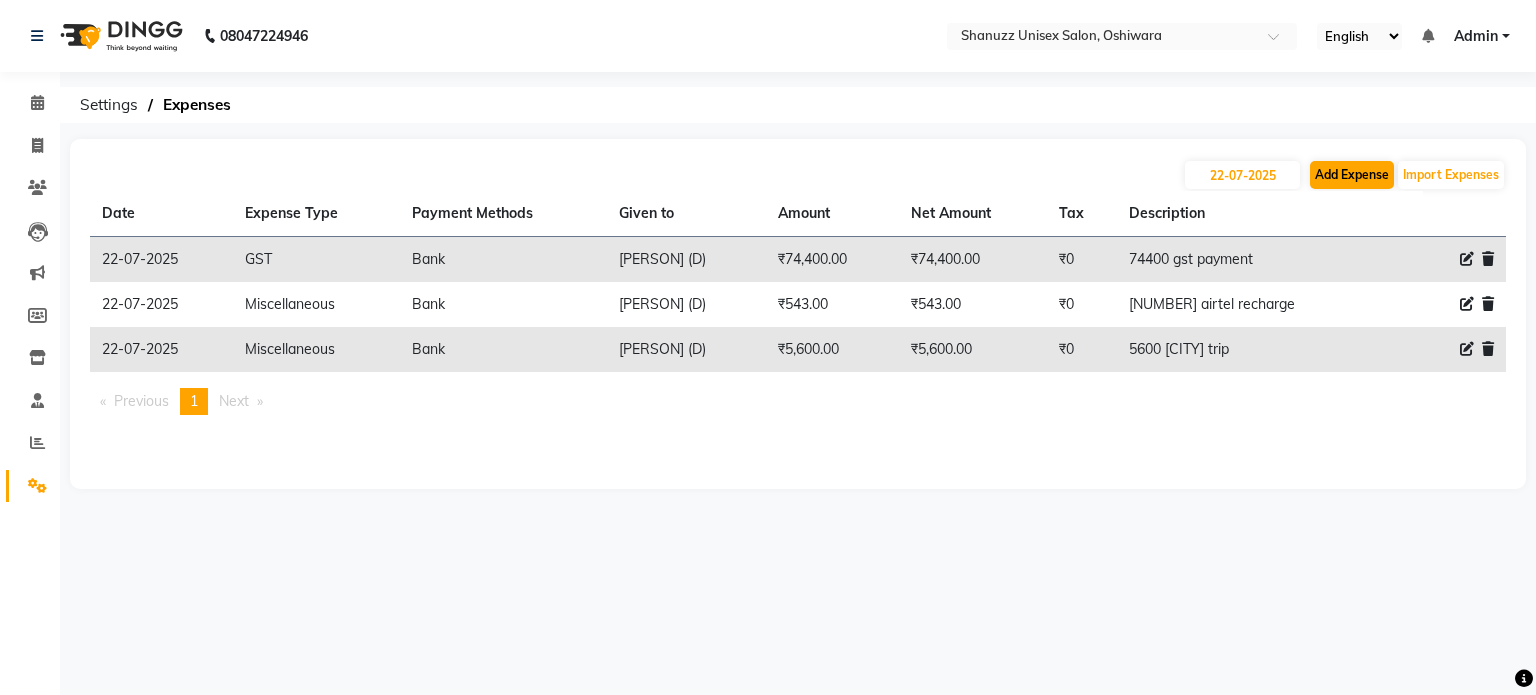 select on "1" 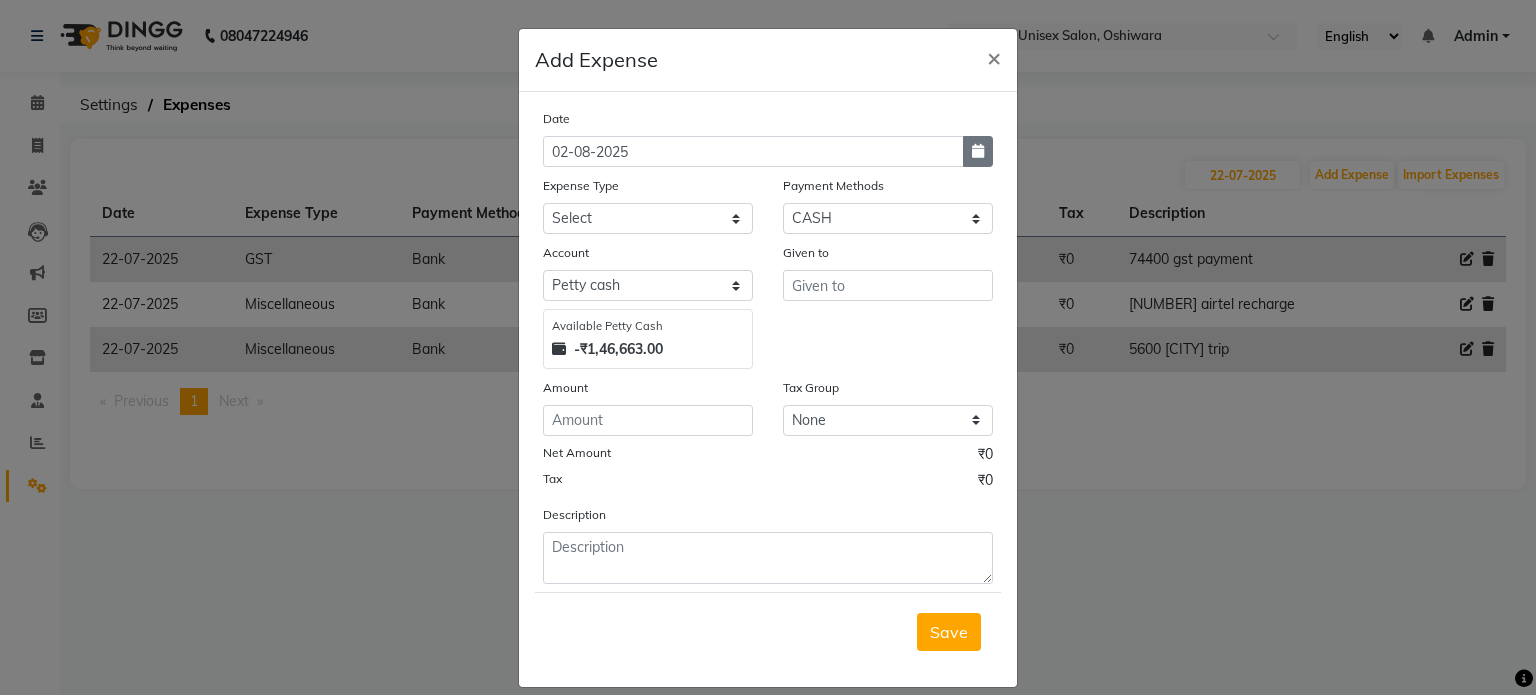click 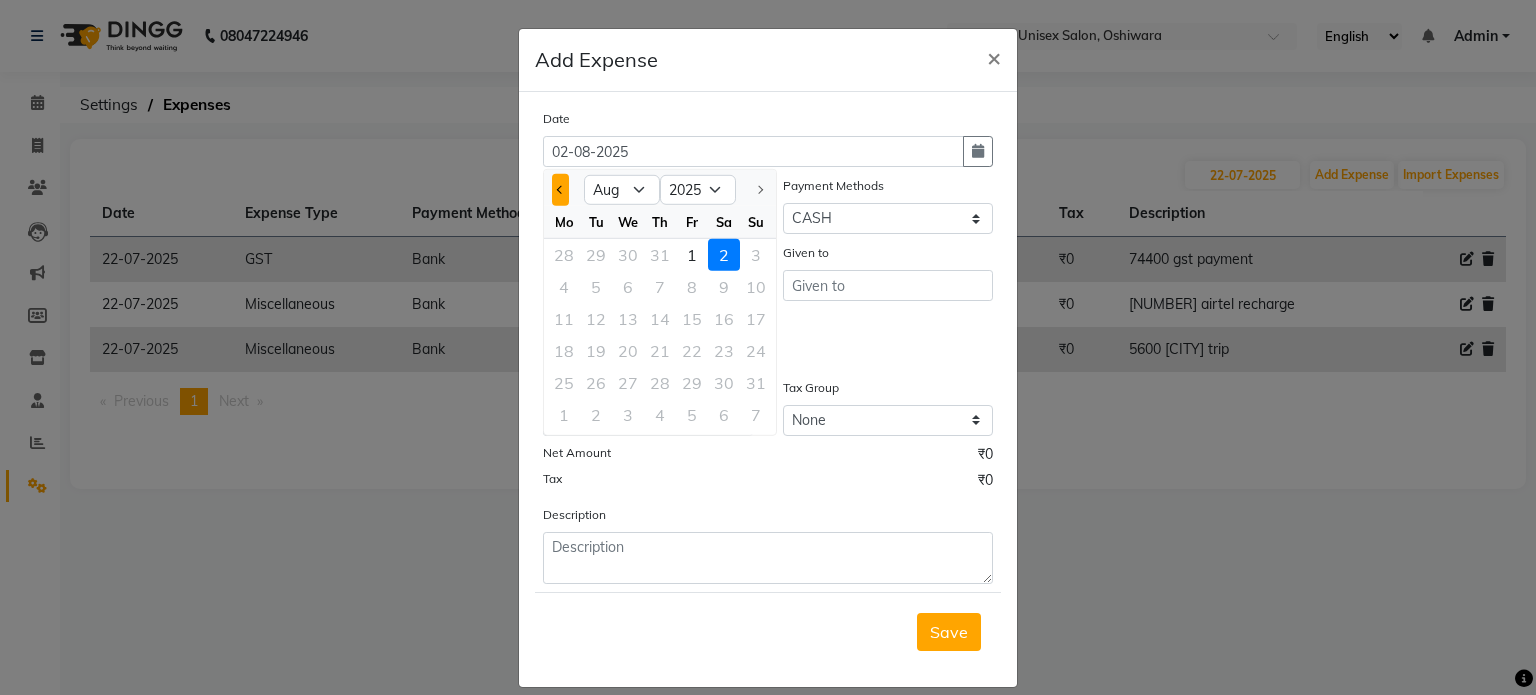 click 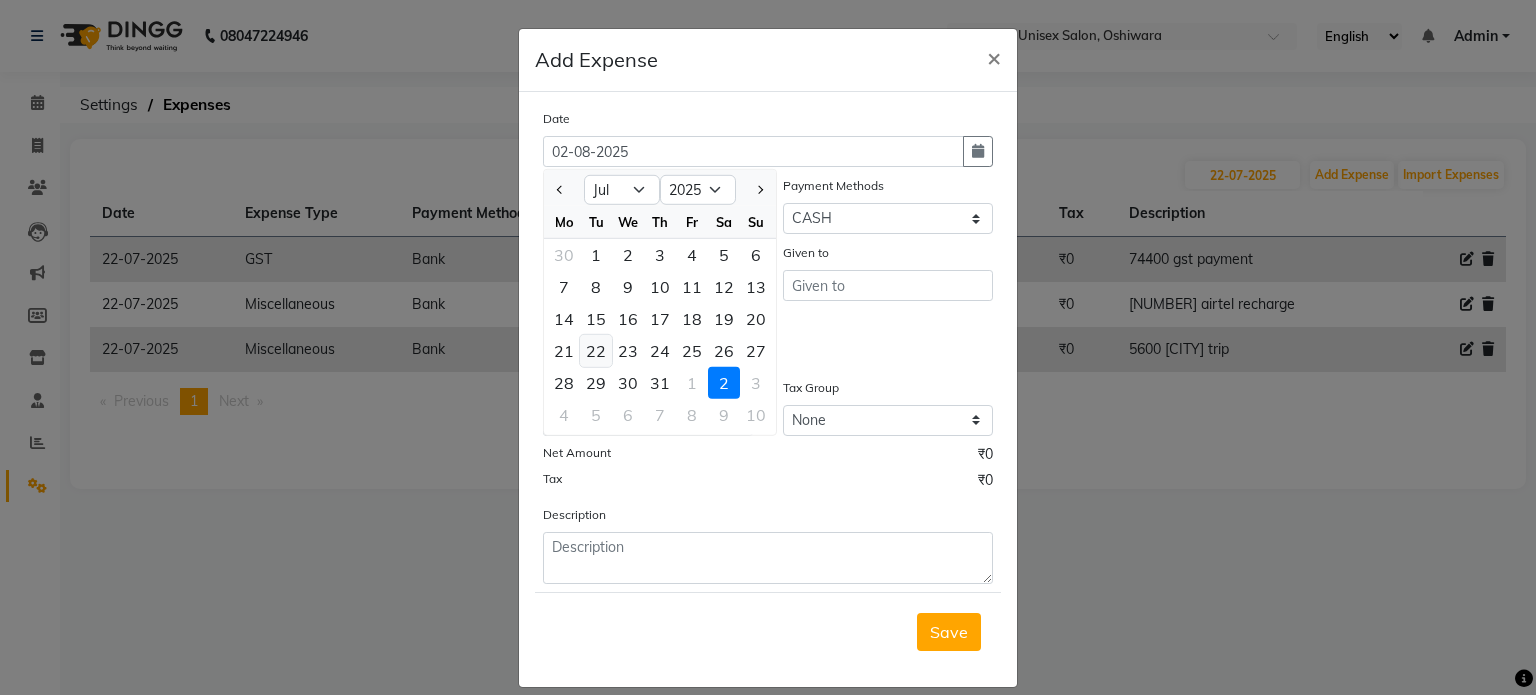 click on "22" 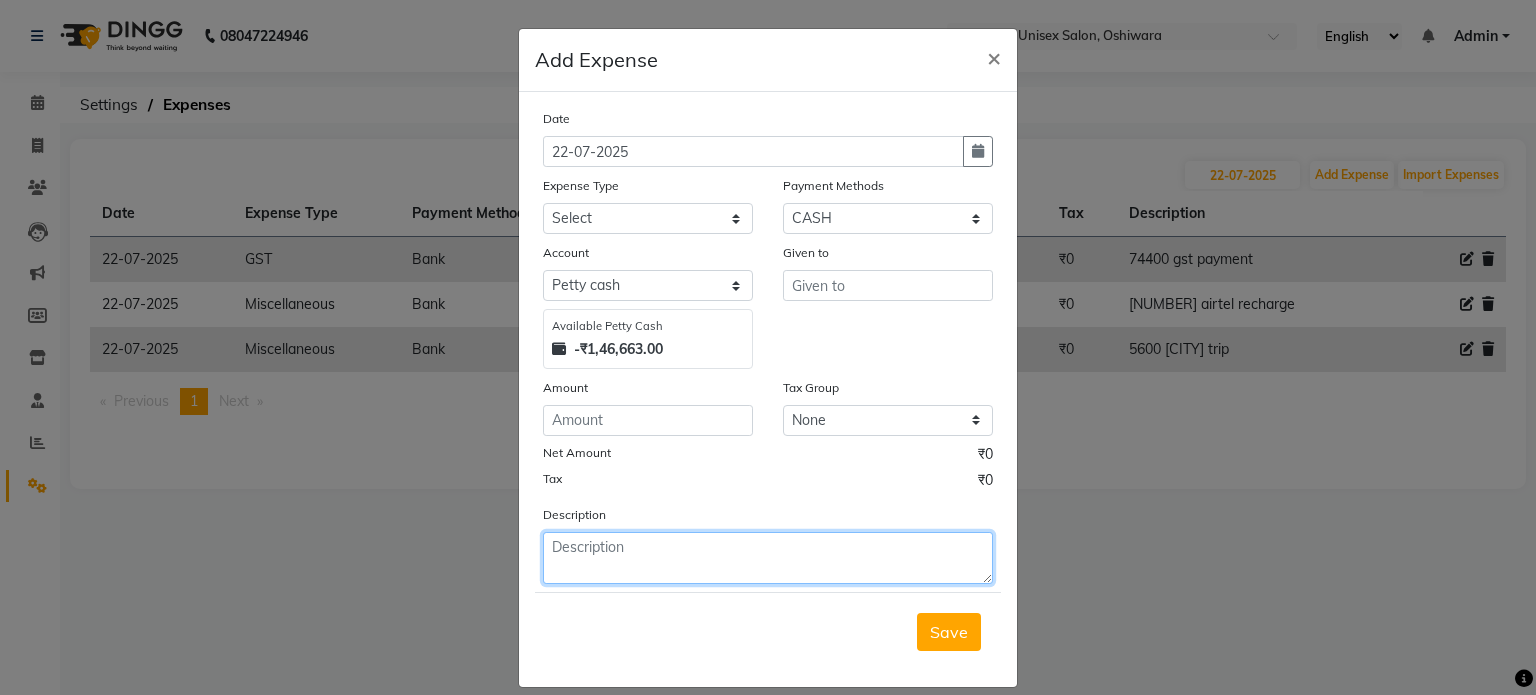 click 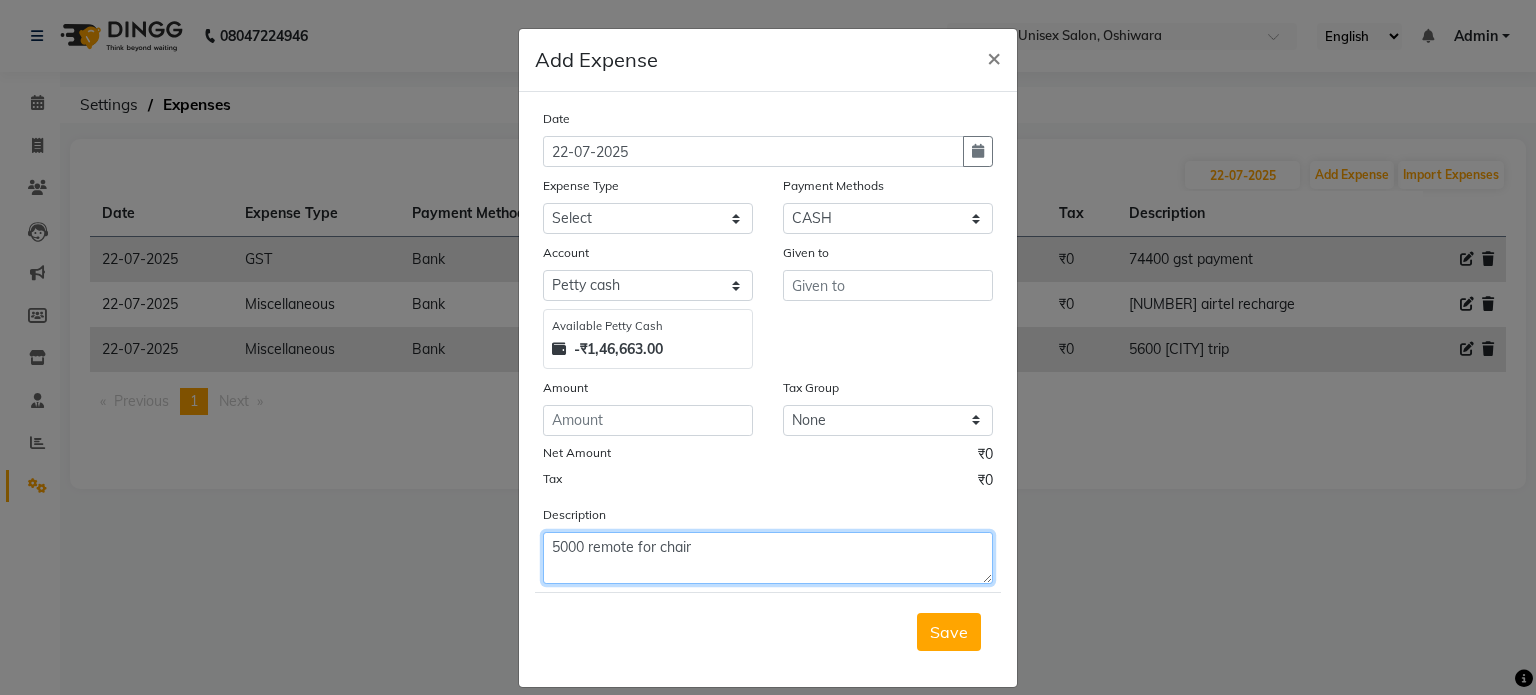 type on "5000 remote for chair" 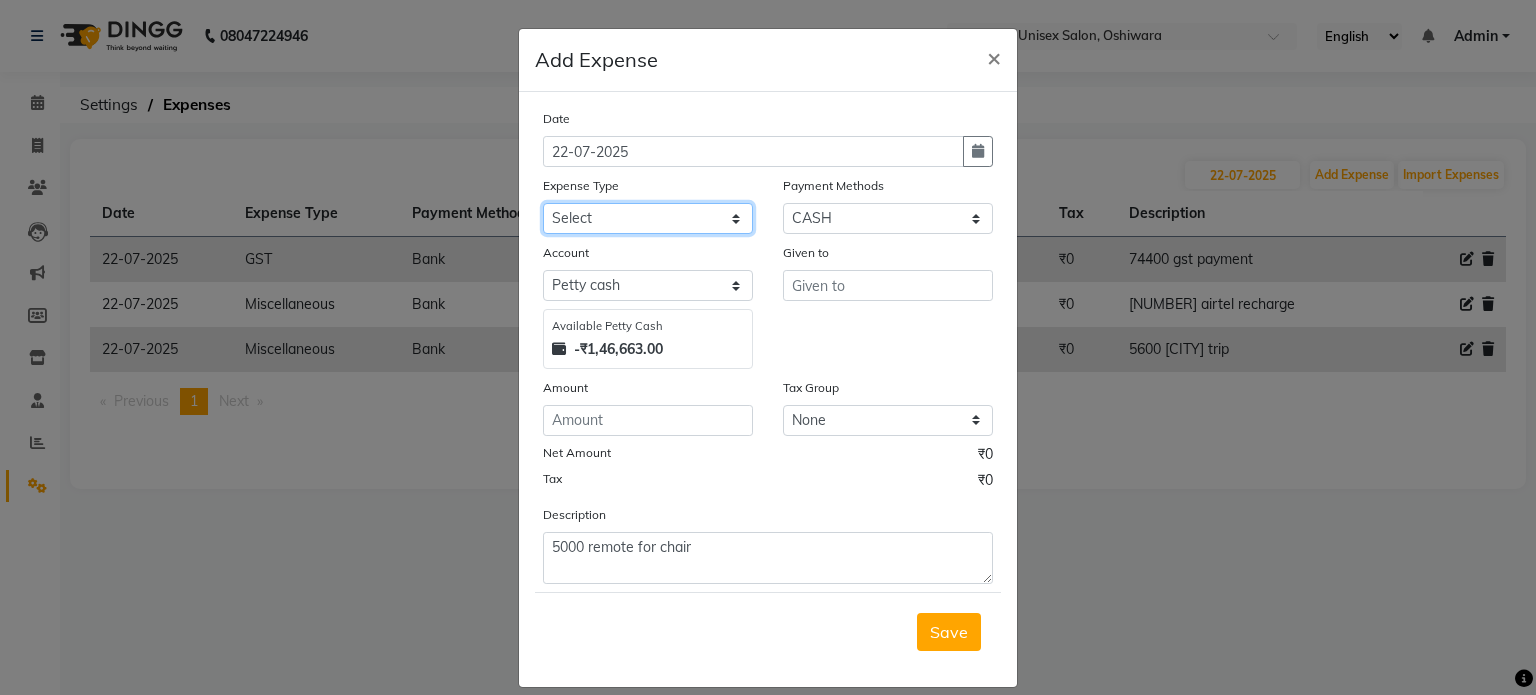 click on "Select Academy Supplies EMI Advance Salary Bank charges Cash transfer to bank Cash transfer to hub Client Snacks Clinical charges Electricity Bill Equipment FnF Fuel GST Incentive Insurance International purchase Maintenance Marketing Miscellaneous Pantry Product Rent Salon Supplies Salon Supplies Emi [PERSON] TX Staff Salary Staff Snacks Tea & Refreshment Training and Education Utilities" 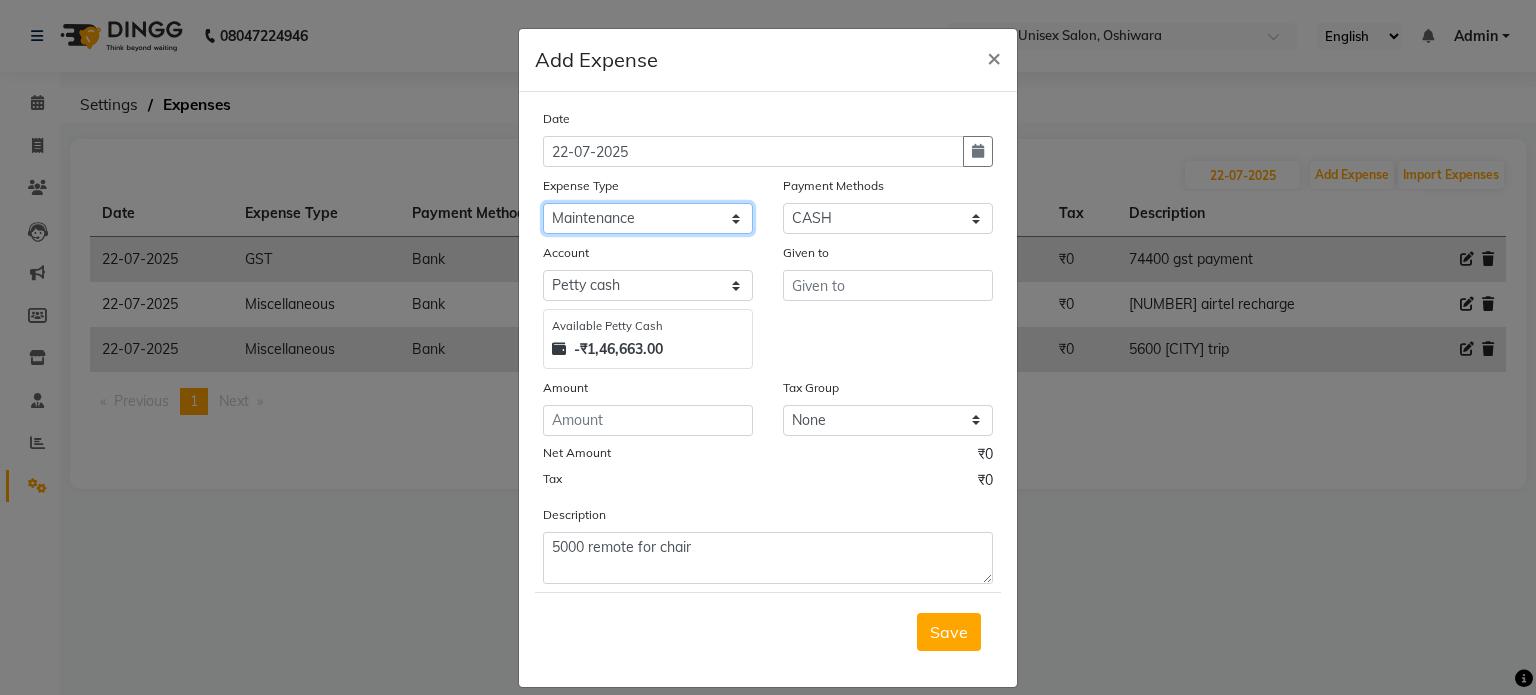 click on "Select Academy Supplies EMI Advance Salary Bank charges Cash transfer to bank Cash transfer to hub Client Snacks Clinical charges Electricity Bill Equipment FnF Fuel GST Incentive Insurance International purchase Maintenance Marketing Miscellaneous Pantry Product Rent Salon Supplies Salon Supplies Emi [PERSON] TX Staff Salary Staff Snacks Tea & Refreshment Training and Education Utilities" 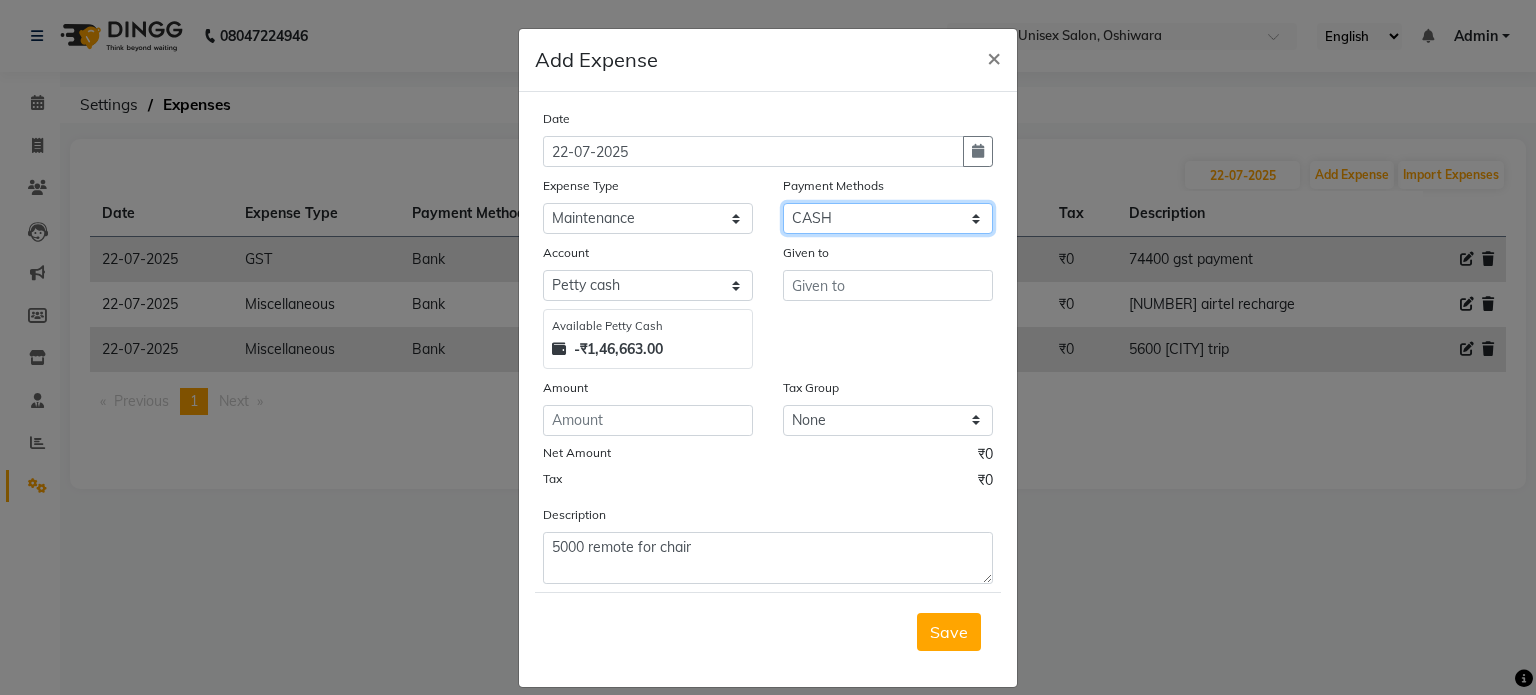 click on "Select CASH UPI Bank CARD Wallet" 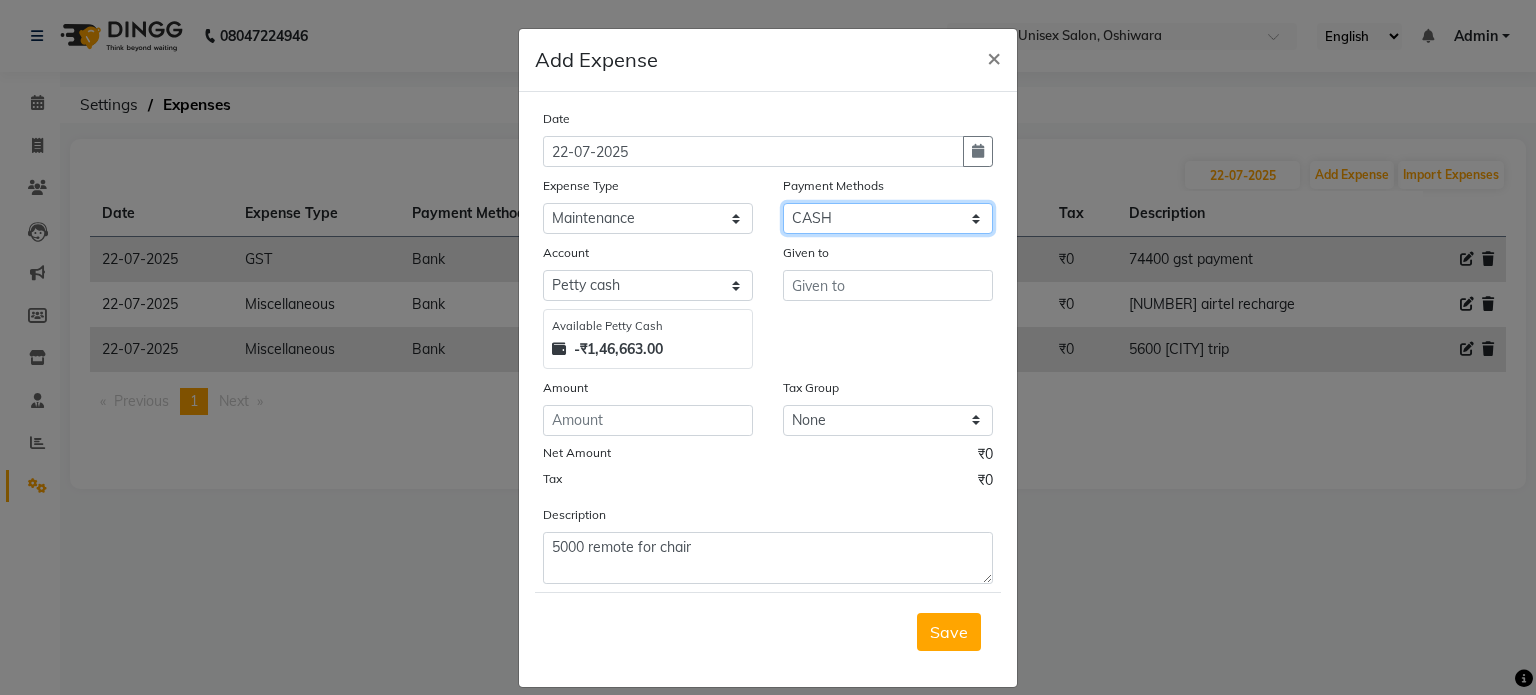 select on "17" 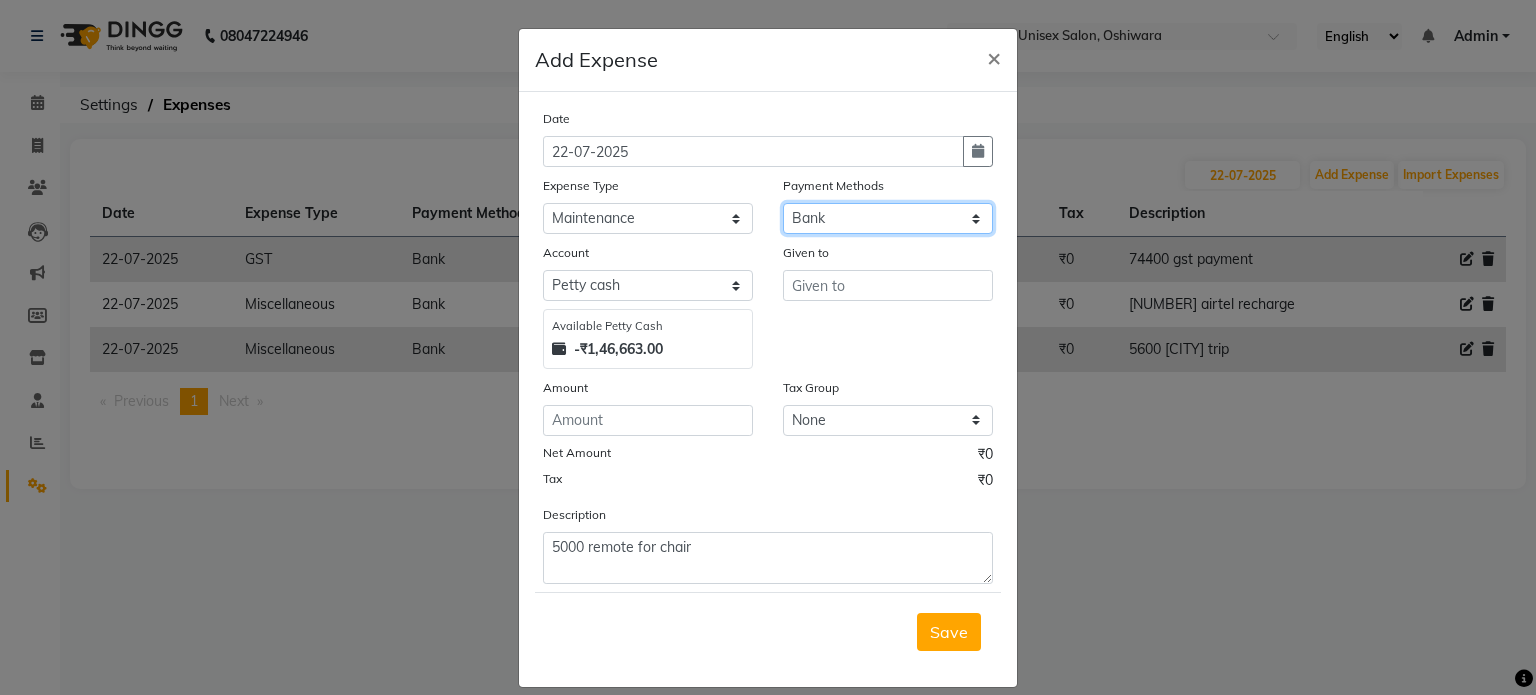 click on "Select CASH UPI Bank CARD Wallet" 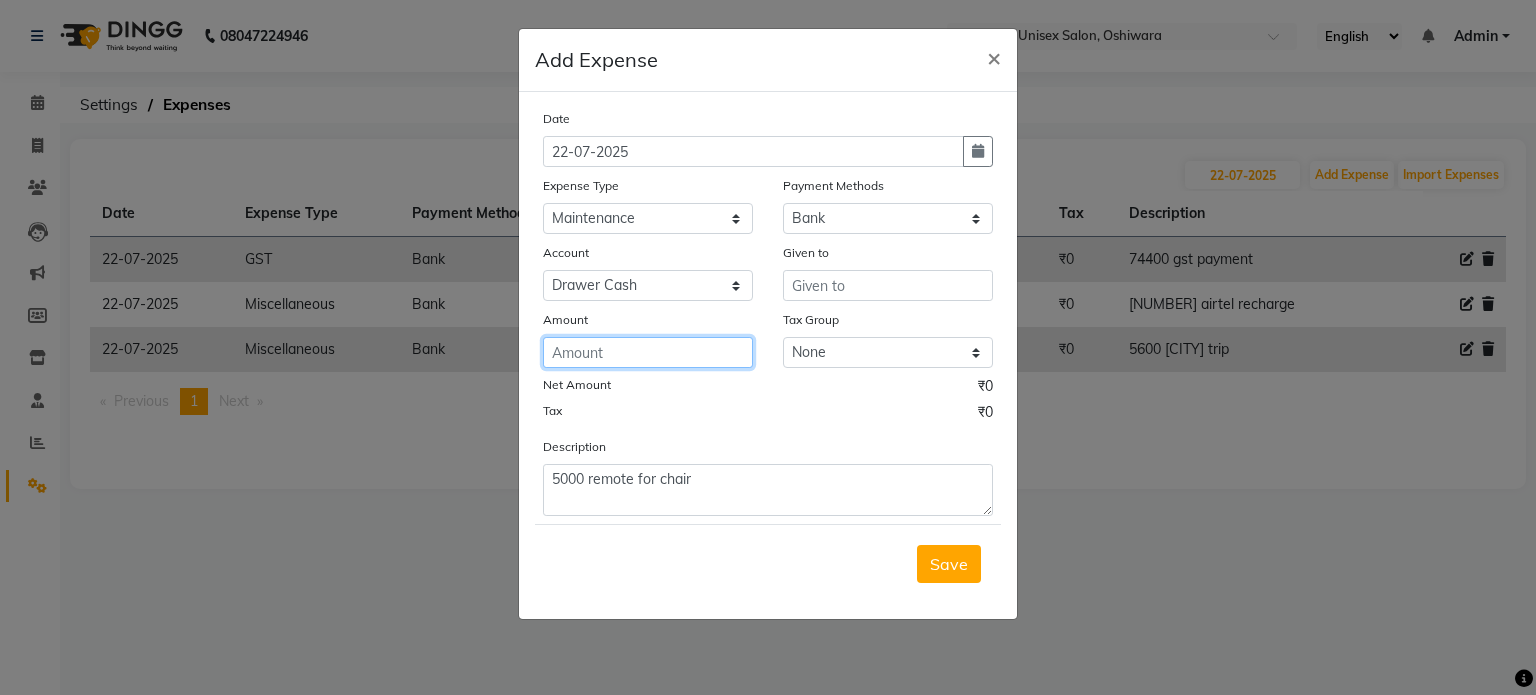 click 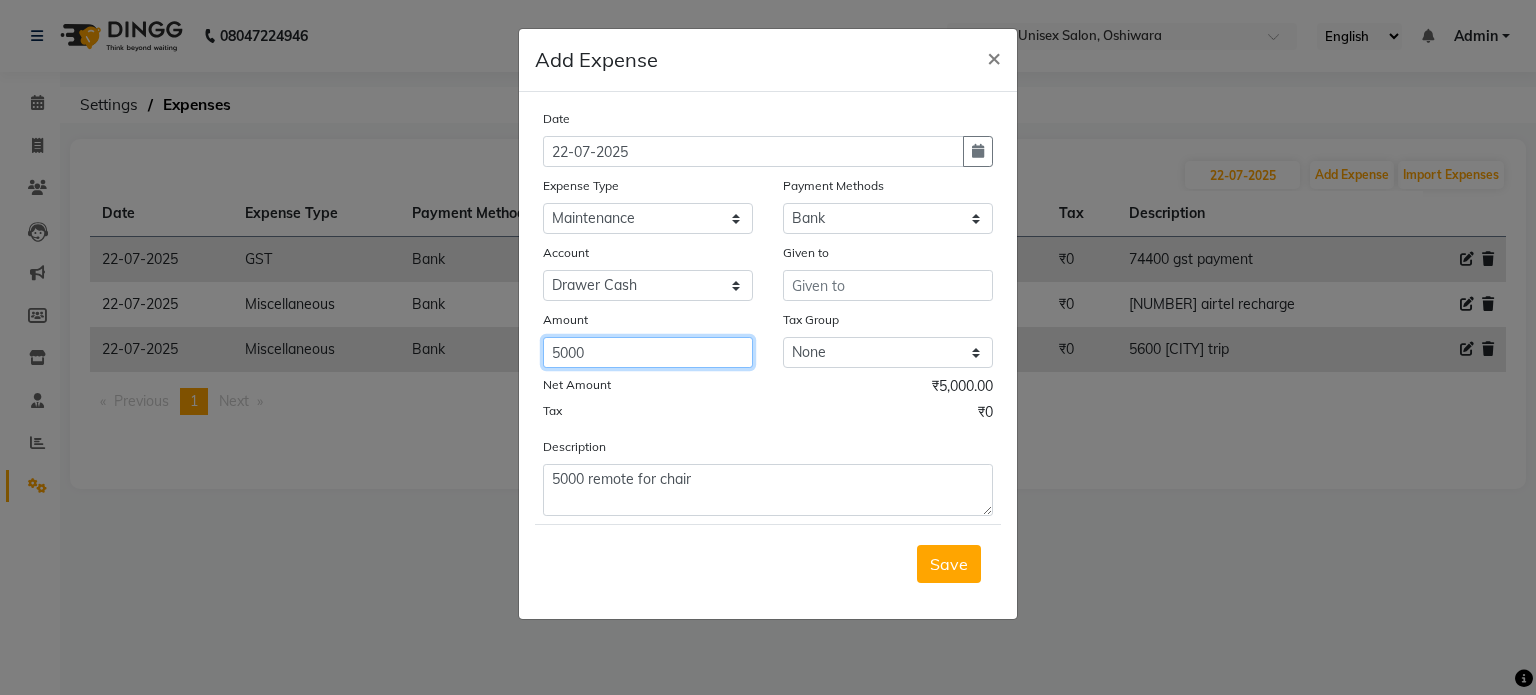 type on "5000" 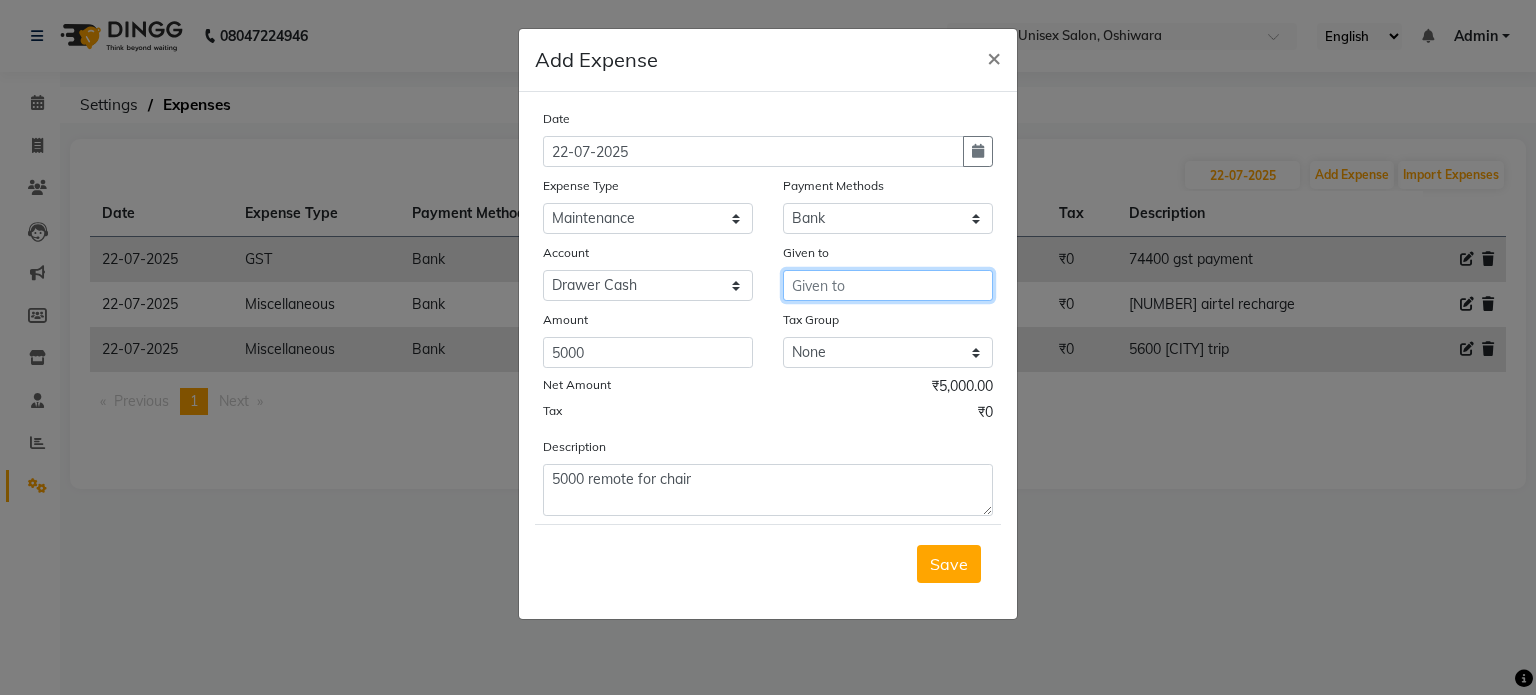 click at bounding box center (888, 285) 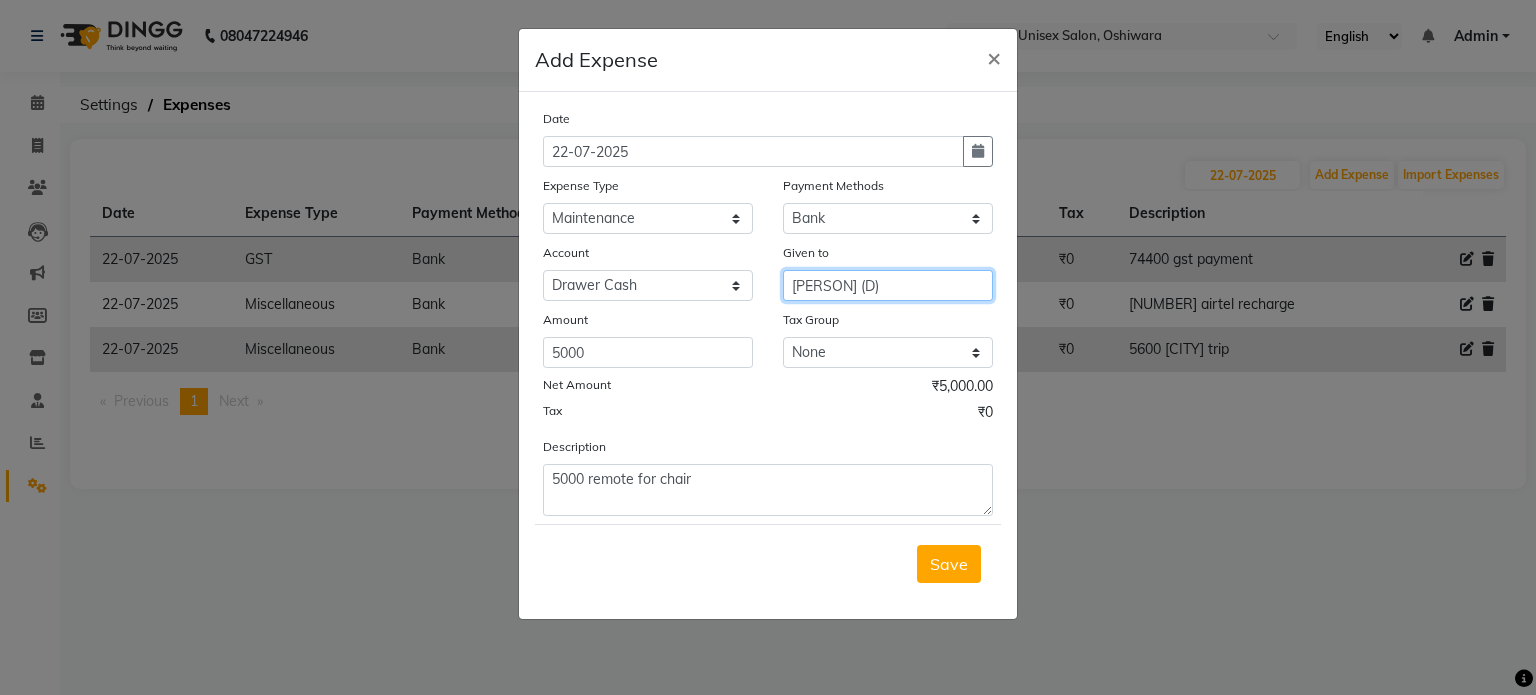 type on "[PERSON] (D)" 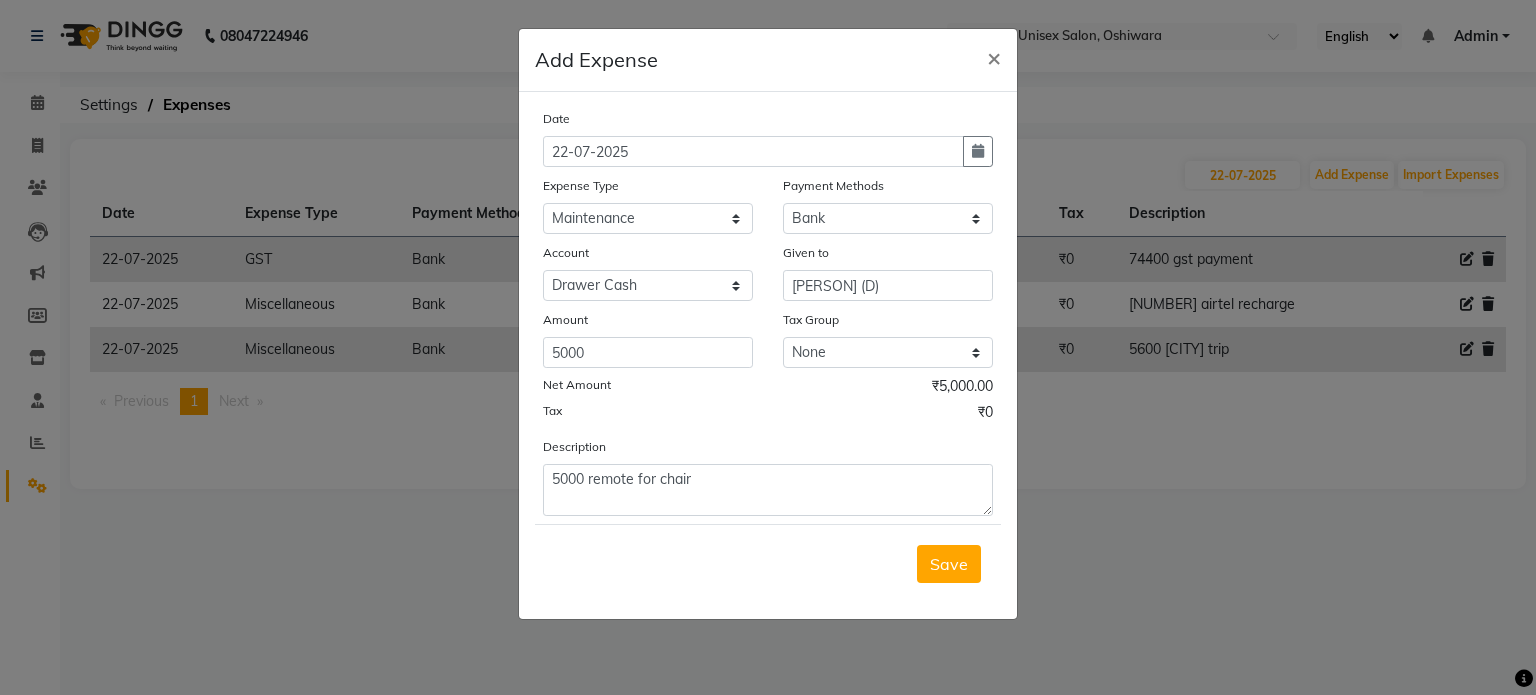 click on "Save" 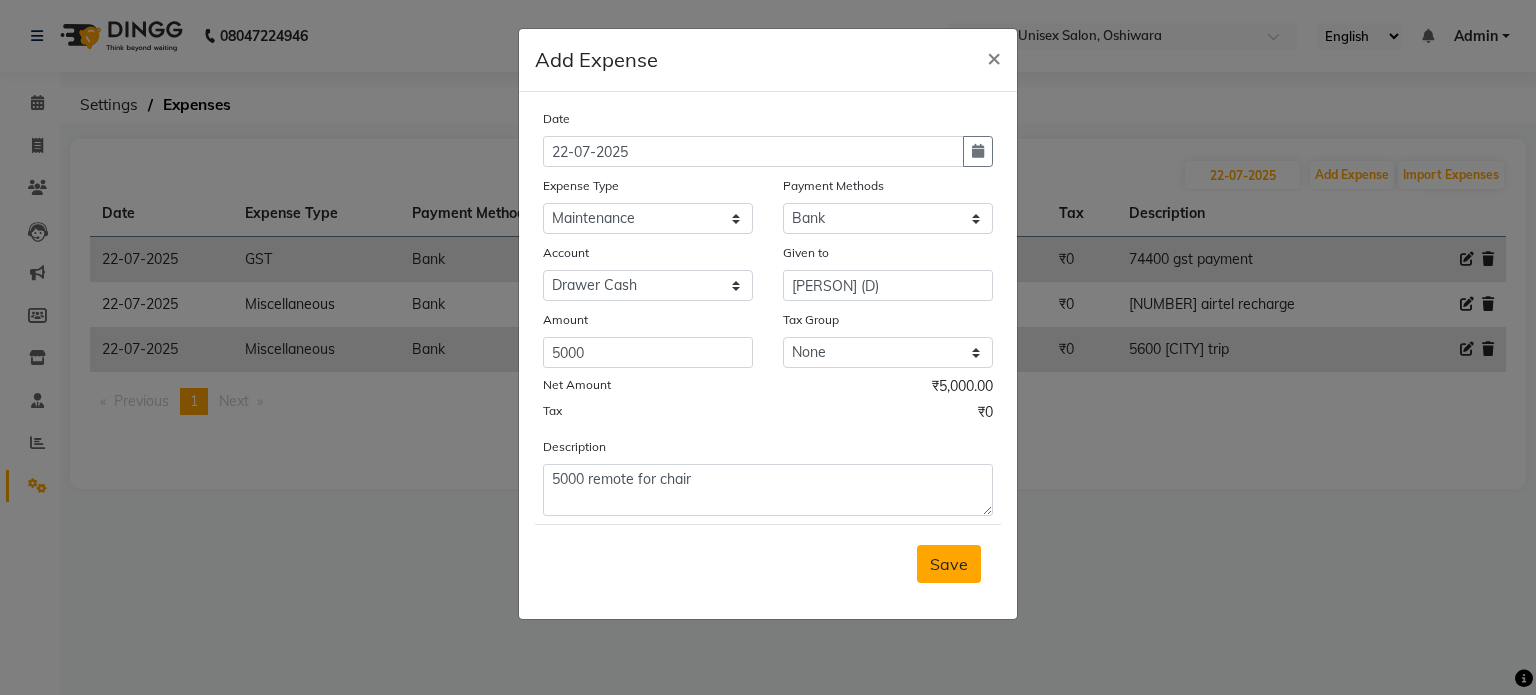 click on "Save" at bounding box center (949, 564) 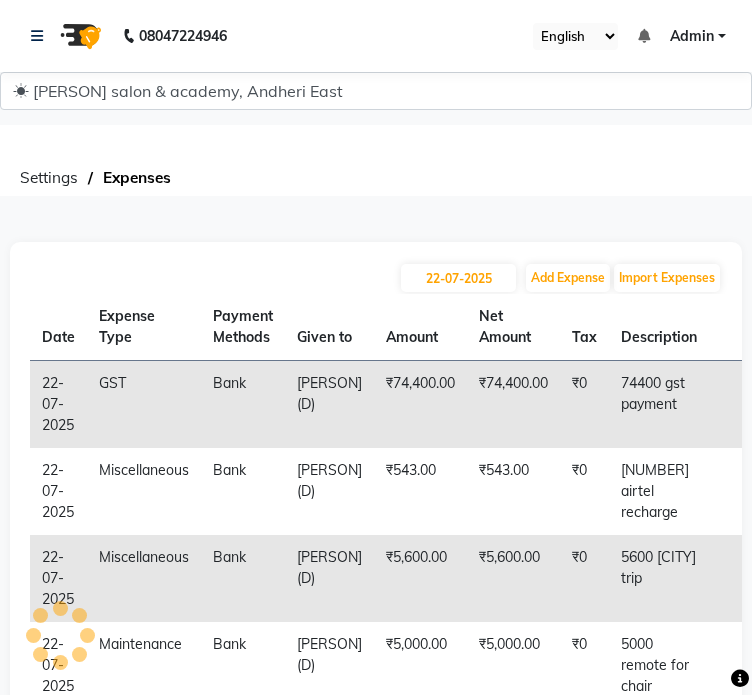 select on "3263" 